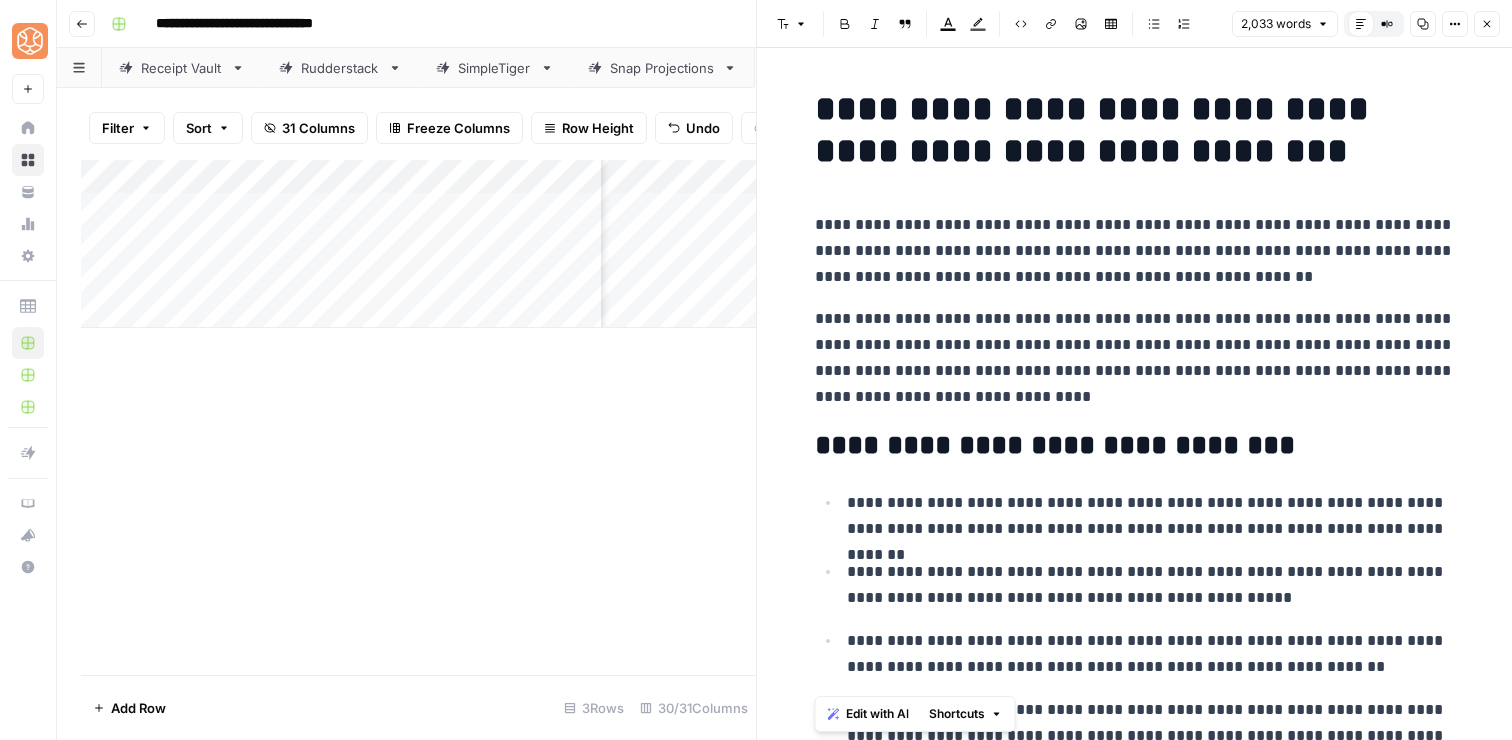 scroll, scrollTop: 0, scrollLeft: 0, axis: both 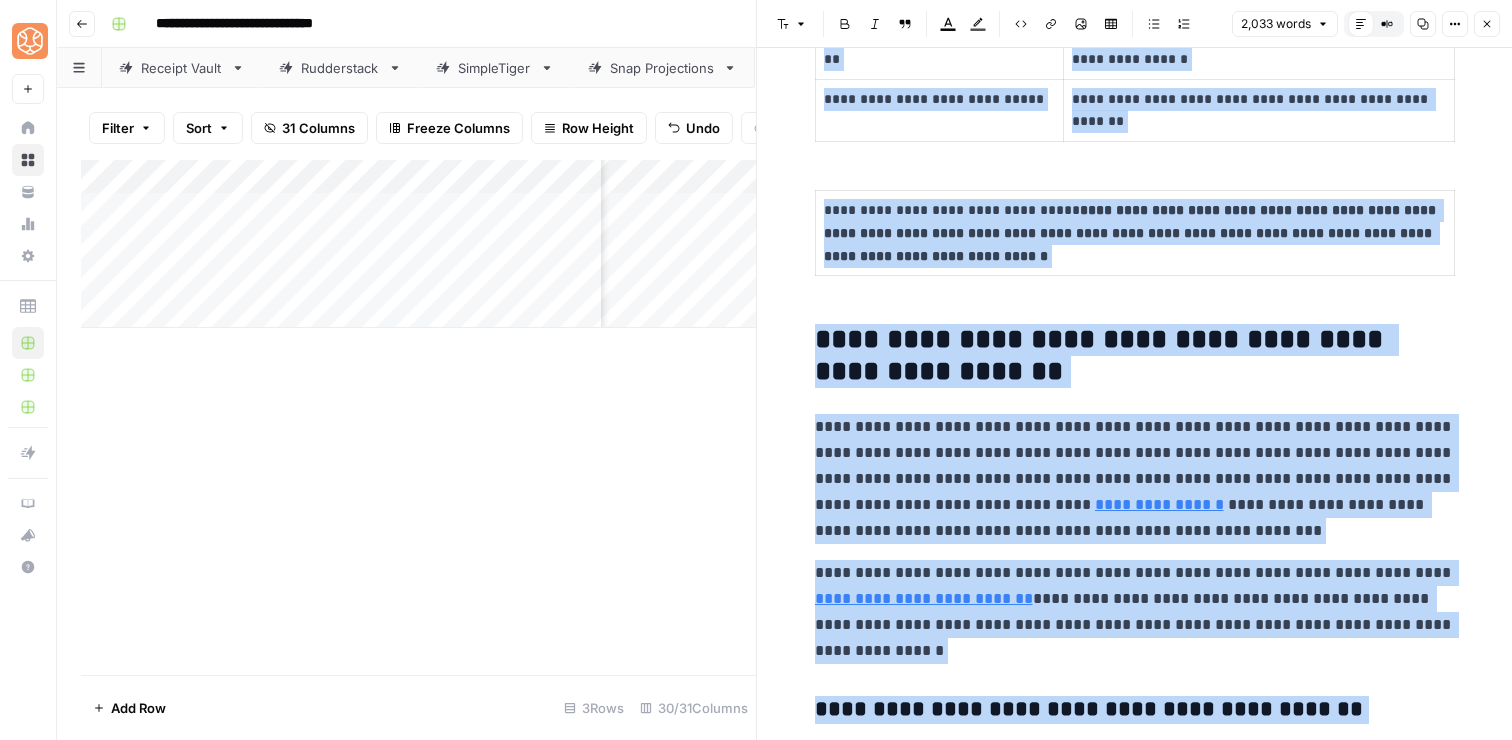 click 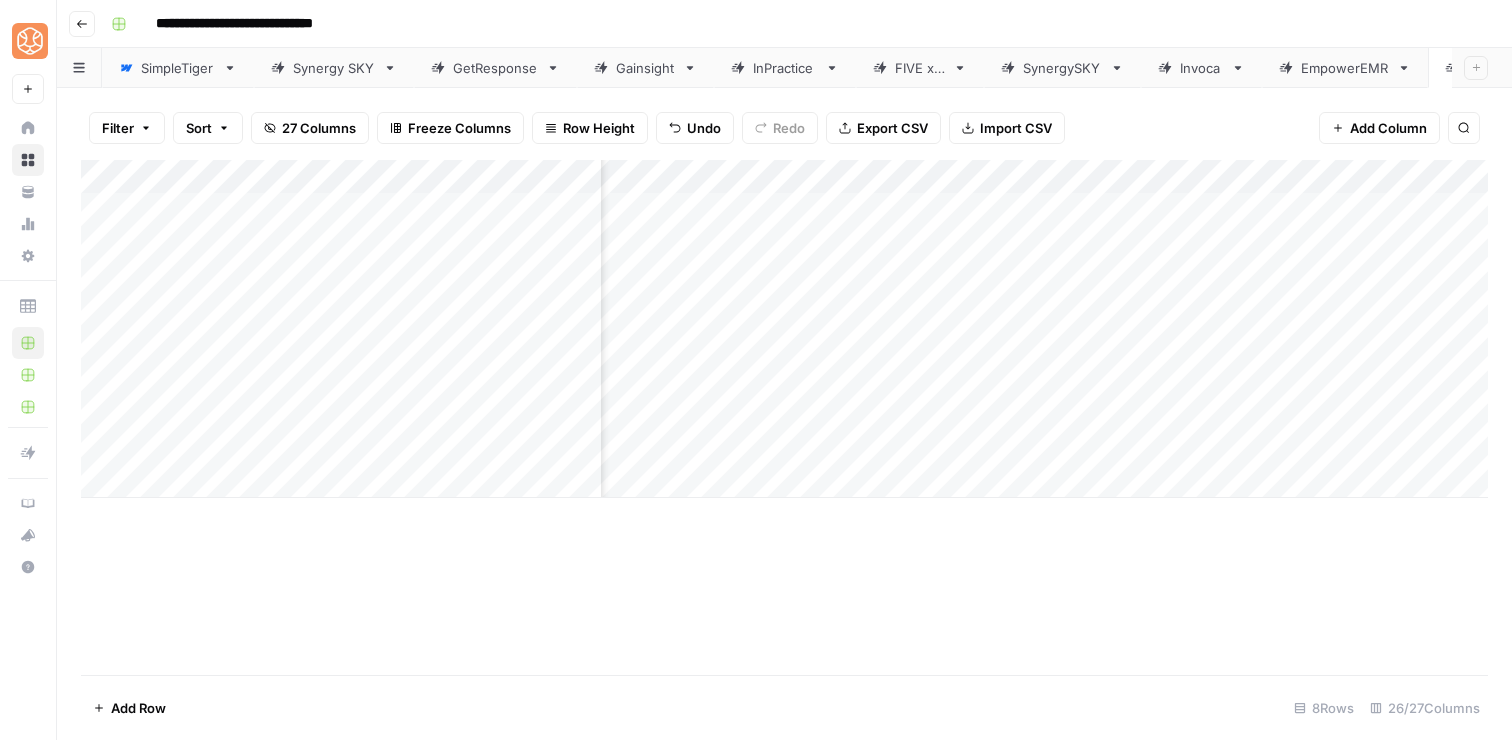 scroll, scrollTop: 0, scrollLeft: 0, axis: both 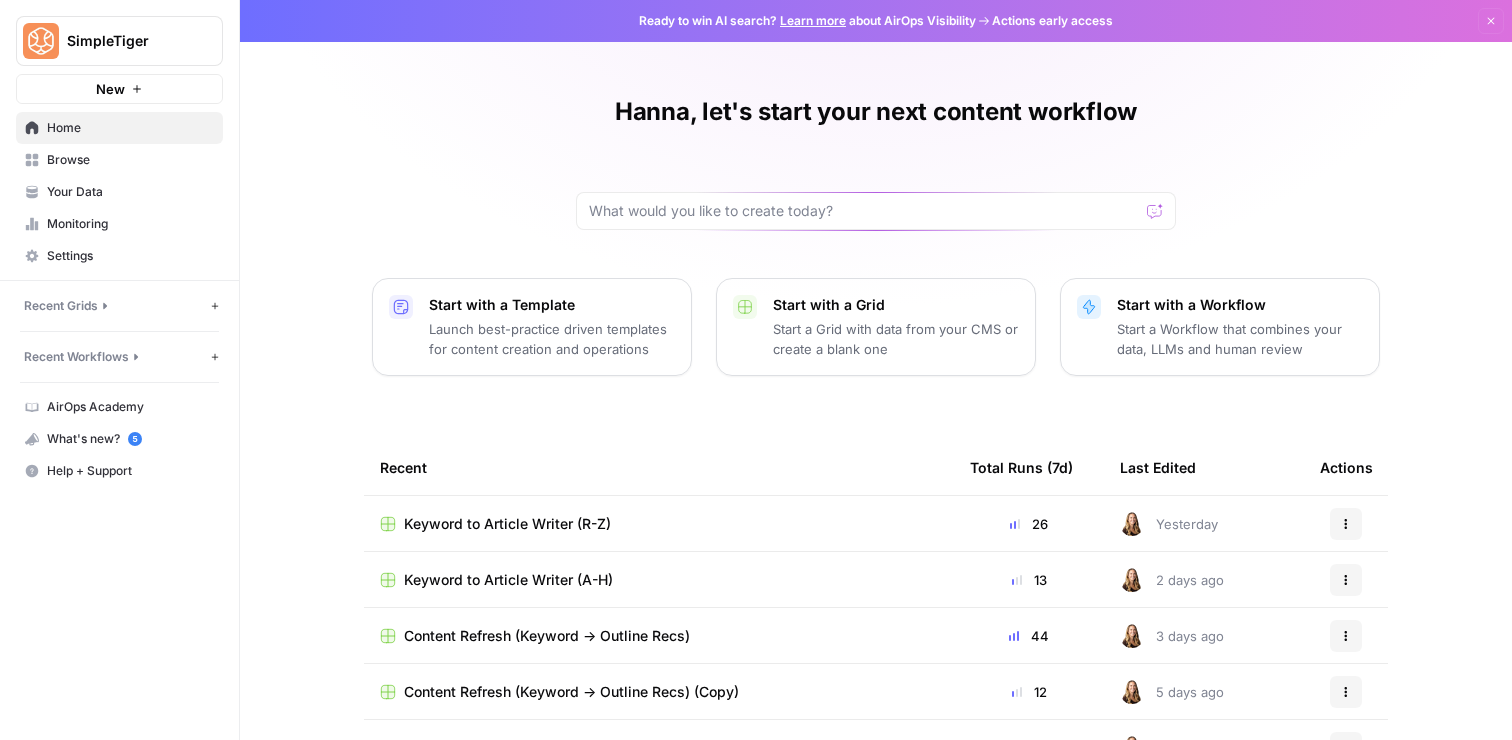 click on "Keyword to Article Writer (A-H)" at bounding box center [508, 580] 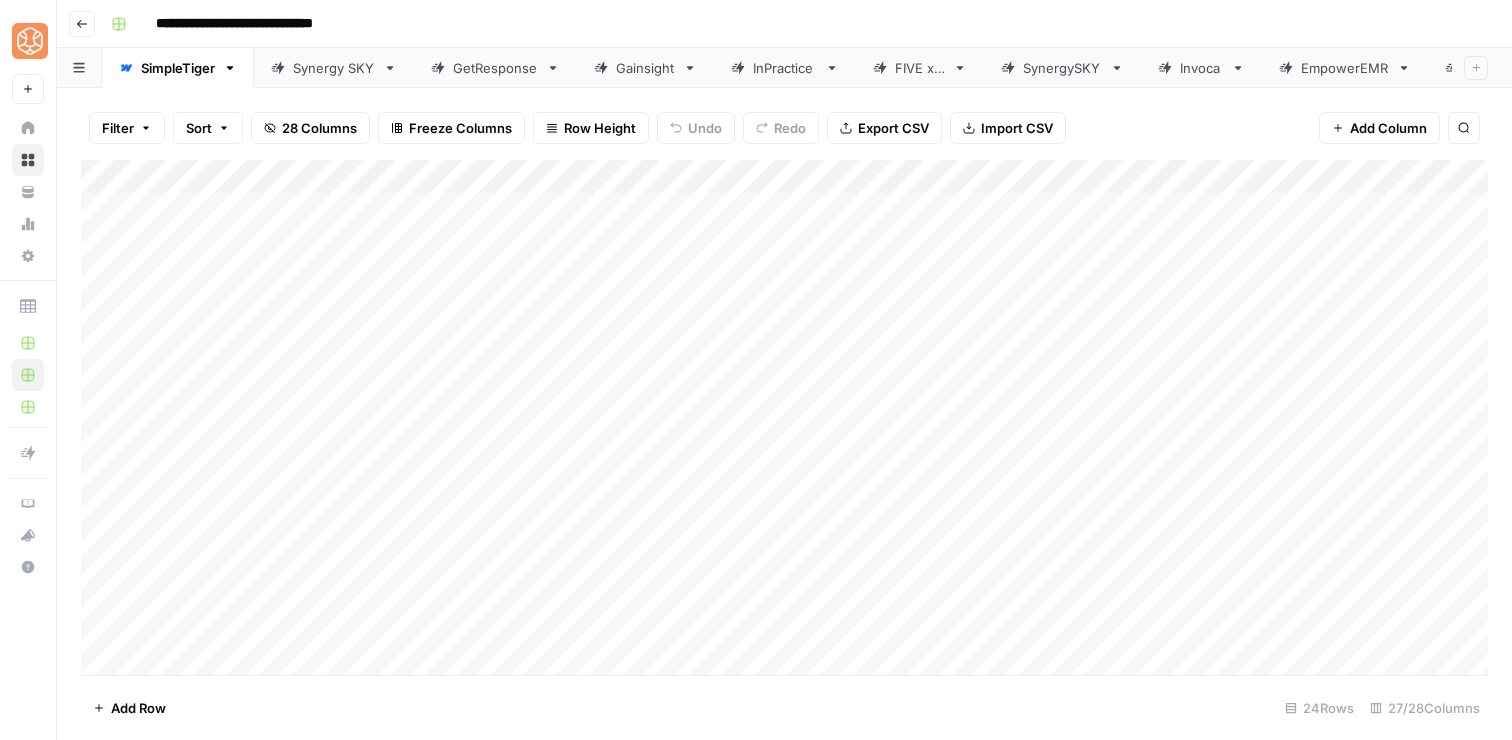click on "Go back" at bounding box center [82, 24] 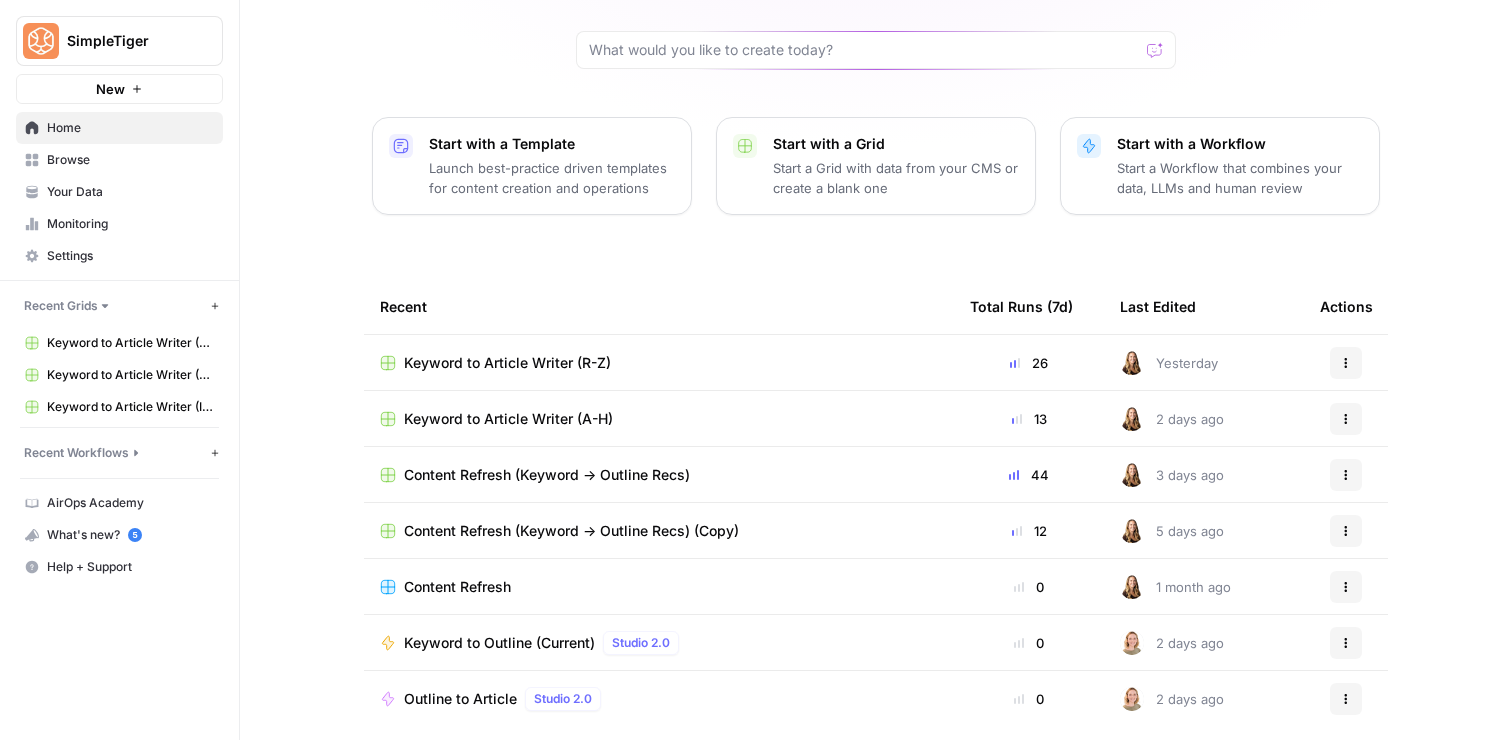 scroll, scrollTop: 180, scrollLeft: 0, axis: vertical 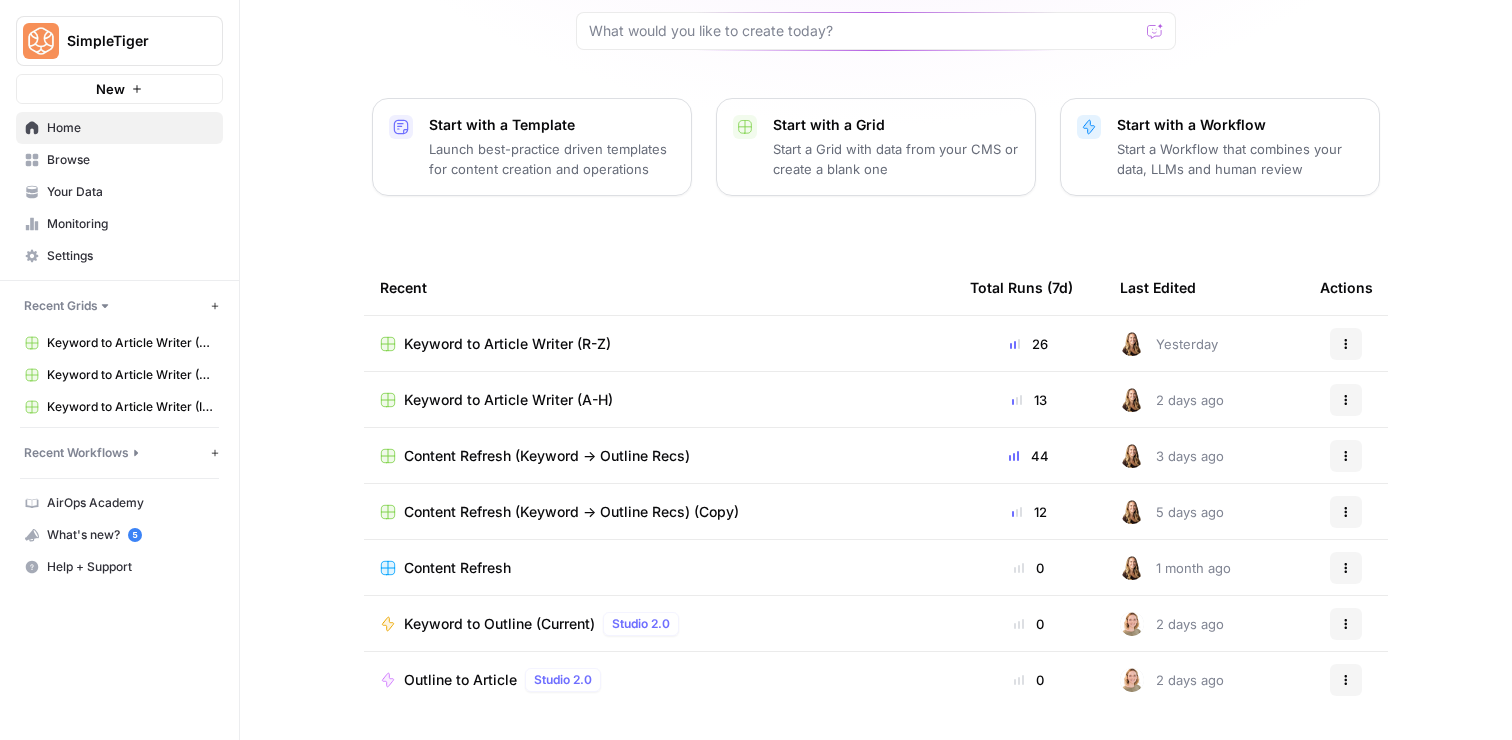 click on "Browse" at bounding box center (130, 160) 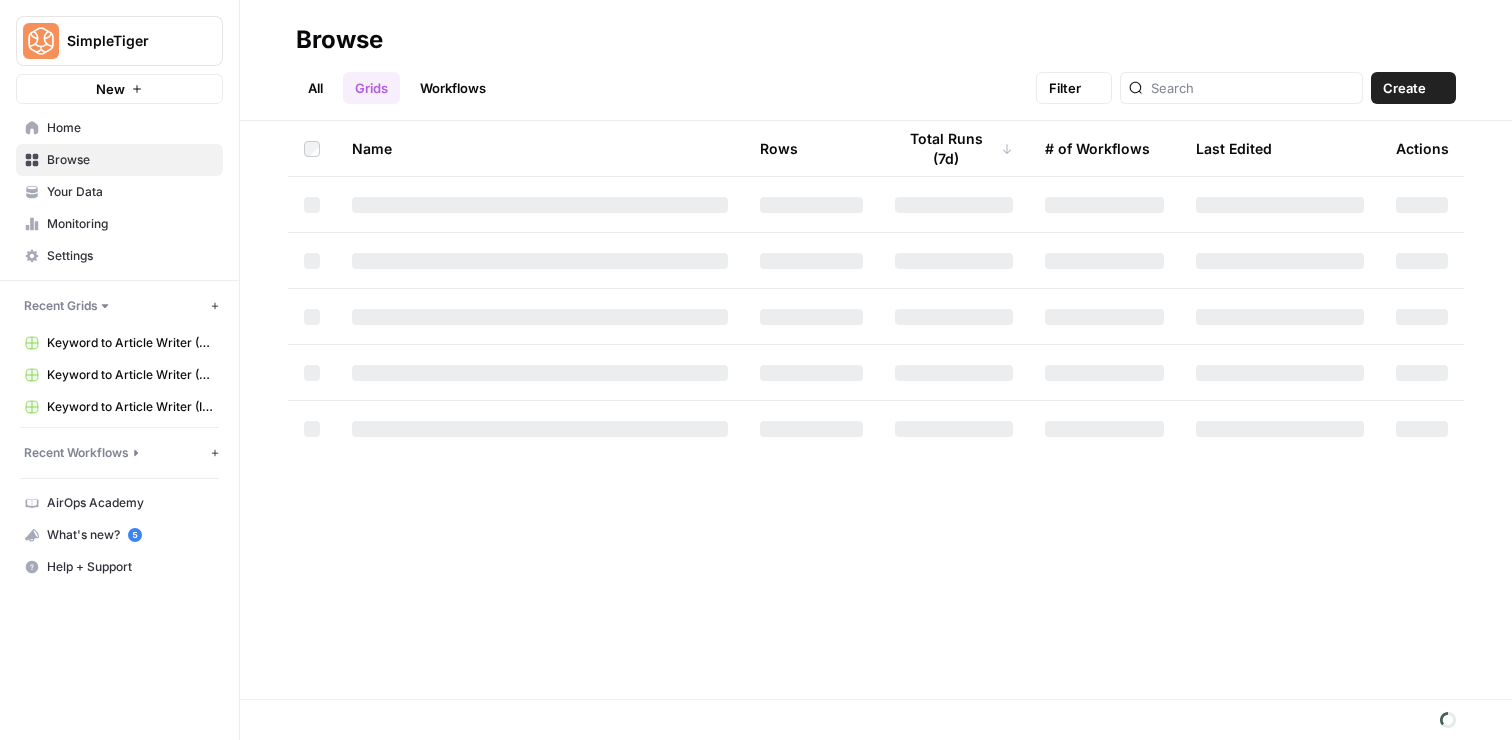 scroll, scrollTop: 0, scrollLeft: 0, axis: both 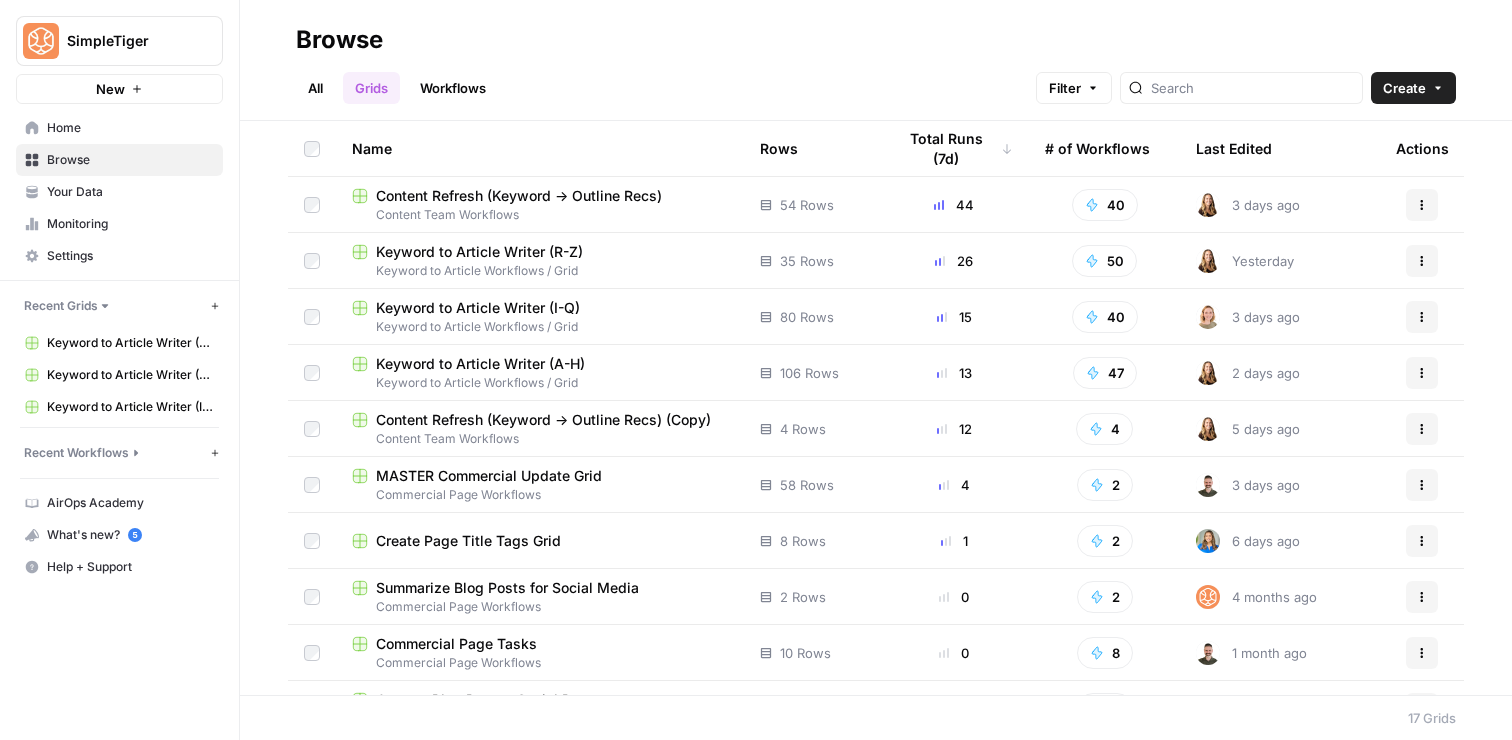 click on "Keyword to Article Writer (I-Q)" at bounding box center (478, 308) 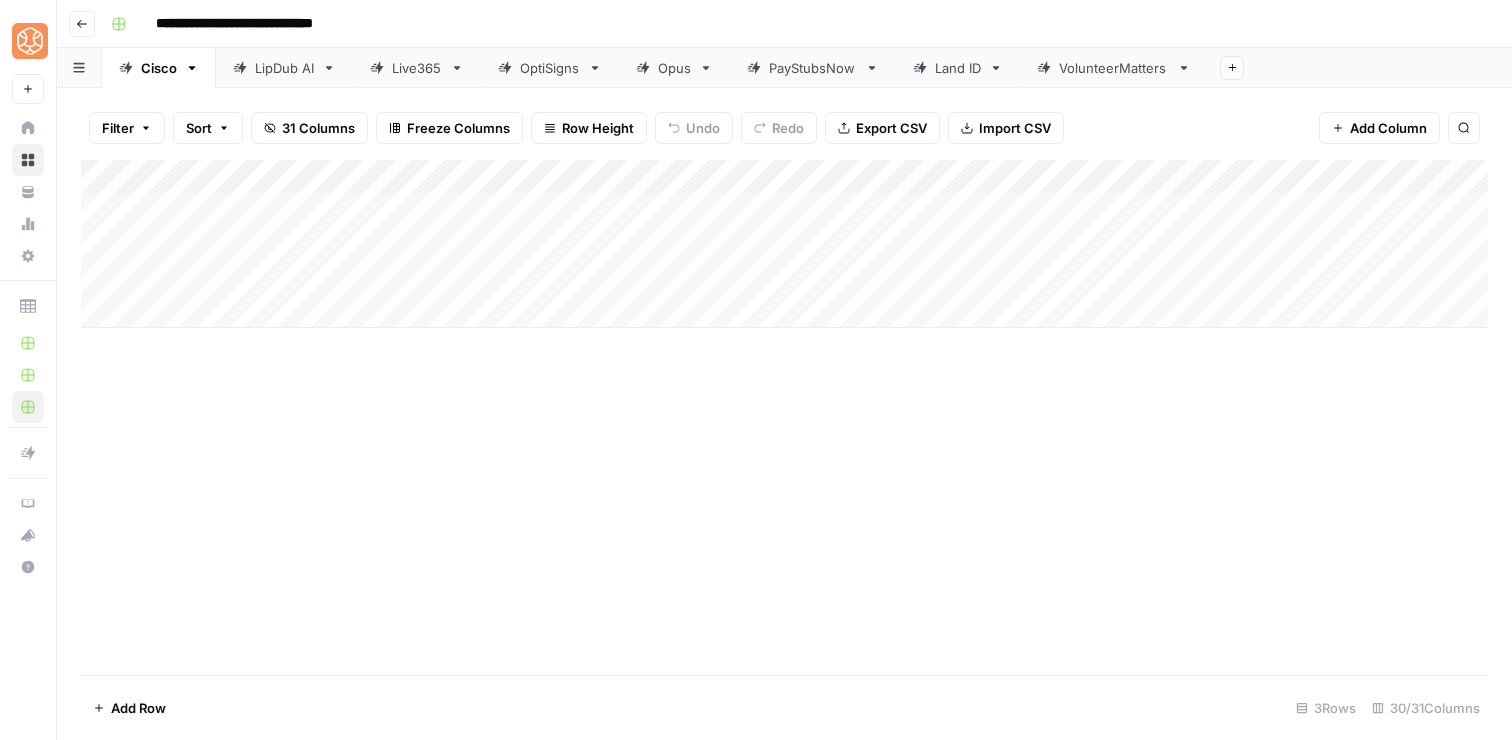 click on "Opus" at bounding box center (674, 68) 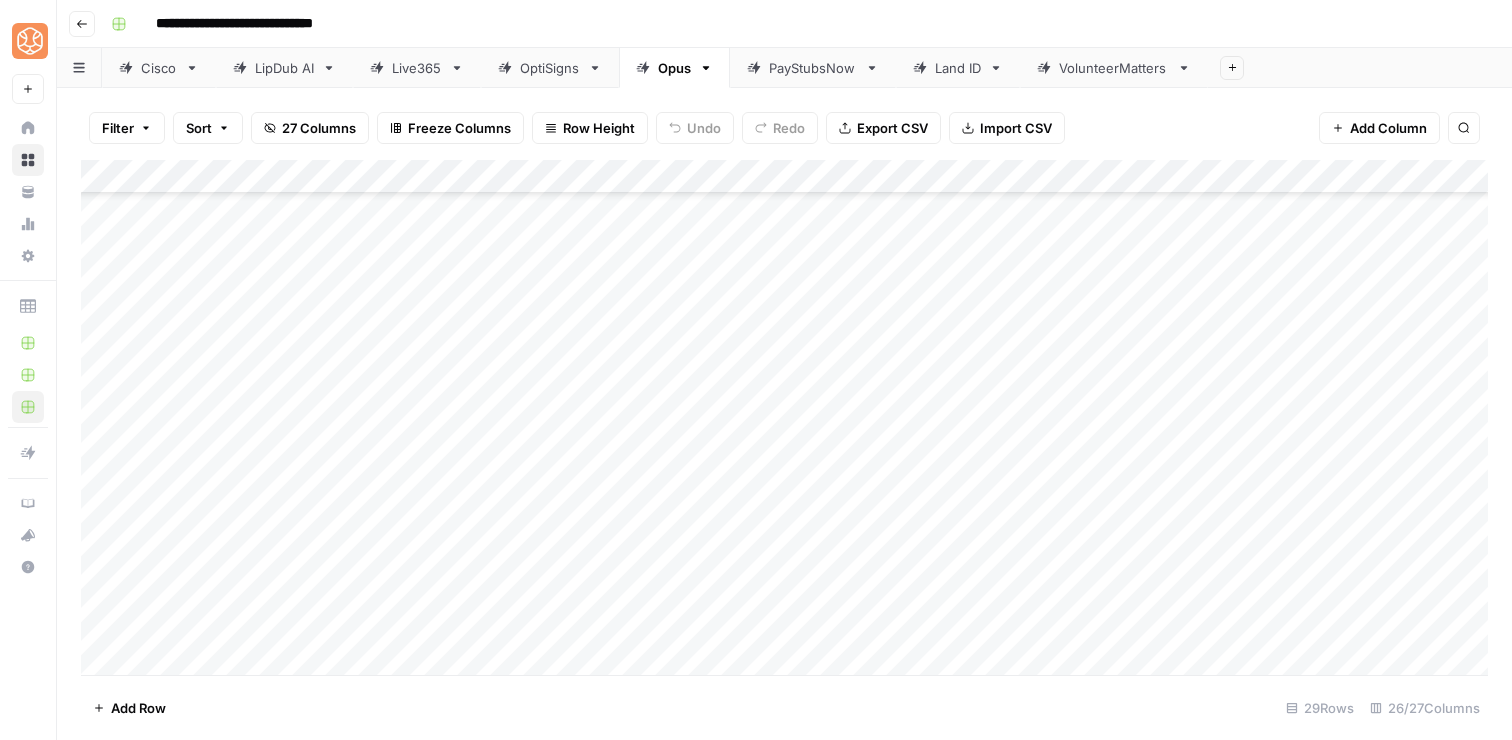 scroll, scrollTop: 537, scrollLeft: 0, axis: vertical 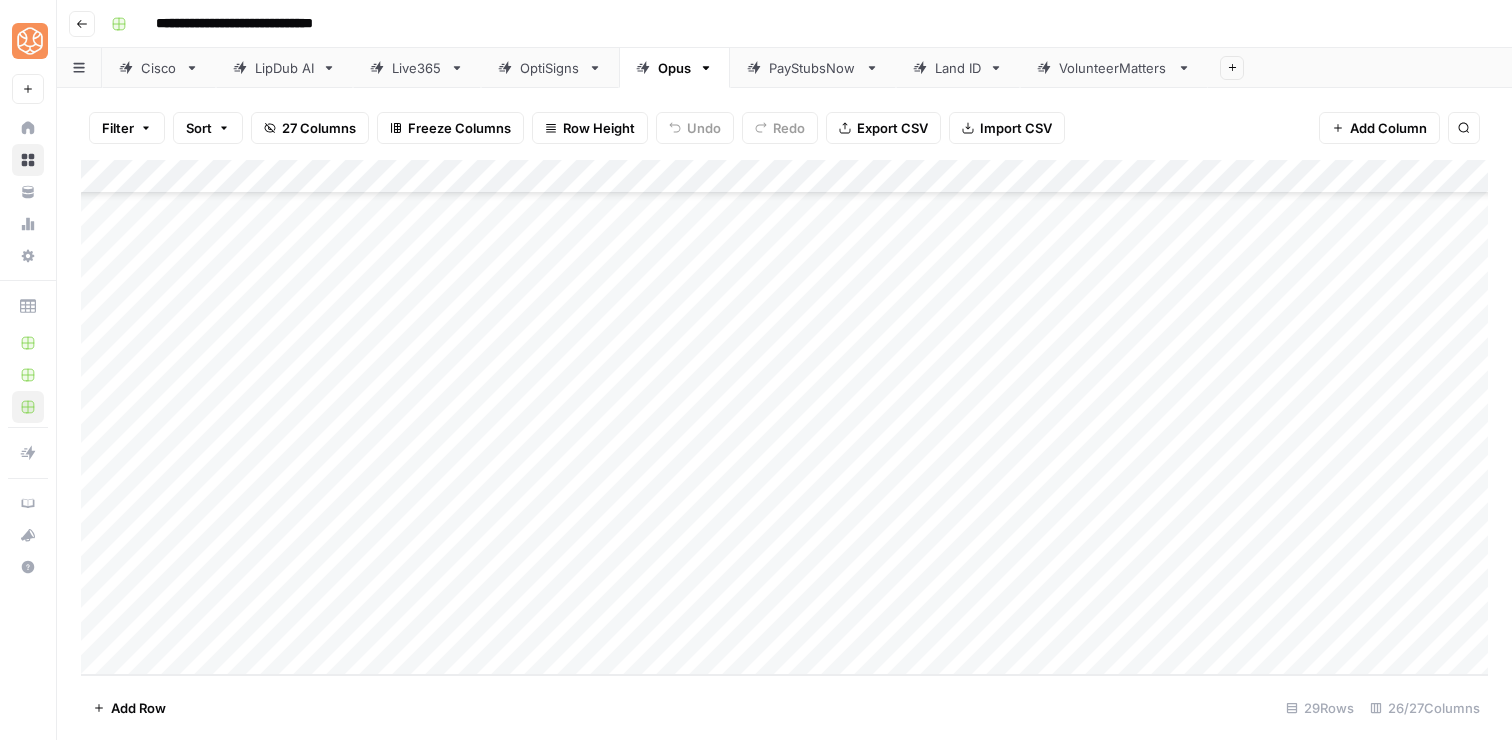click on "Cisco" at bounding box center [159, 68] 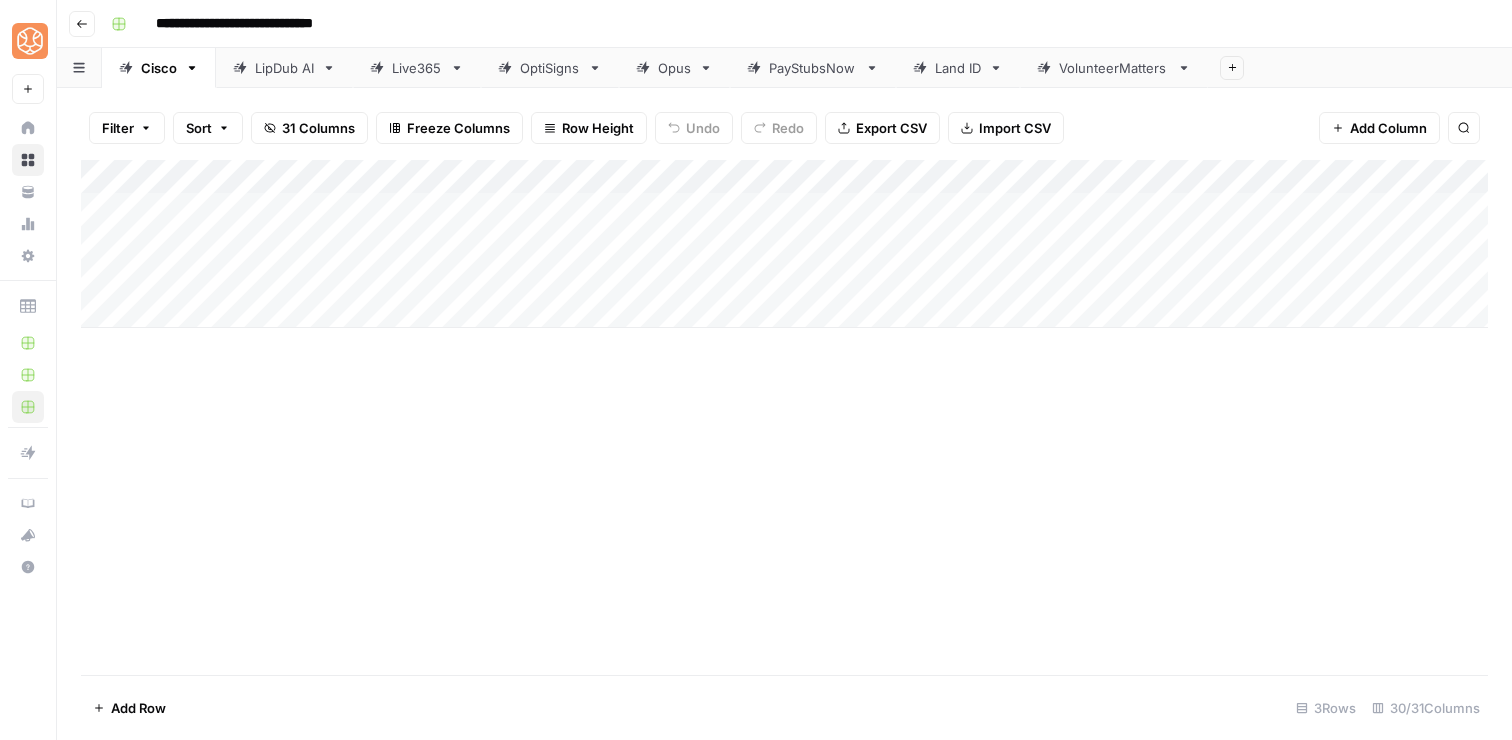click 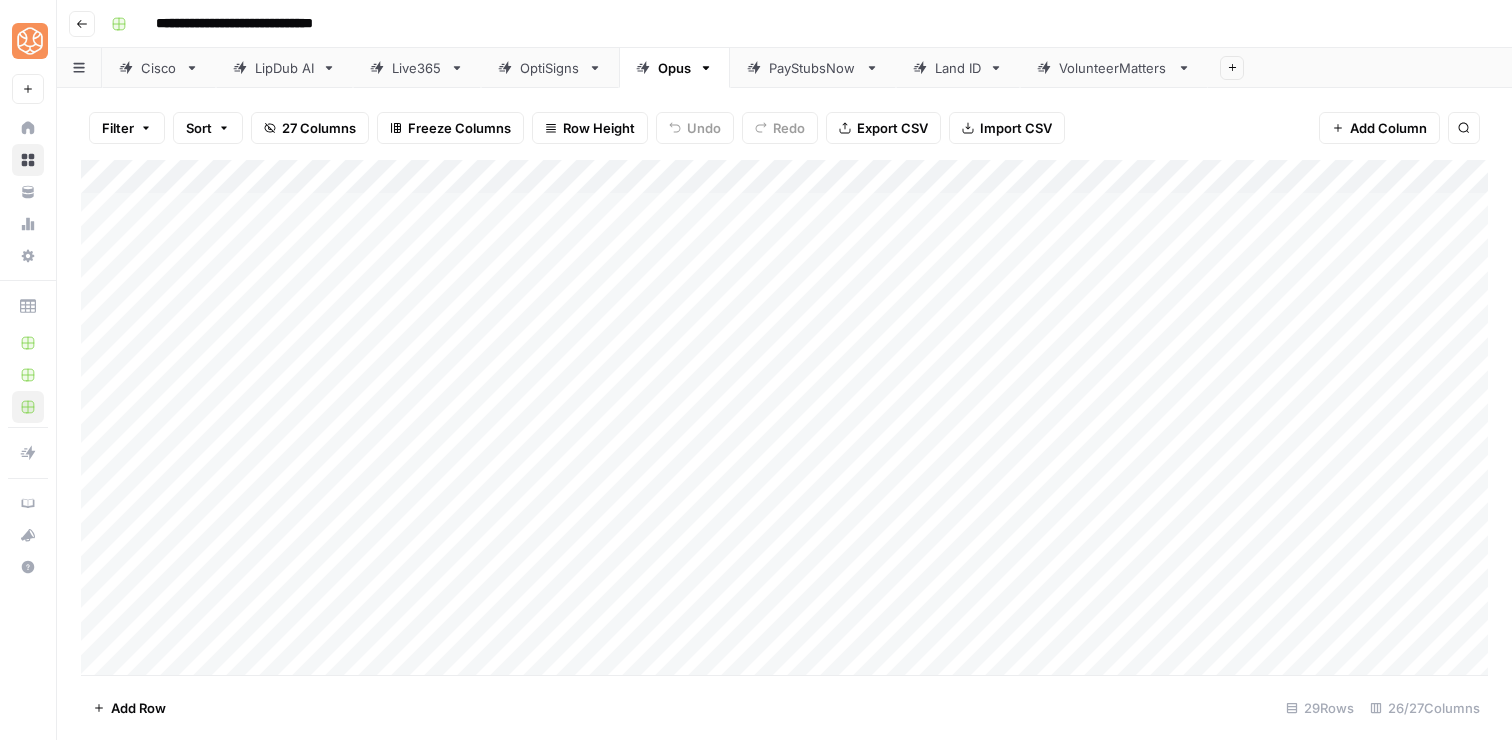 scroll, scrollTop: 537, scrollLeft: 0, axis: vertical 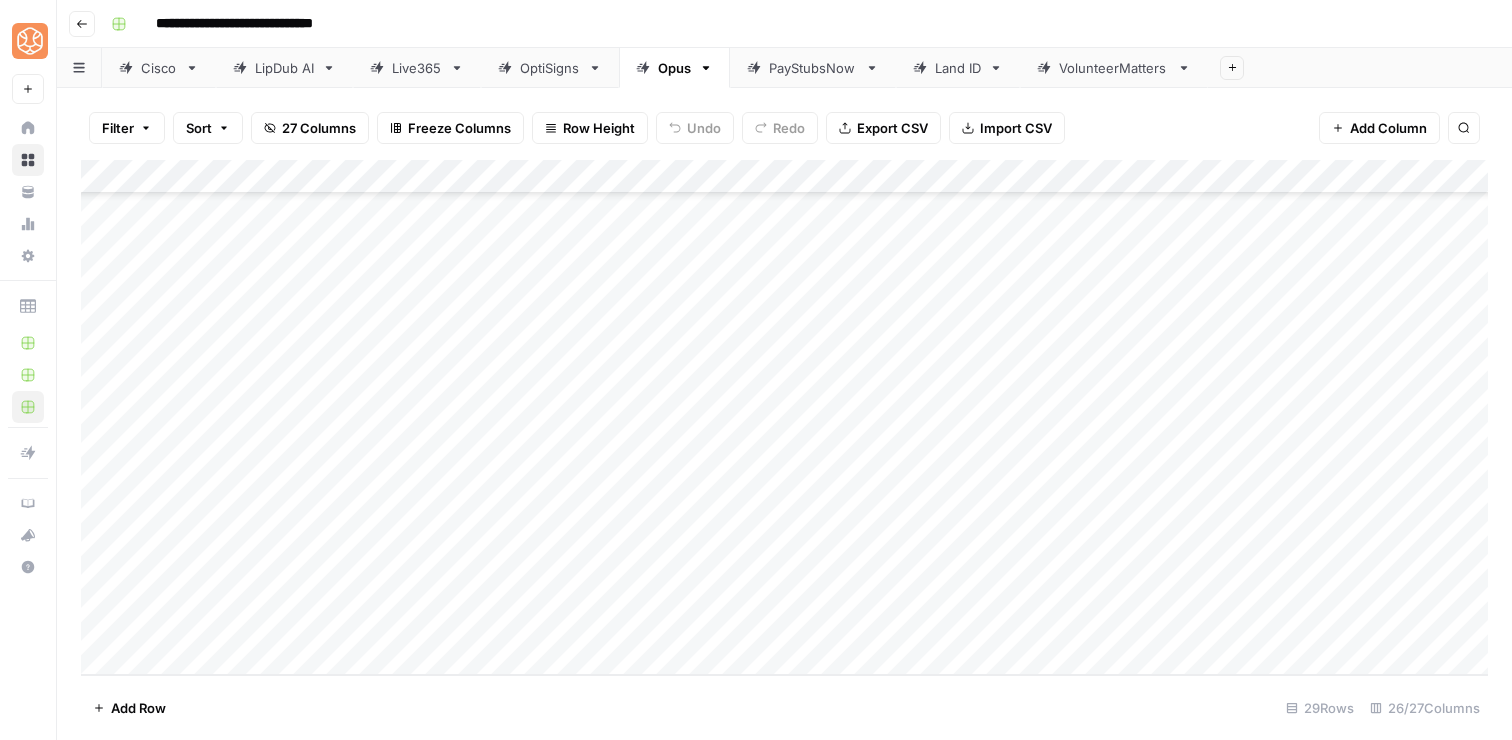 click on "Add Column" at bounding box center (784, 417) 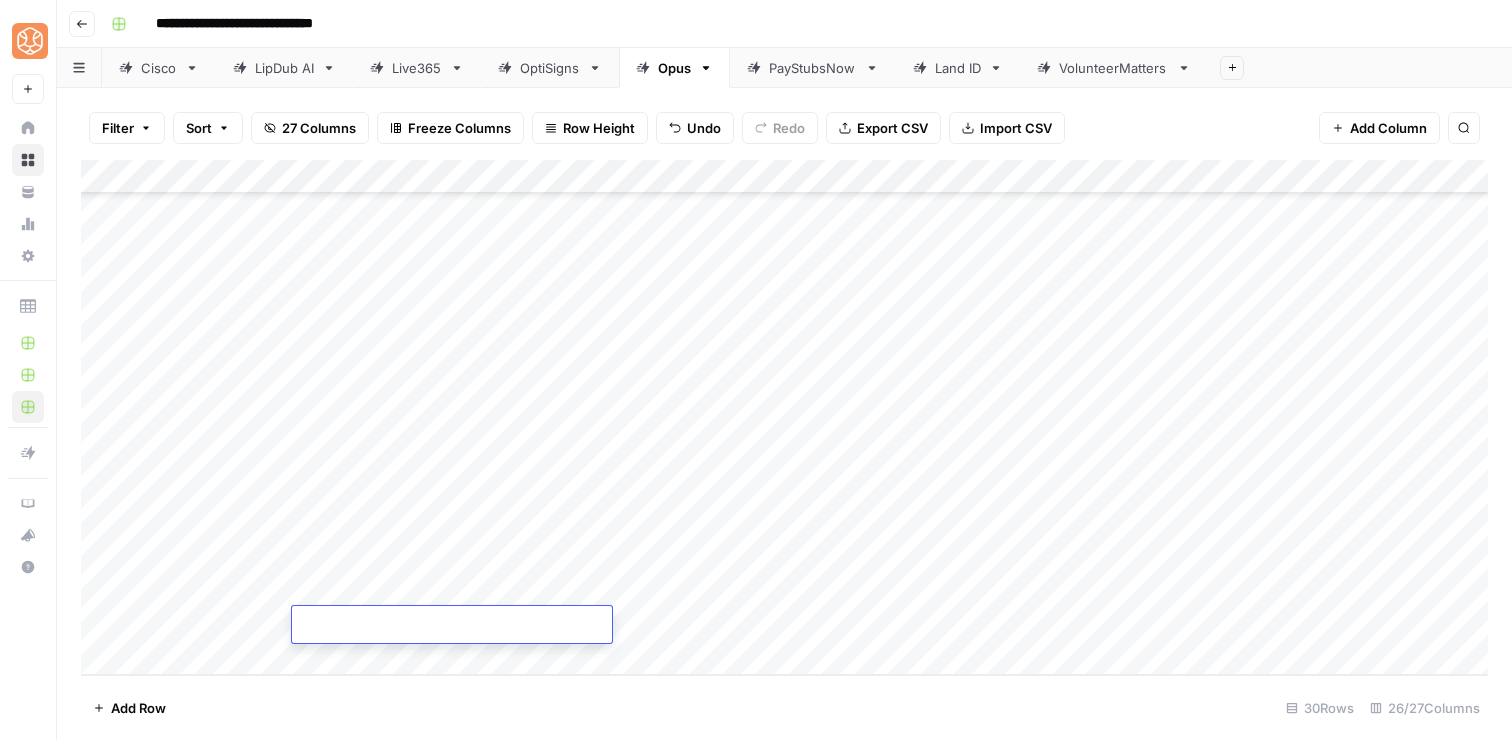 type on "**********" 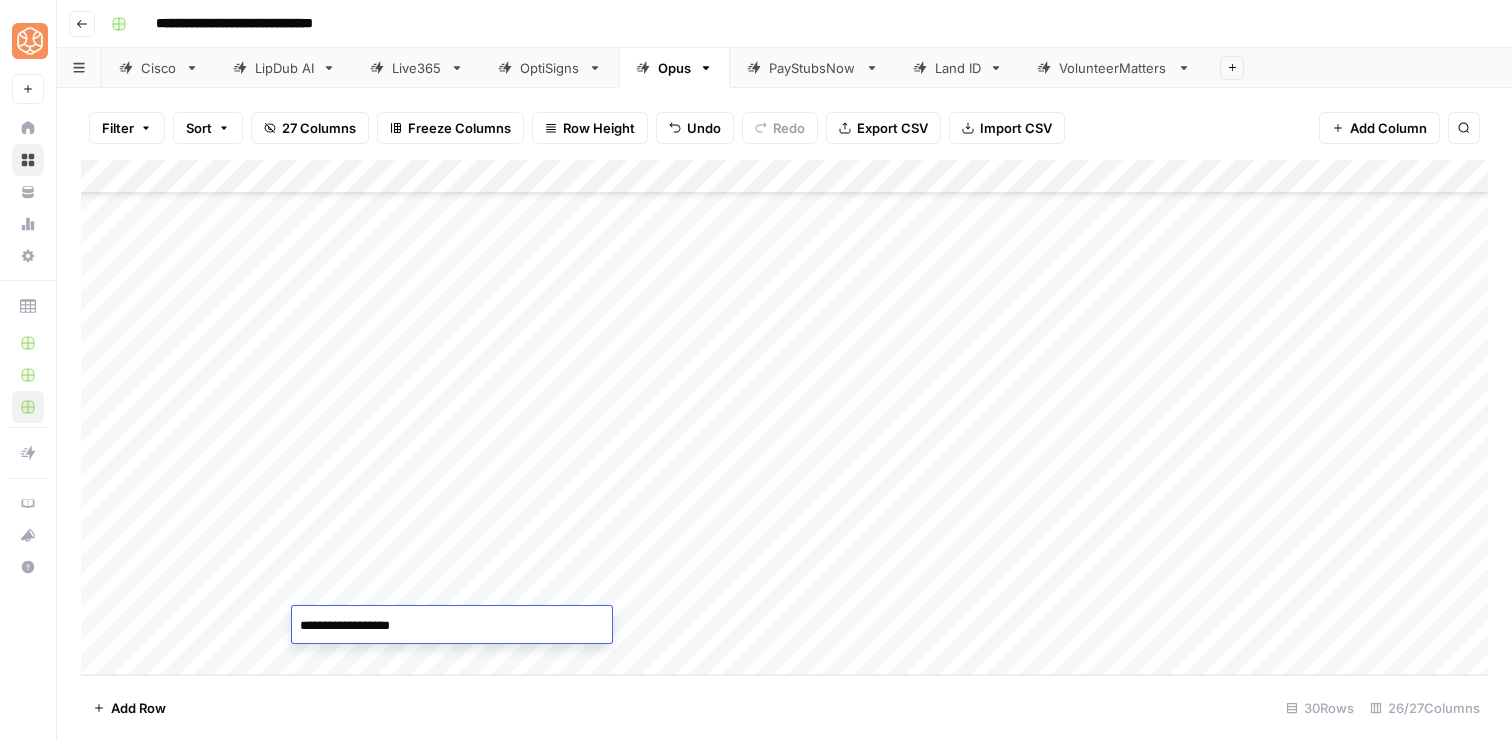 click on "Add Row 30  Rows 26/27  Columns" at bounding box center (784, 707) 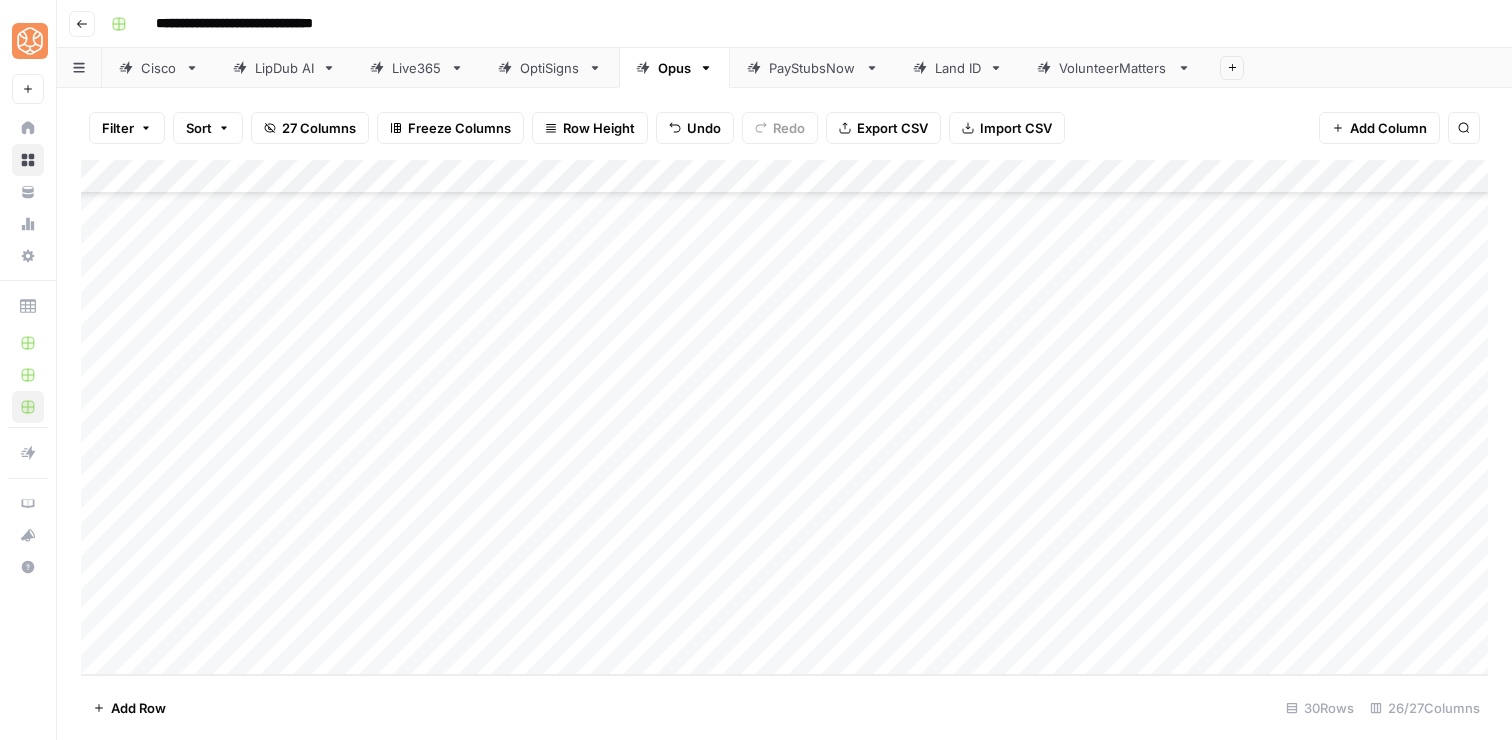 click on "Add Column" at bounding box center (784, 417) 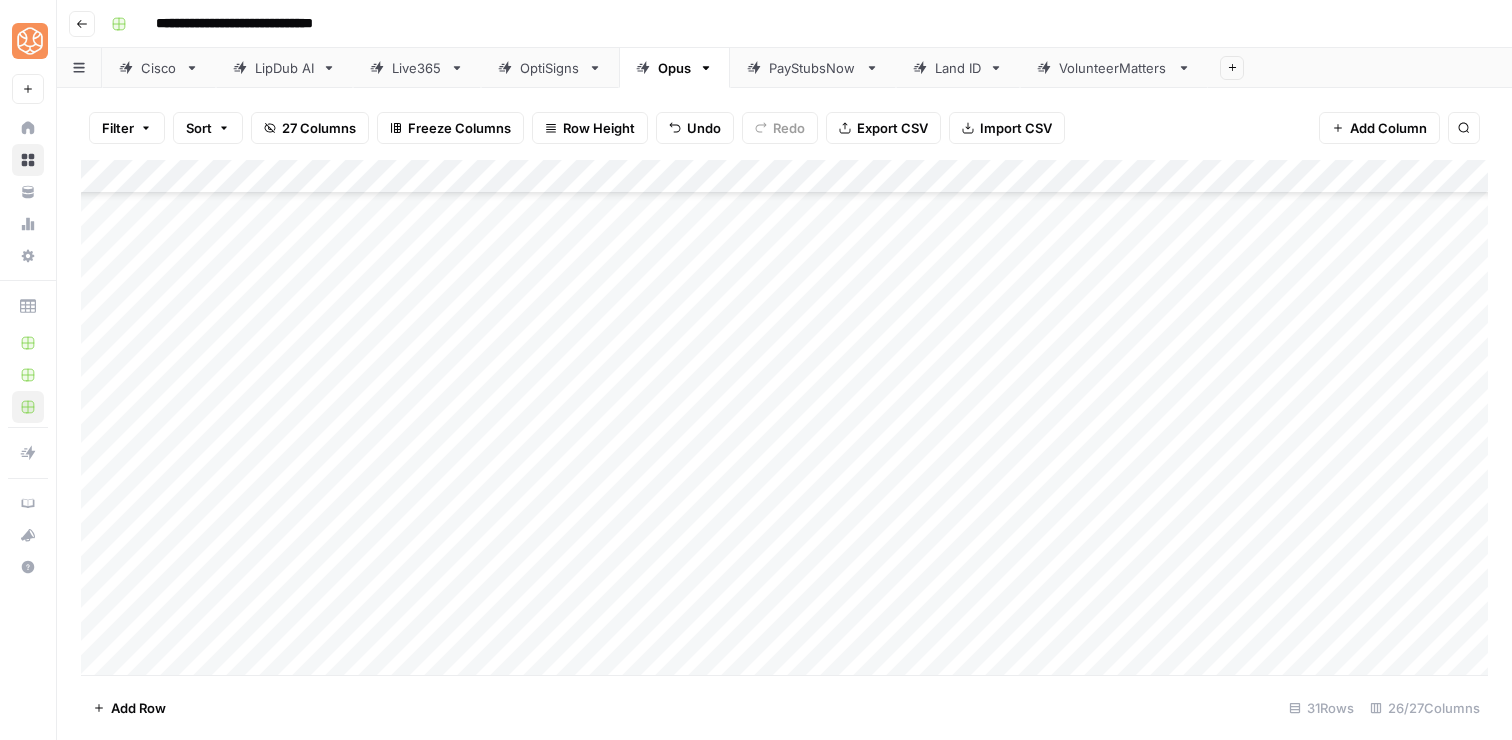 scroll, scrollTop: 605, scrollLeft: 0, axis: vertical 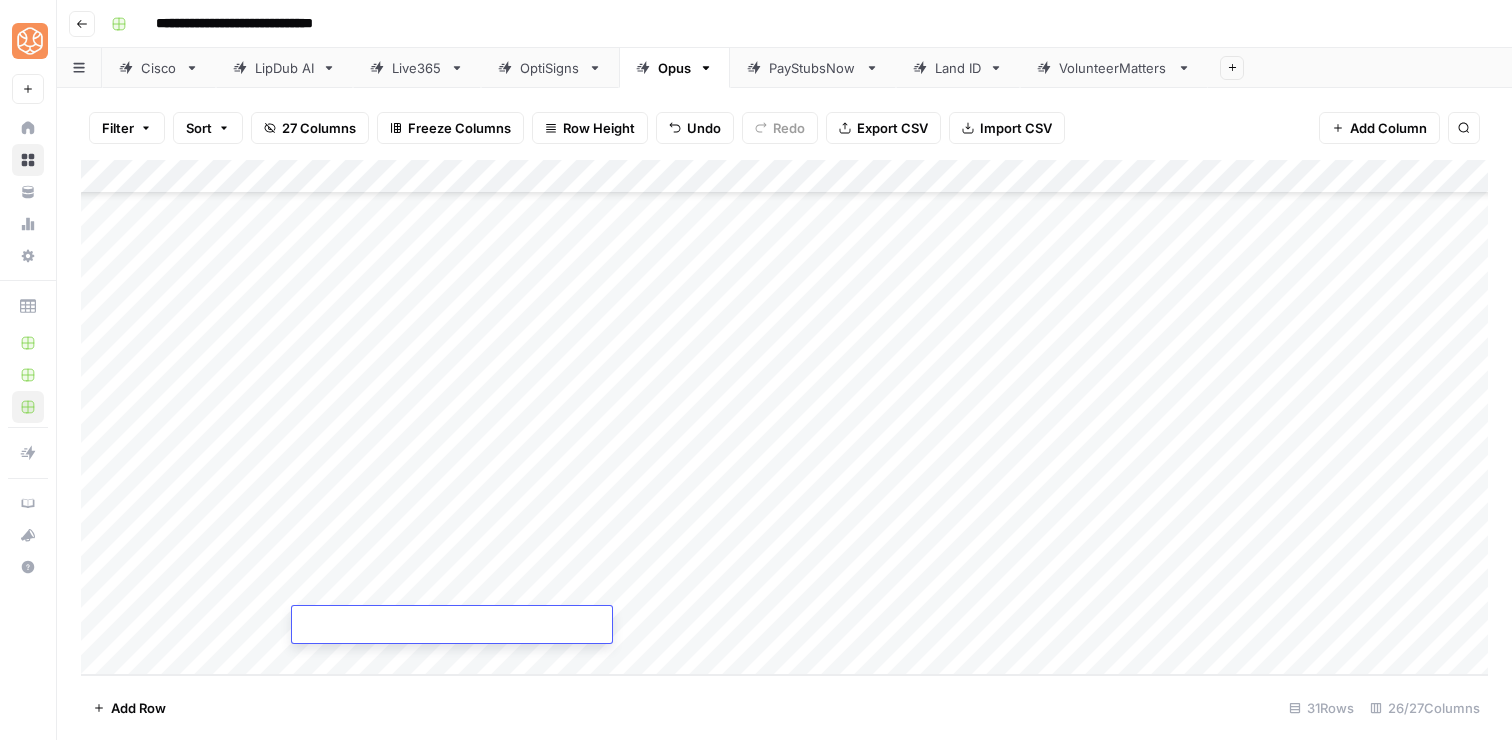 type on "**********" 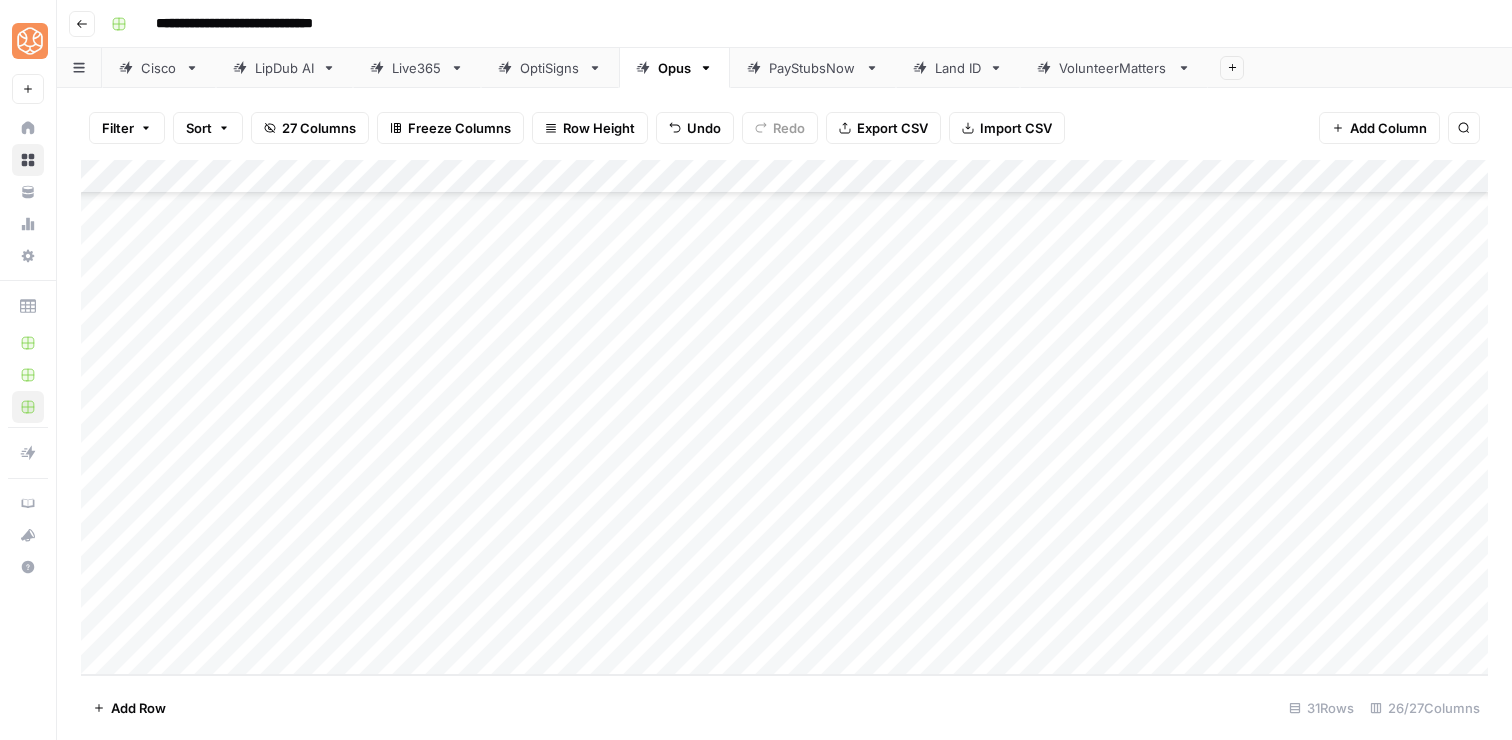 click on "Add Row 31  Rows 26/27  Columns" at bounding box center (784, 707) 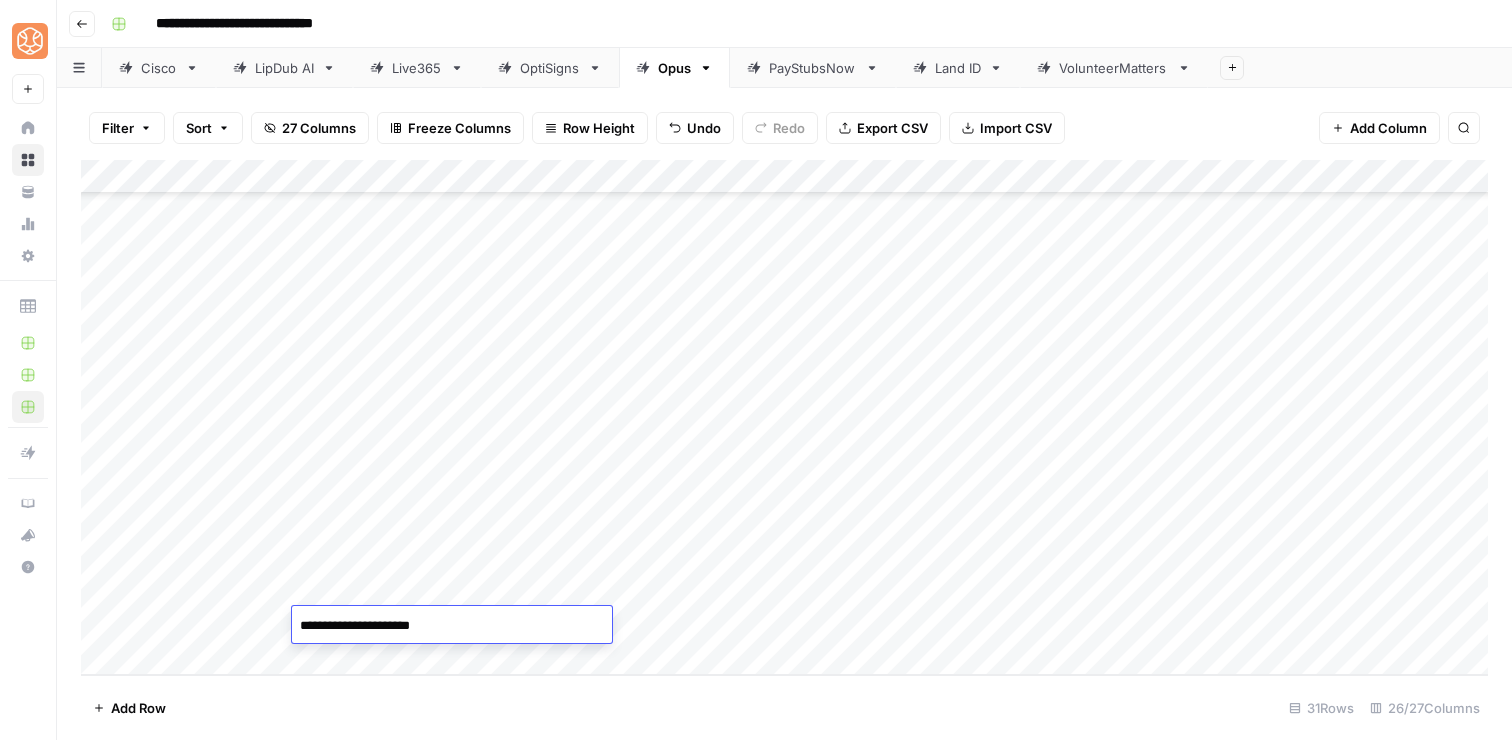 click on "Add Column" at bounding box center [784, 417] 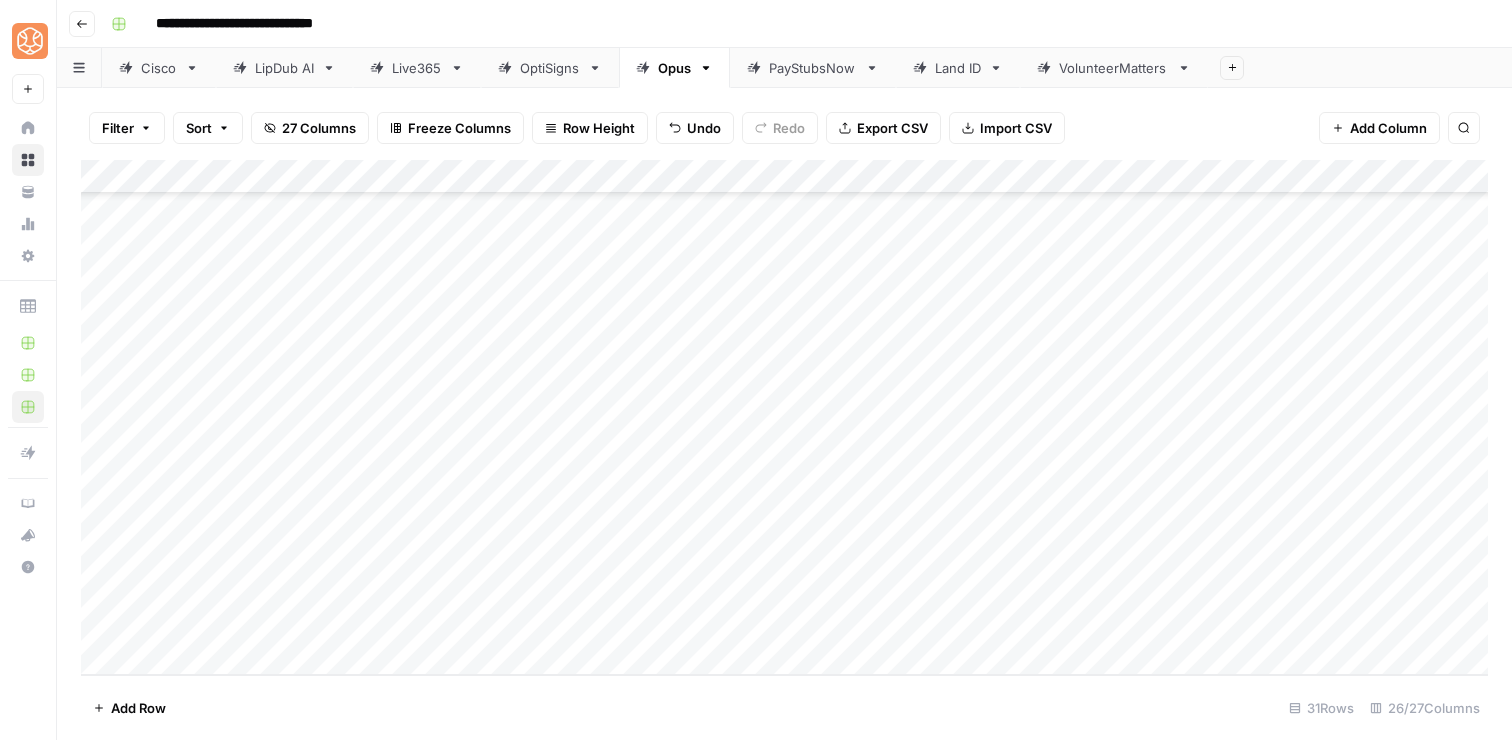 scroll, scrollTop: 639, scrollLeft: 0, axis: vertical 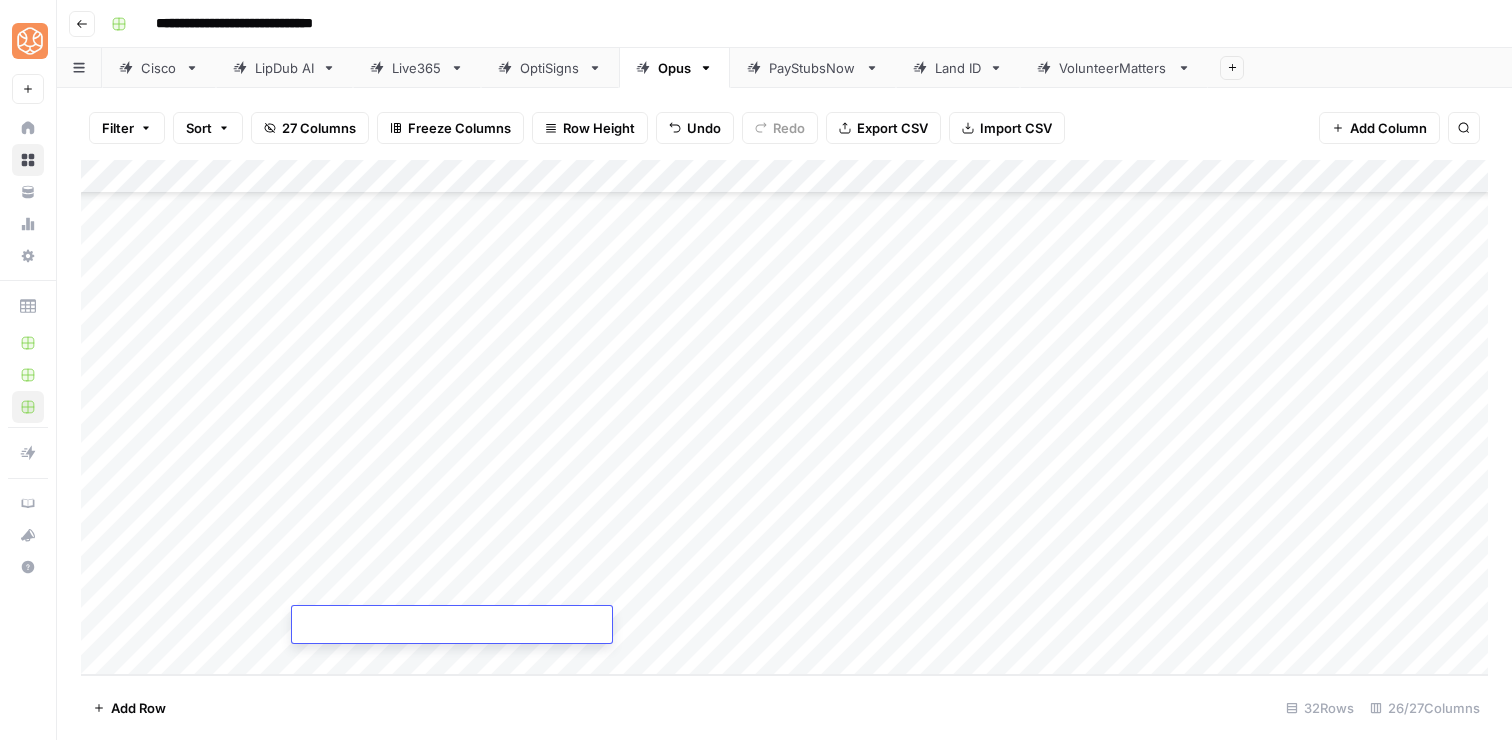 type on "**********" 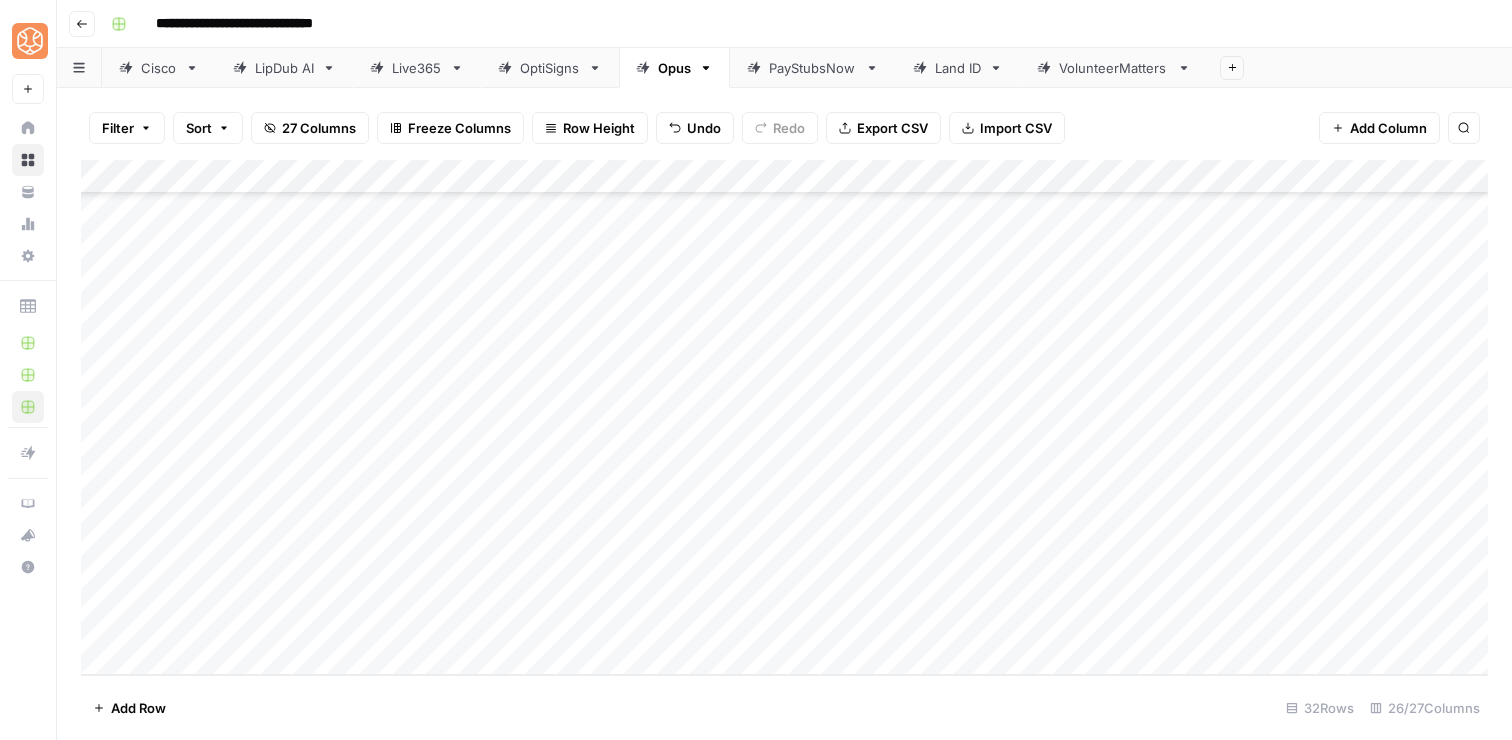 click on "Add Column" at bounding box center (784, 417) 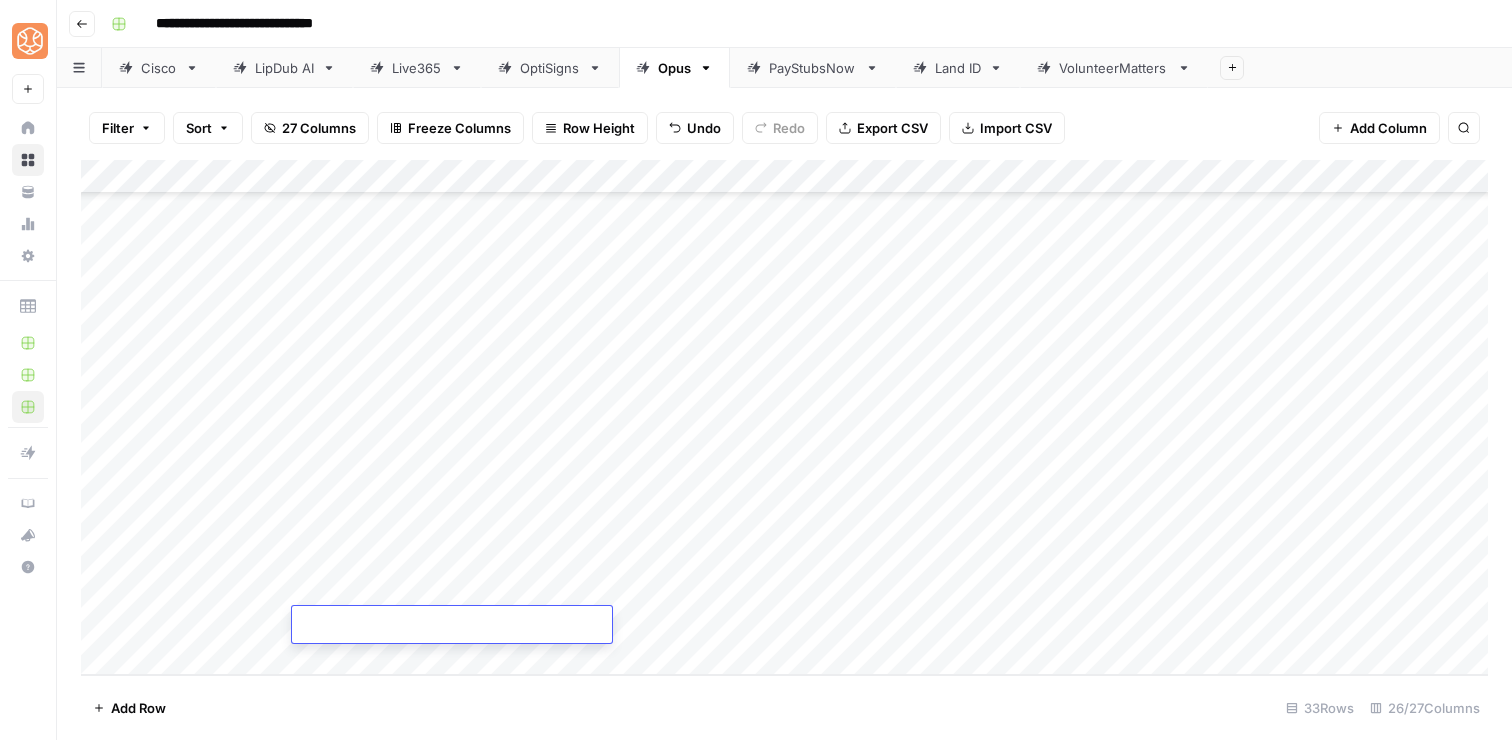 type on "**********" 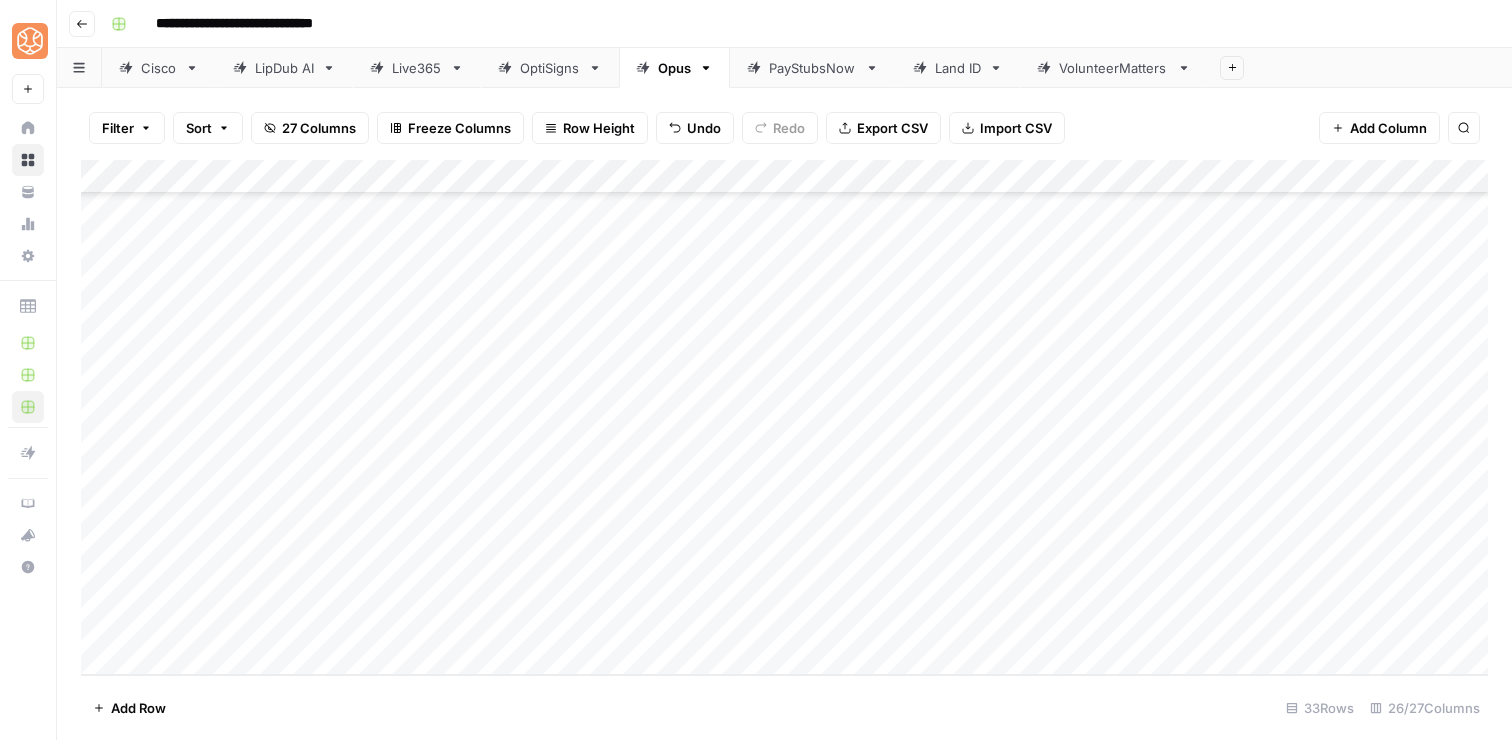 click on "Add Column" at bounding box center [784, 417] 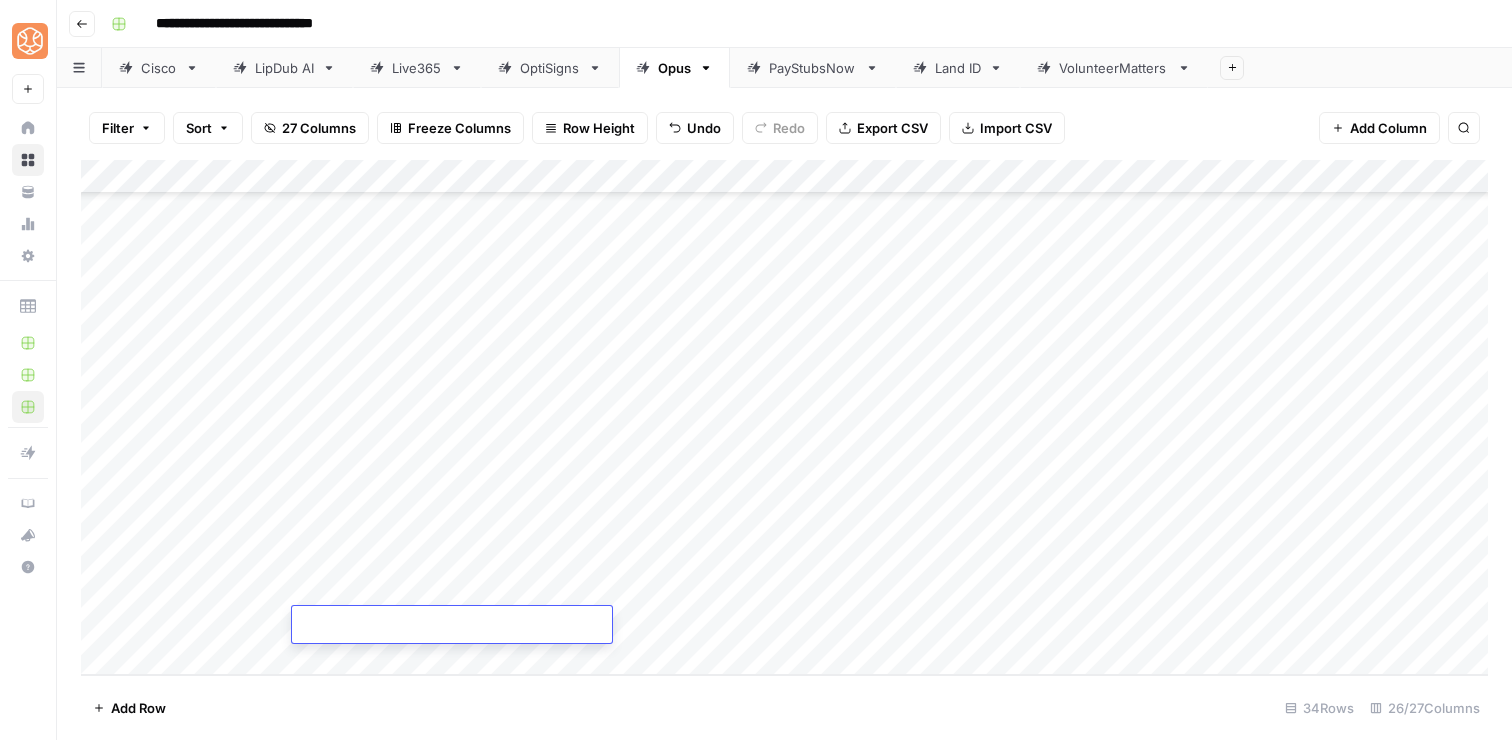 paste on "**********" 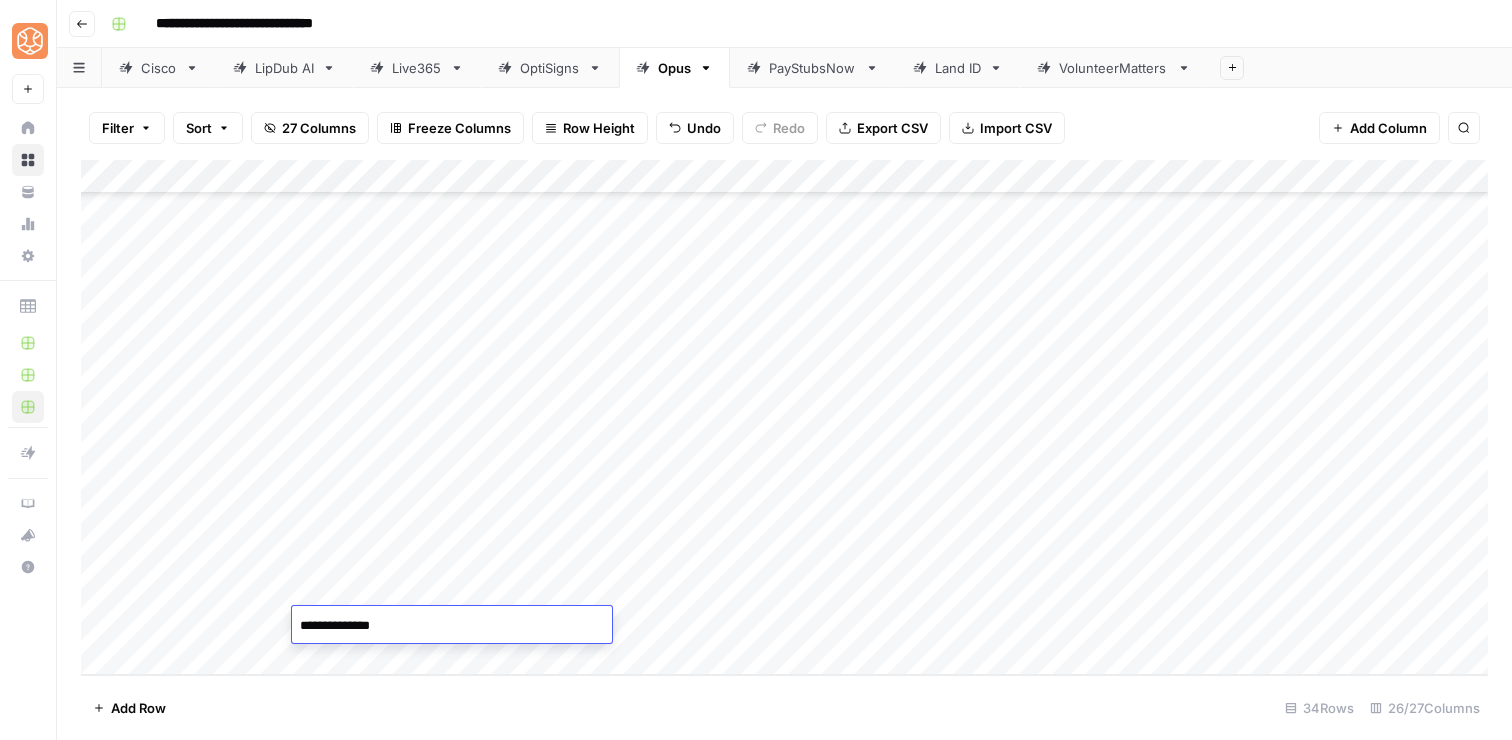 click on "Add Column" at bounding box center [784, 417] 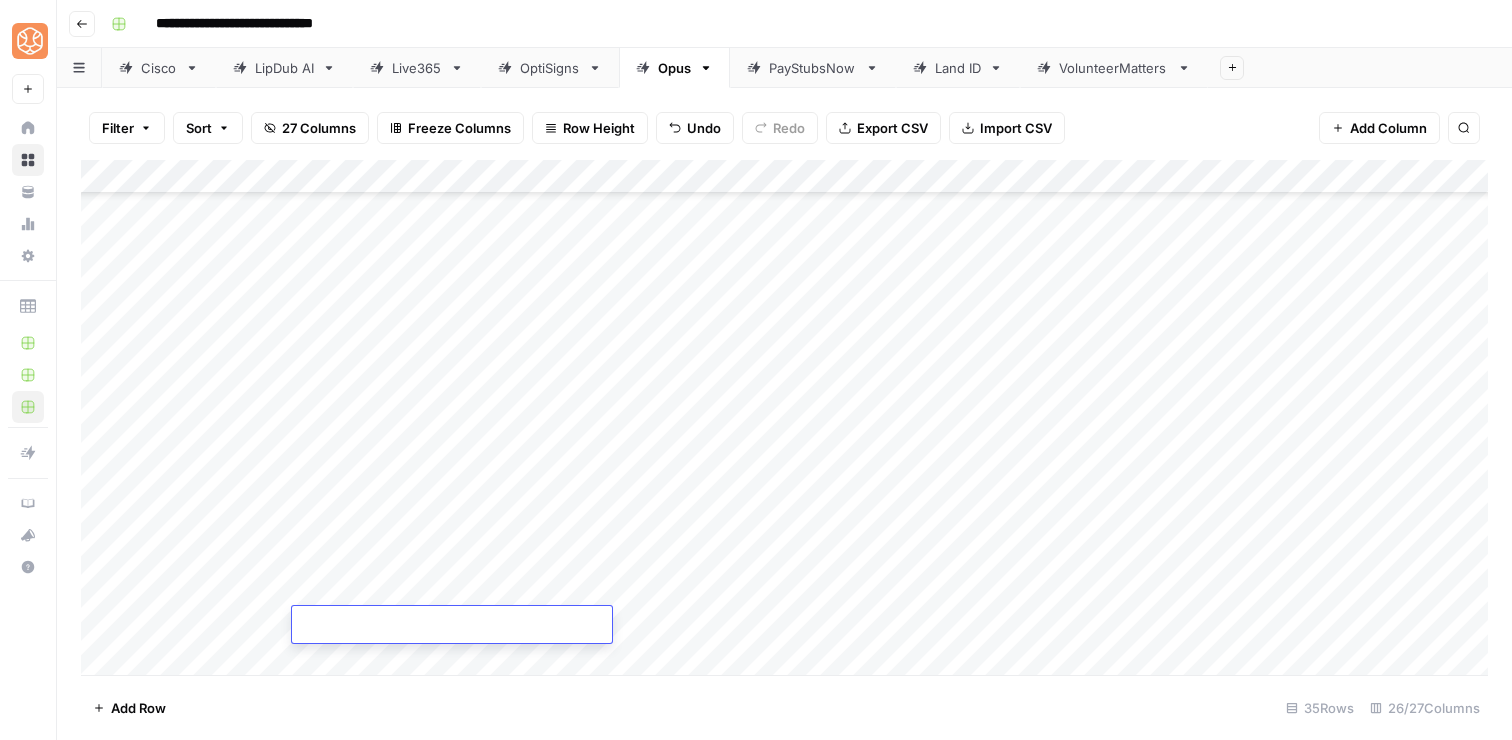 scroll, scrollTop: 741, scrollLeft: 0, axis: vertical 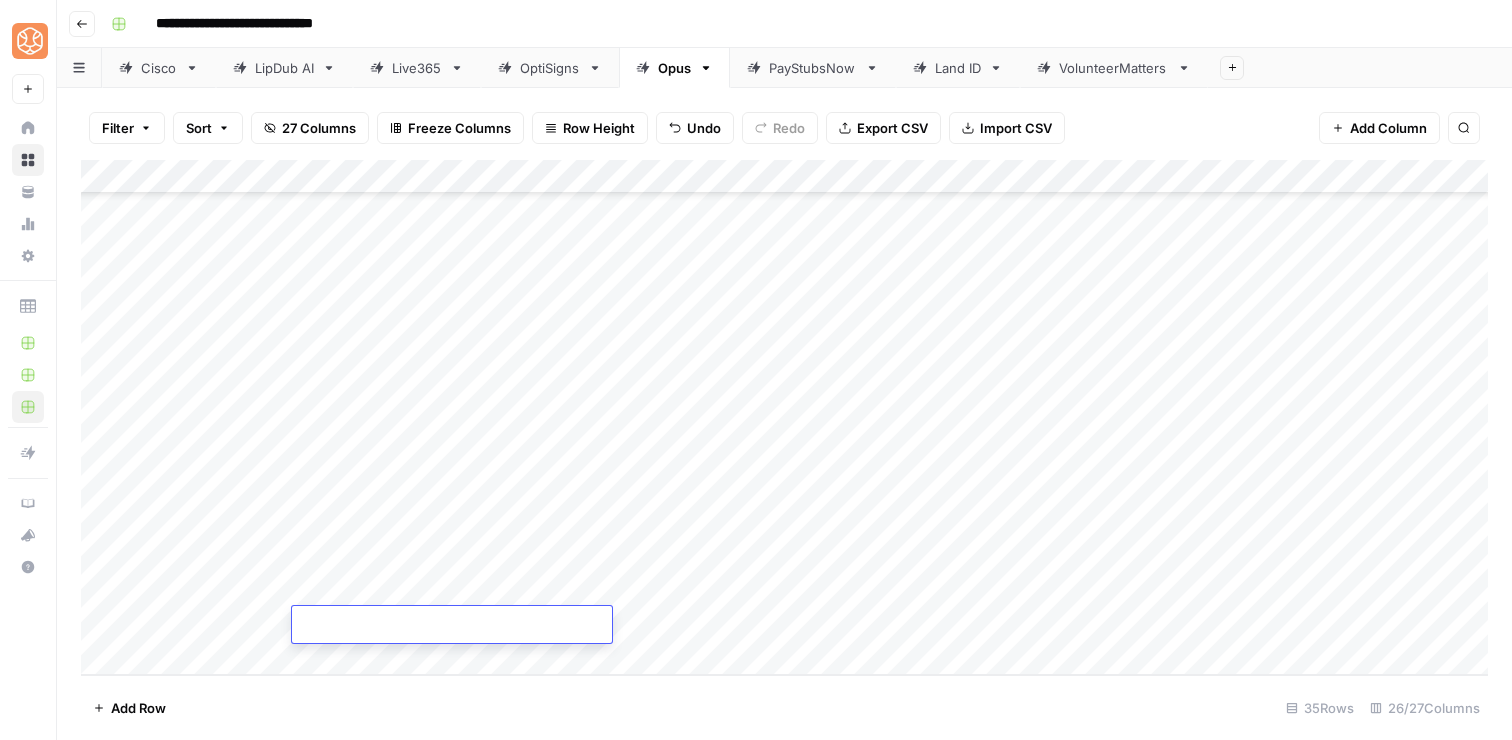 paste on "**********" 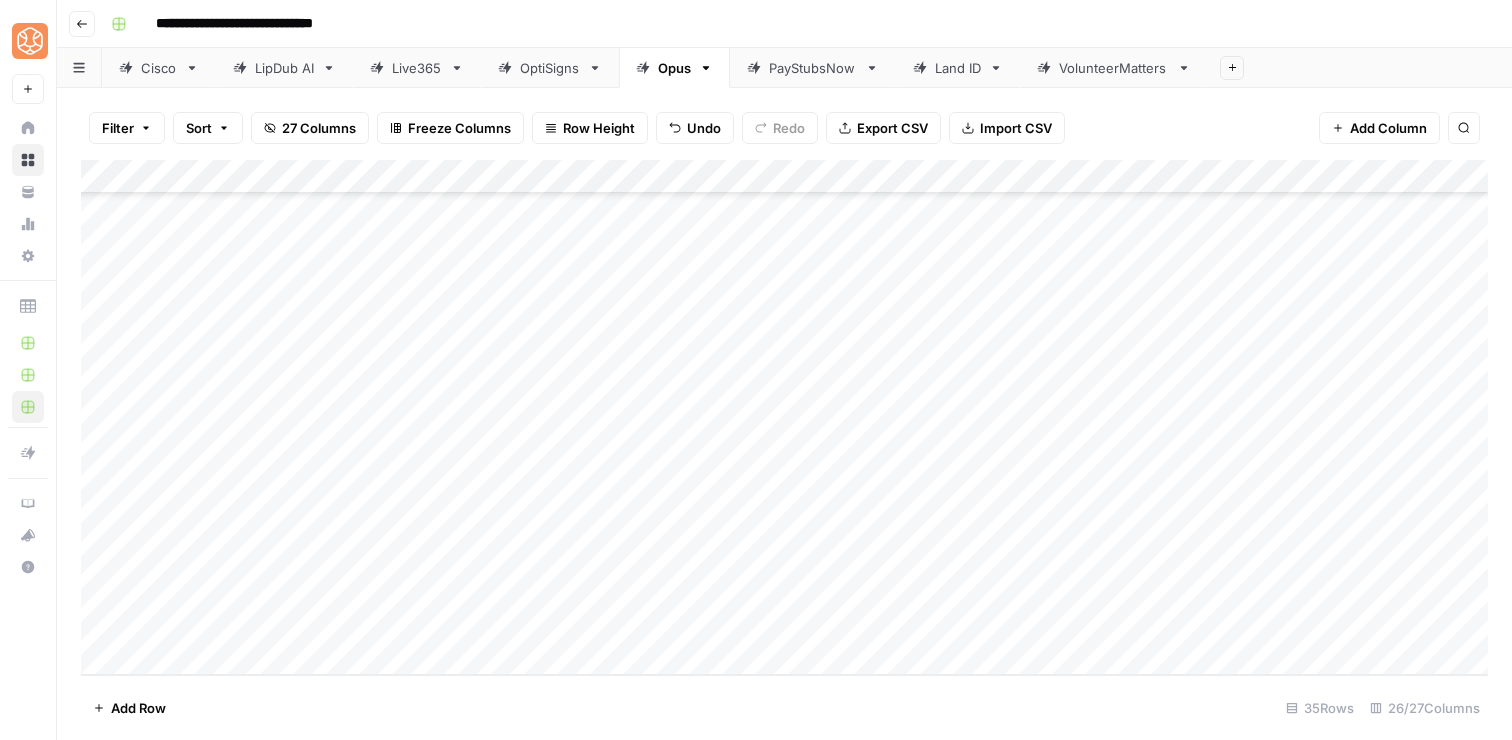 click on "Add Column" at bounding box center (784, 417) 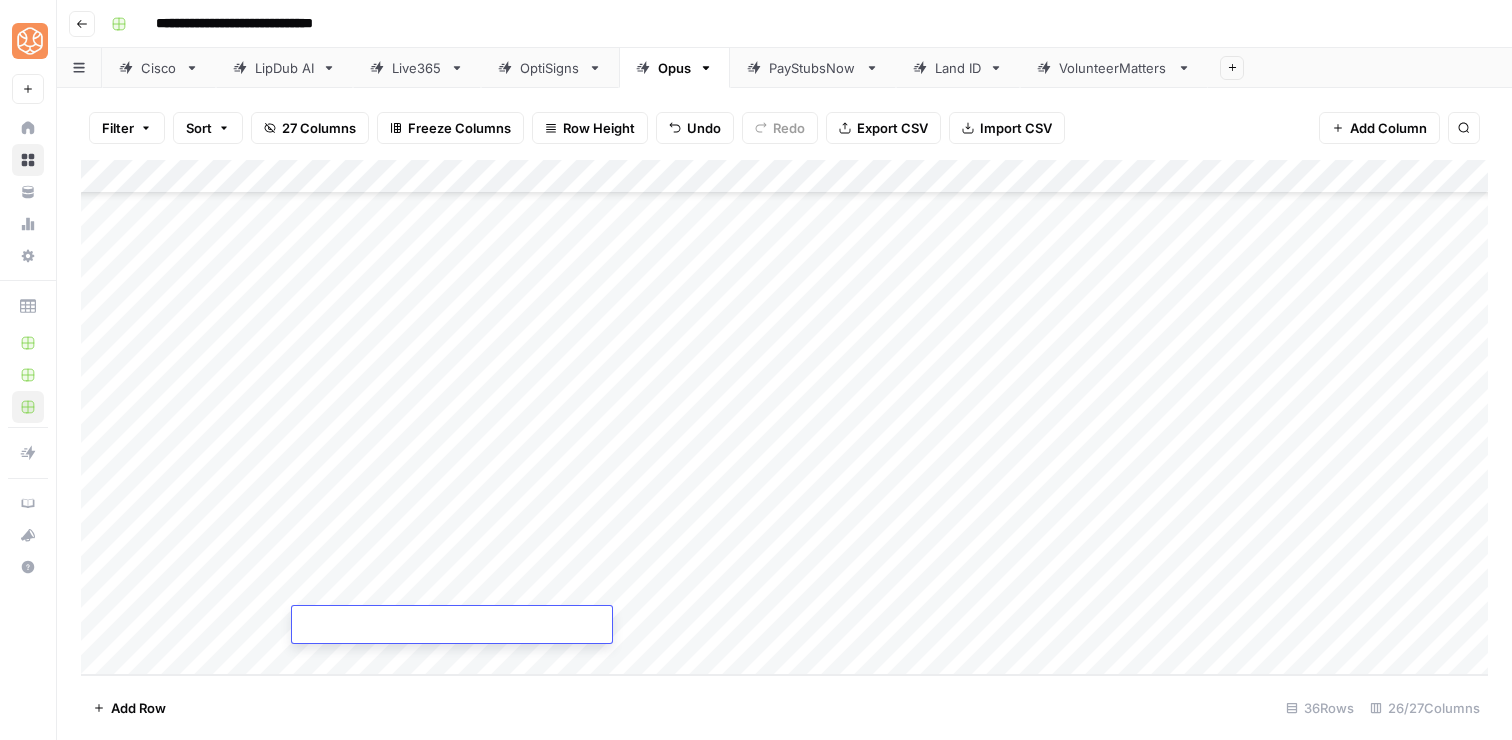 type on "**********" 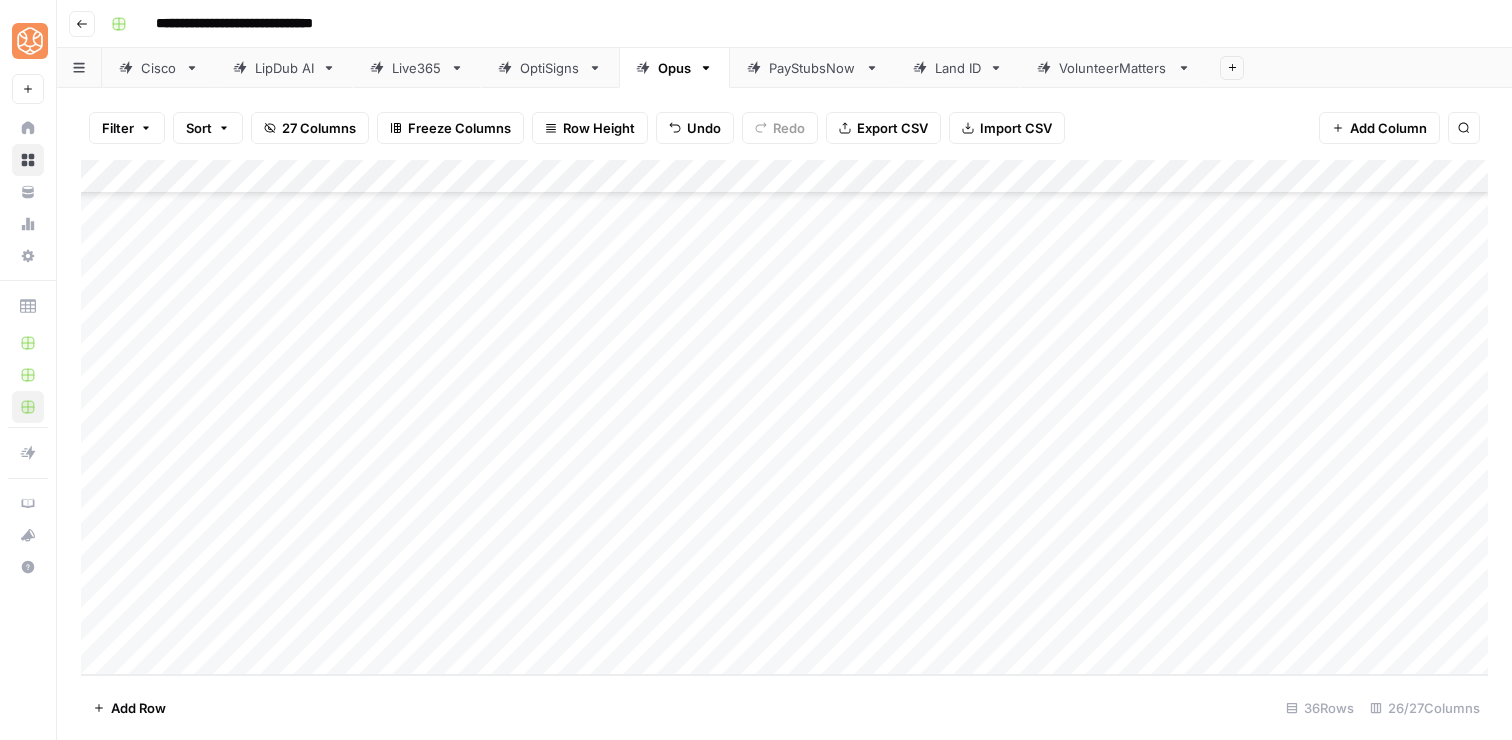 click on "Add Column" at bounding box center (784, 417) 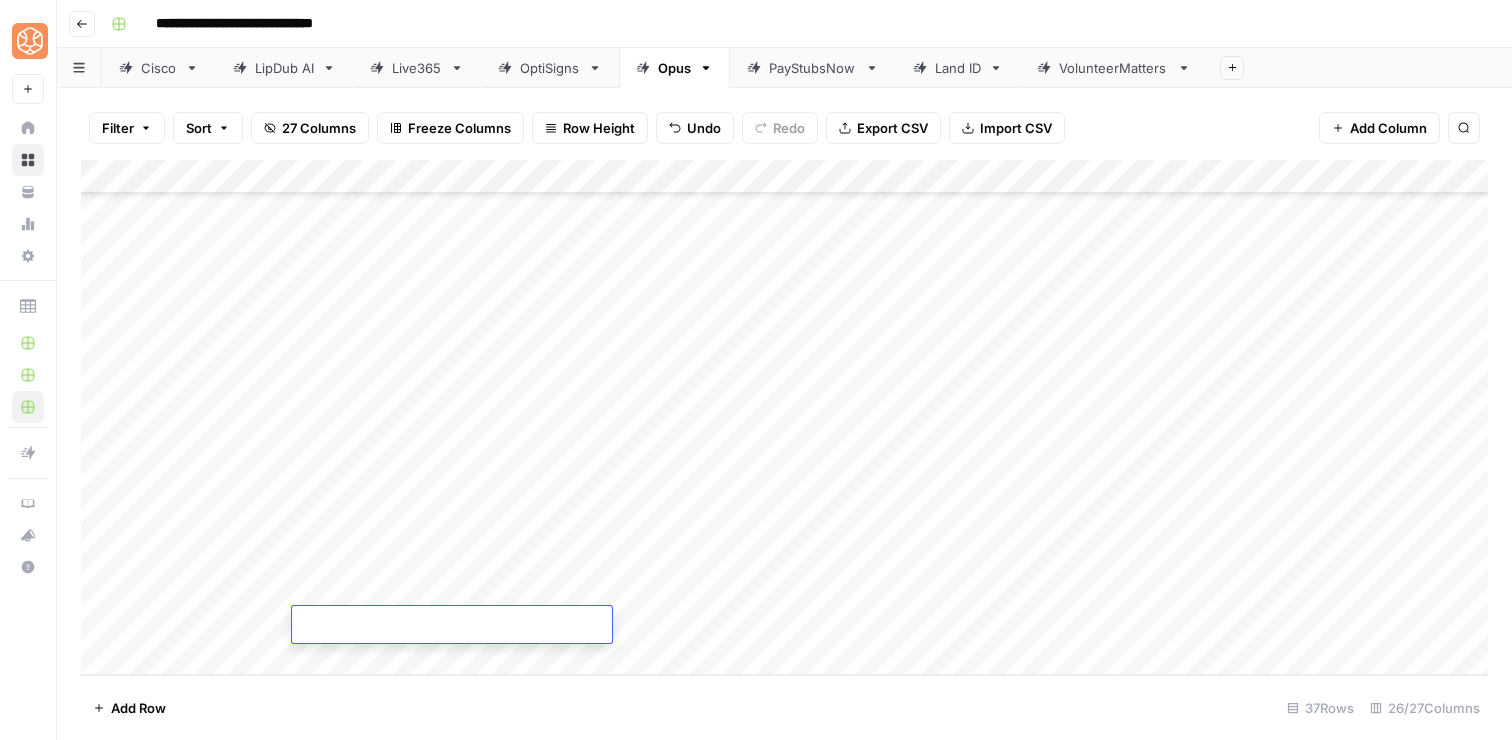 paste on "**********" 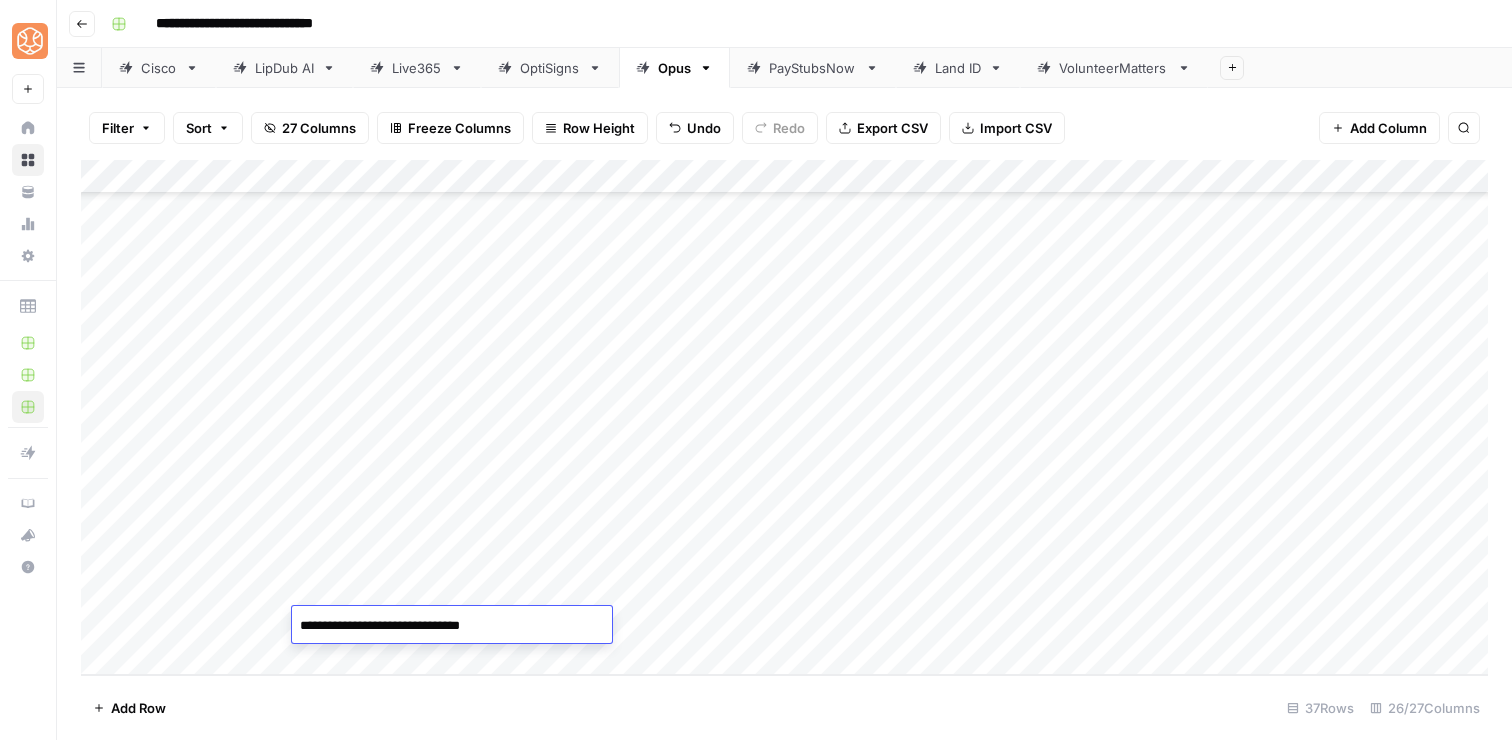 click on "Add Column" at bounding box center (784, 417) 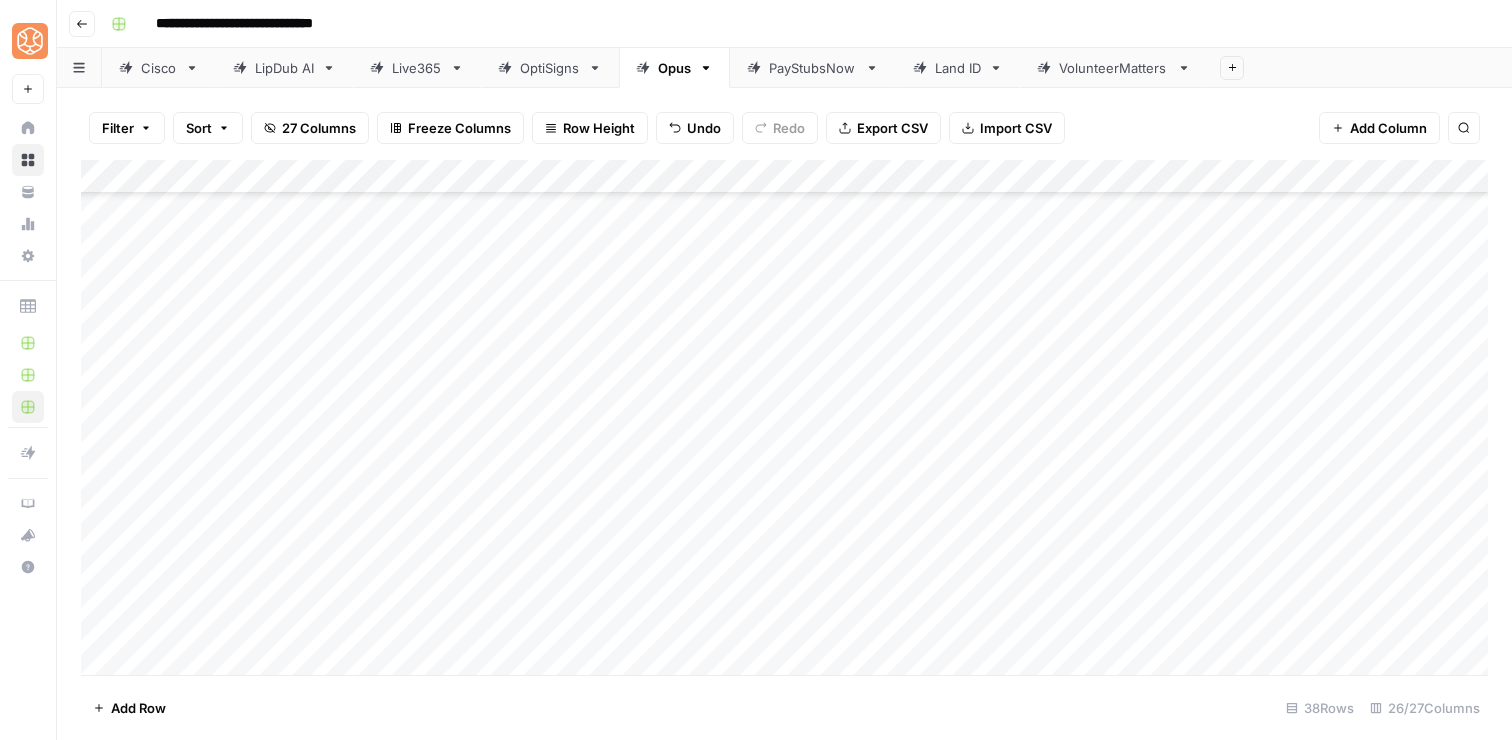 scroll, scrollTop: 843, scrollLeft: 0, axis: vertical 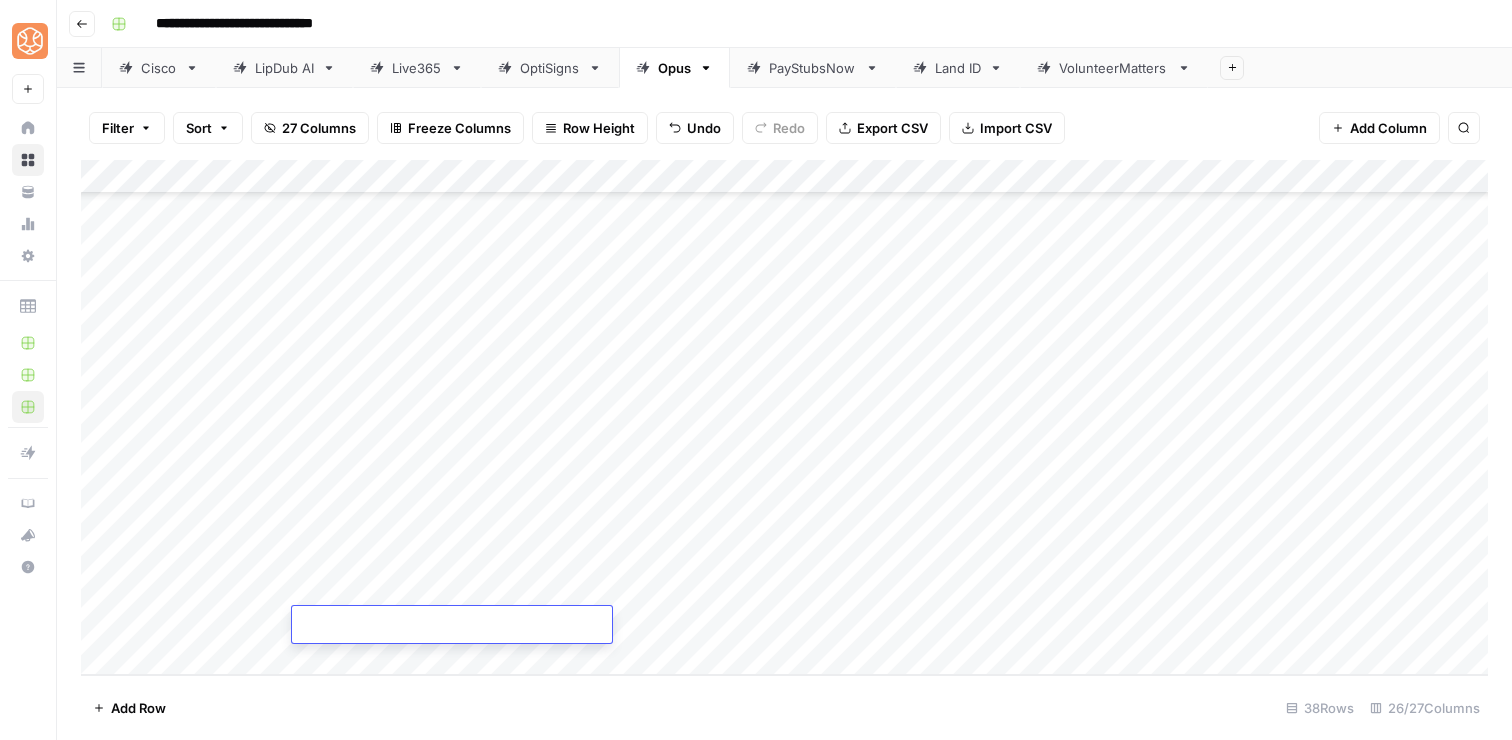 paste on "**********" 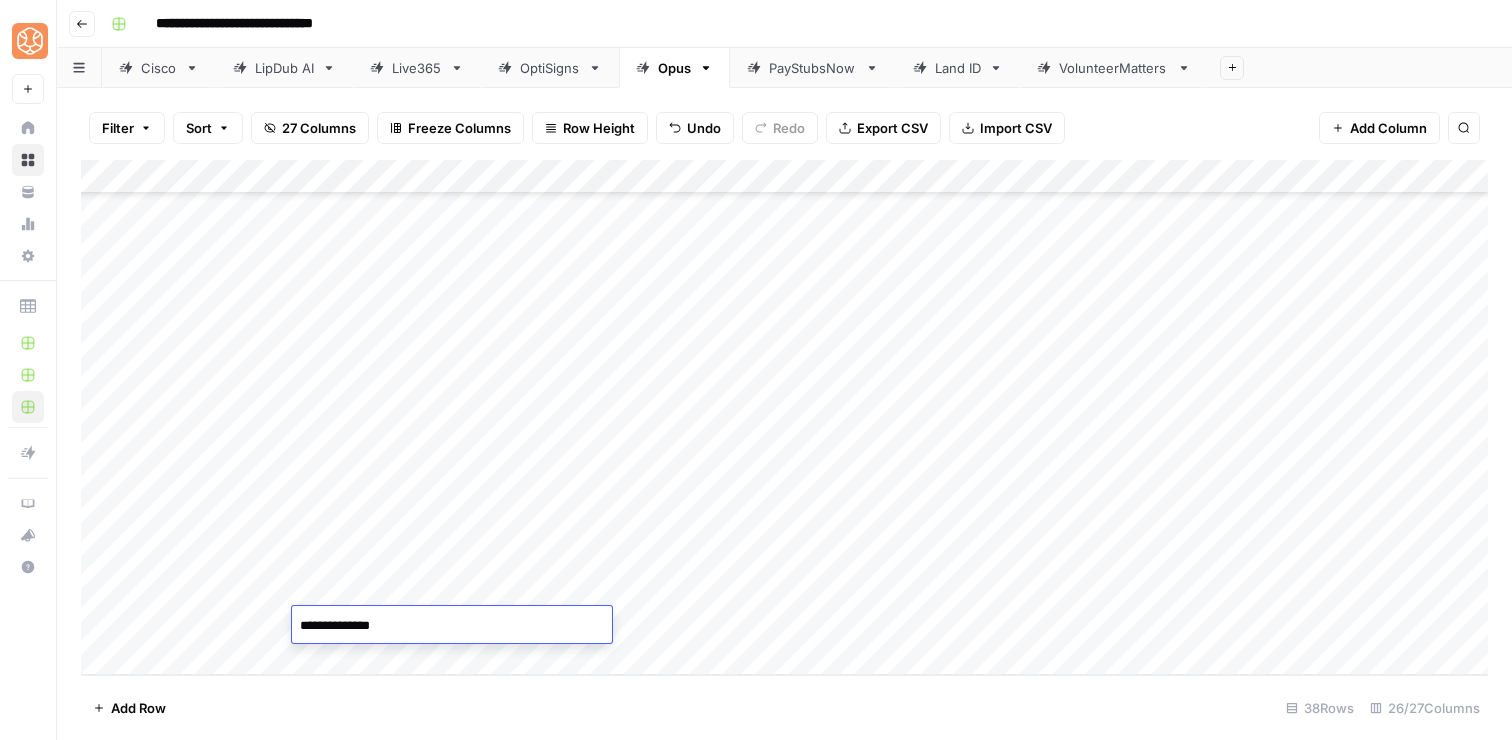 click on "Add Row 38  Rows 26/27  Columns" at bounding box center [784, 707] 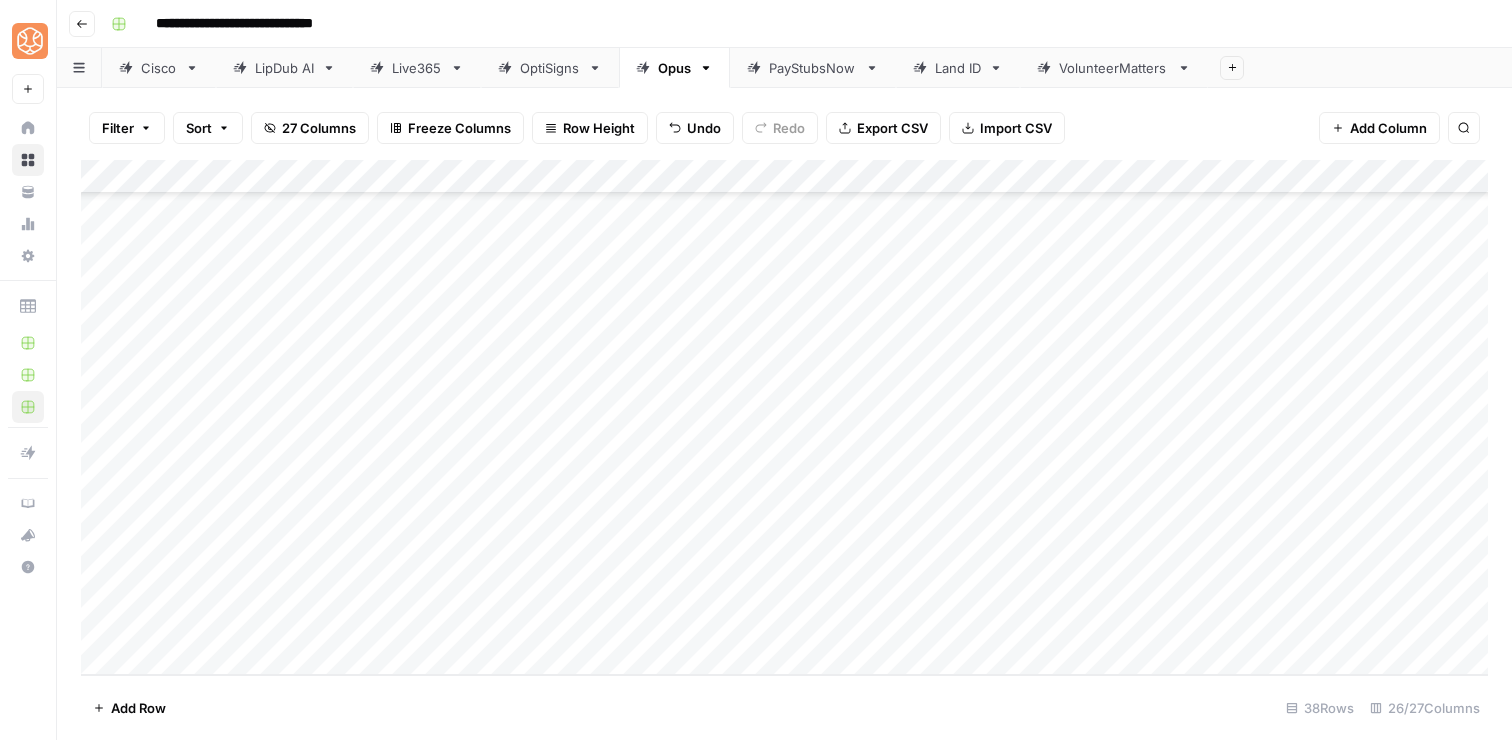 click on "Add Column" at bounding box center [784, 417] 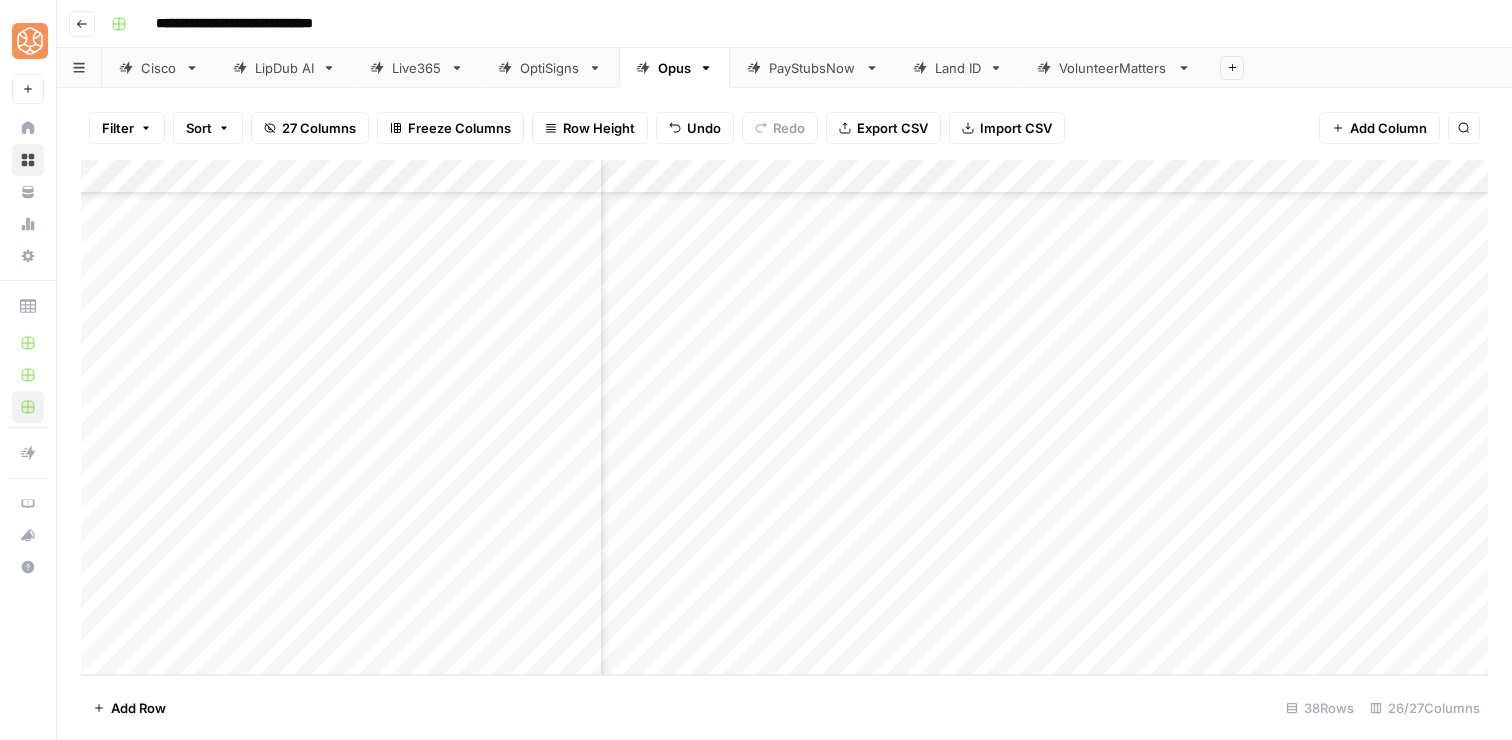 scroll, scrollTop: 843, scrollLeft: 1383, axis: both 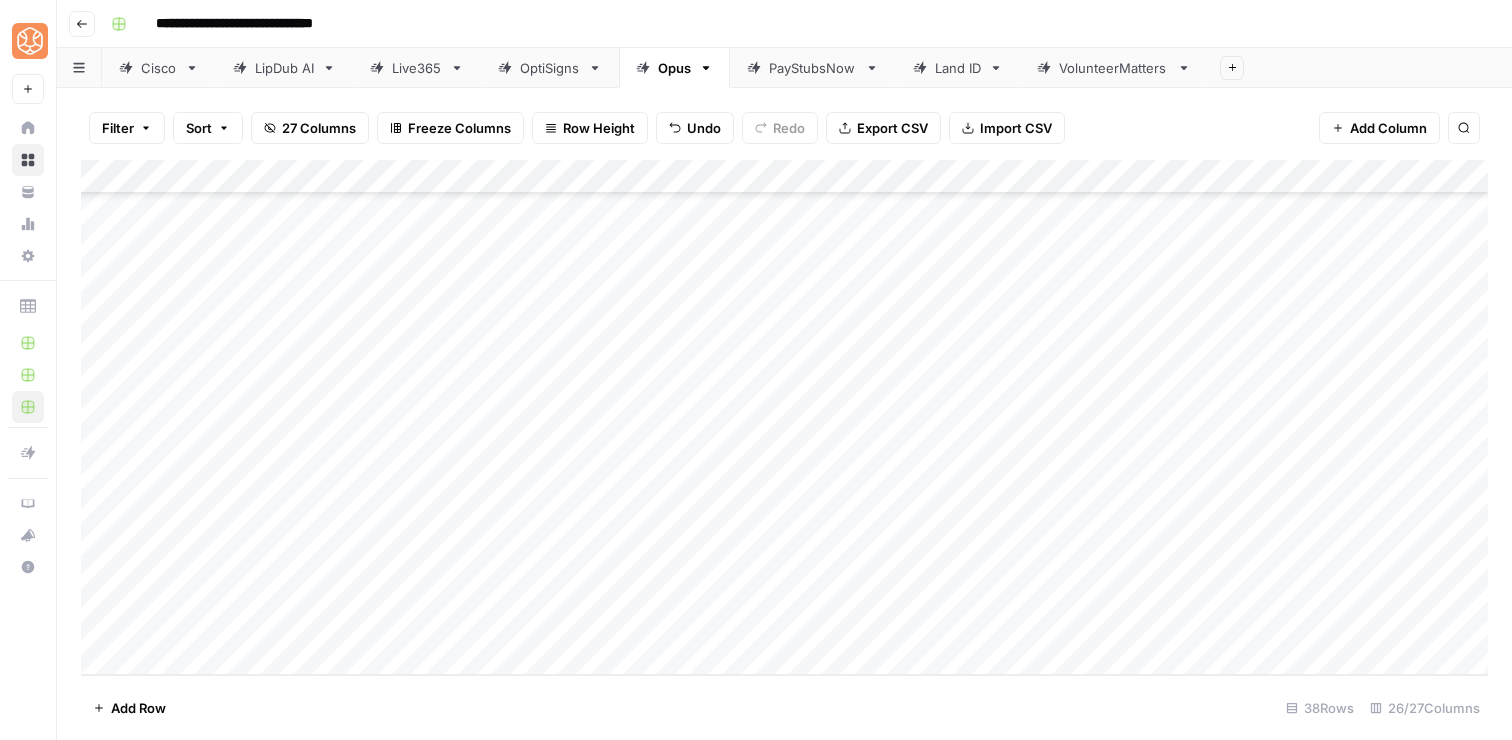 click on "Add Column" at bounding box center [784, 417] 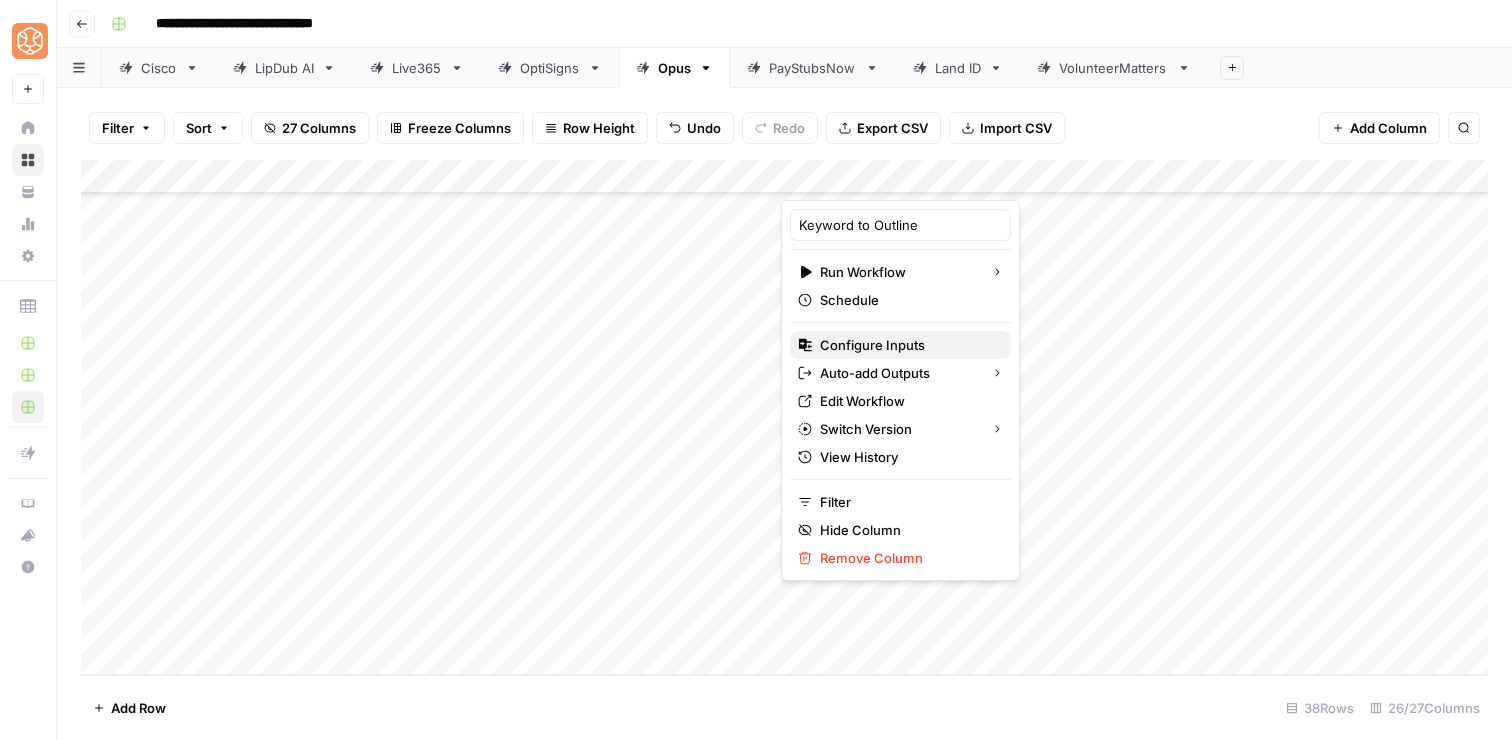 click on "Configure Inputs" at bounding box center (907, 345) 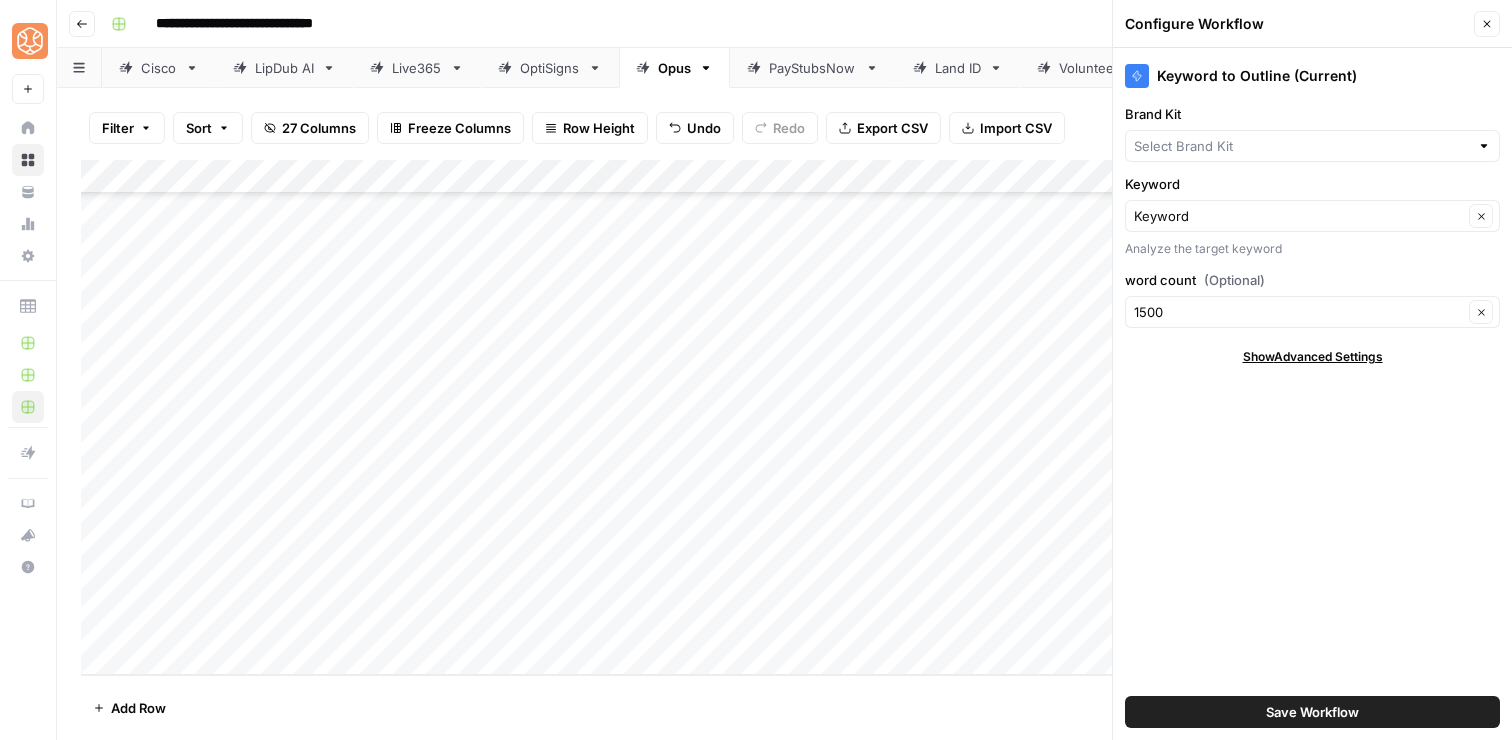 type on "OpusClip" 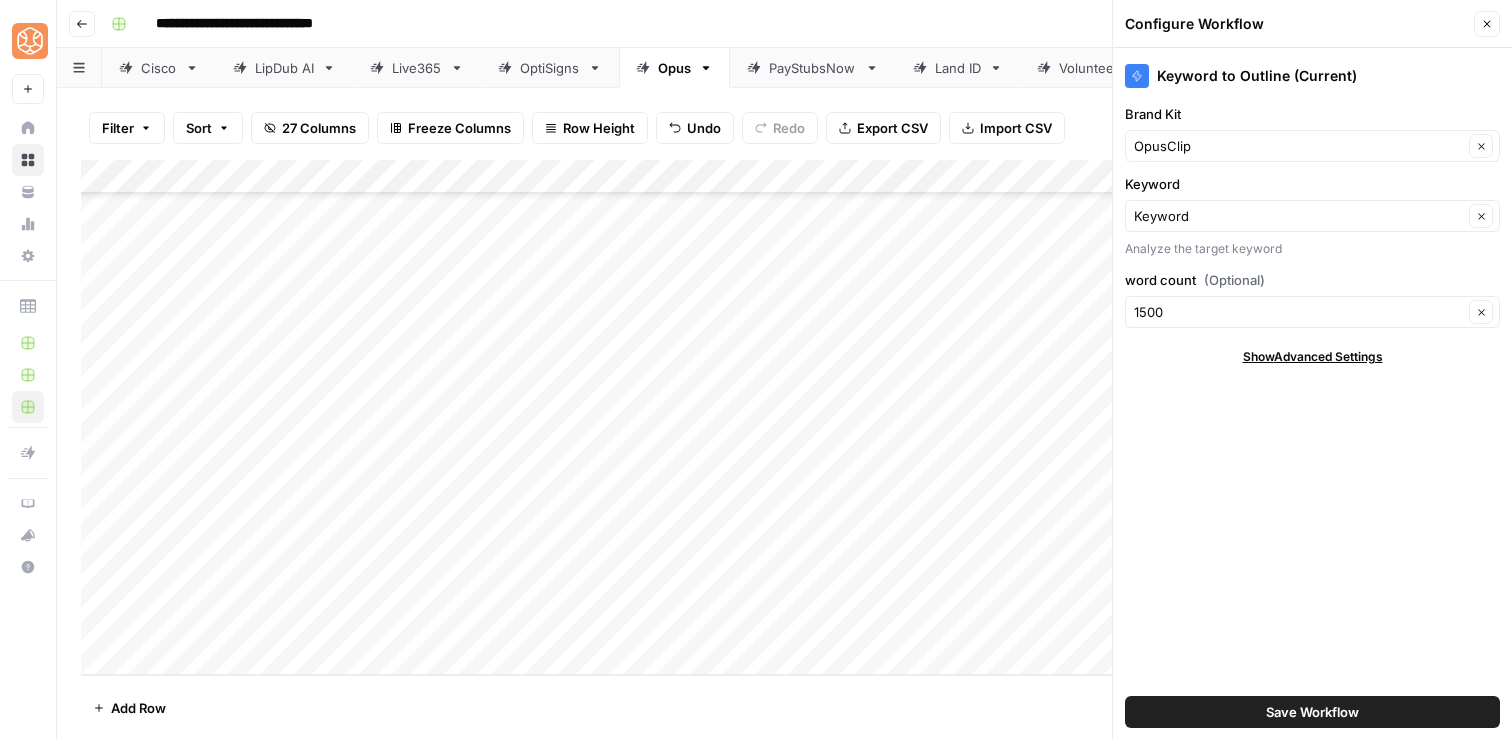 click on "Save Workflow" at bounding box center (1312, 712) 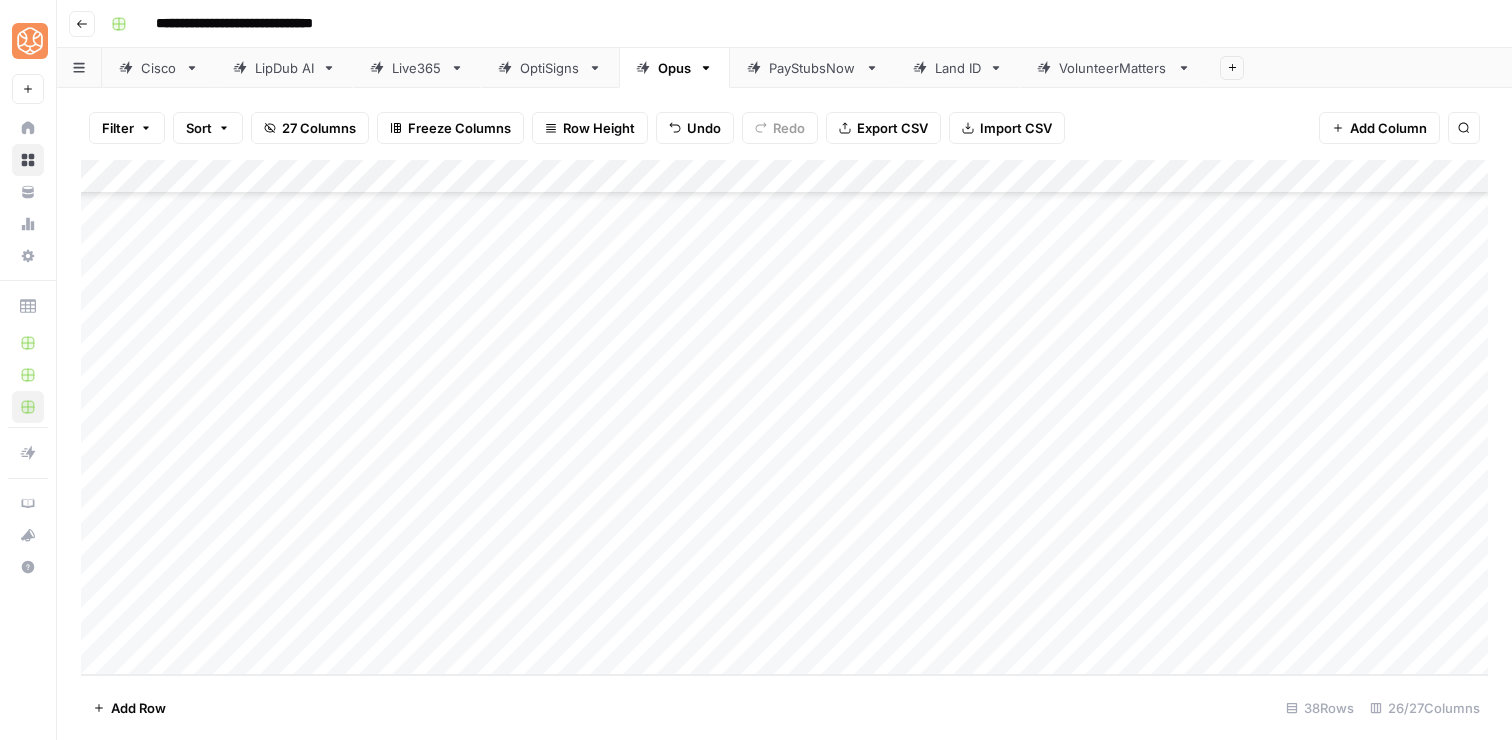 click on "Add Column" at bounding box center [784, 417] 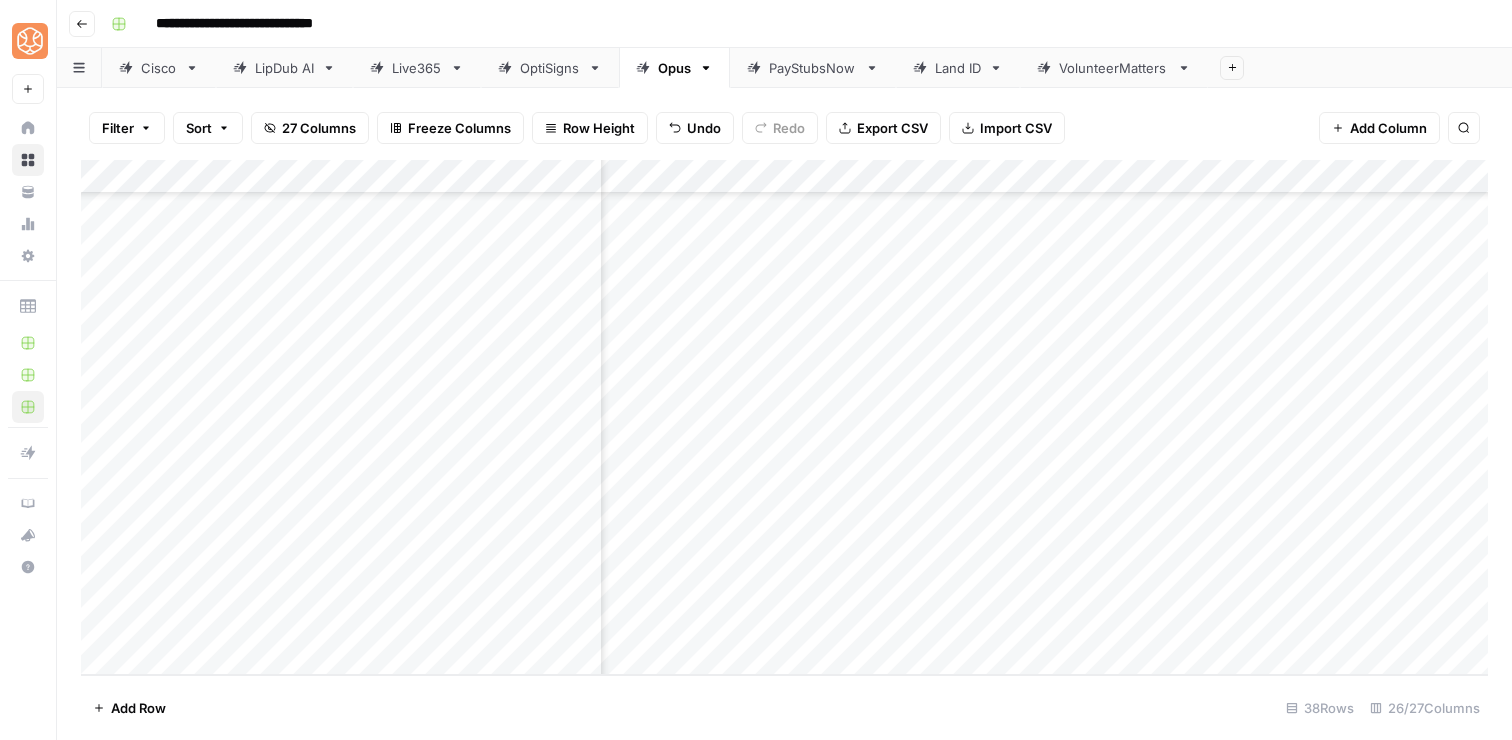 scroll, scrollTop: 843, scrollLeft: 1382, axis: both 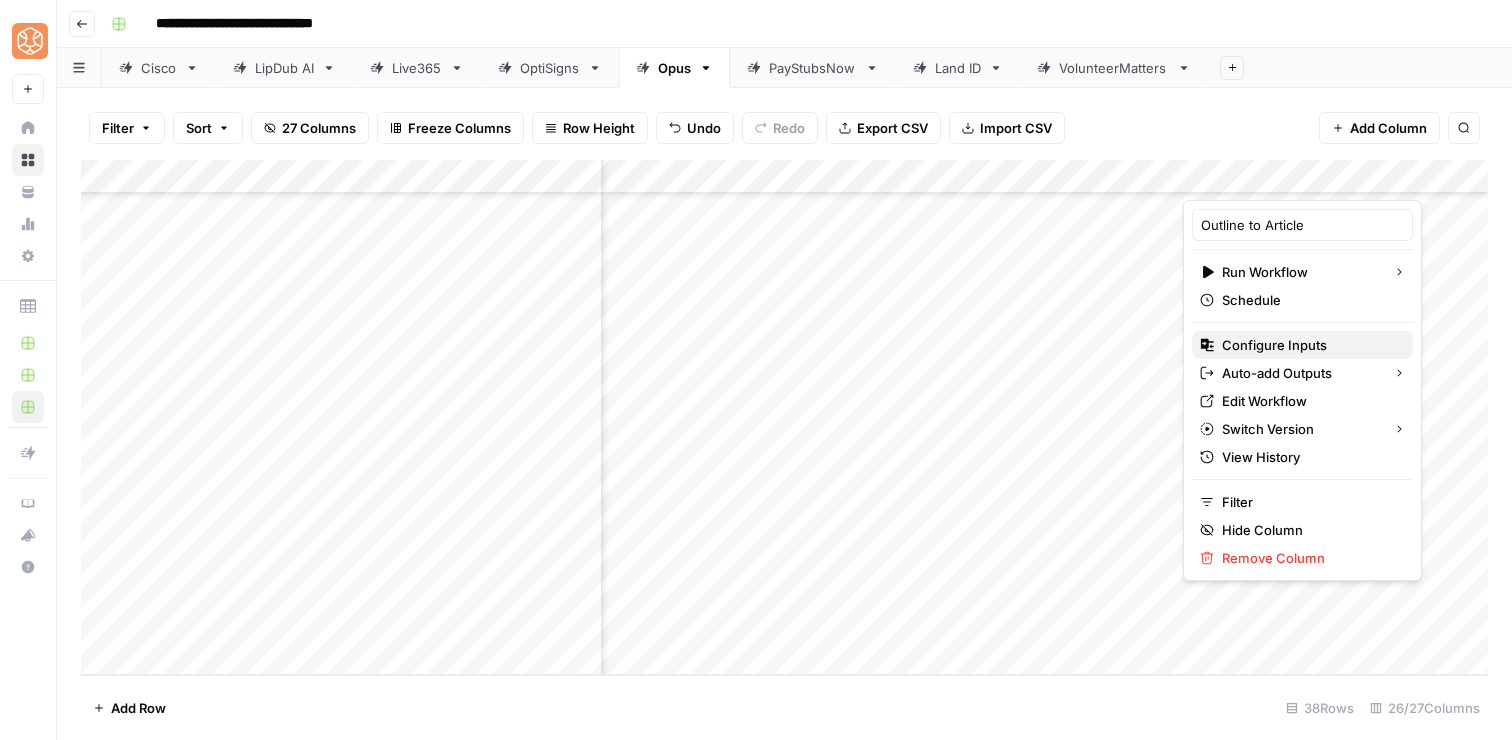 click on "Configure Inputs" at bounding box center [1309, 345] 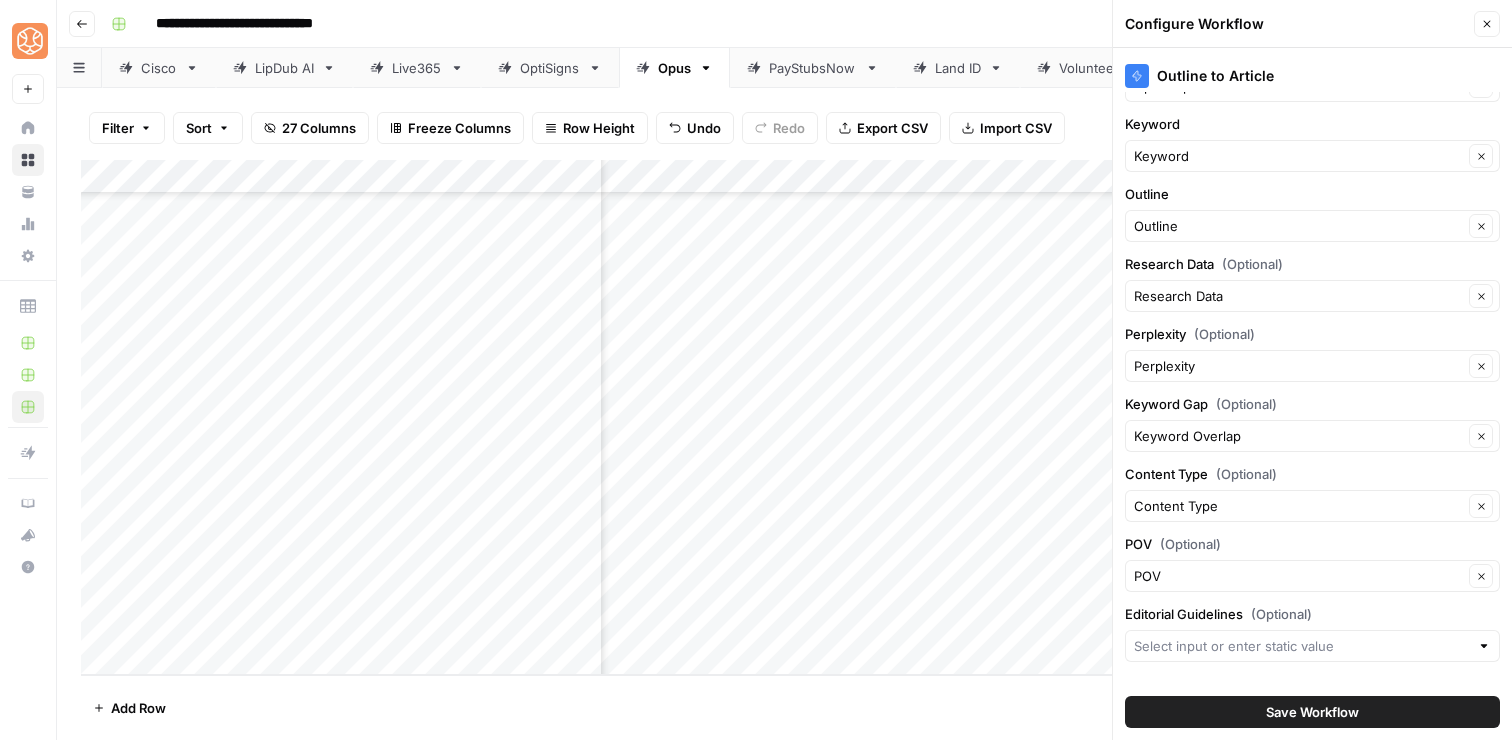 scroll, scrollTop: 84, scrollLeft: 0, axis: vertical 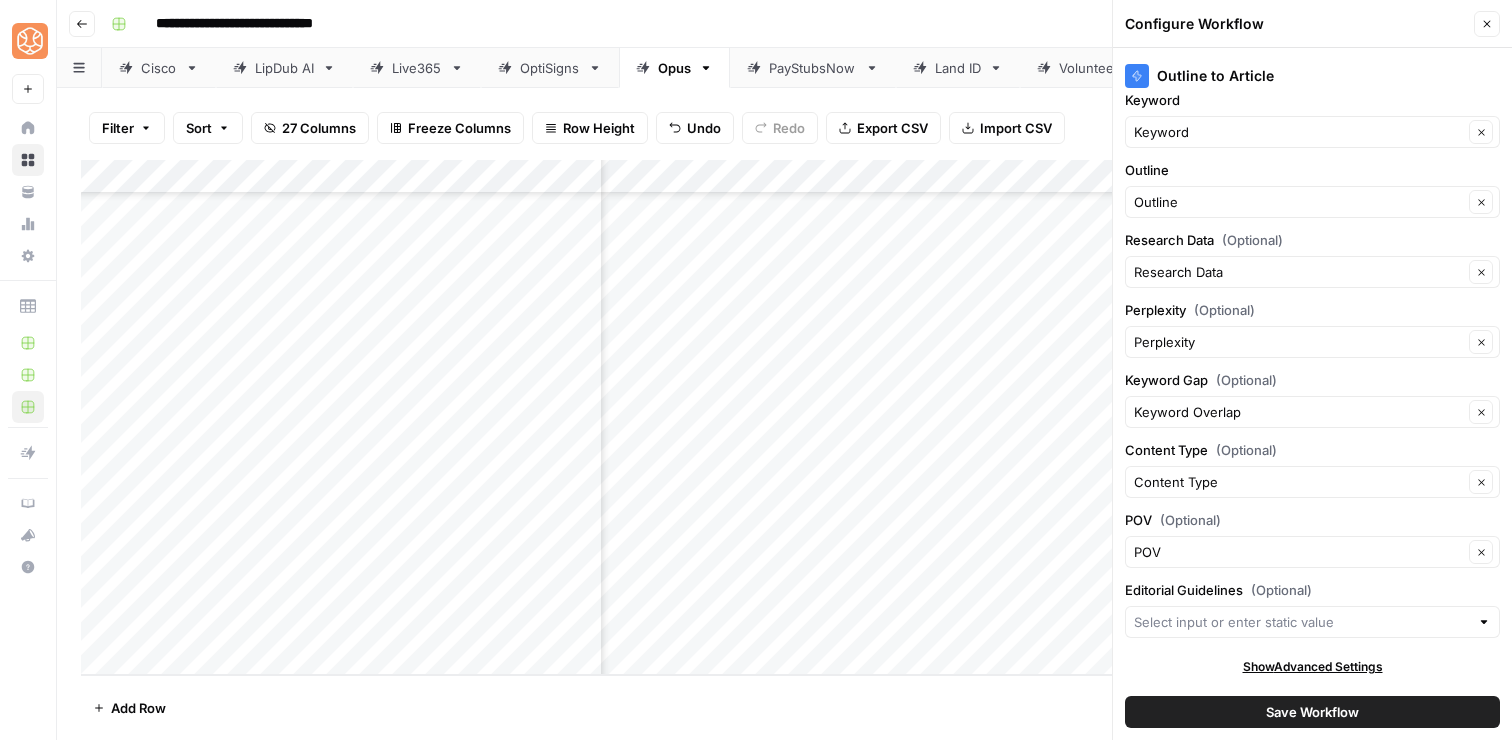 click on "Save Workflow" at bounding box center [1312, 712] 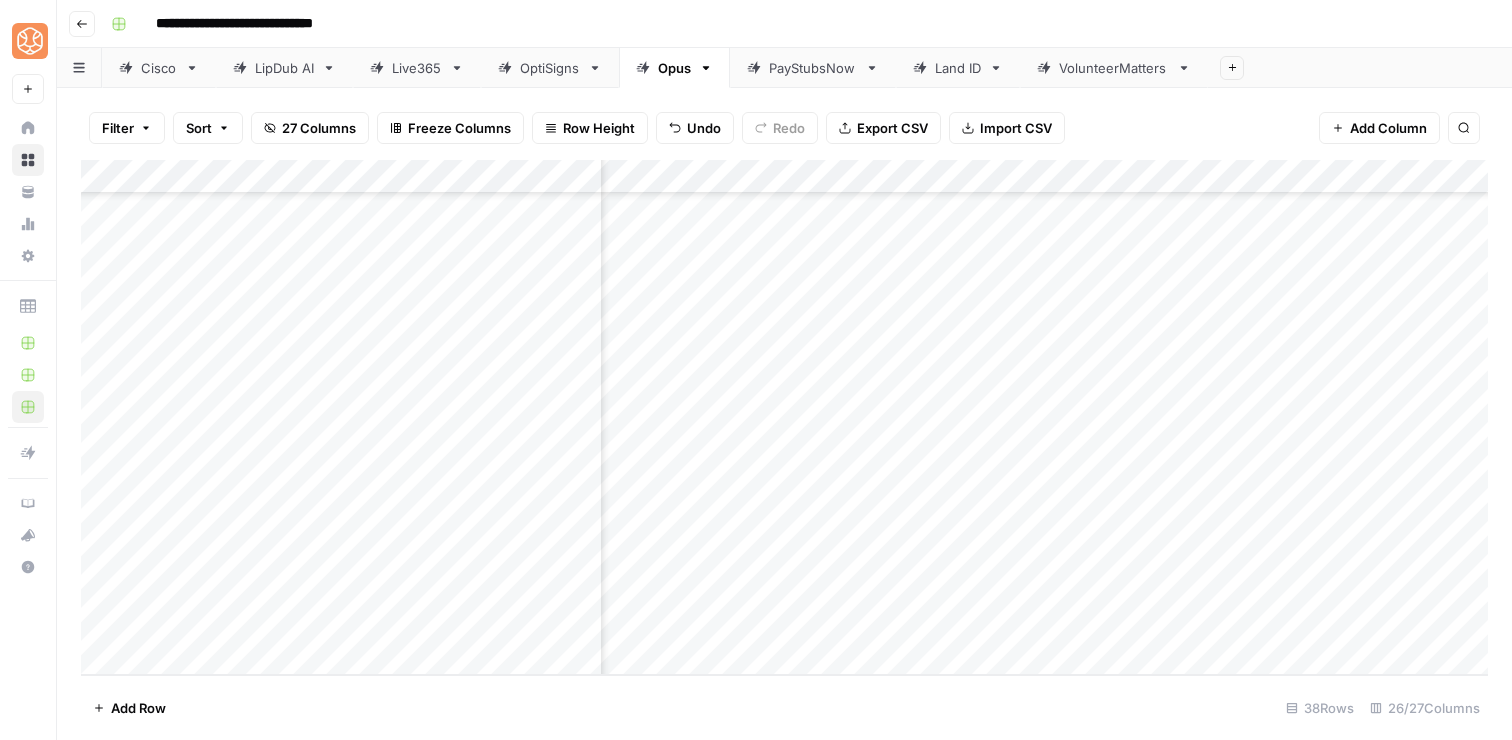 scroll, scrollTop: 843, scrollLeft: 2027, axis: both 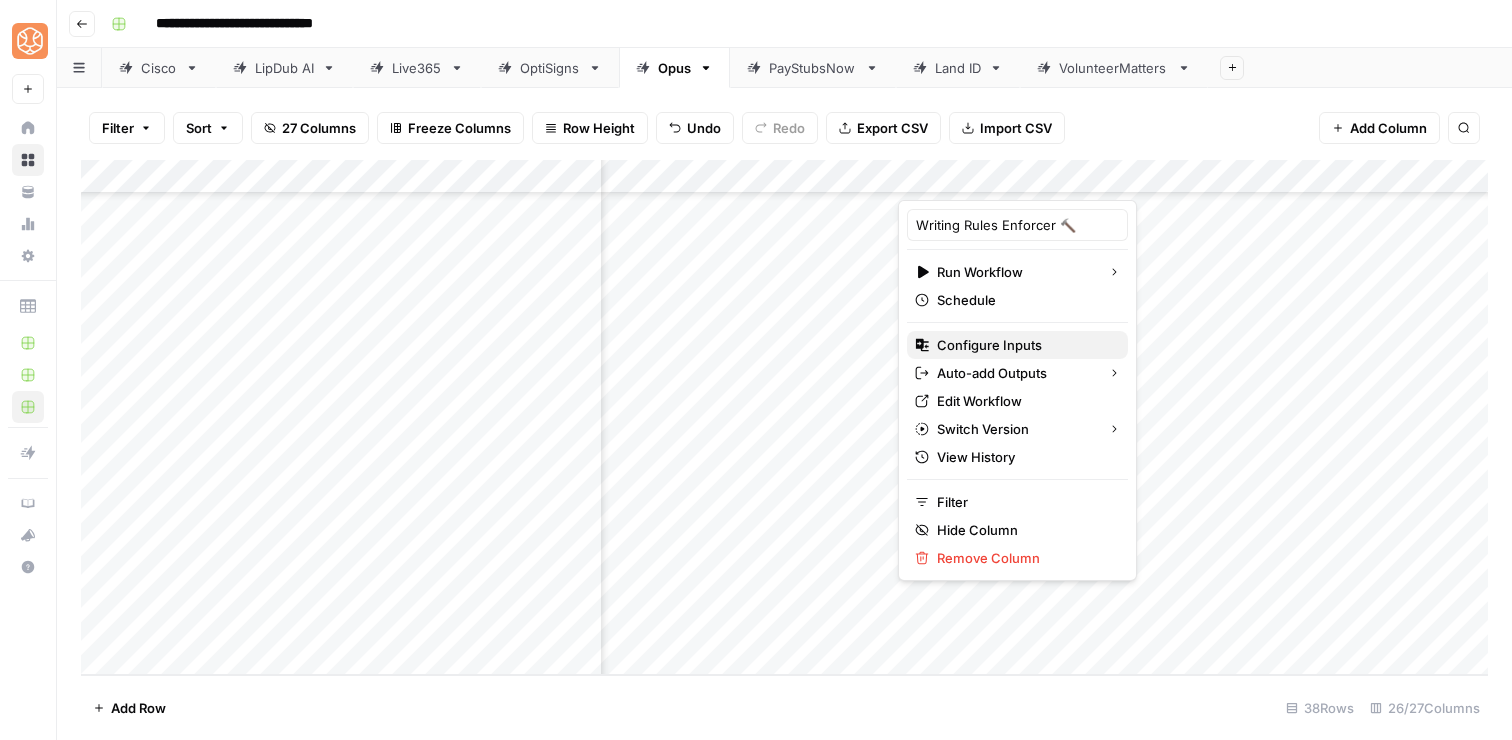 click on "Configure Inputs" at bounding box center [1024, 345] 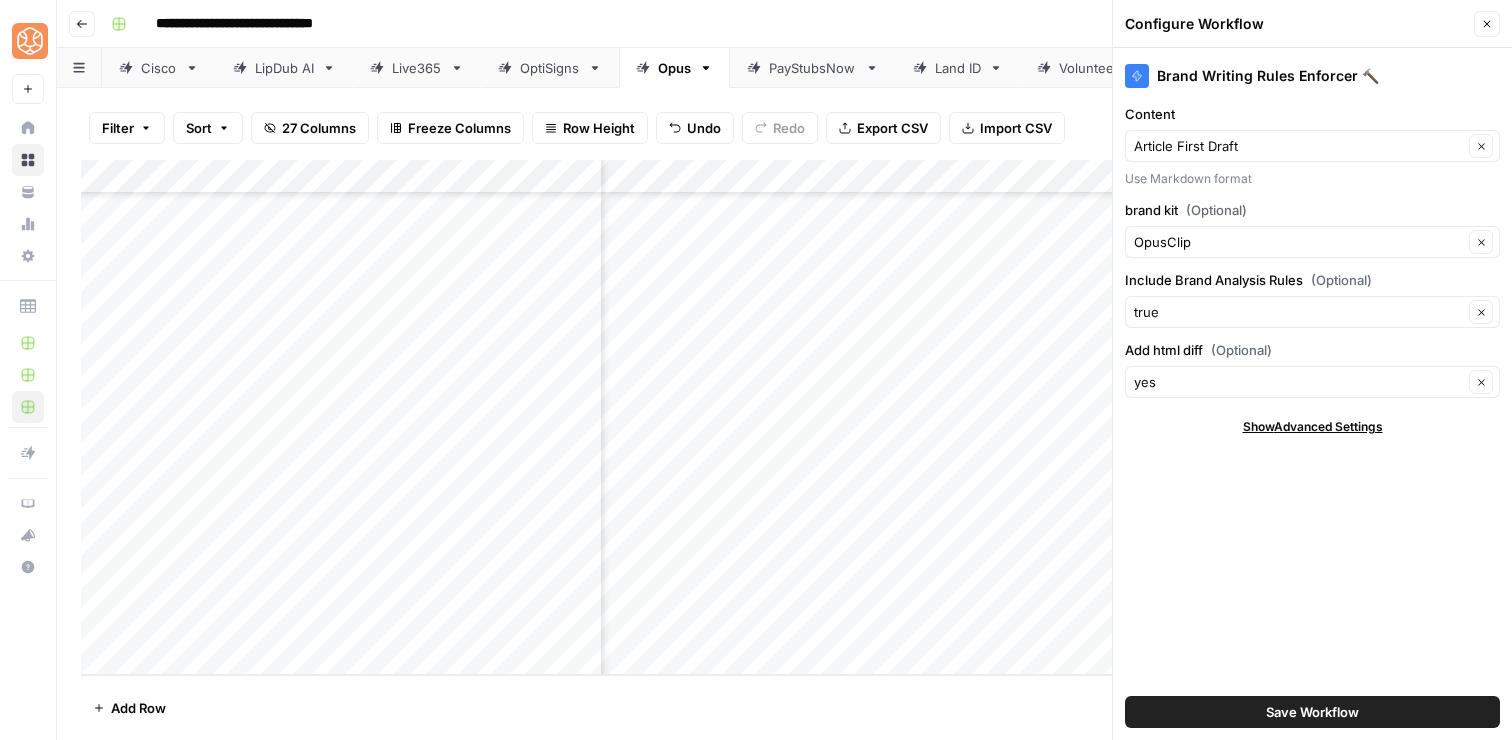 click on "Save Workflow" at bounding box center [1312, 712] 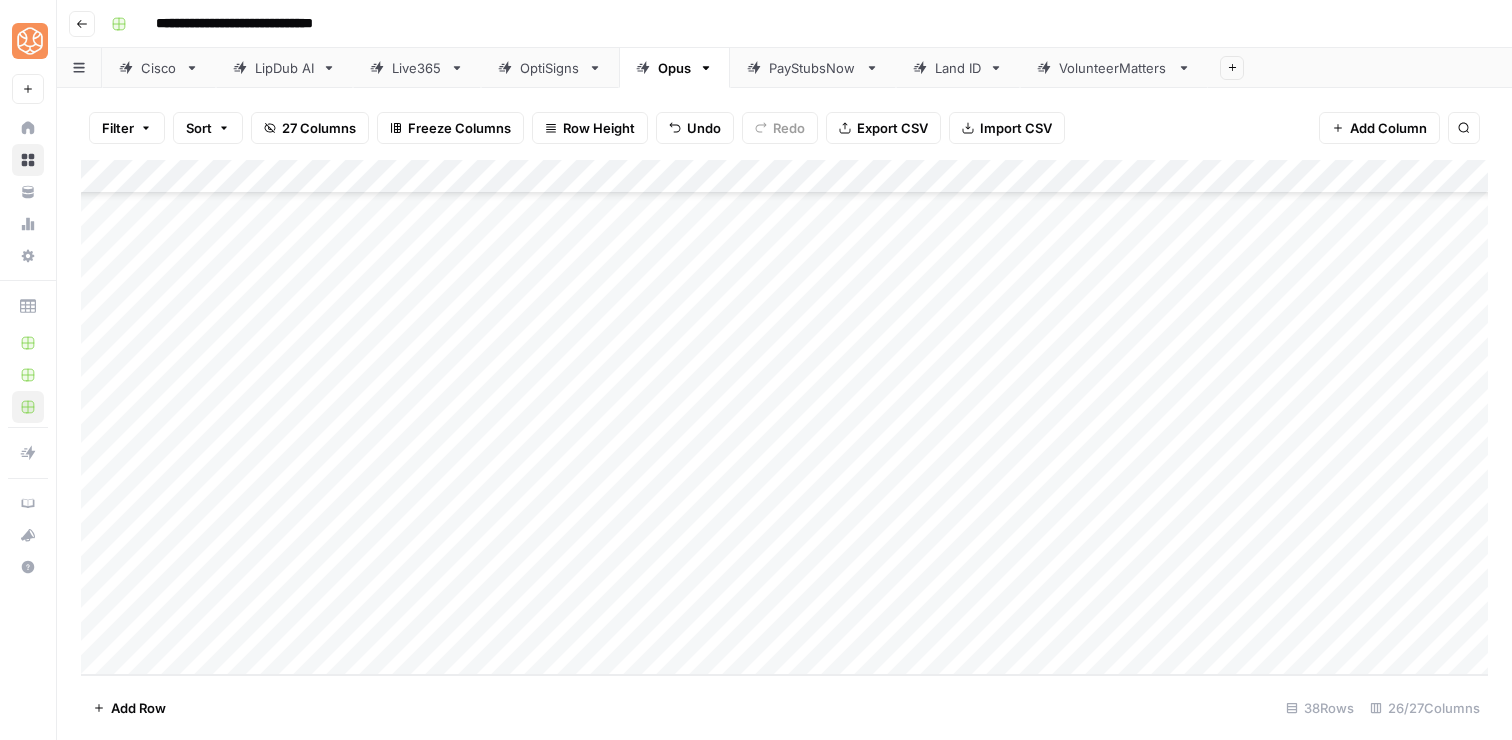 scroll, scrollTop: 843, scrollLeft: 0, axis: vertical 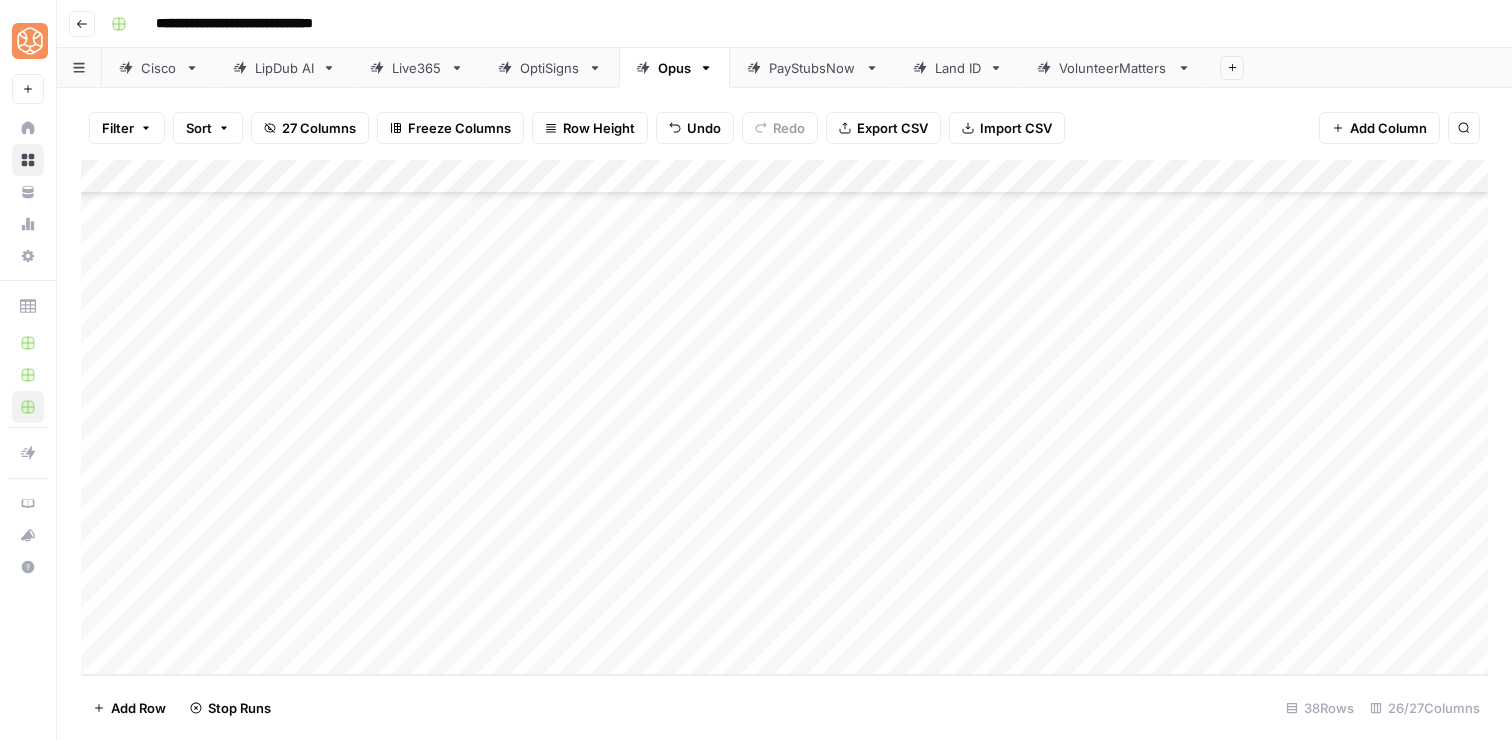 click on "Add Column" at bounding box center (784, 417) 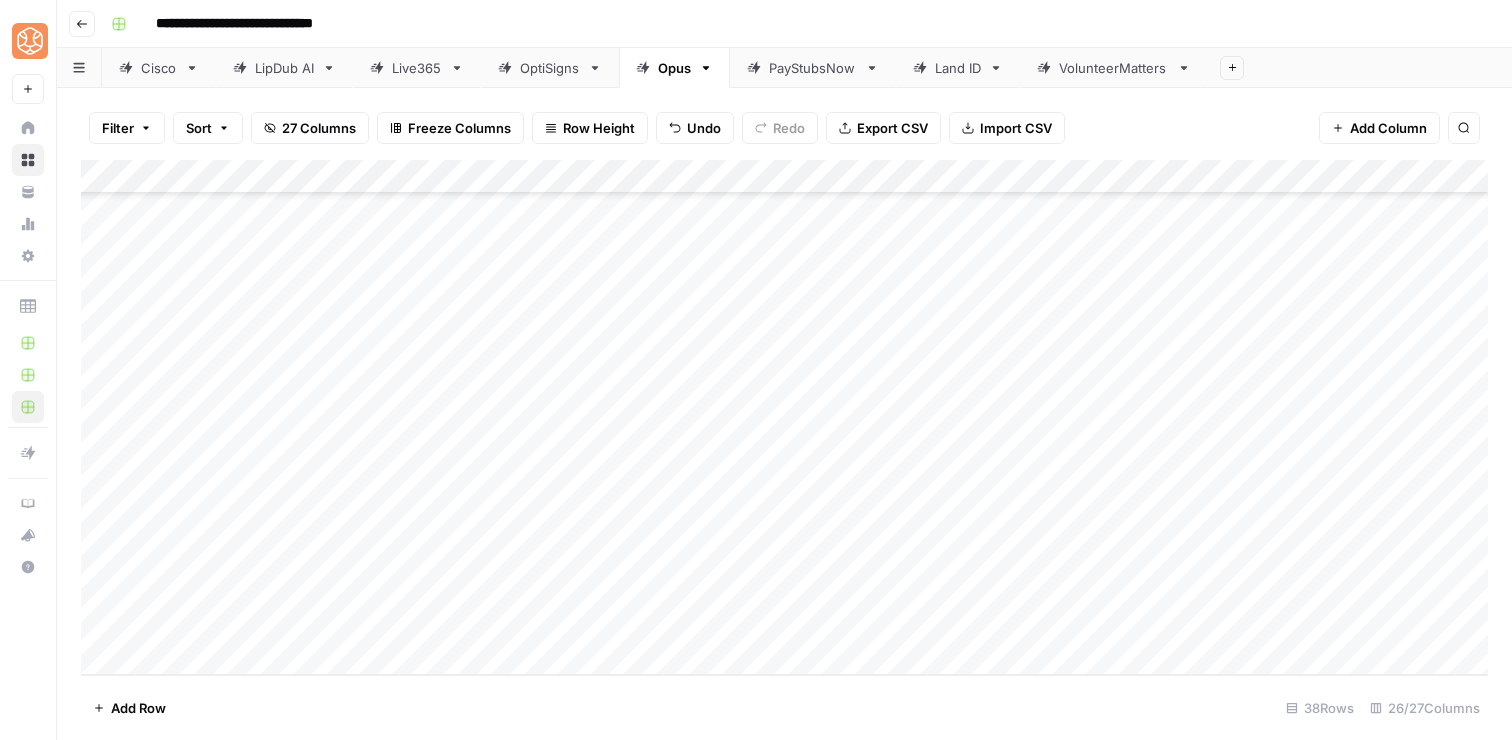 click on "Add Column" at bounding box center [784, 417] 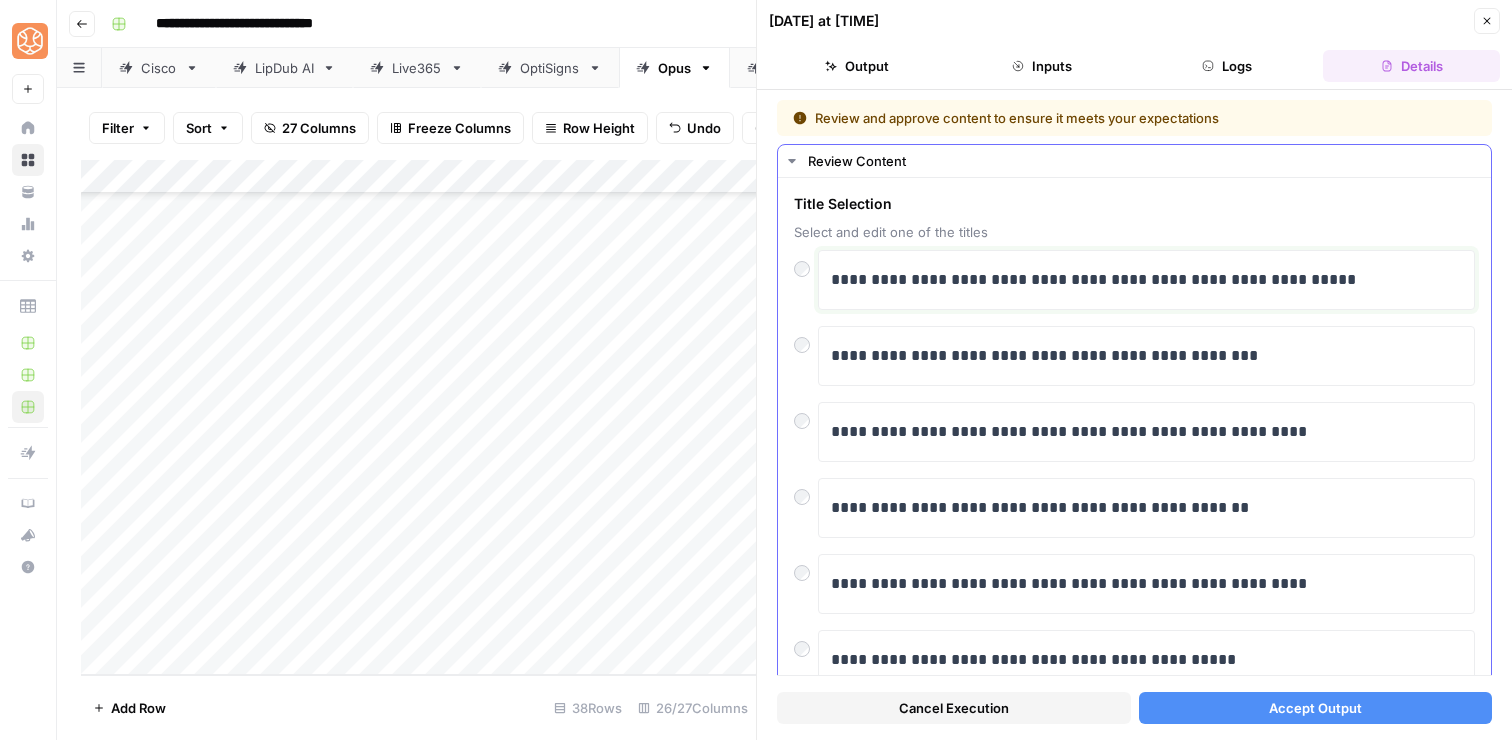click on "**********" at bounding box center [1146, 280] 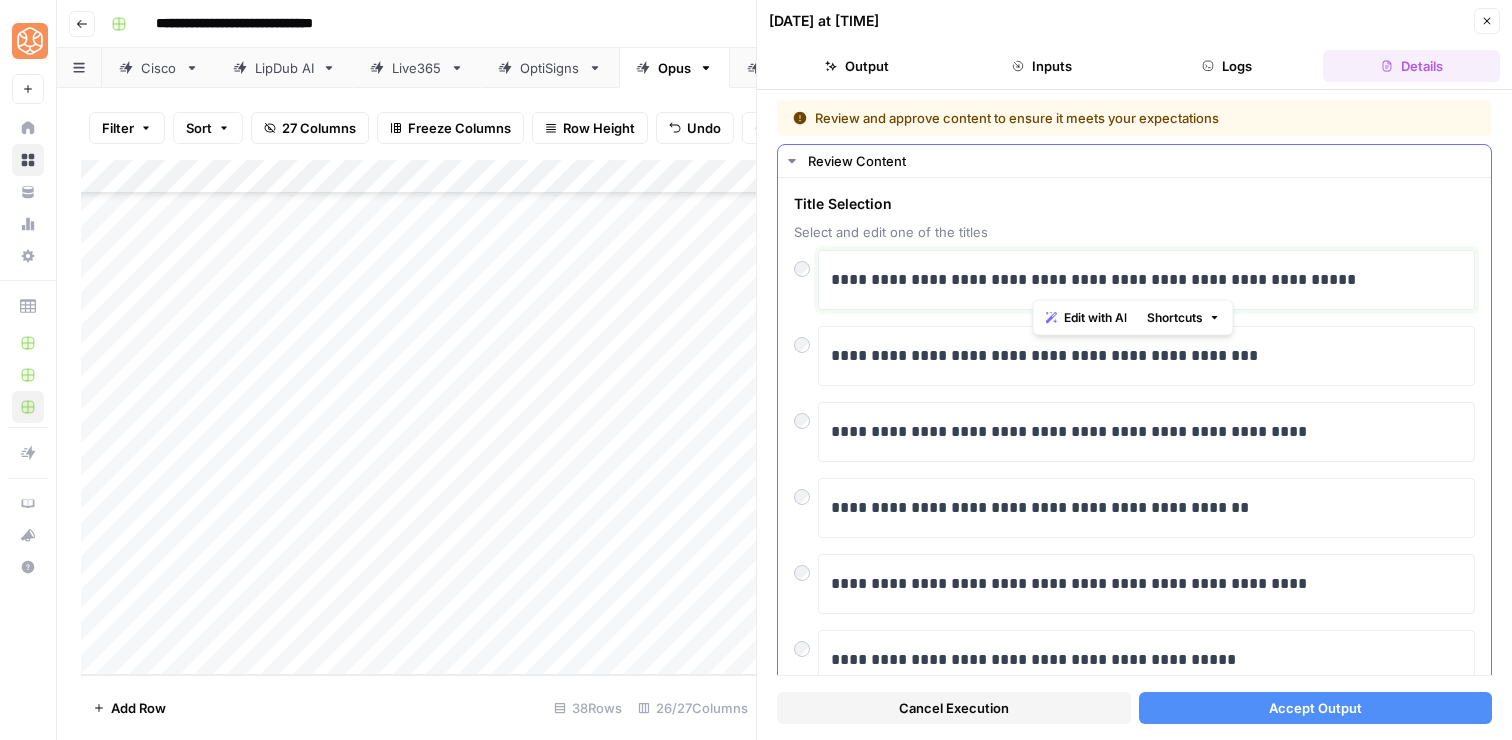 click on "**********" at bounding box center (1146, 280) 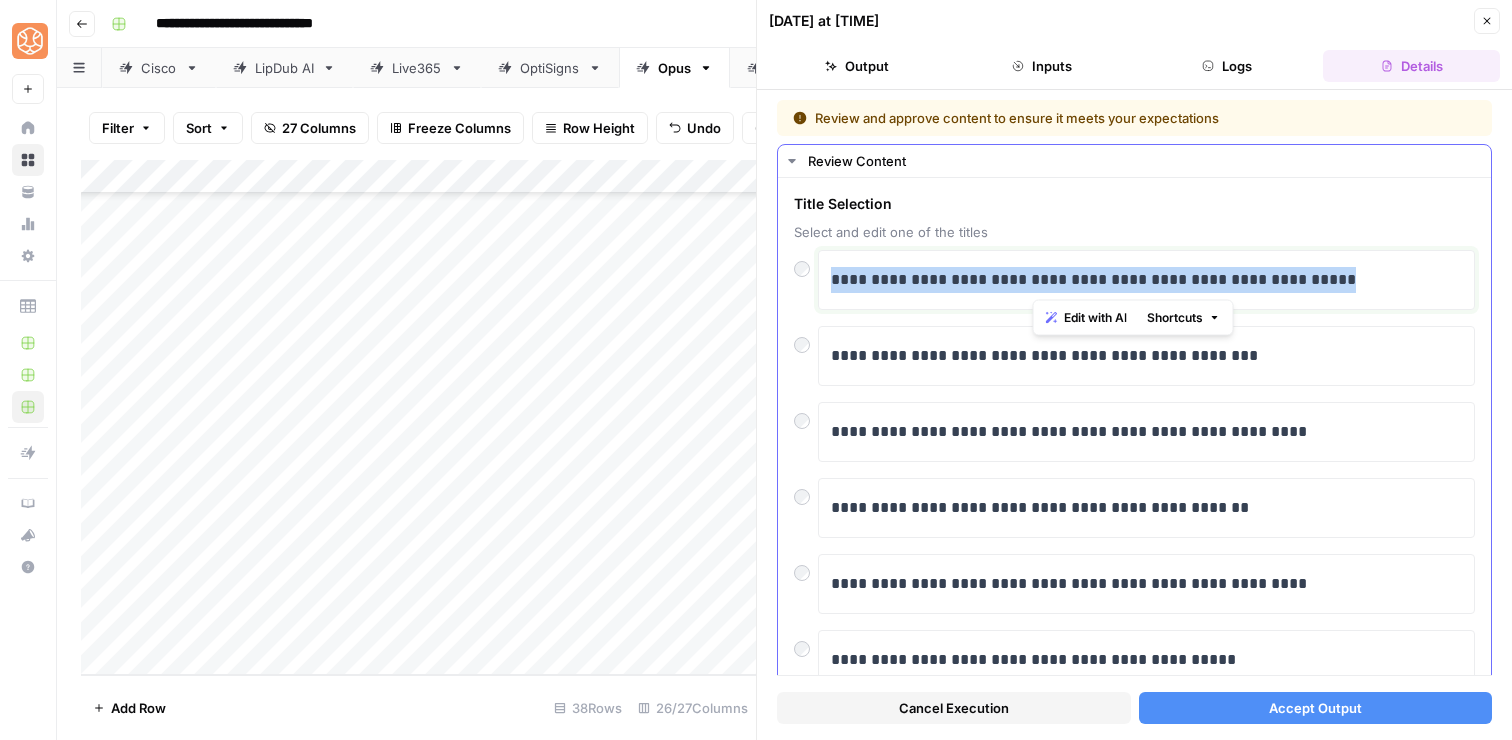 click on "**********" at bounding box center (1146, 280) 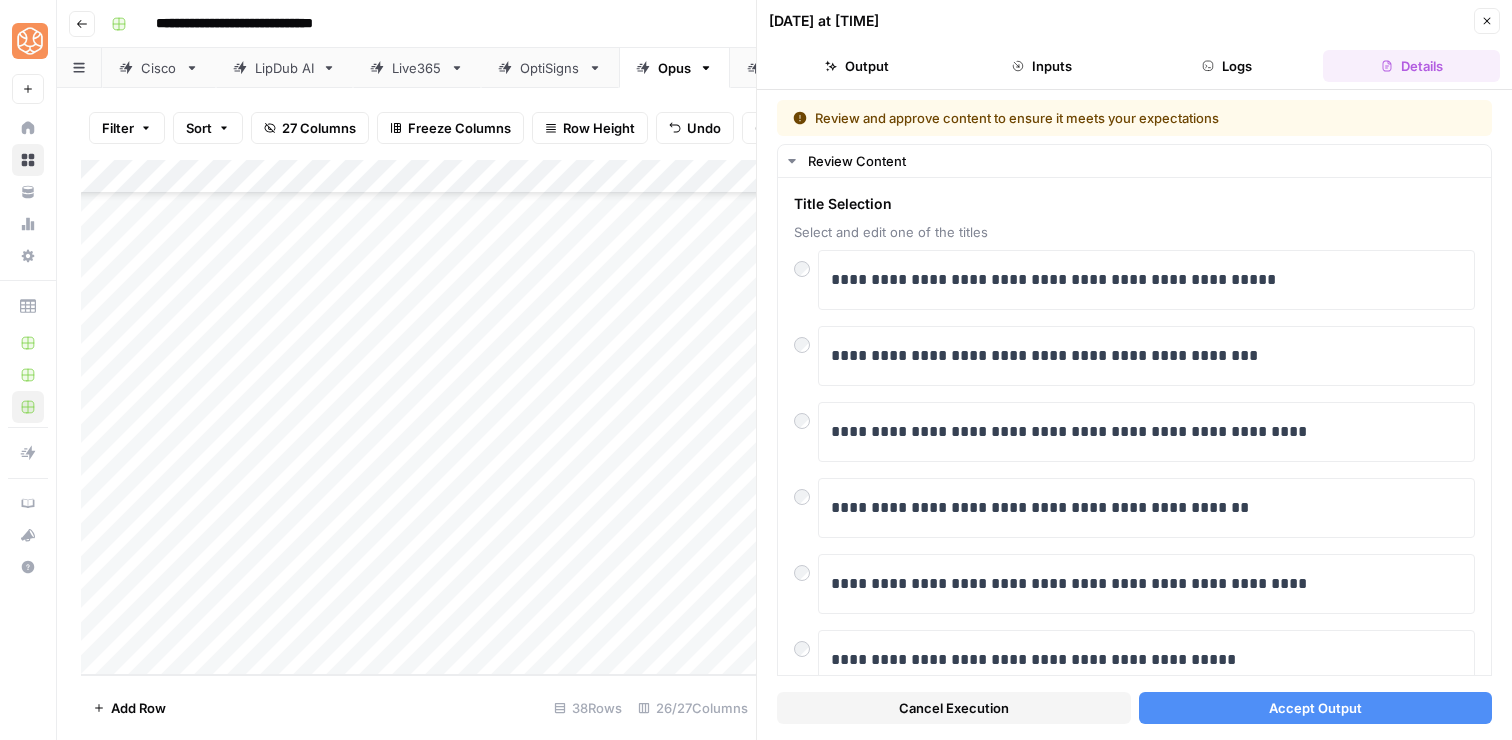 click on "Accept Output" at bounding box center (1315, 708) 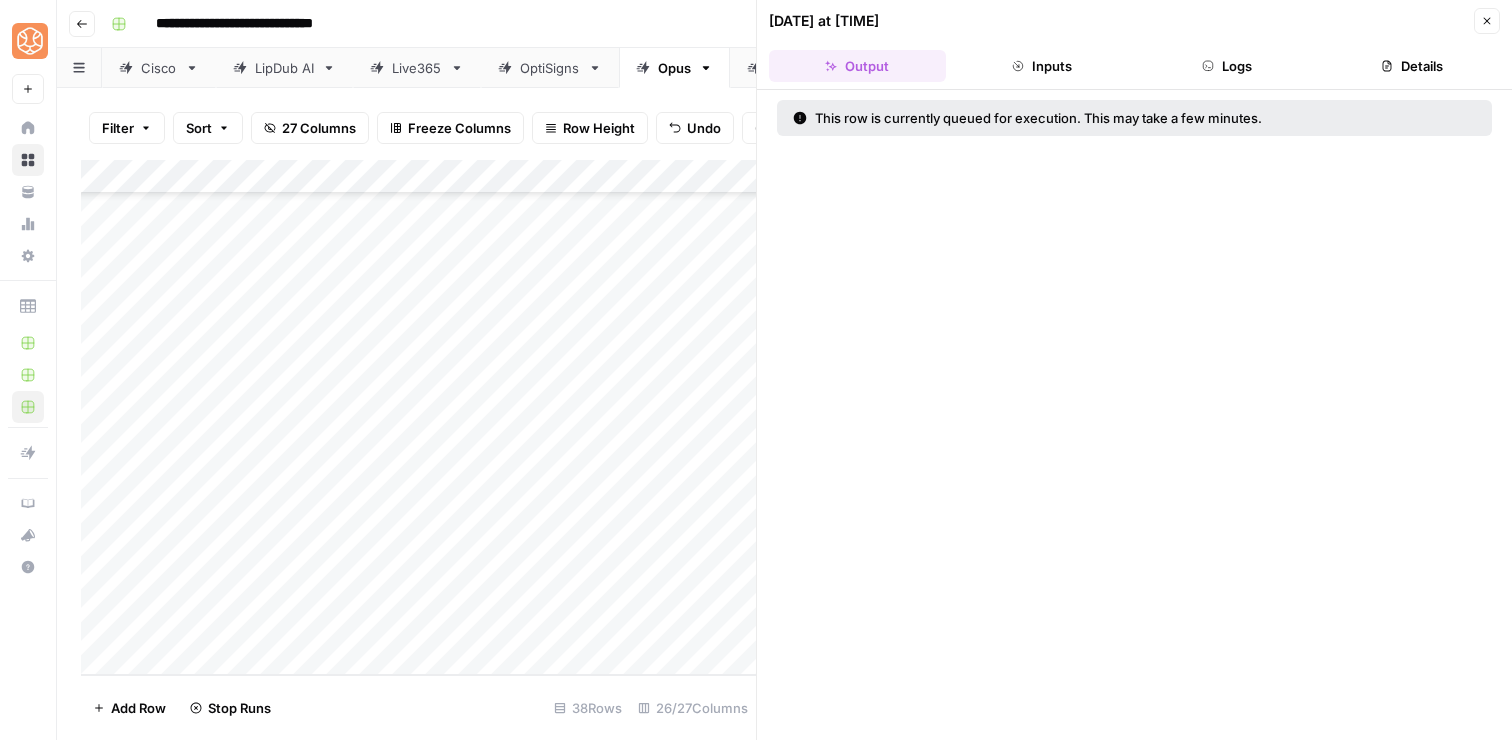 click 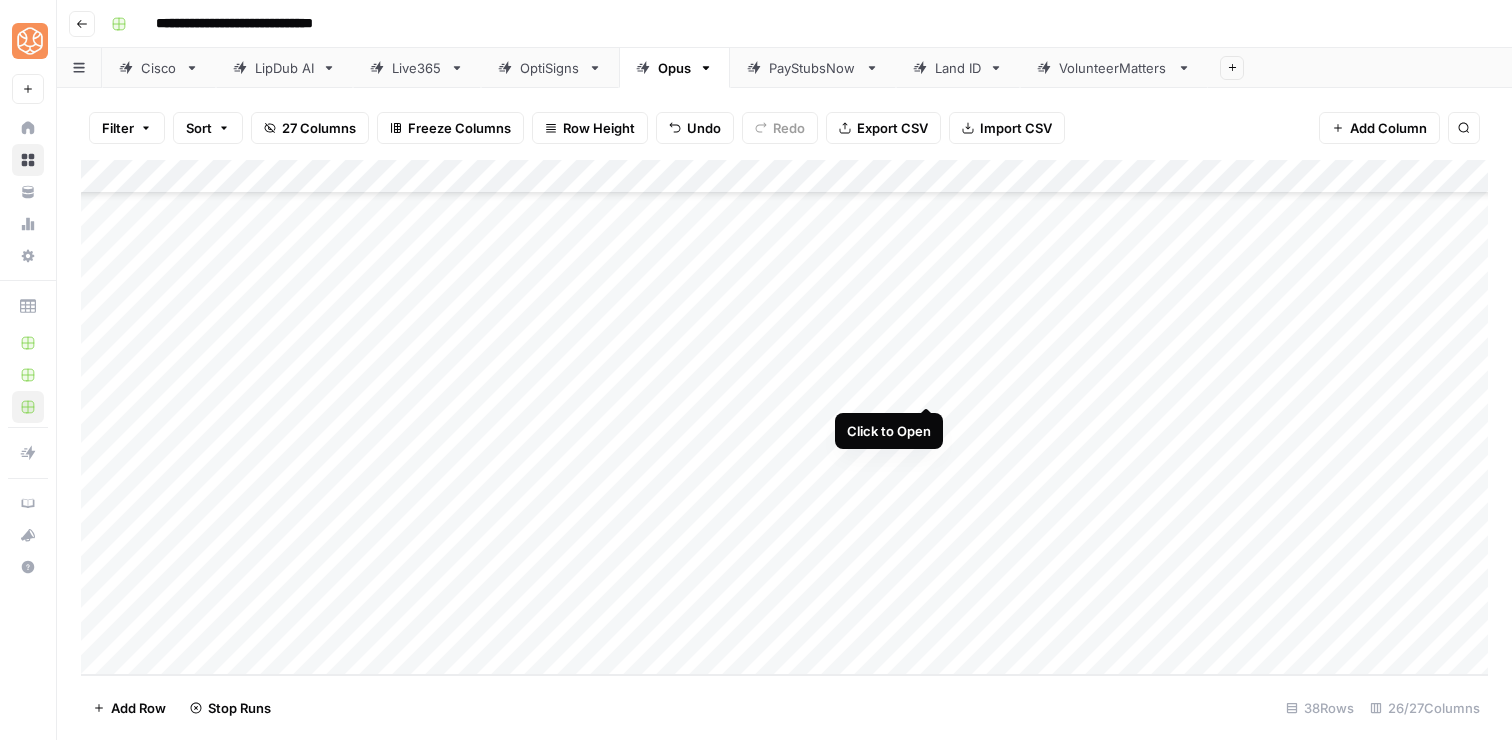 click on "Add Column" at bounding box center [784, 417] 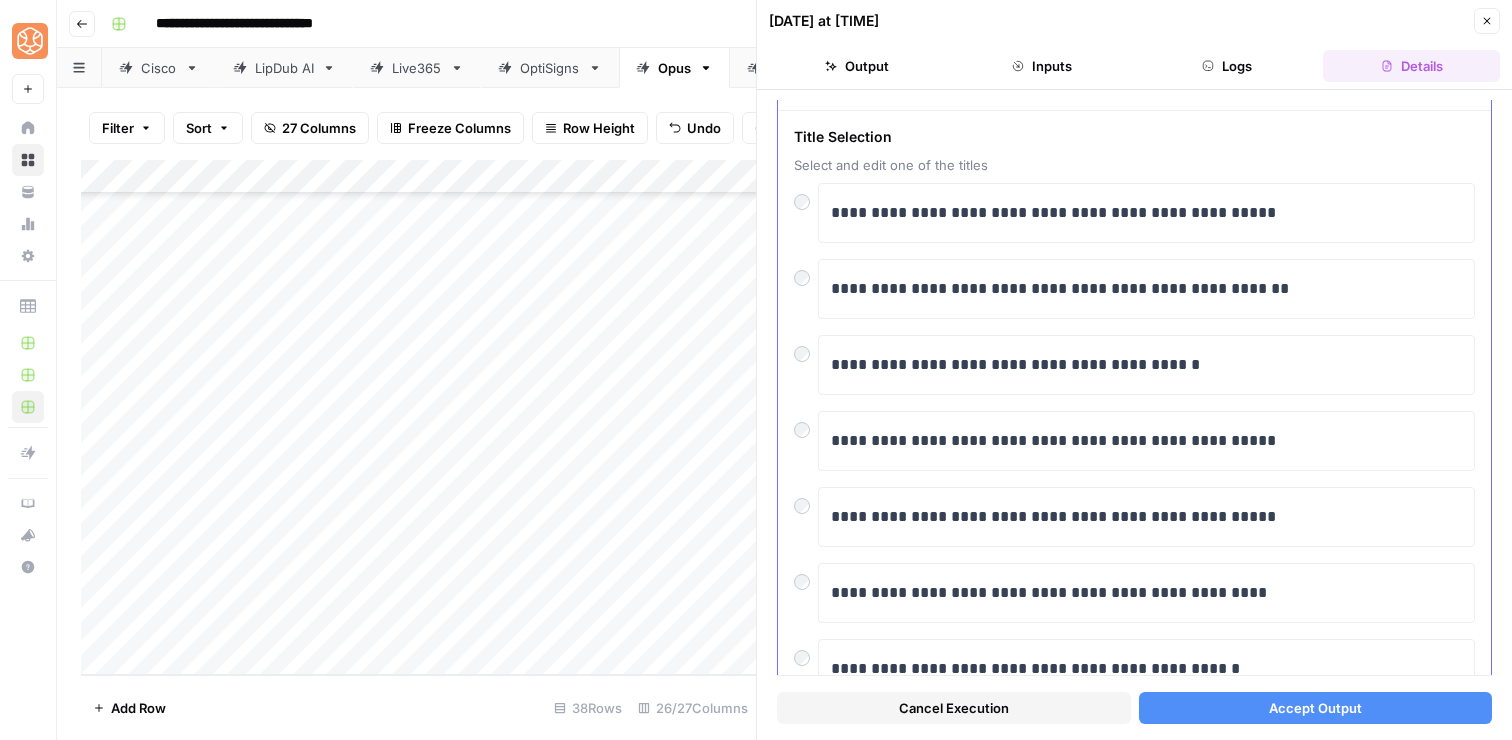 scroll, scrollTop: 60, scrollLeft: 0, axis: vertical 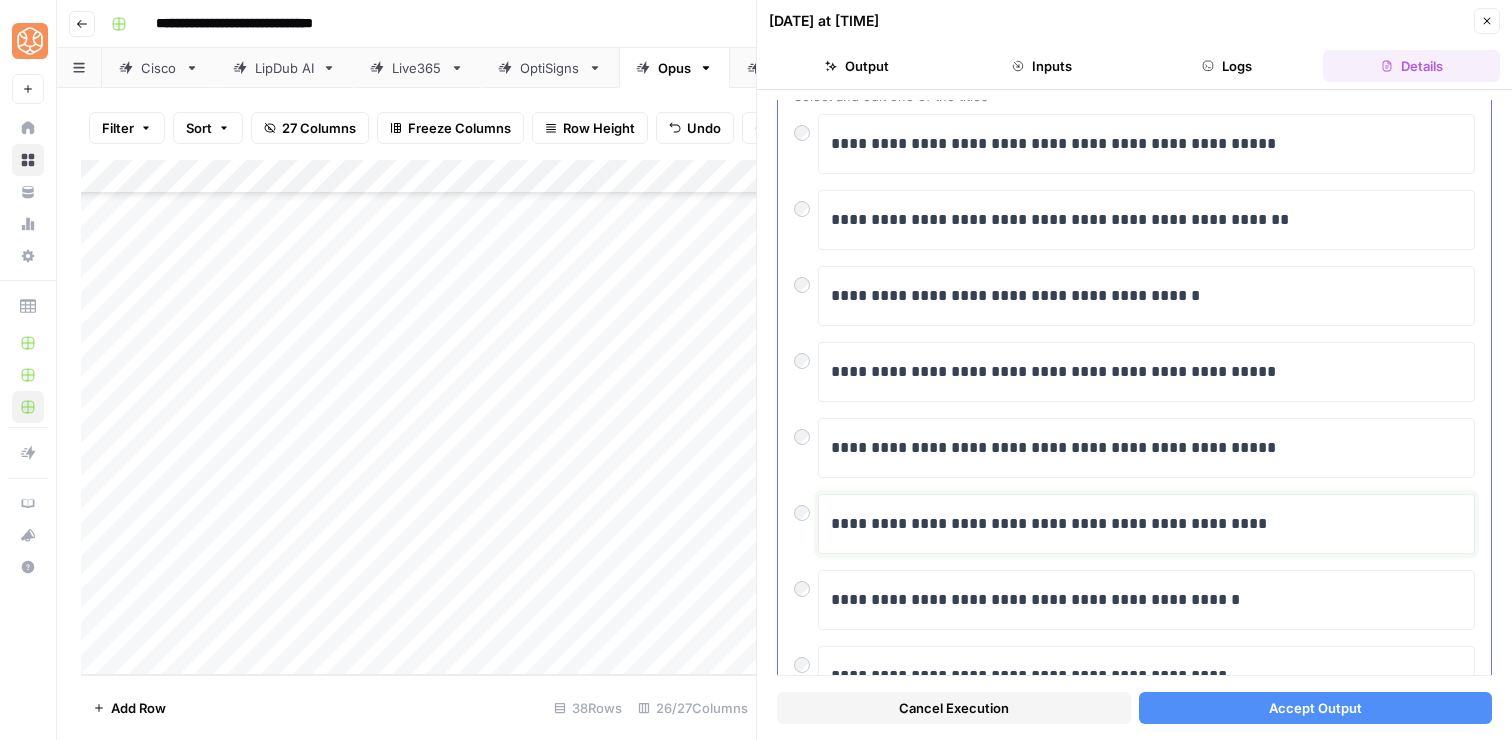 click on "**********" at bounding box center (1146, 524) 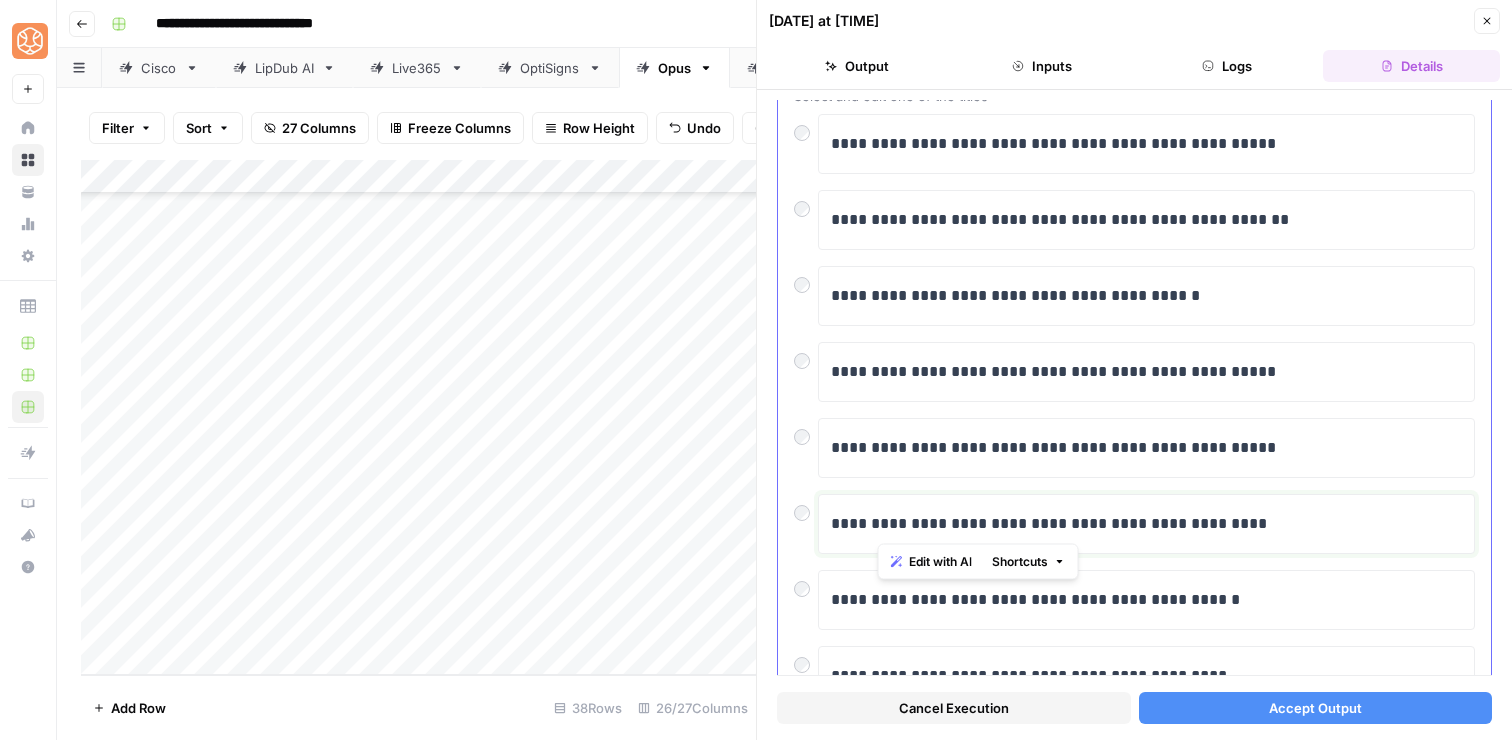 click on "**********" at bounding box center (1146, 524) 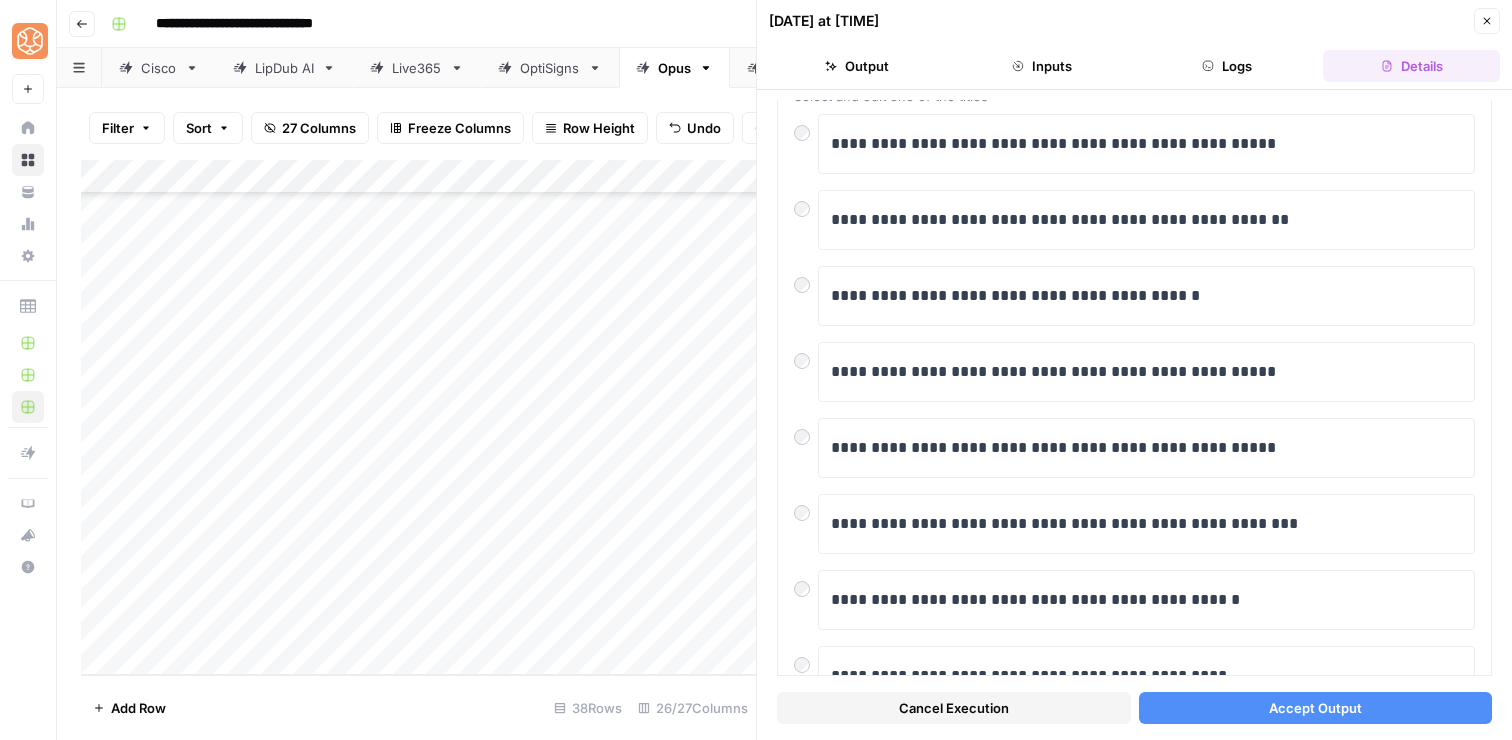 click on "Accept Output" at bounding box center (1315, 708) 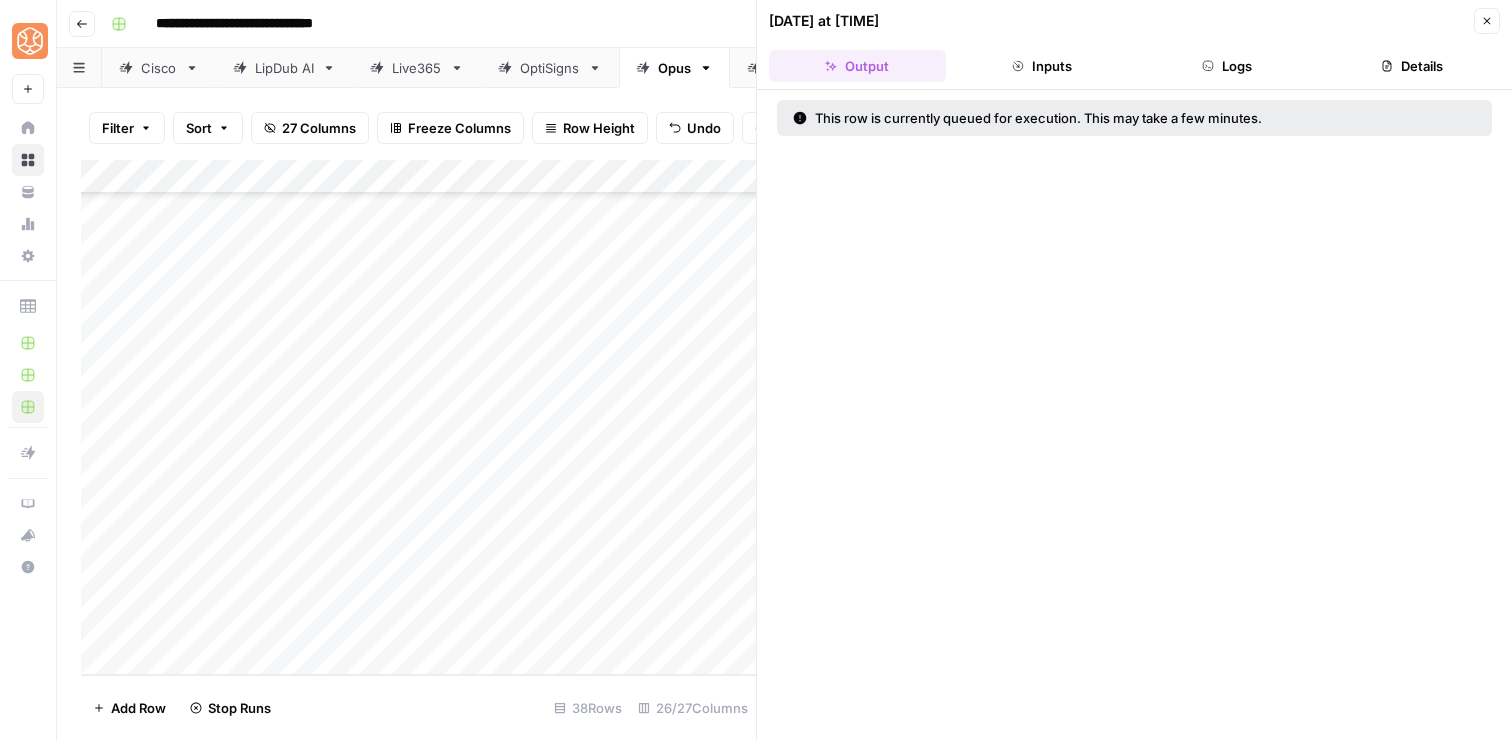 click 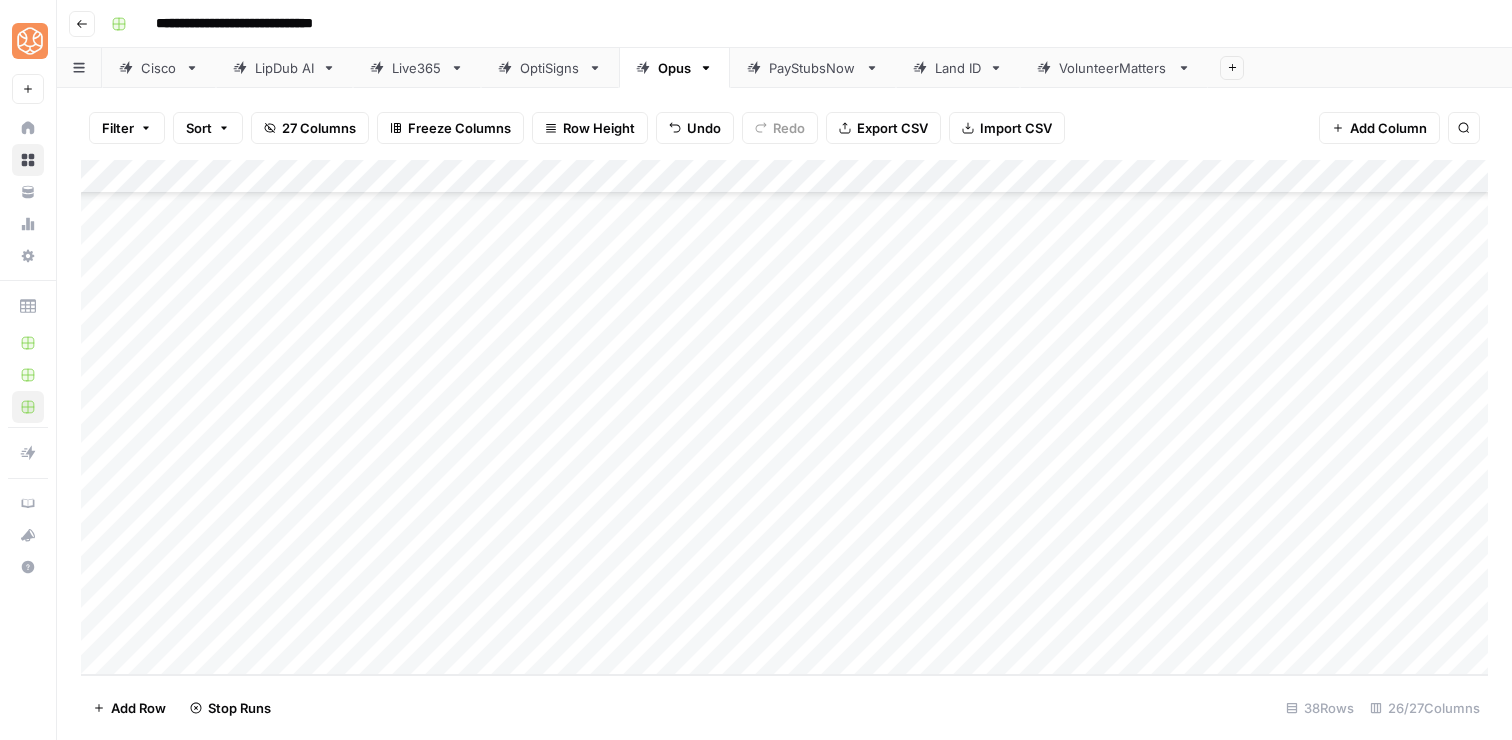 click on "Add Column" at bounding box center (784, 417) 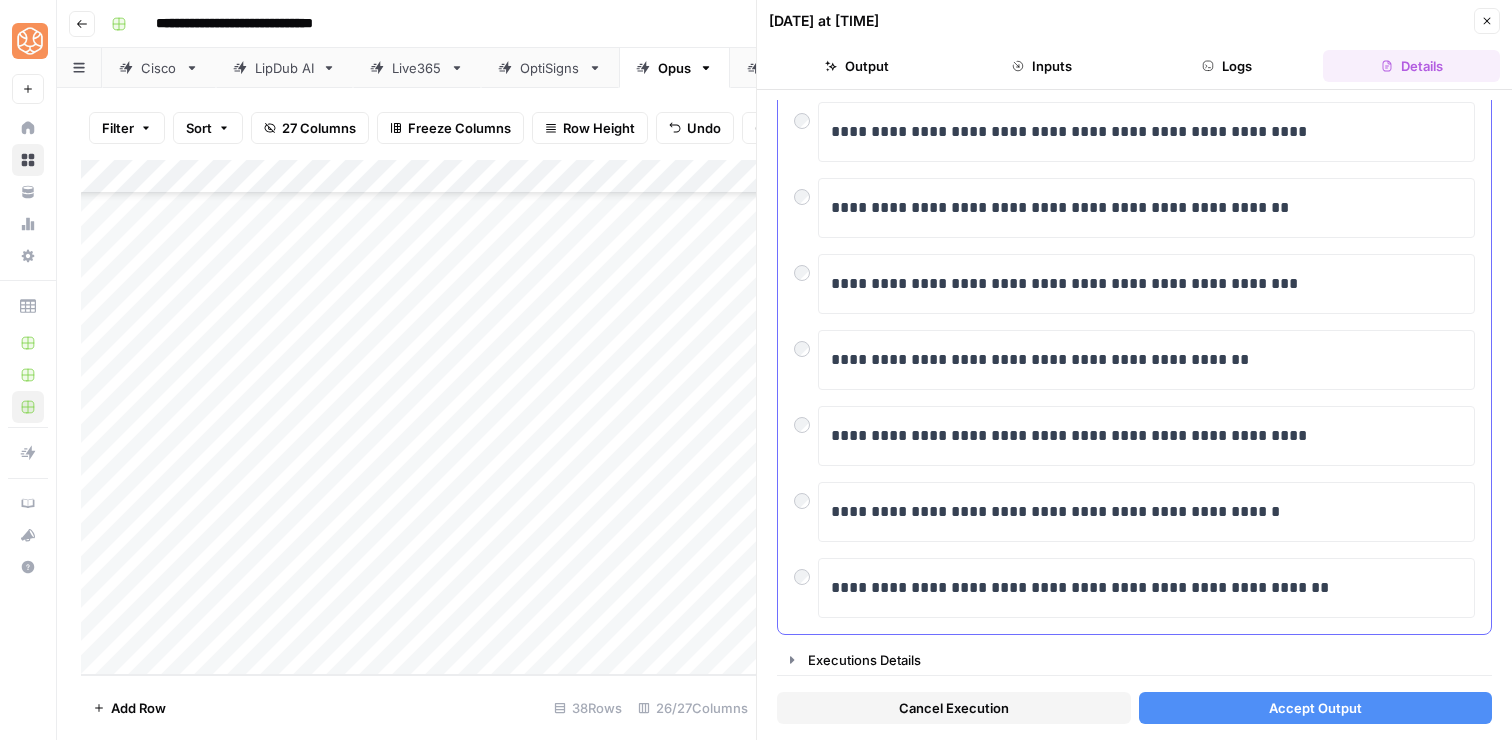scroll, scrollTop: 378, scrollLeft: 0, axis: vertical 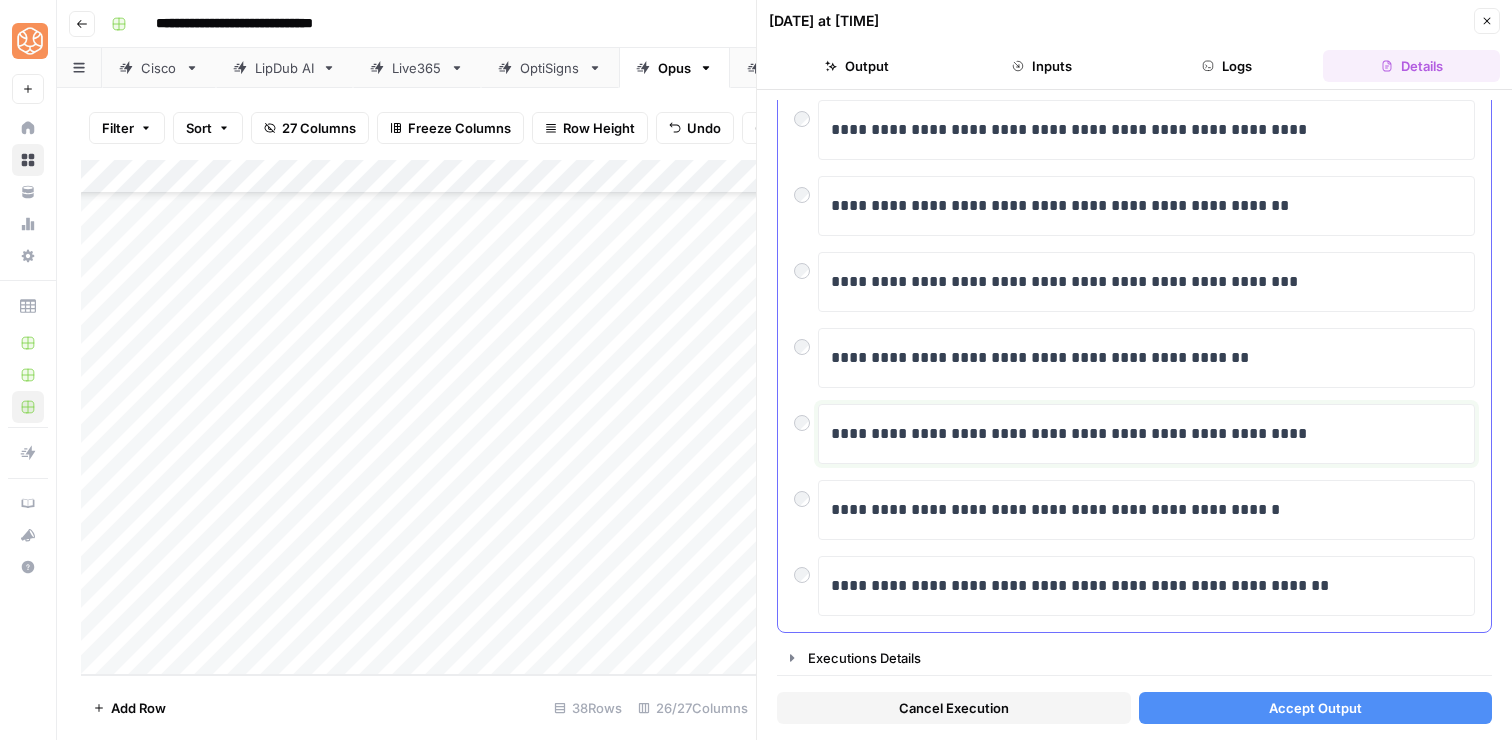 click on "**********" at bounding box center [1146, 434] 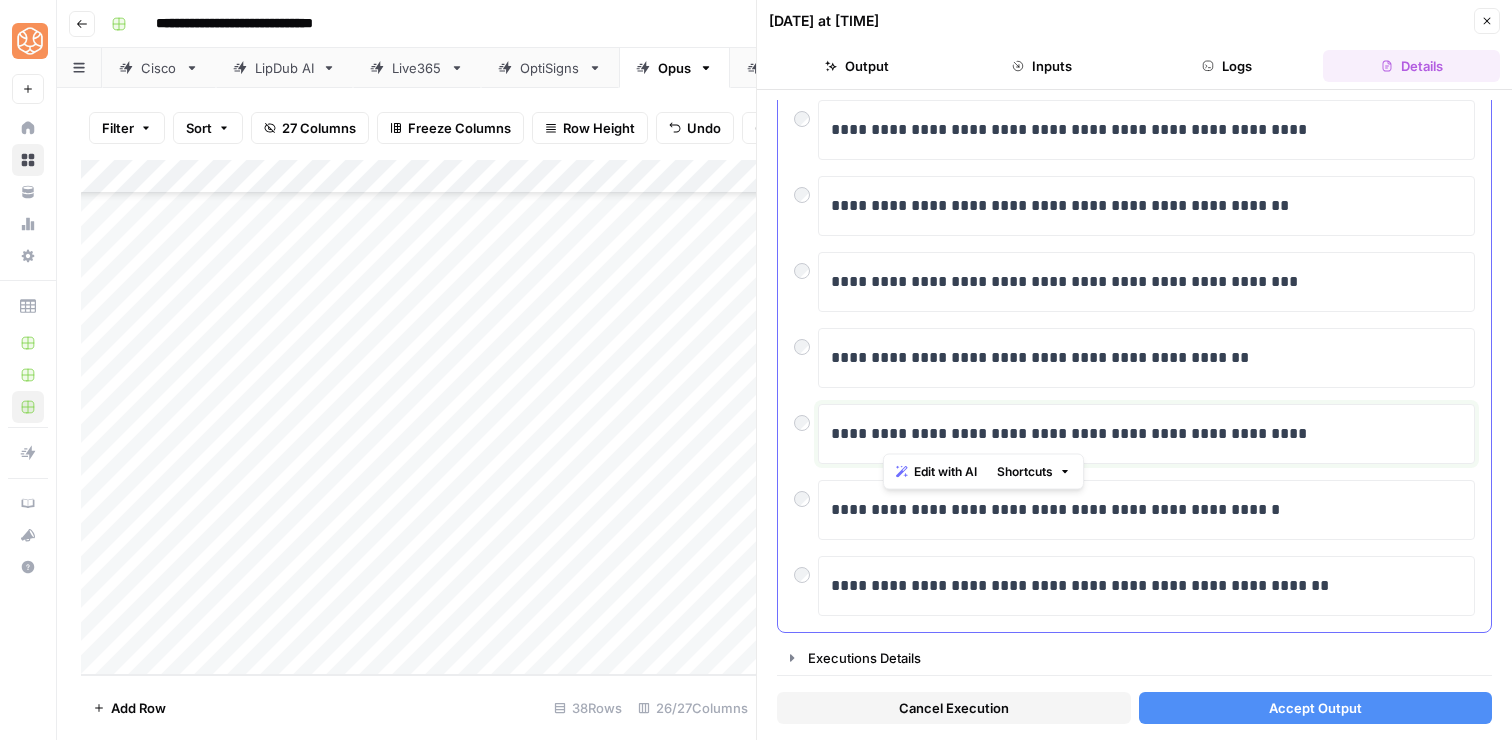 click on "**********" at bounding box center (1146, 434) 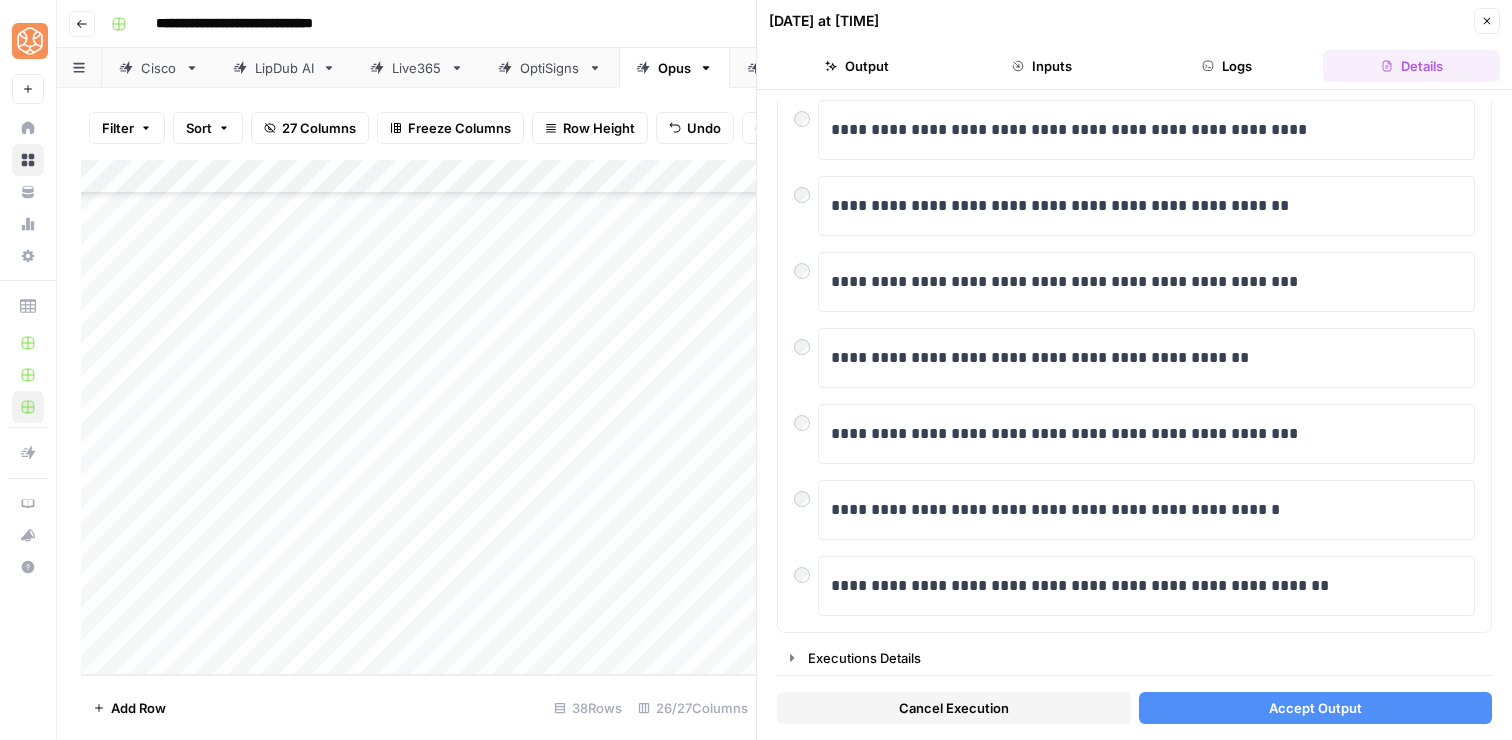 click on "Accept Output" at bounding box center [1315, 708] 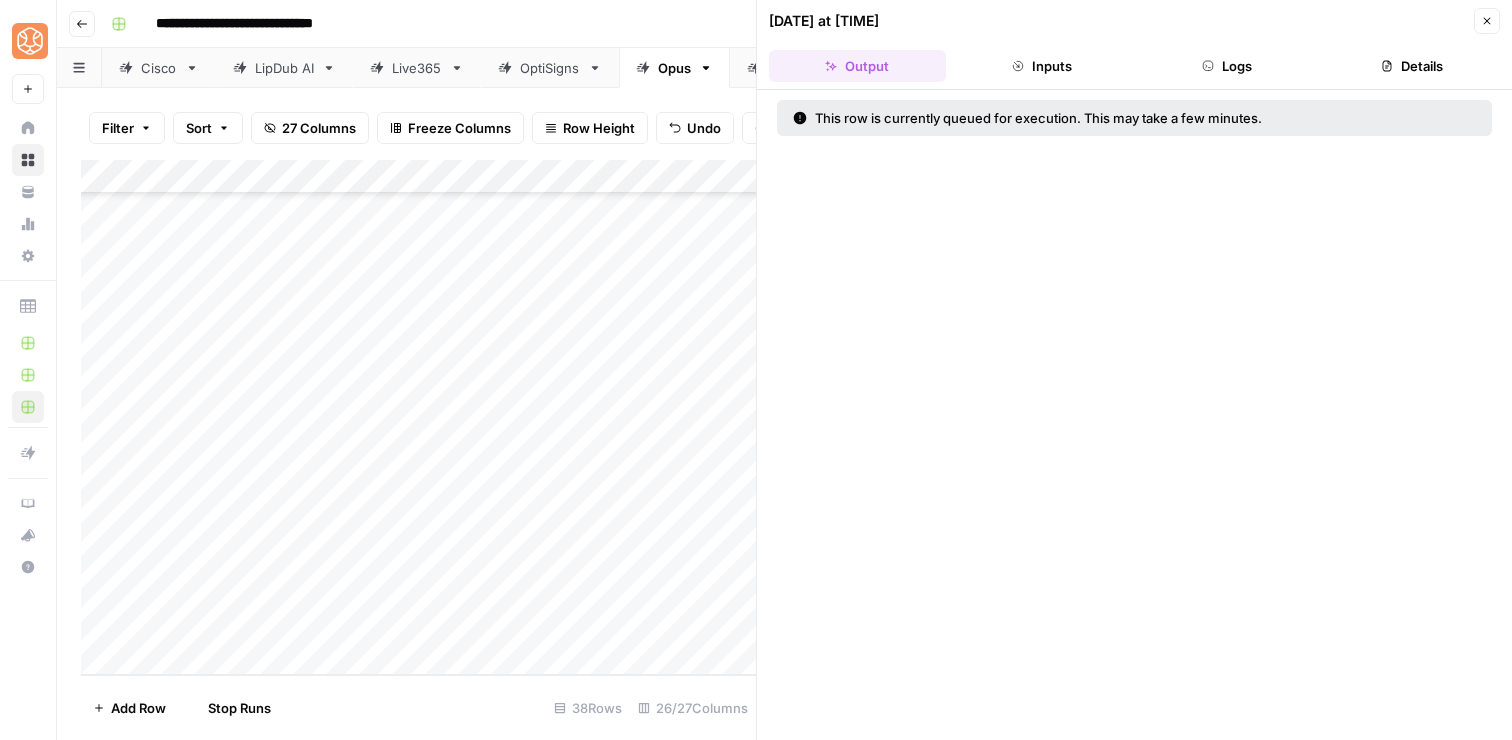 click 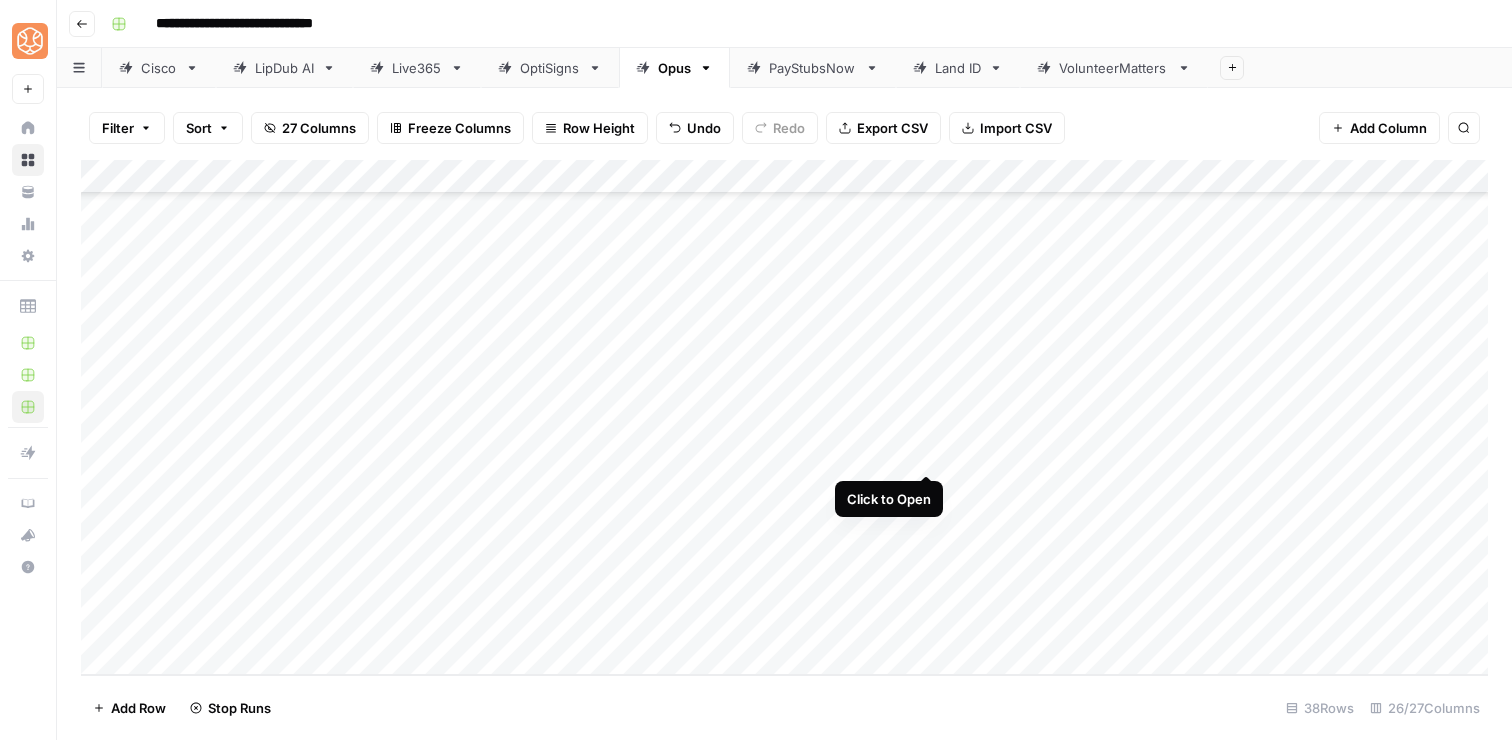 click on "Add Column" at bounding box center [784, 417] 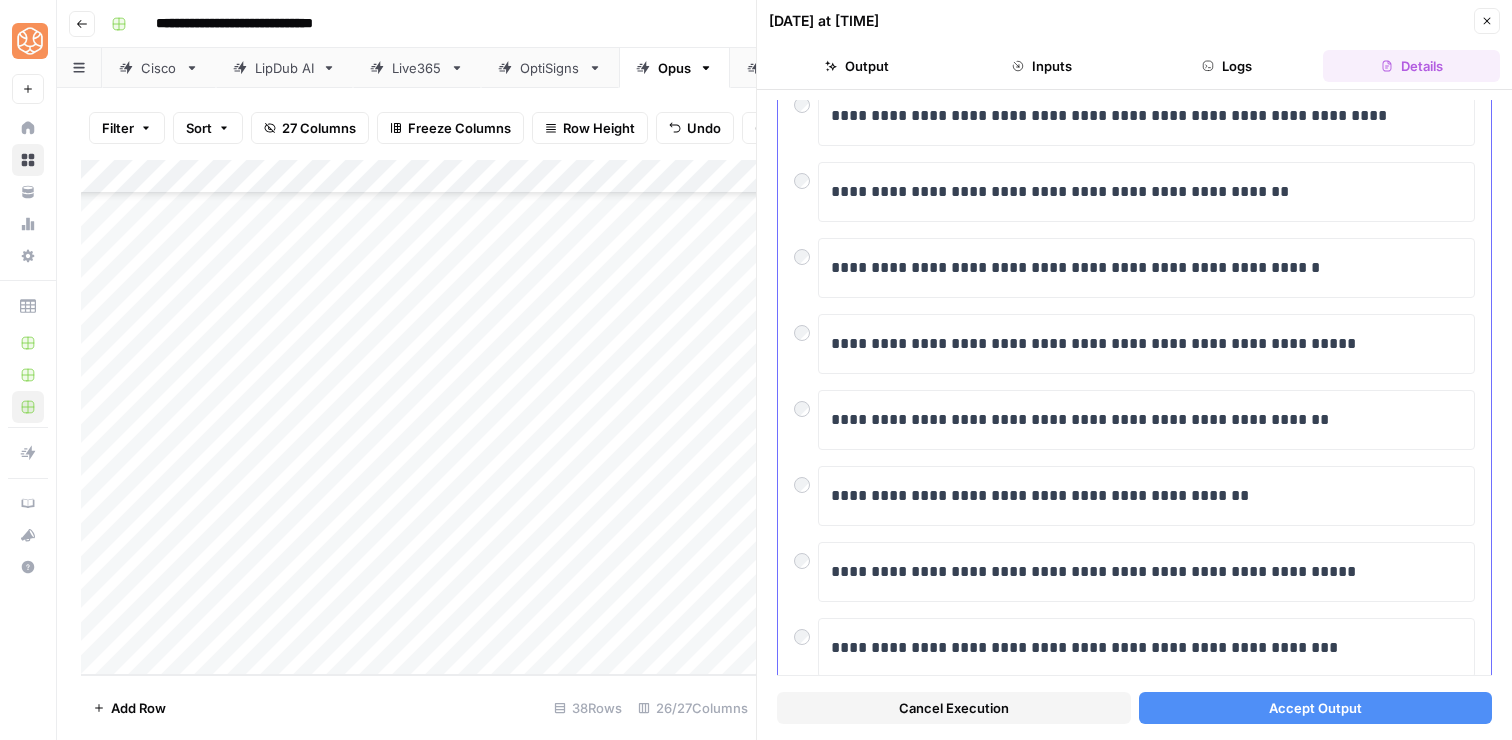 scroll, scrollTop: 378, scrollLeft: 0, axis: vertical 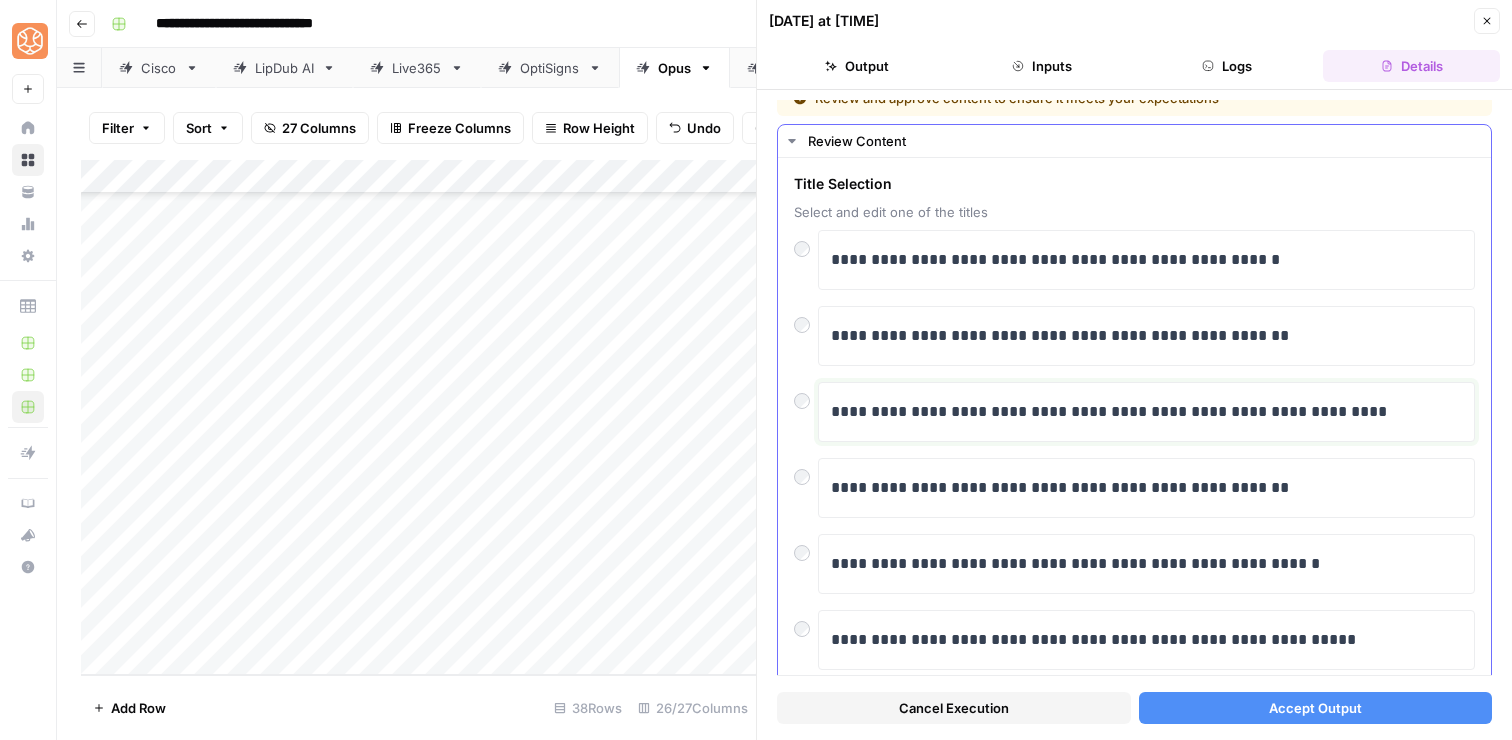 click on "**********" at bounding box center (1146, 412) 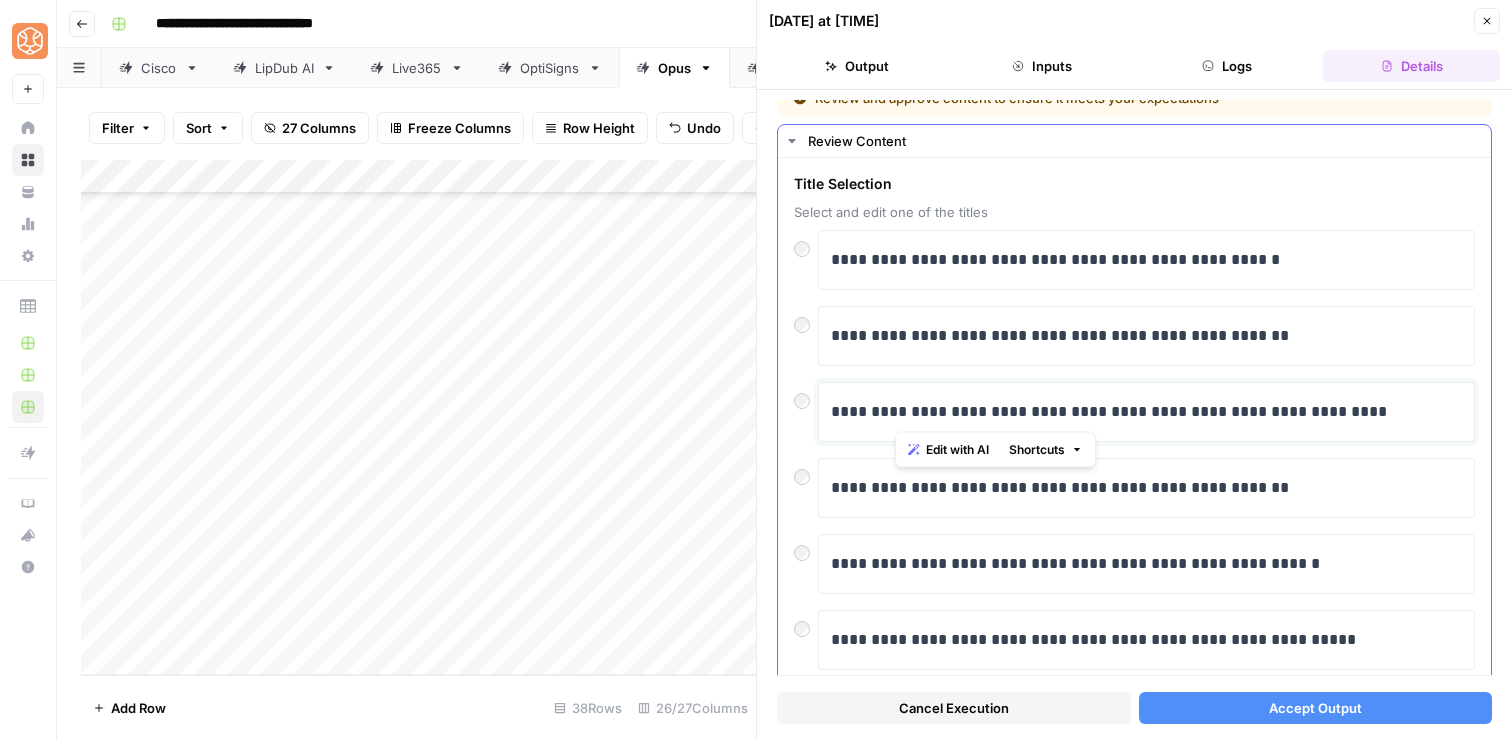 click on "**********" at bounding box center (1146, 412) 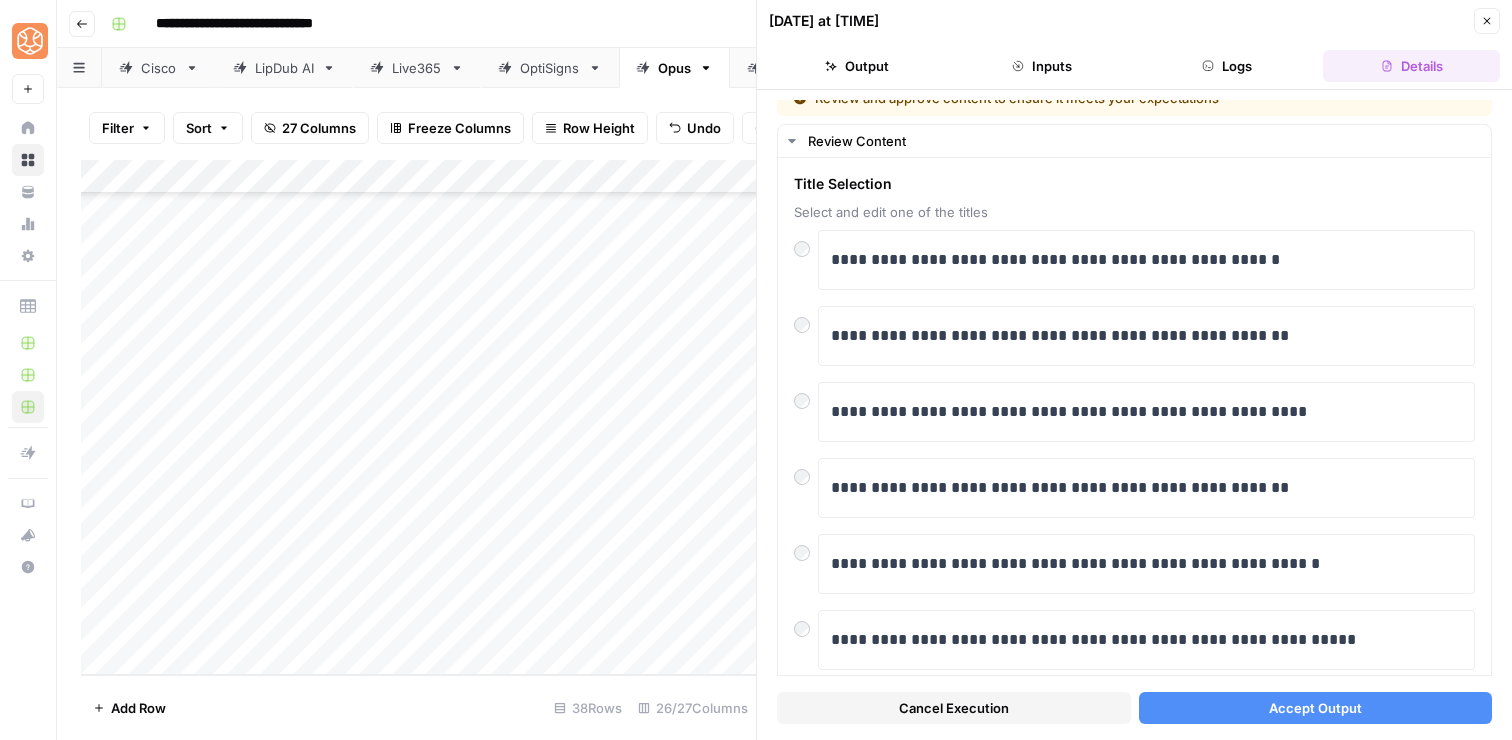 click on "Accept Output" at bounding box center [1315, 708] 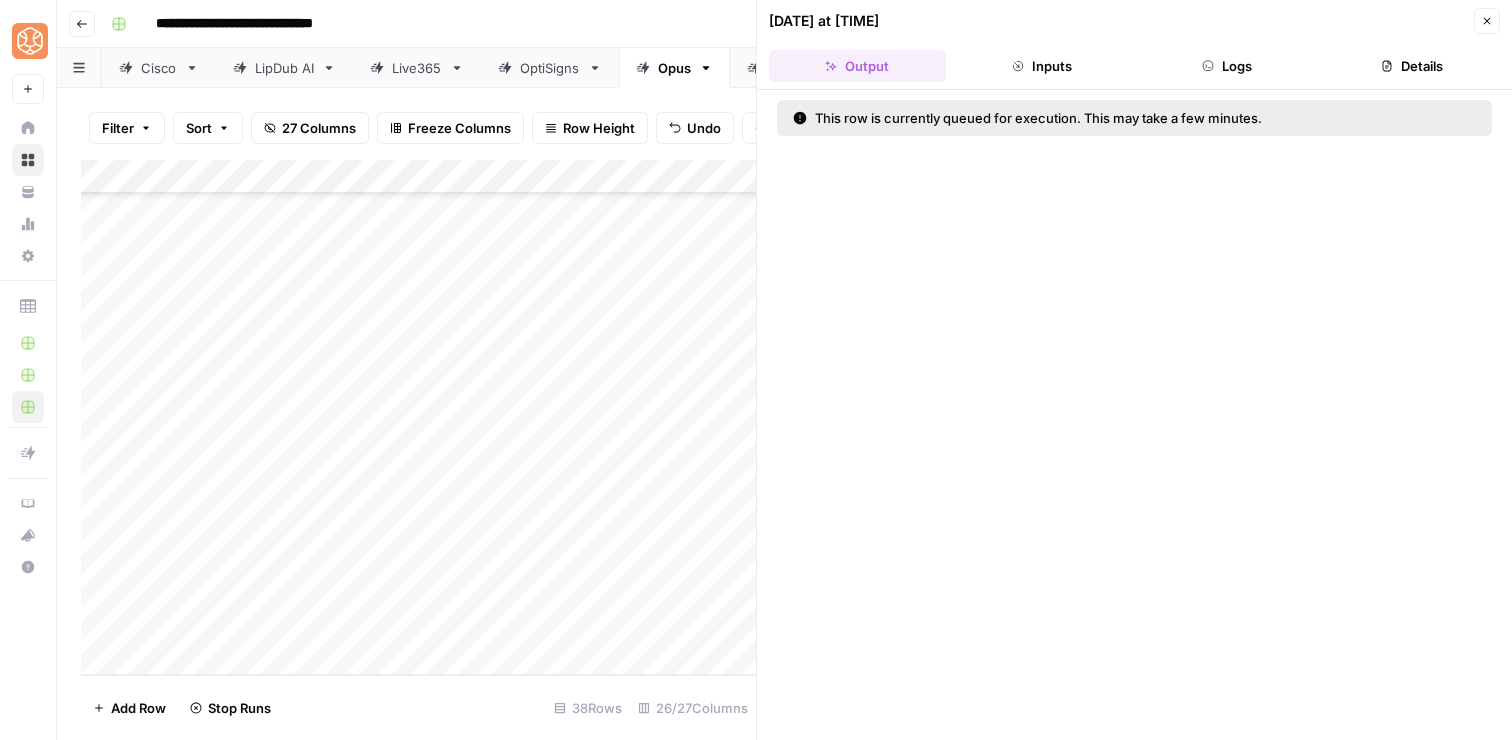 click on "Close" at bounding box center [1487, 21] 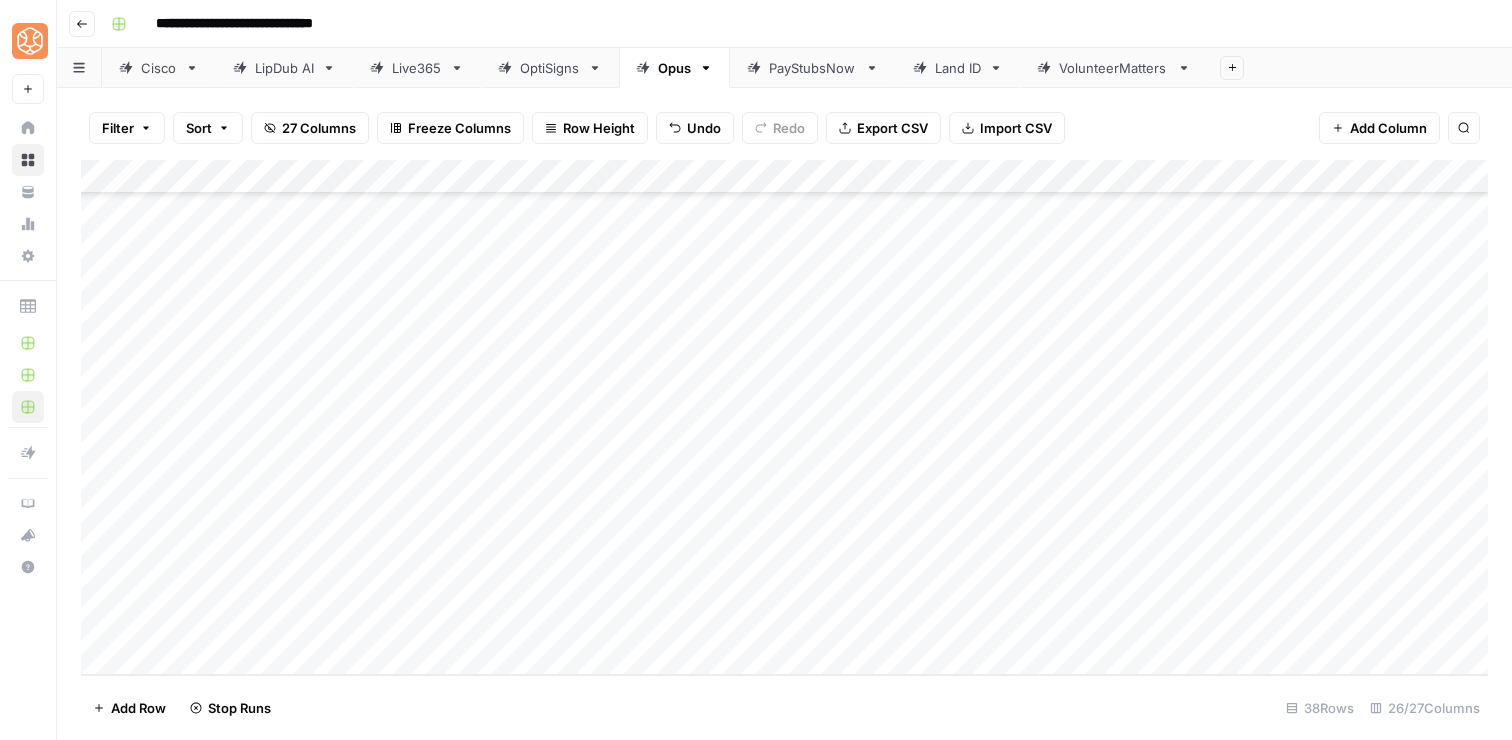 click on "Add Column" at bounding box center (784, 417) 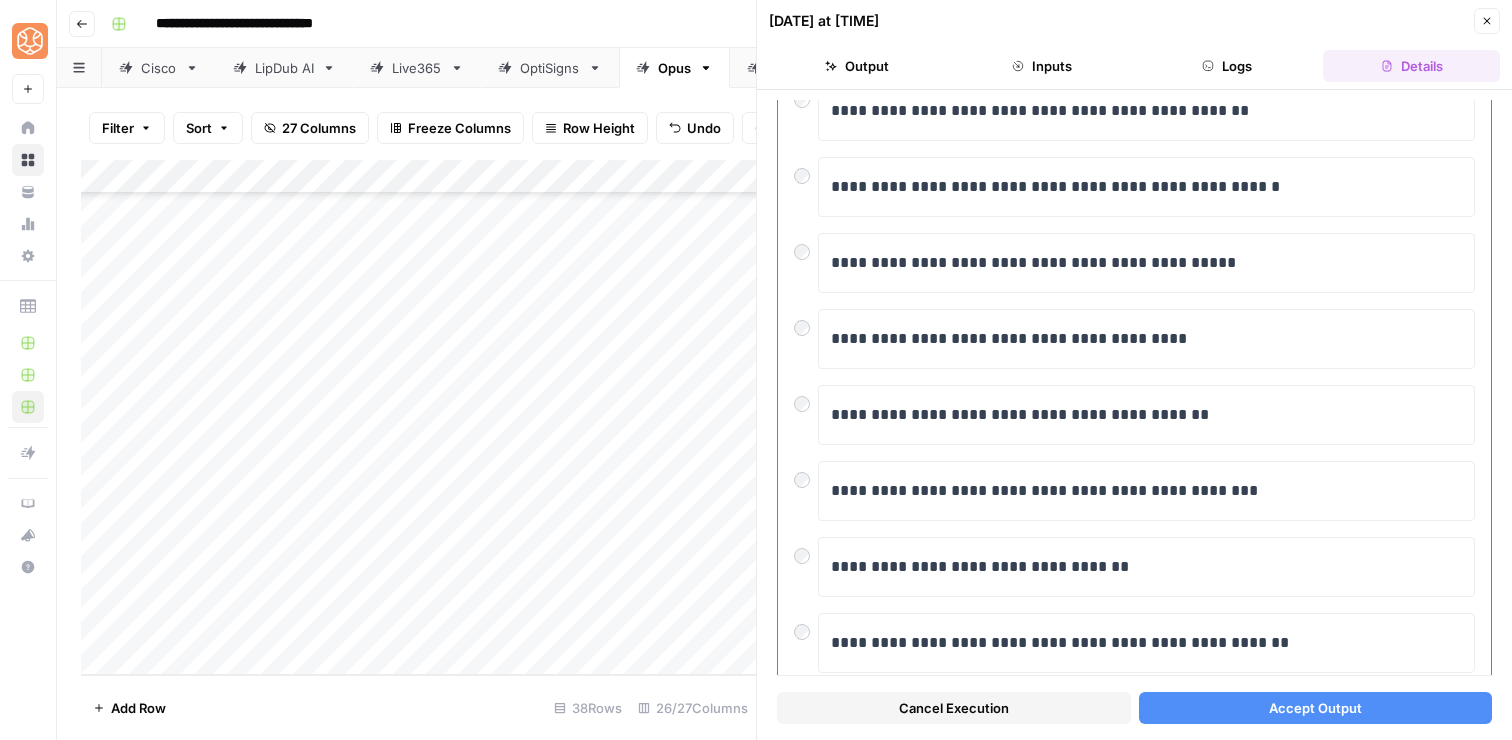 scroll, scrollTop: 322, scrollLeft: 0, axis: vertical 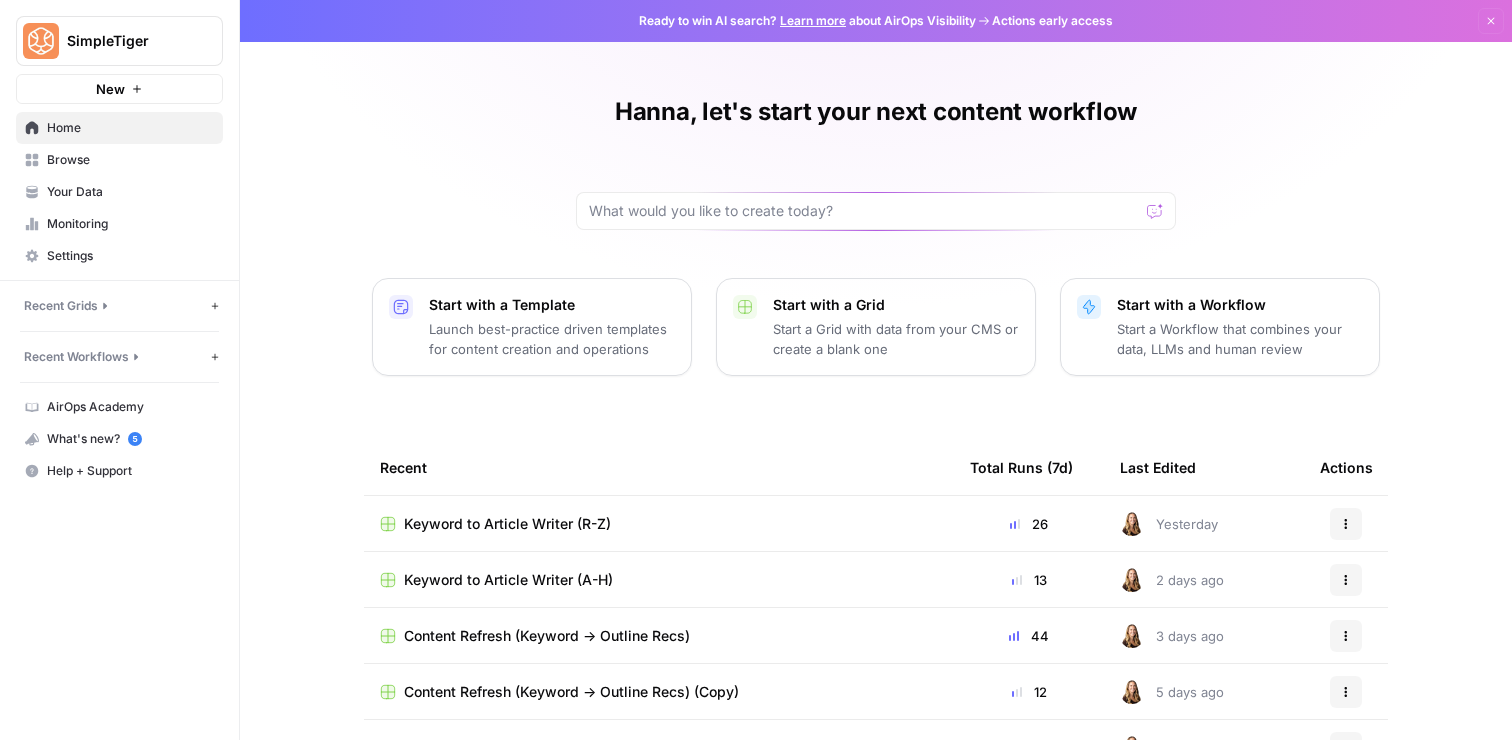 click on "Keyword to Article Writer (A-H)" at bounding box center (508, 580) 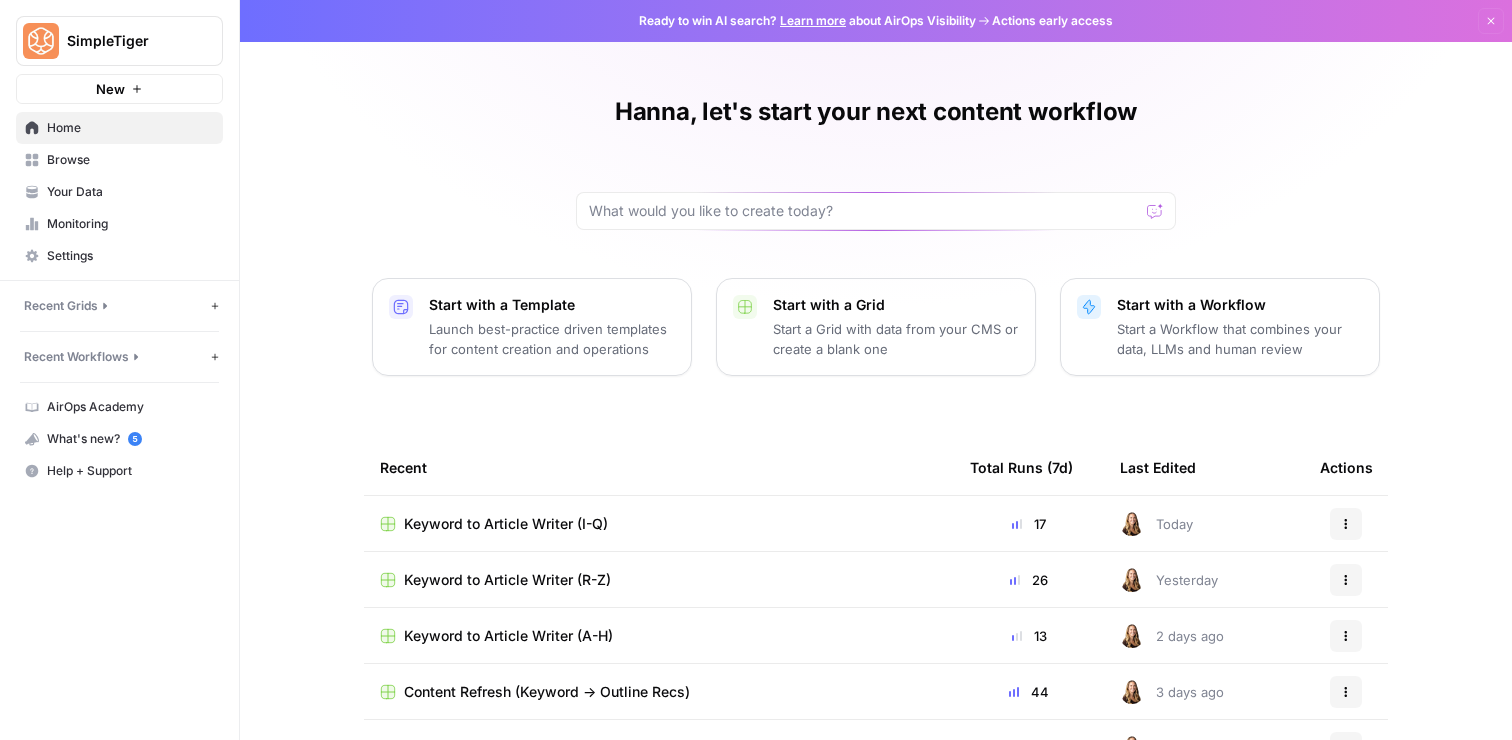 scroll, scrollTop: 0, scrollLeft: 0, axis: both 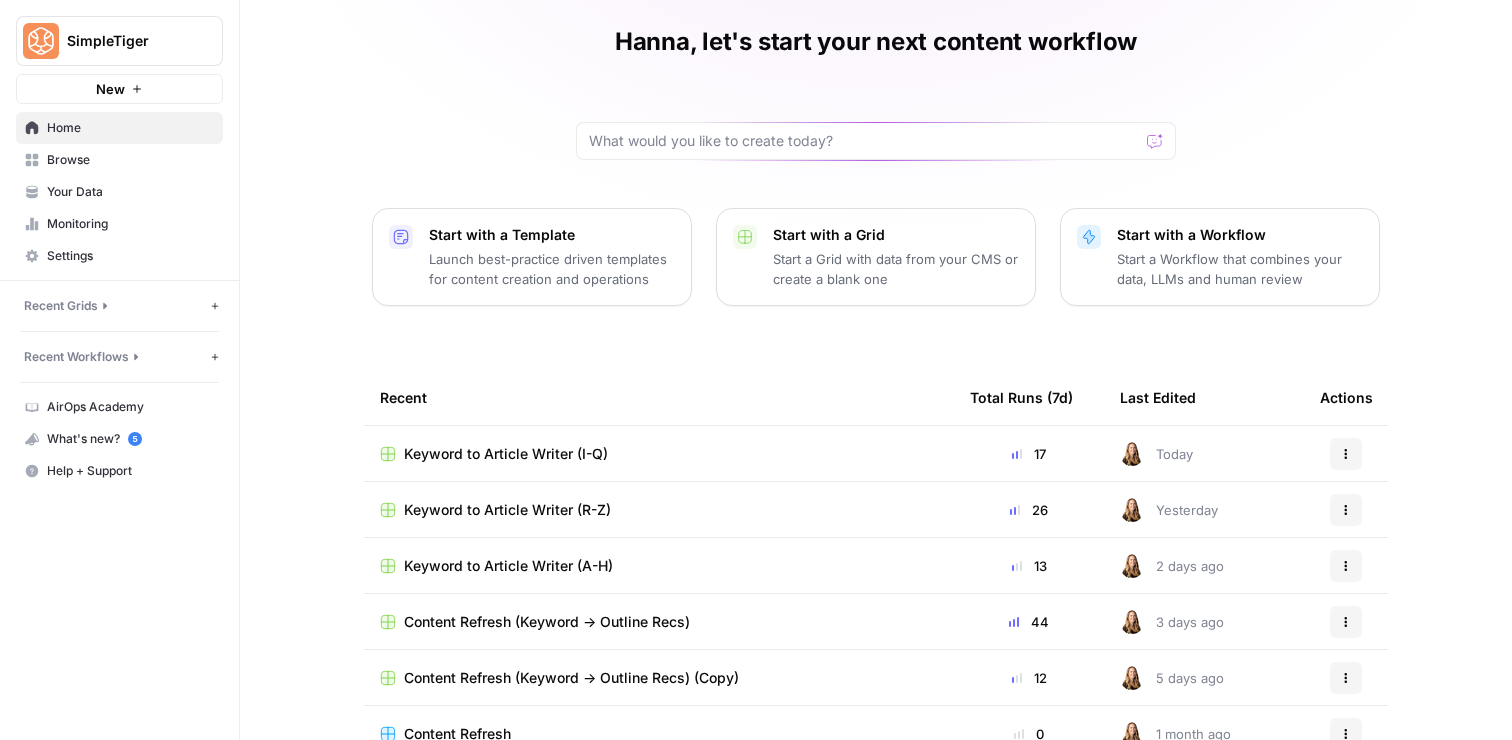 click on "Keyword to Article Writer (R-Z)" at bounding box center [507, 510] 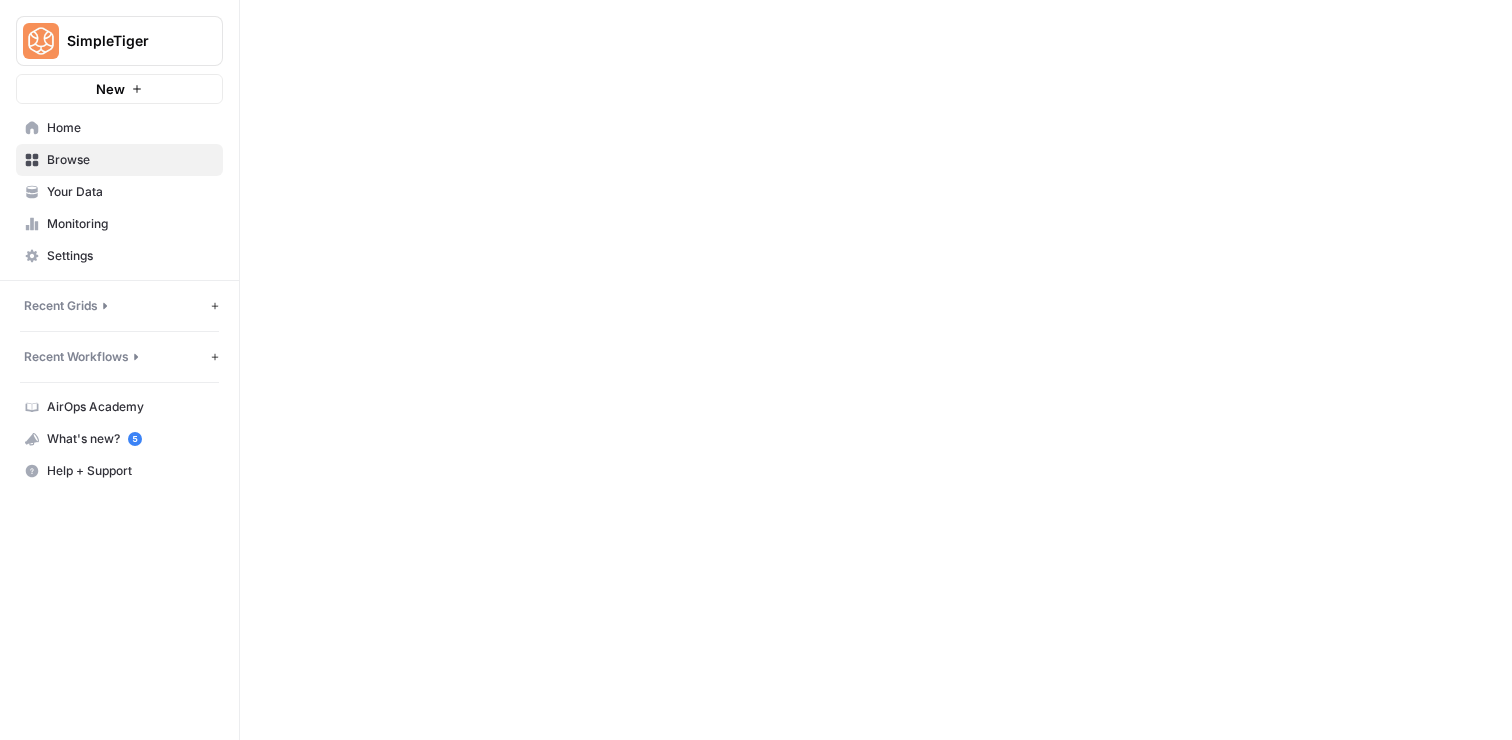 scroll, scrollTop: 0, scrollLeft: 0, axis: both 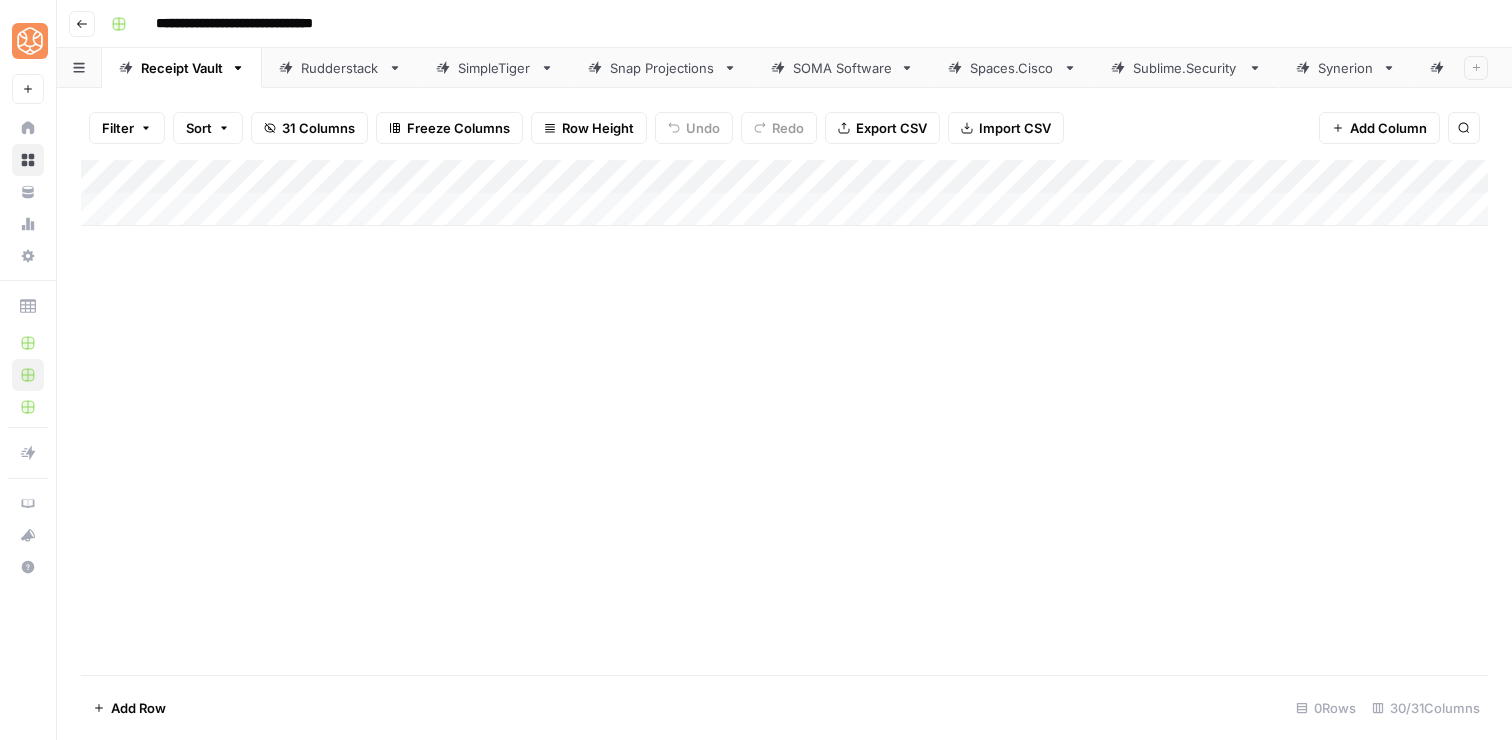 click on "Add Column" at bounding box center (784, 193) 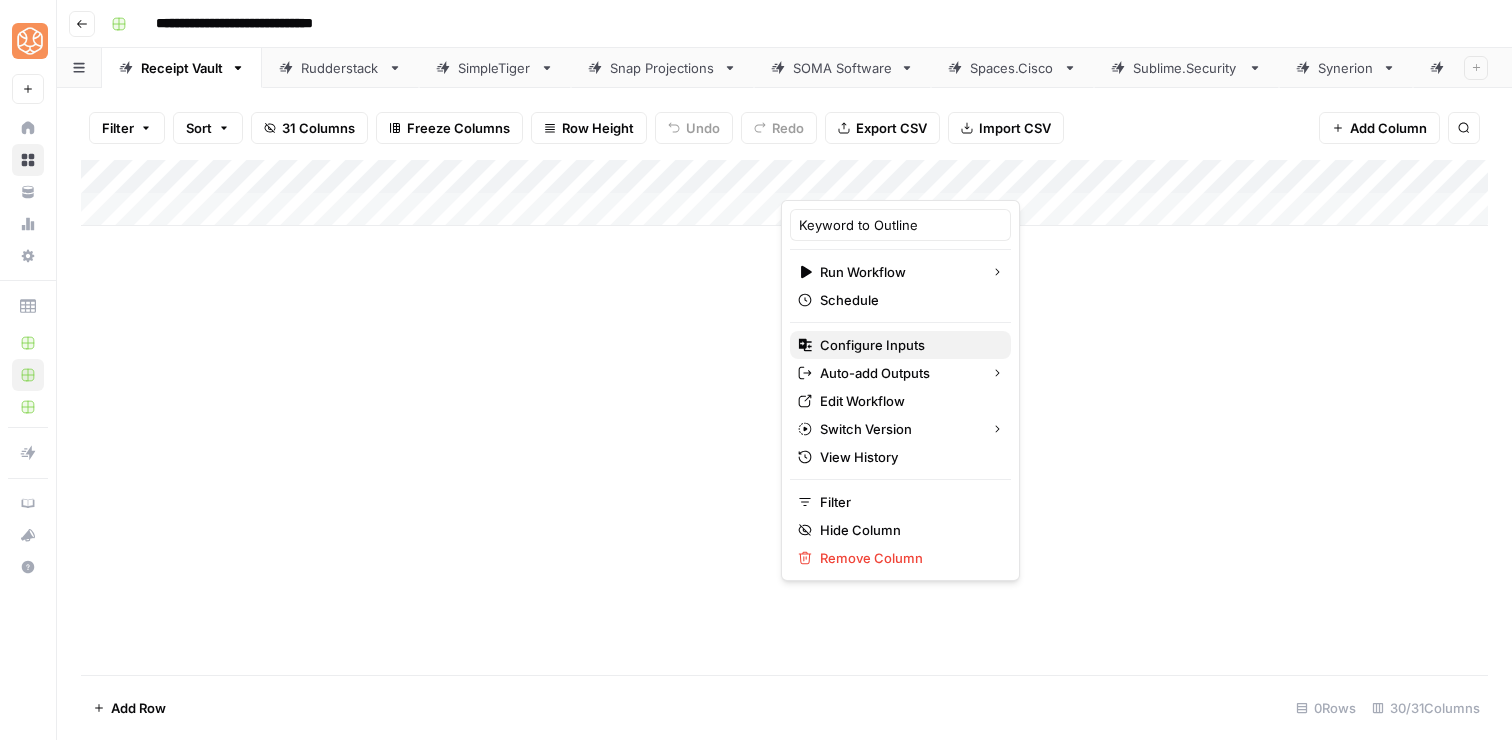 click on "Configure Inputs" at bounding box center [907, 345] 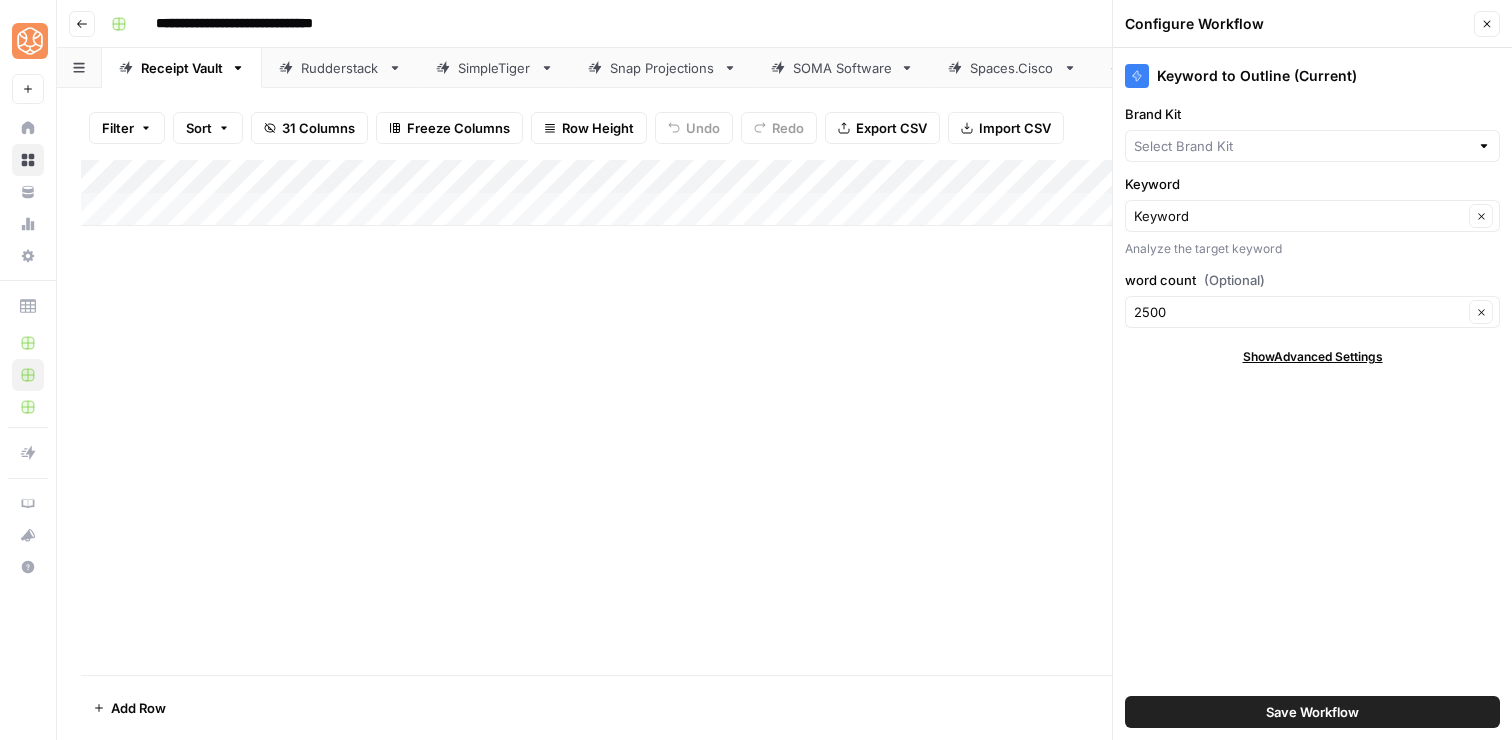 type on "Receipt Vault" 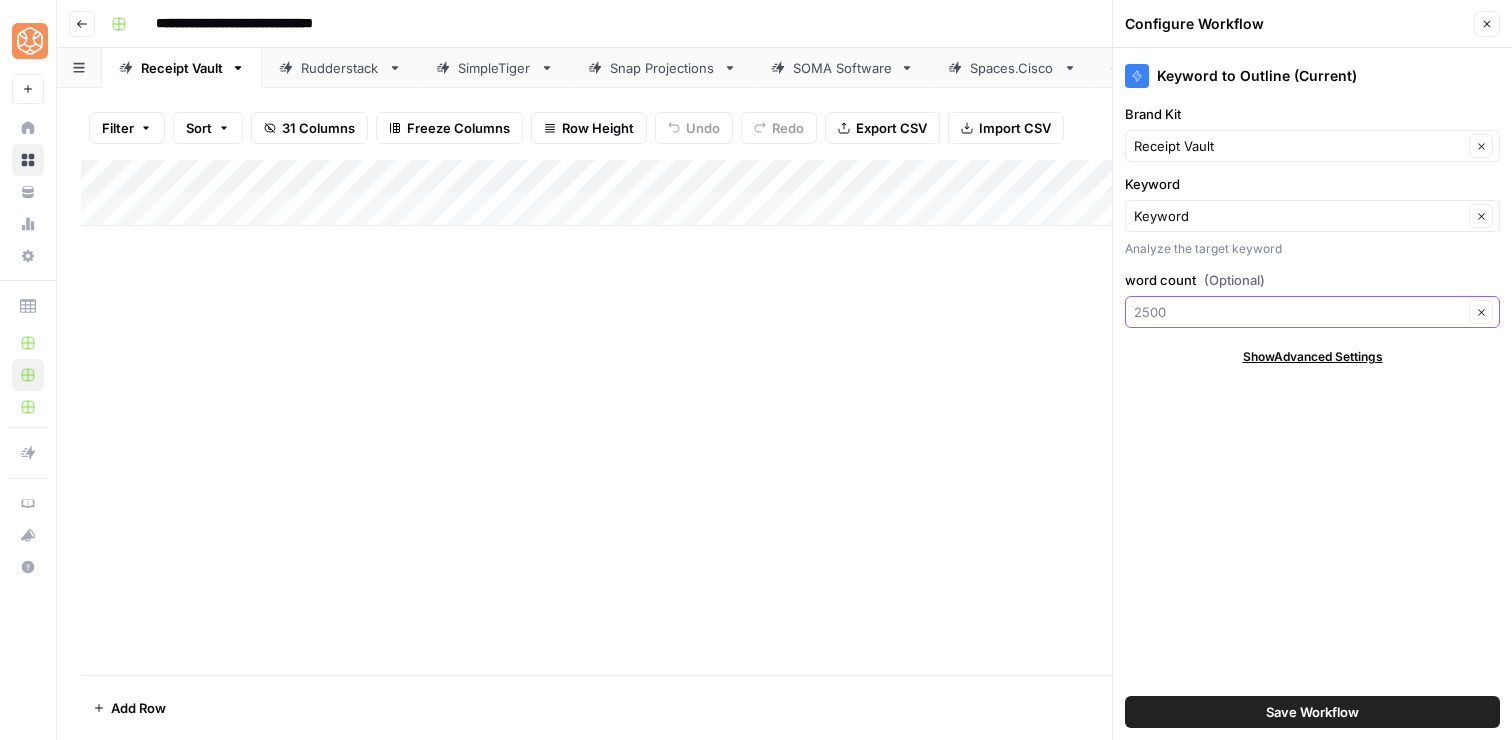 click on "word count   (Optional)" at bounding box center (1298, 312) 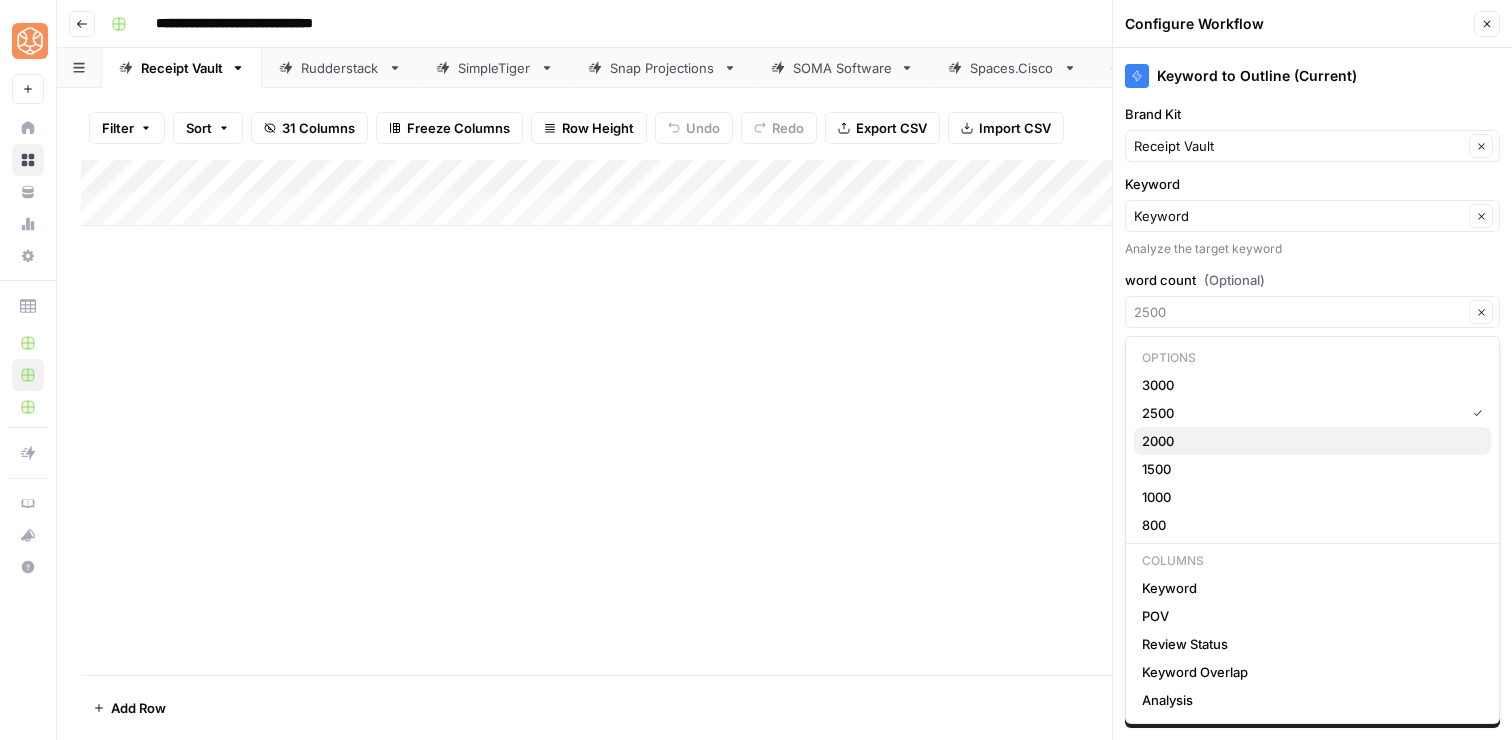 click on "2000" at bounding box center [1308, 441] 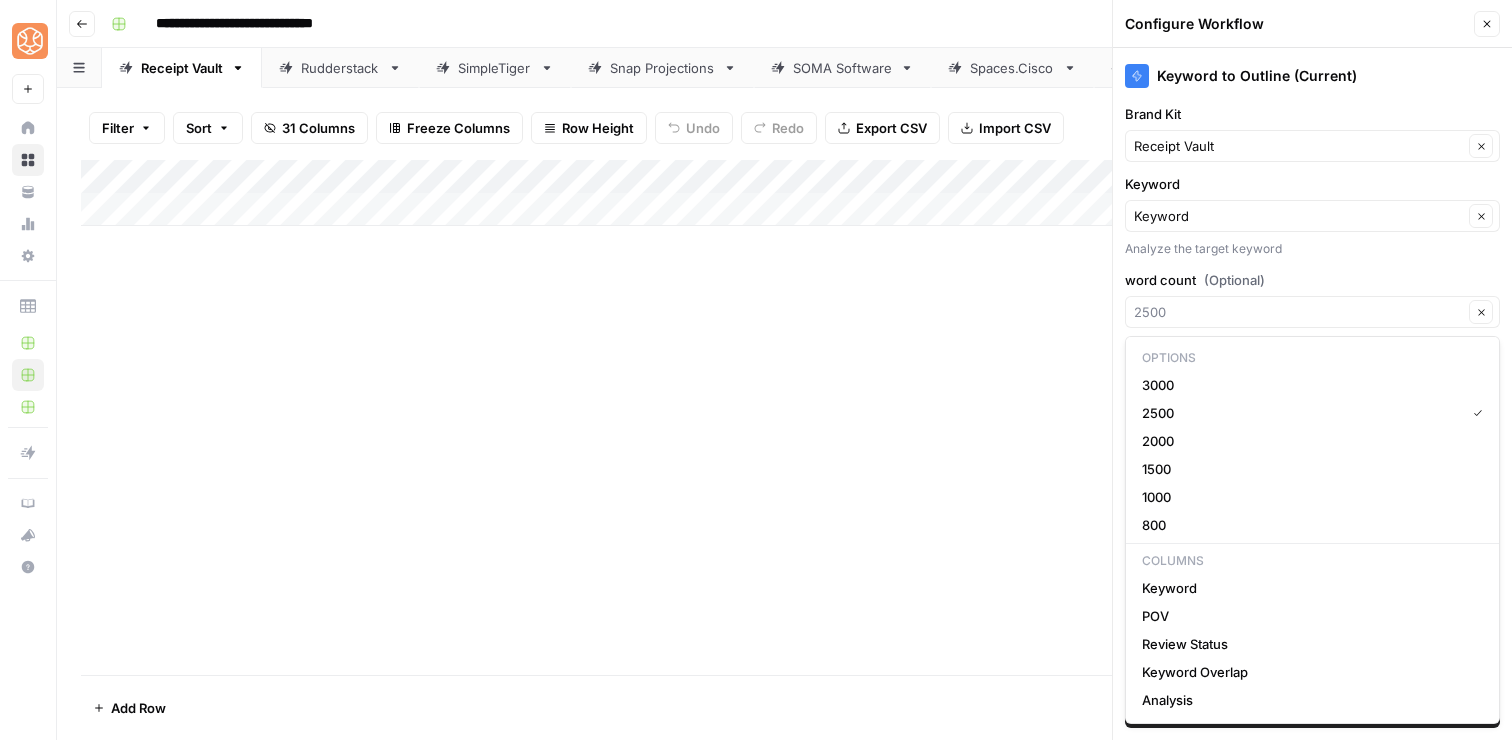 type on "2000" 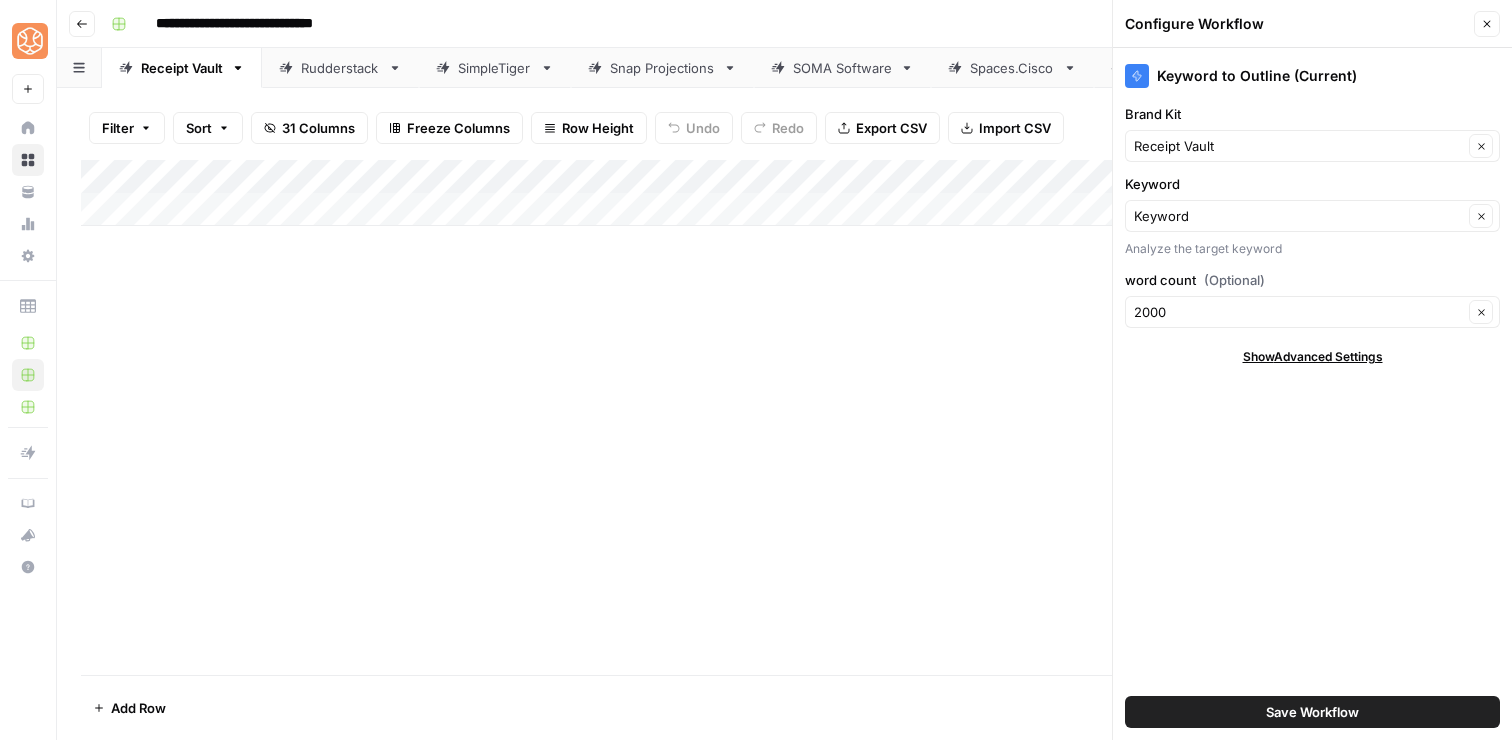 click on "Save Workflow" at bounding box center [1312, 712] 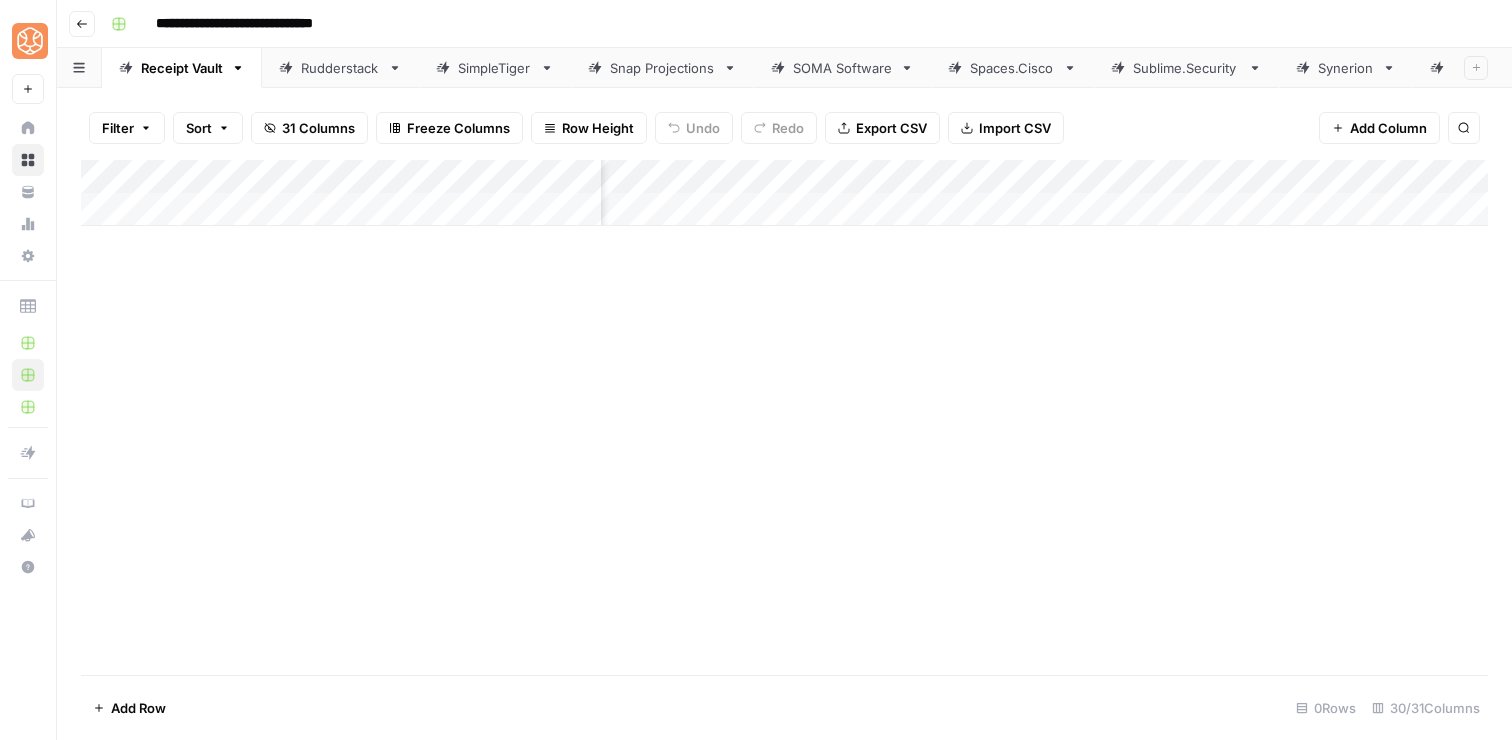 scroll, scrollTop: 0, scrollLeft: 1369, axis: horizontal 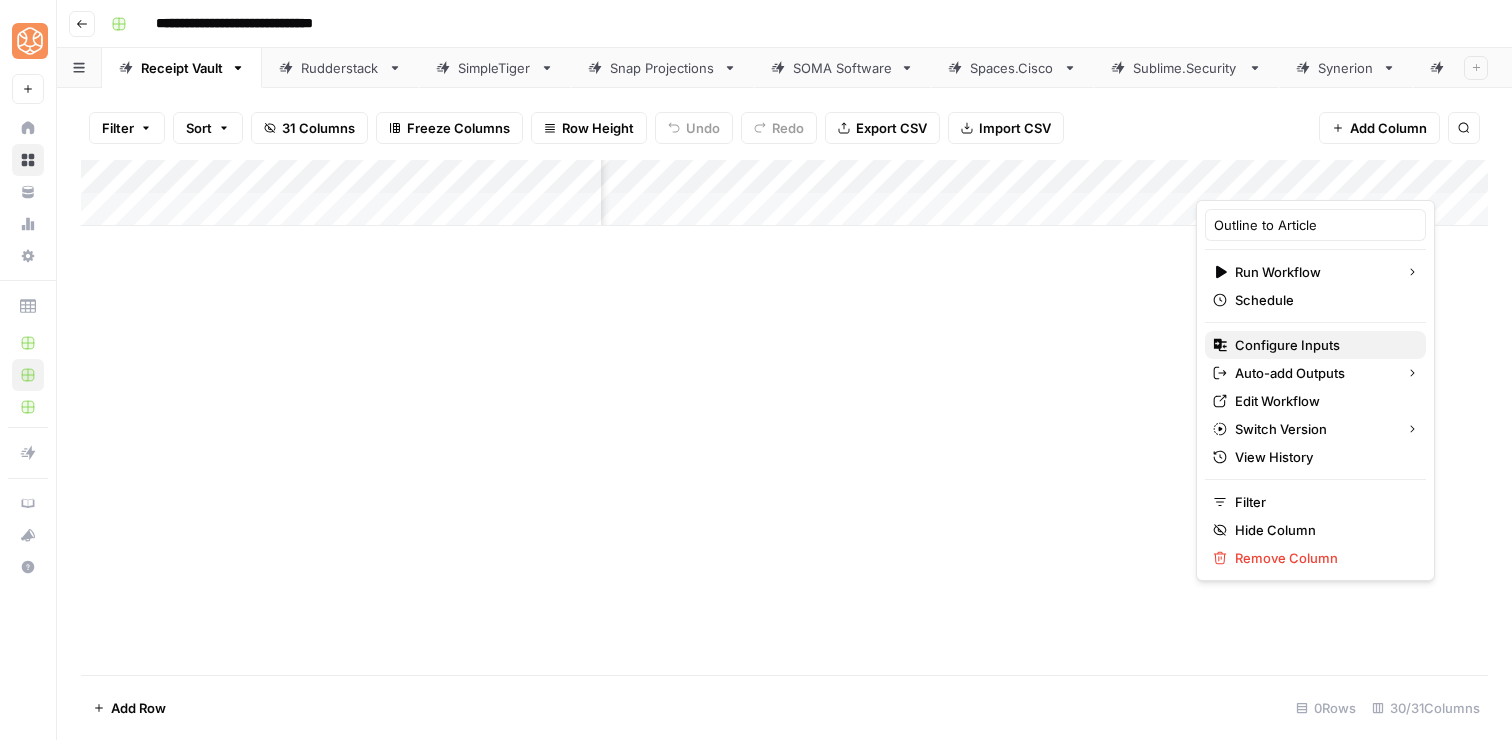click on "Configure Inputs" at bounding box center (1322, 345) 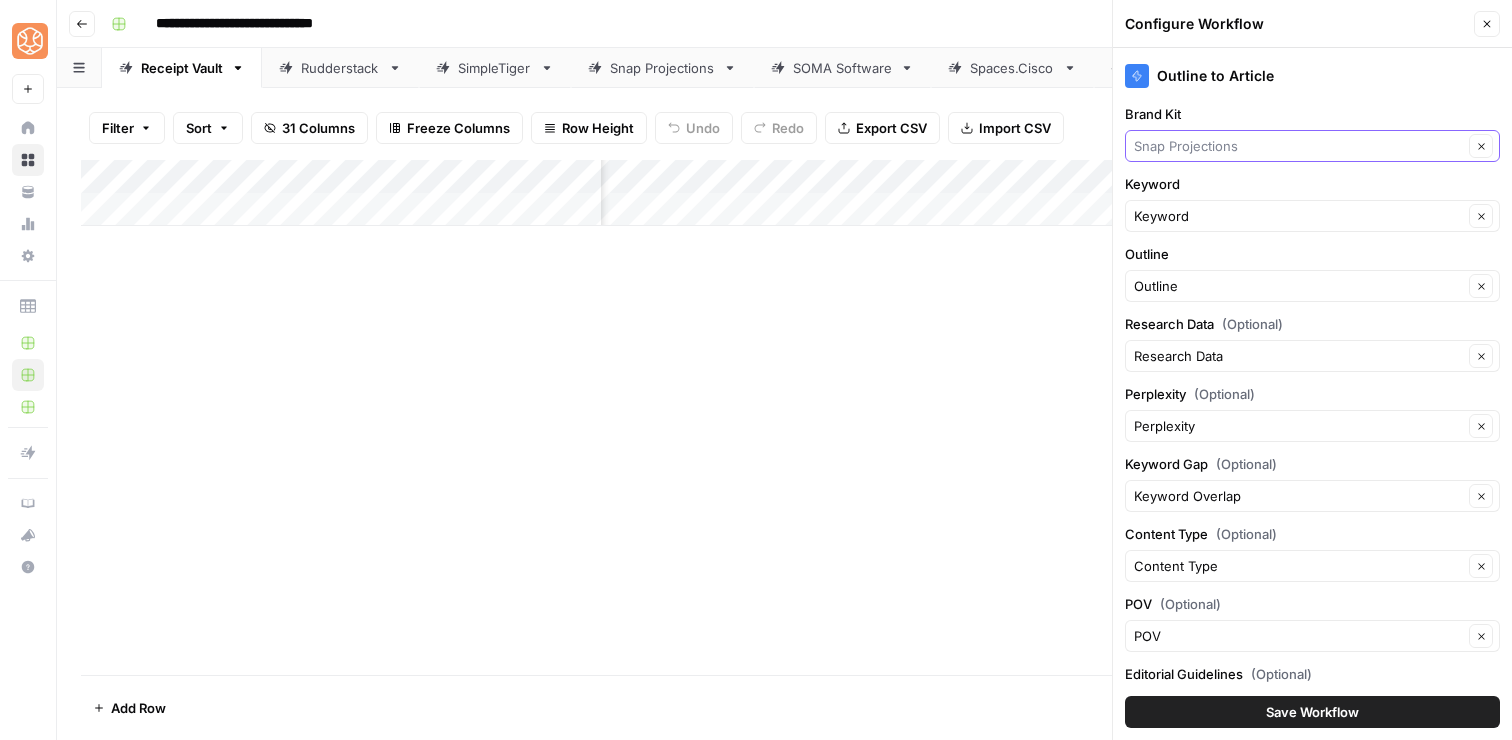 click on "Brand Kit" at bounding box center (1298, 146) 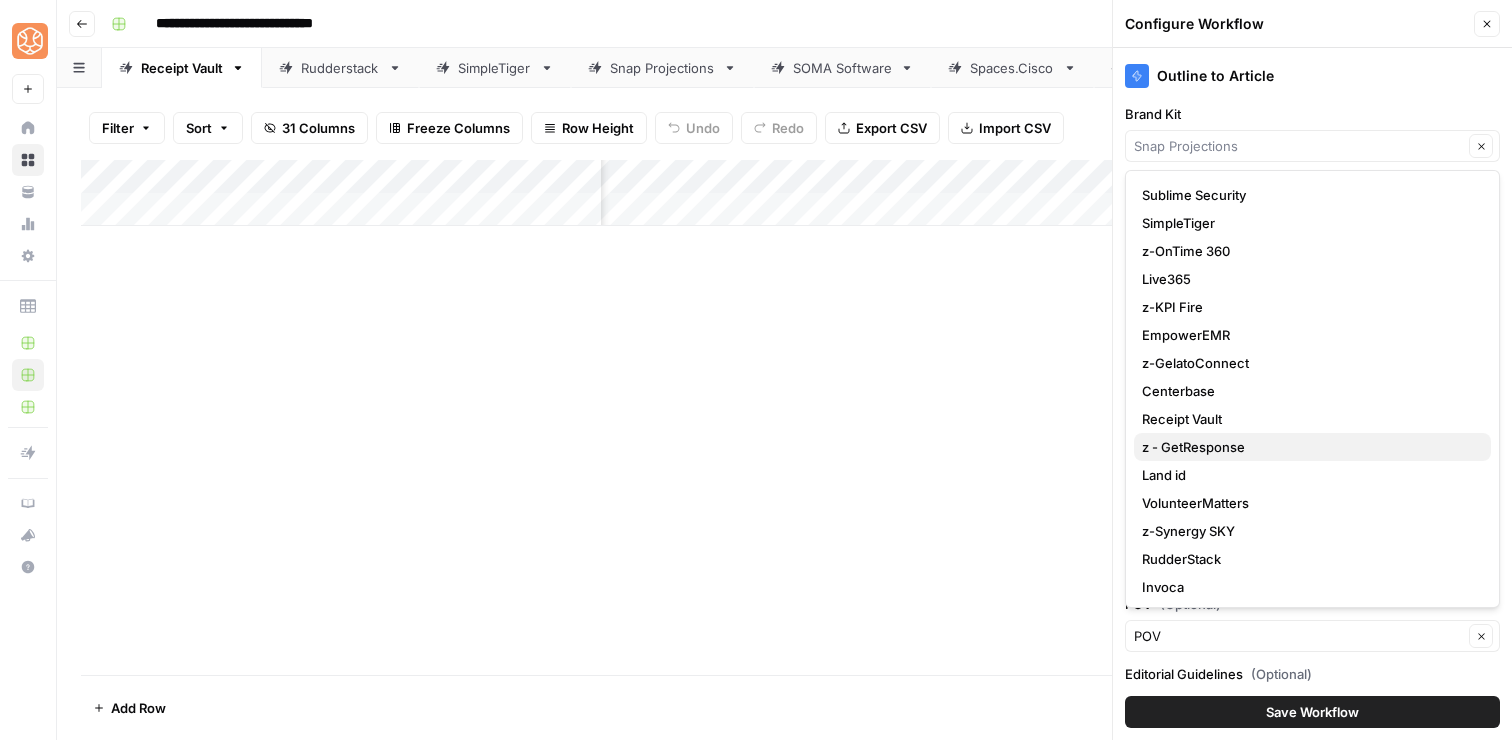 scroll, scrollTop: 420, scrollLeft: 0, axis: vertical 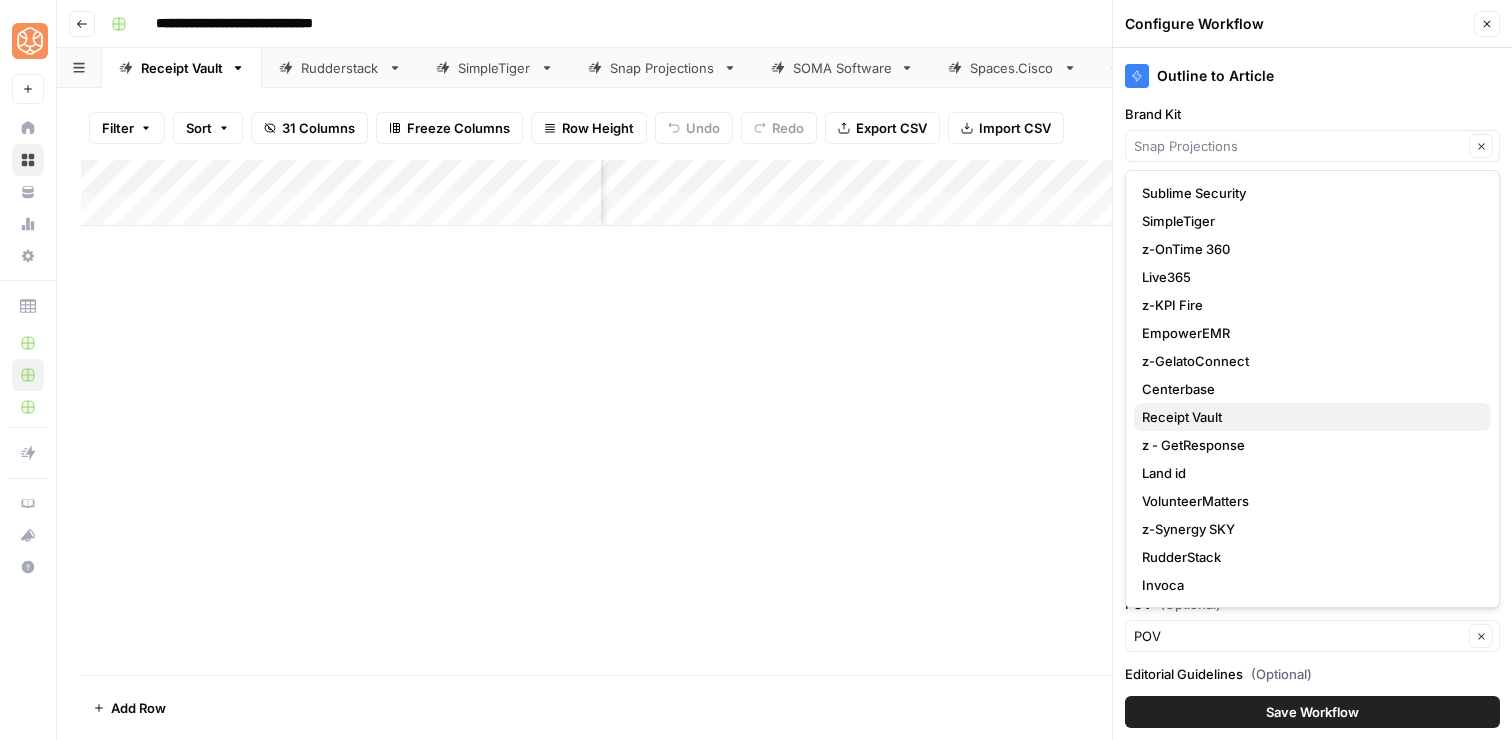 click on "Receipt Vault" at bounding box center [1308, 417] 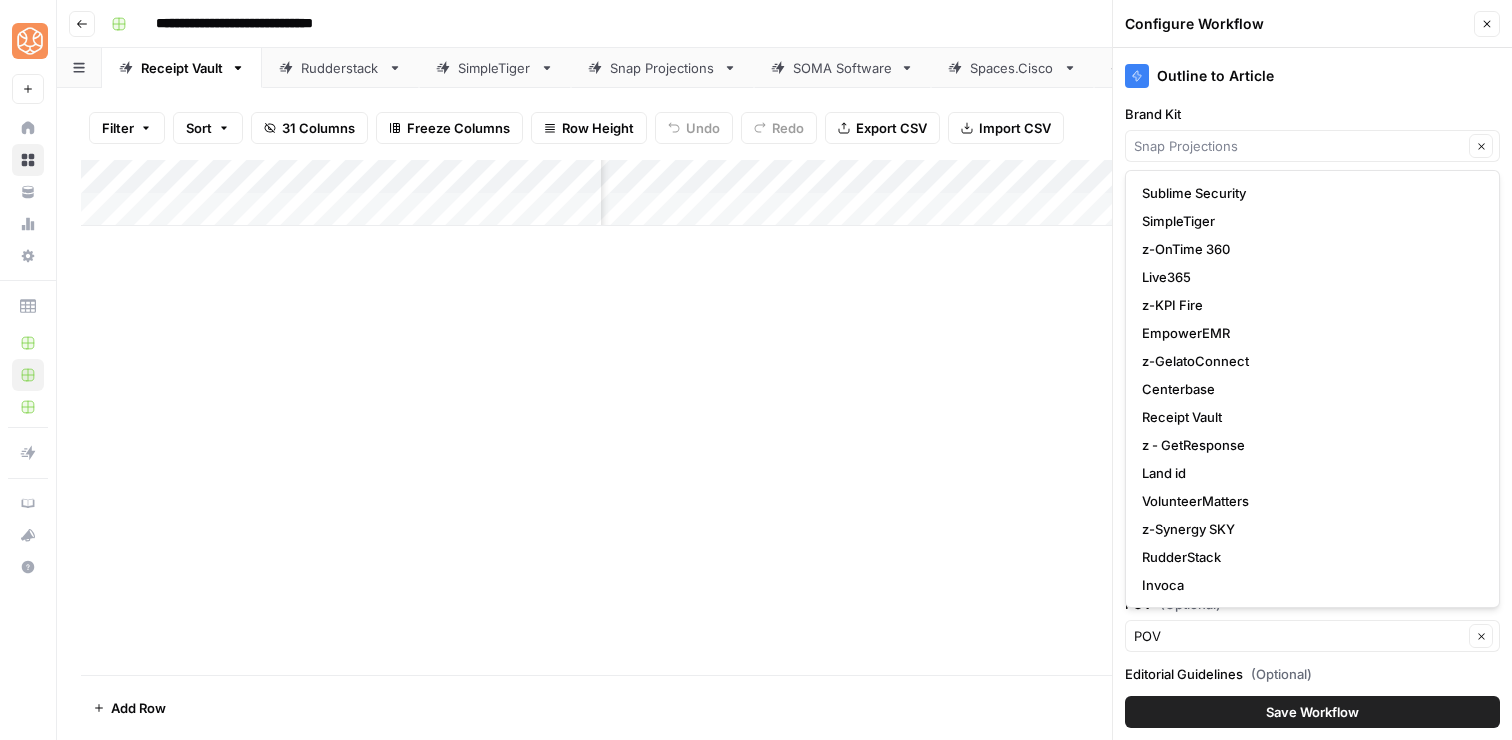 type on "Receipt Vault" 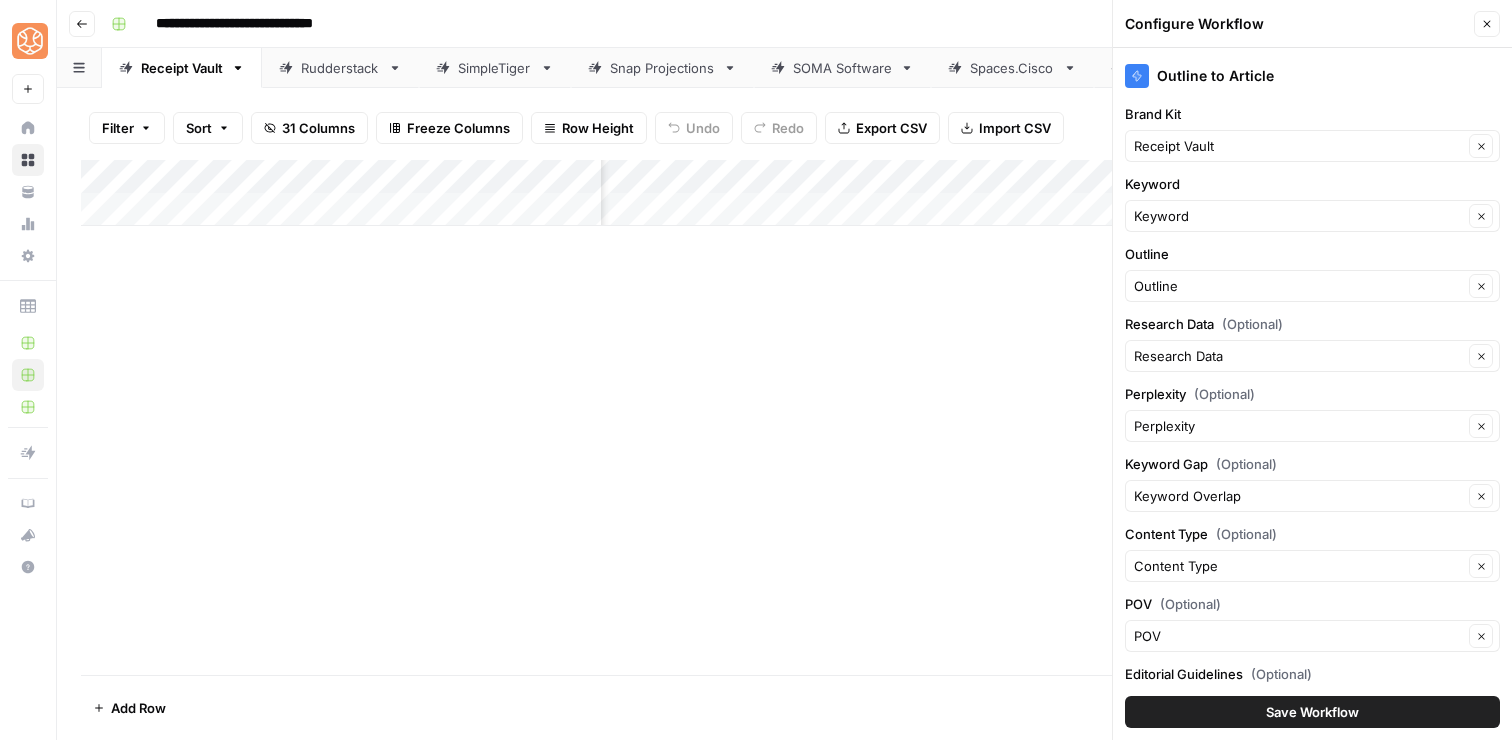 click on "Save Workflow" at bounding box center (1312, 712) 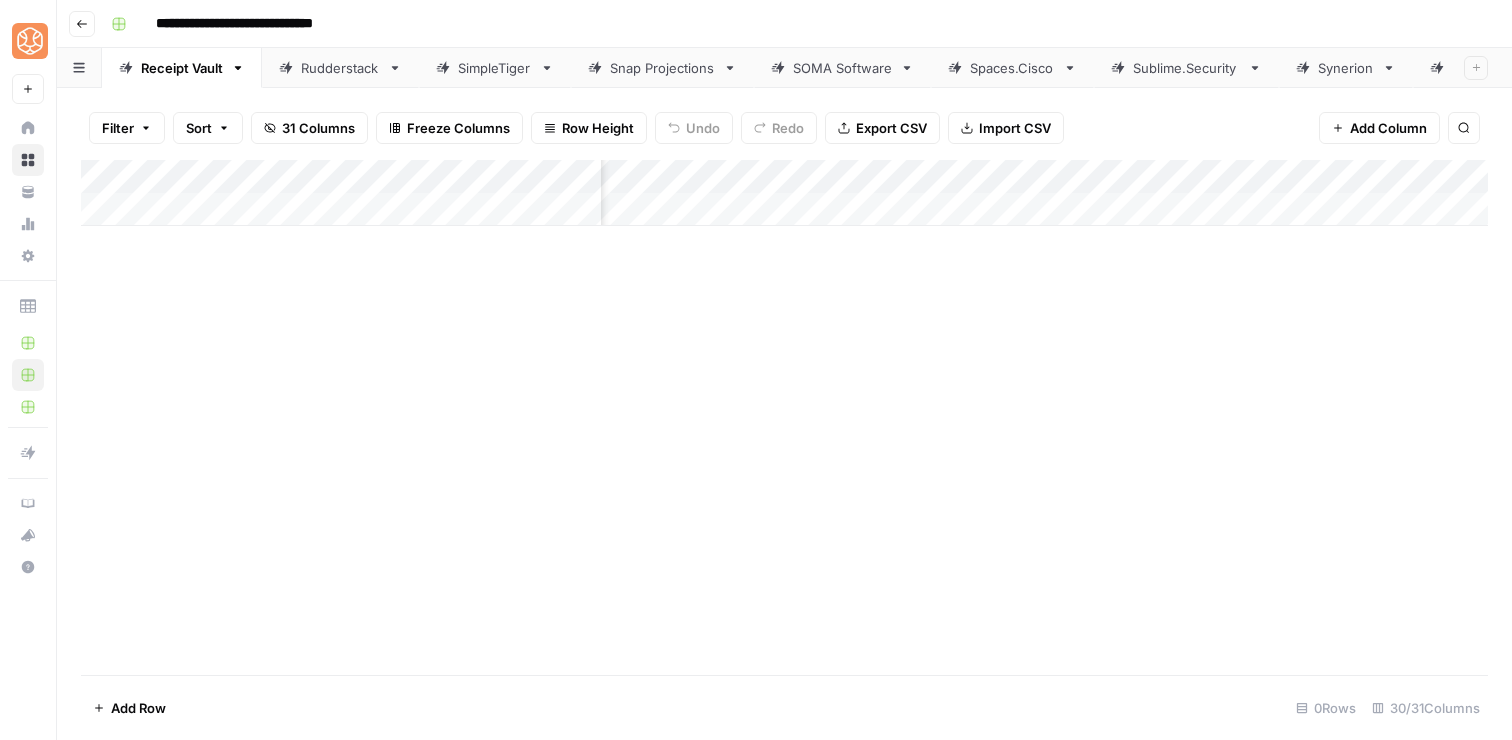 scroll, scrollTop: 0, scrollLeft: 1953, axis: horizontal 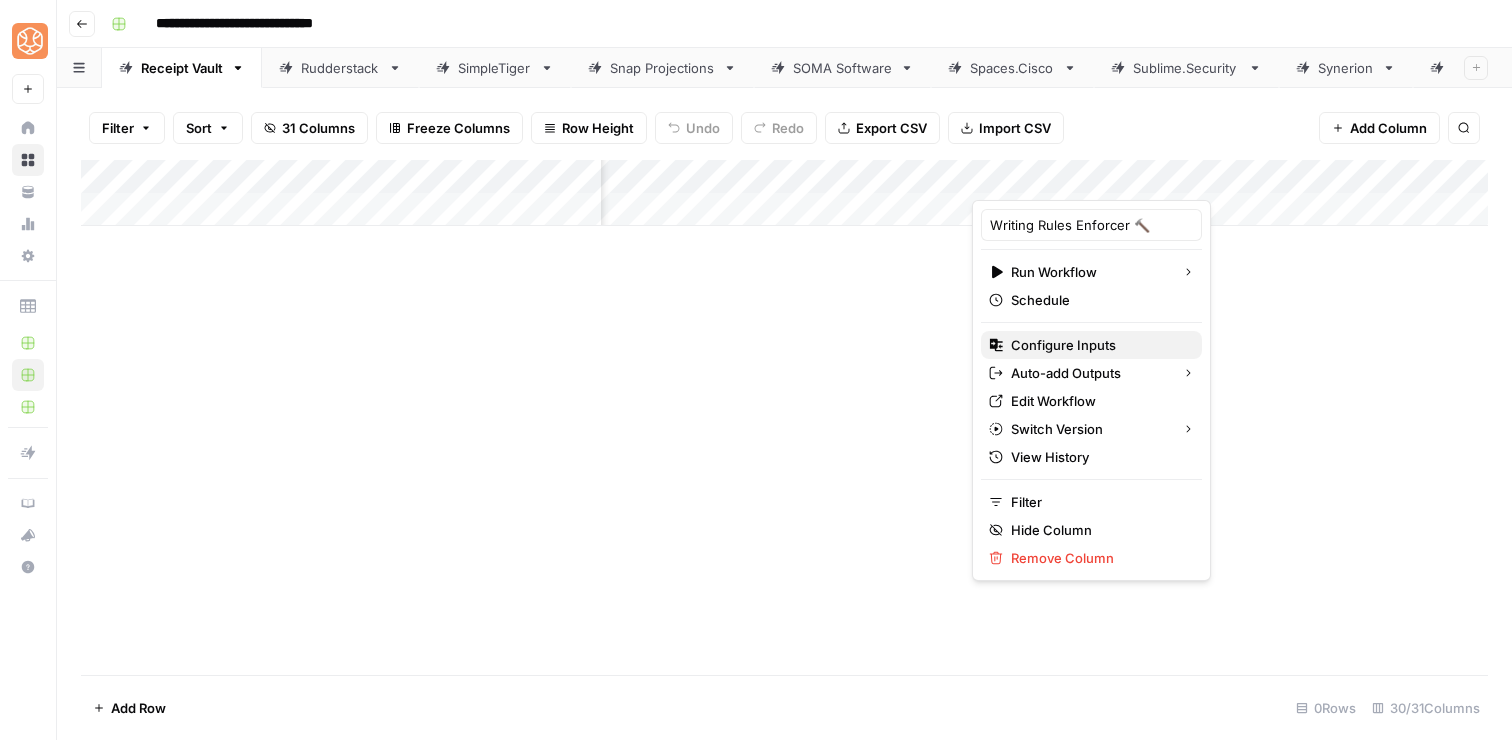 click on "Configure Inputs" at bounding box center (1098, 345) 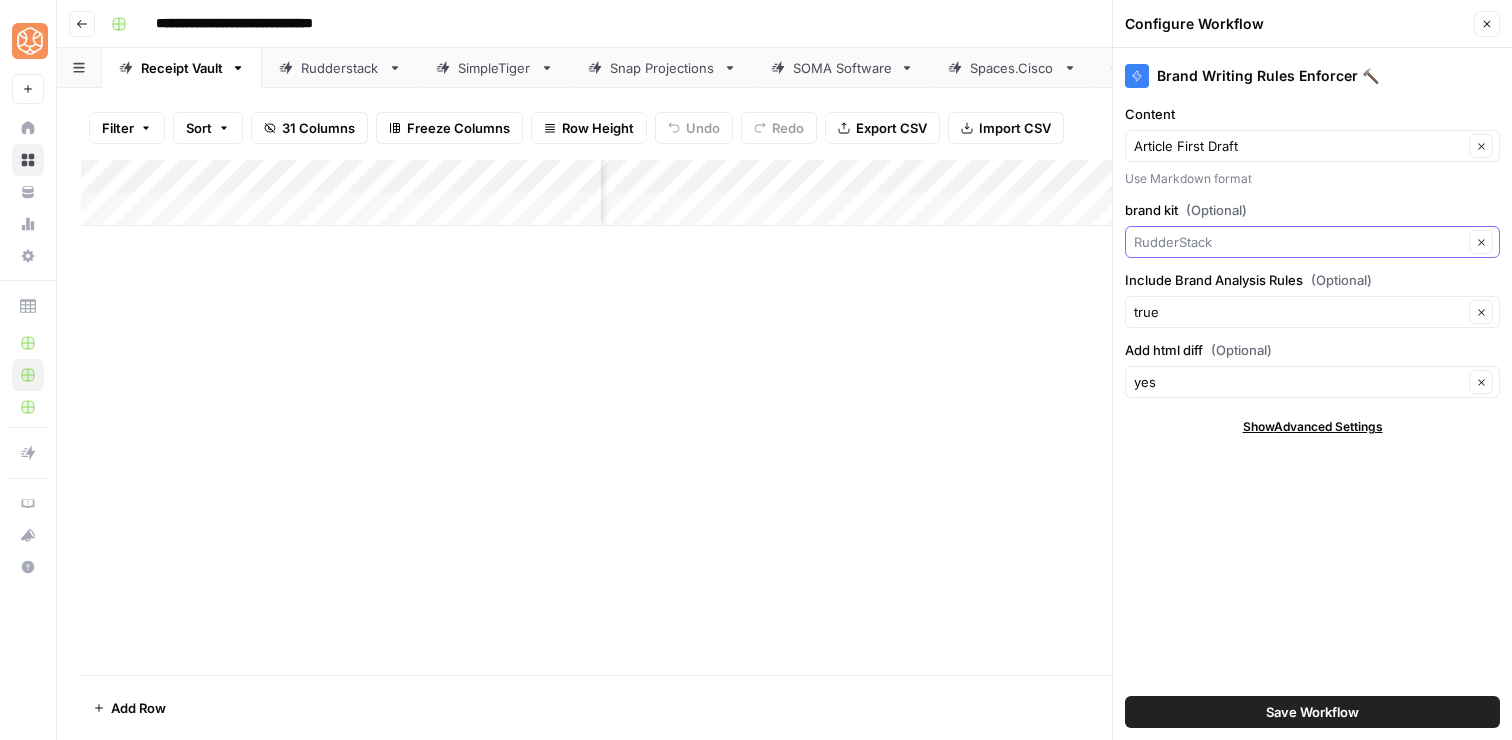 click on "brand kit   (Optional)" at bounding box center [1298, 242] 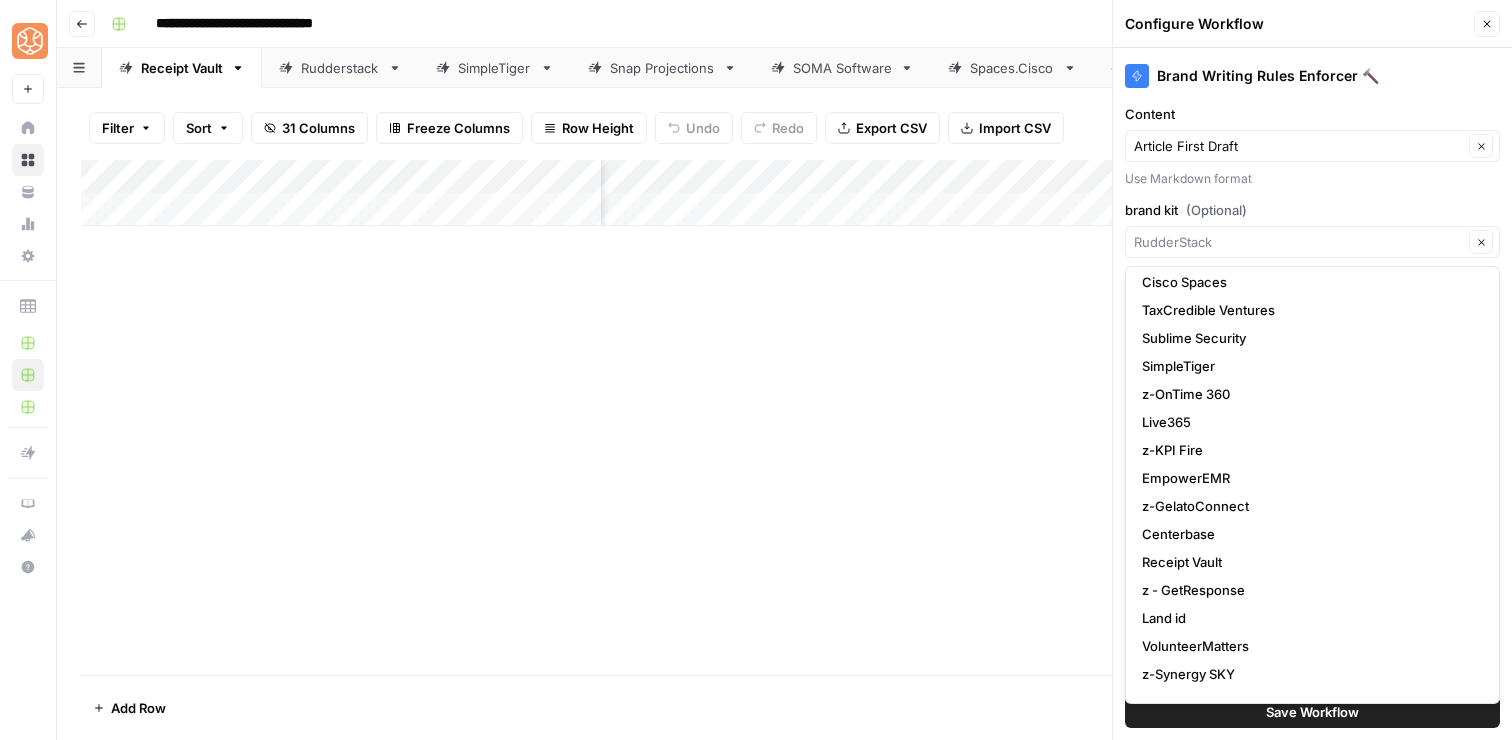 scroll, scrollTop: 381, scrollLeft: 0, axis: vertical 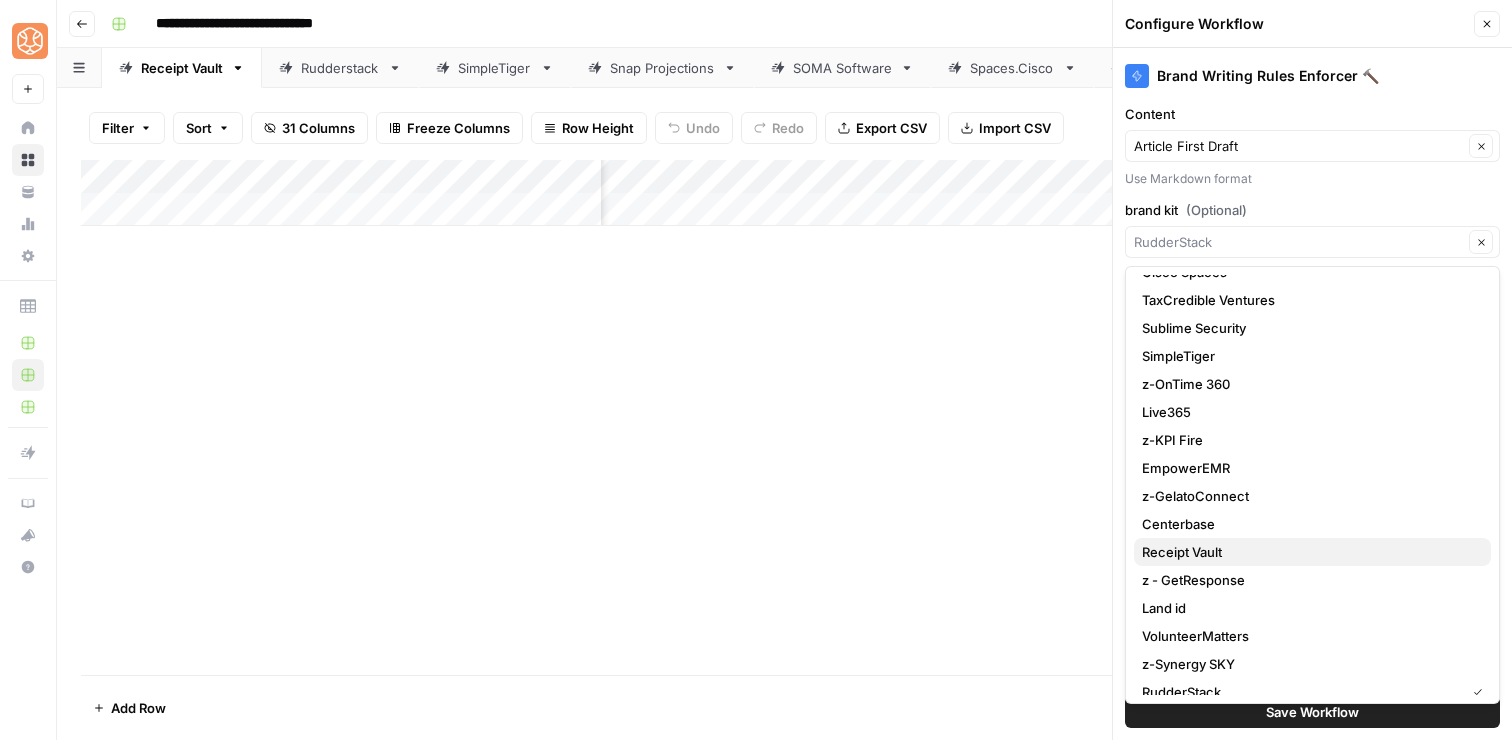 click on "Receipt Vault" at bounding box center [1308, 552] 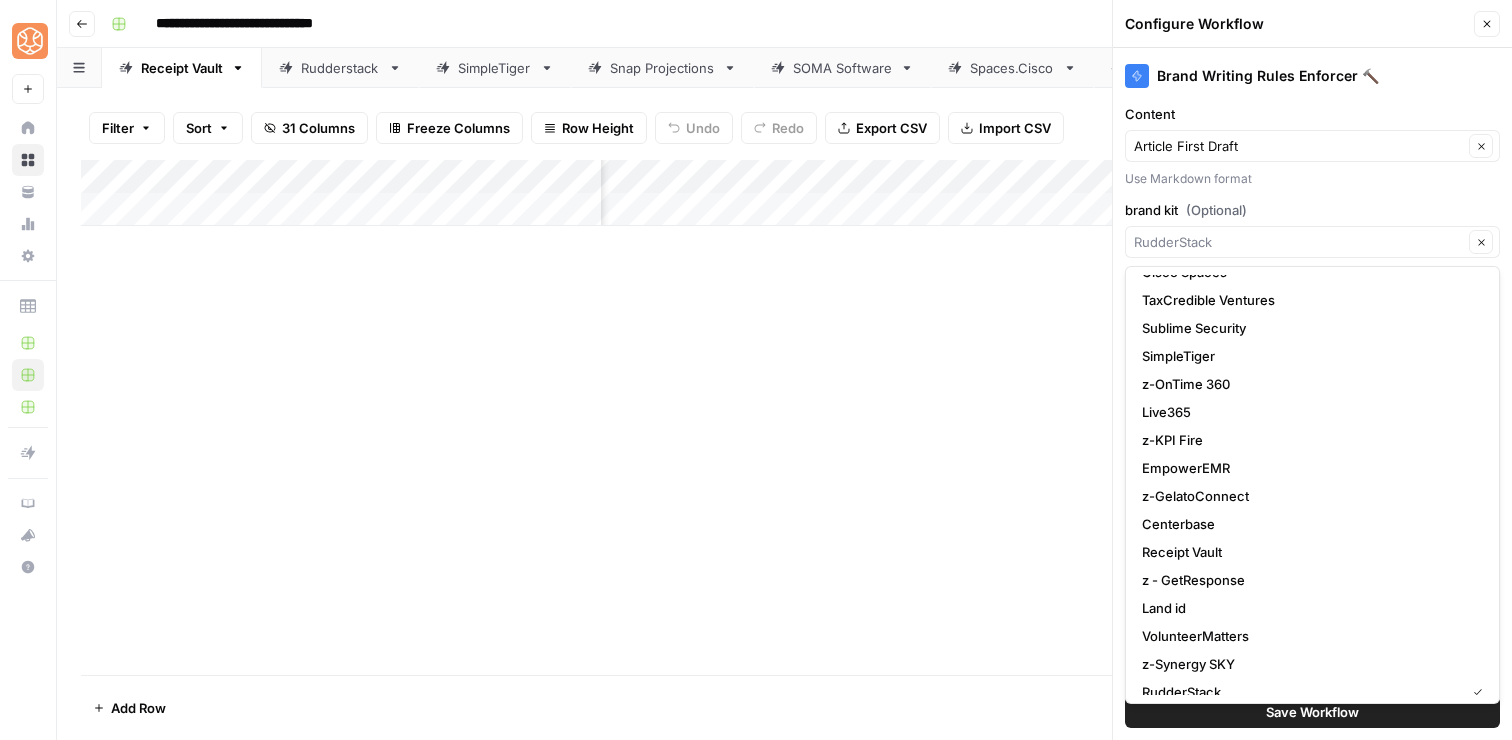 type on "Receipt Vault" 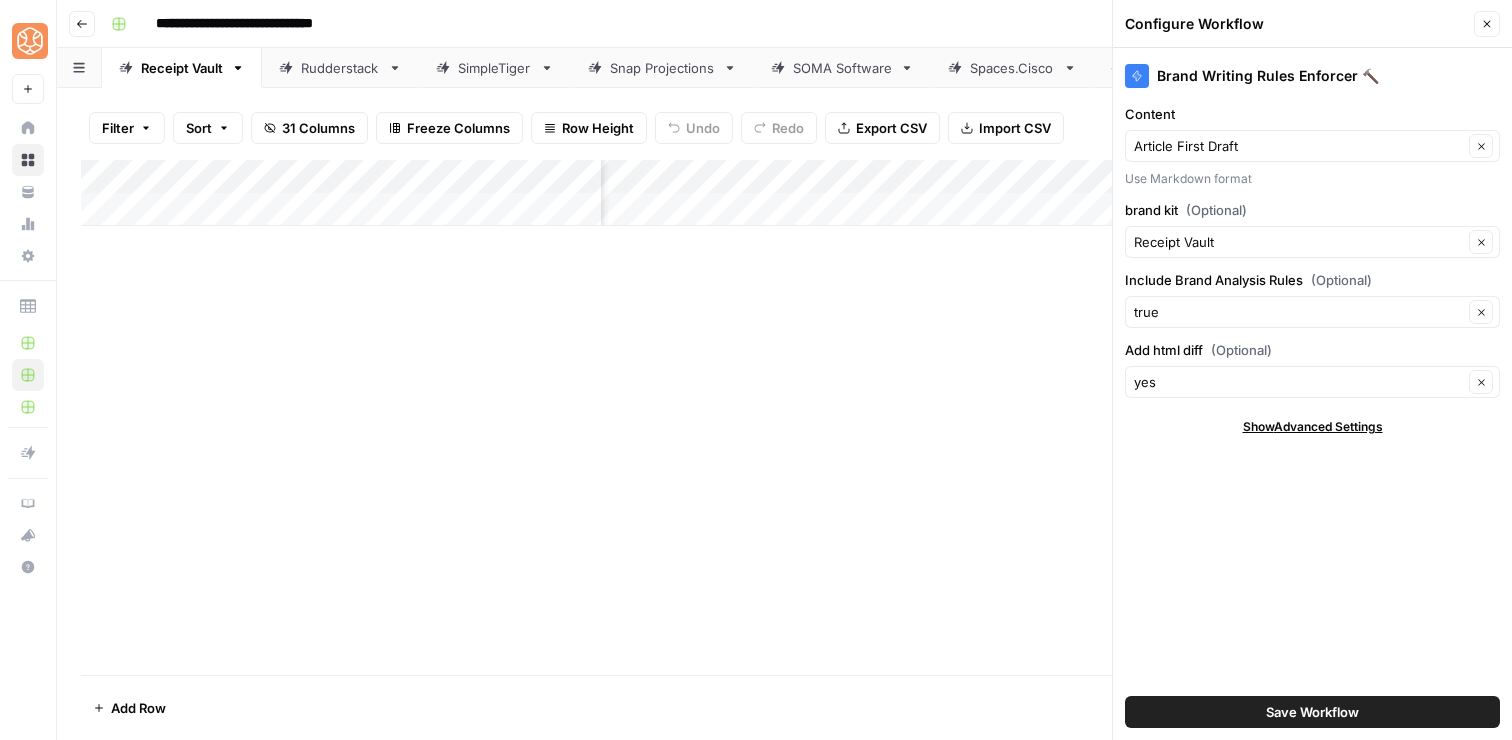click on "Save Workflow" at bounding box center (1312, 712) 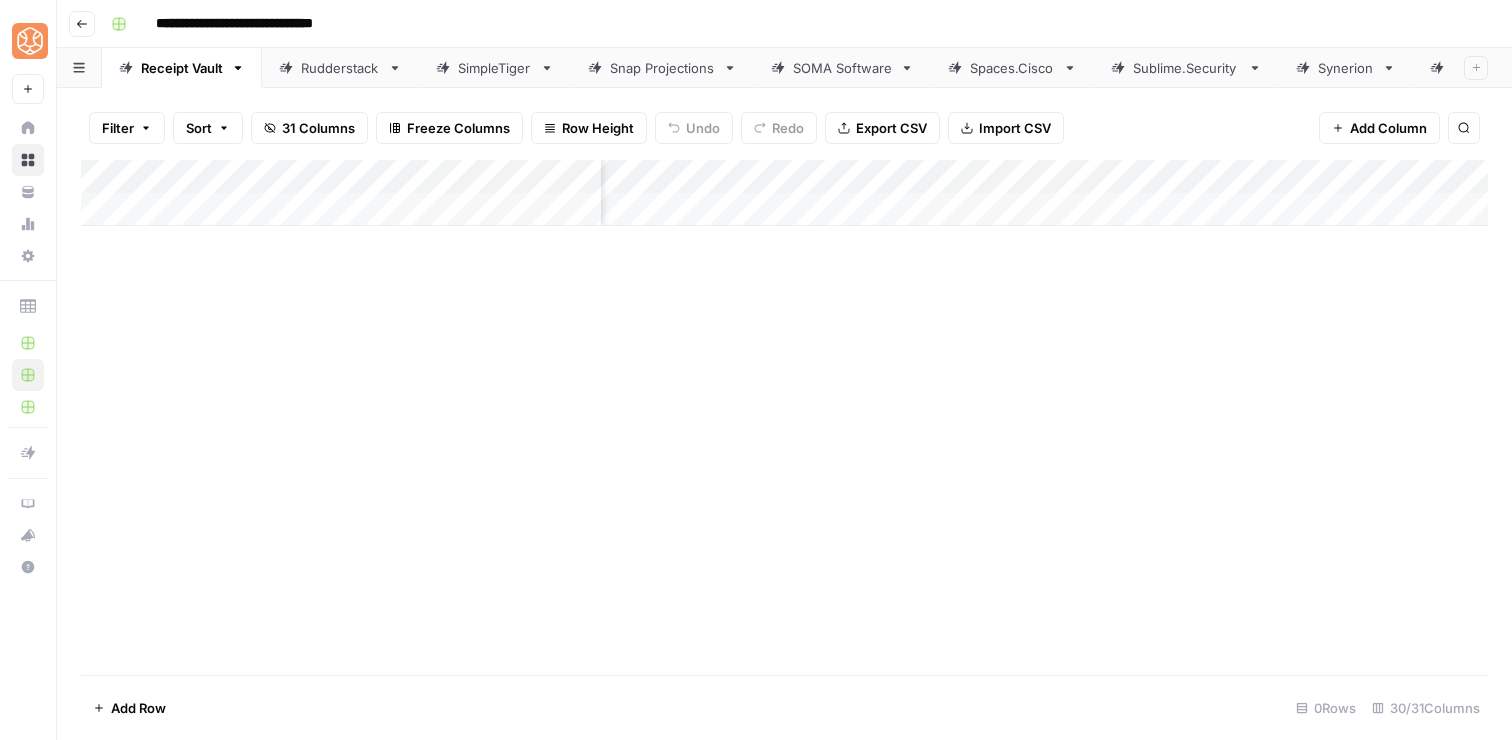 scroll, scrollTop: 0, scrollLeft: 385, axis: horizontal 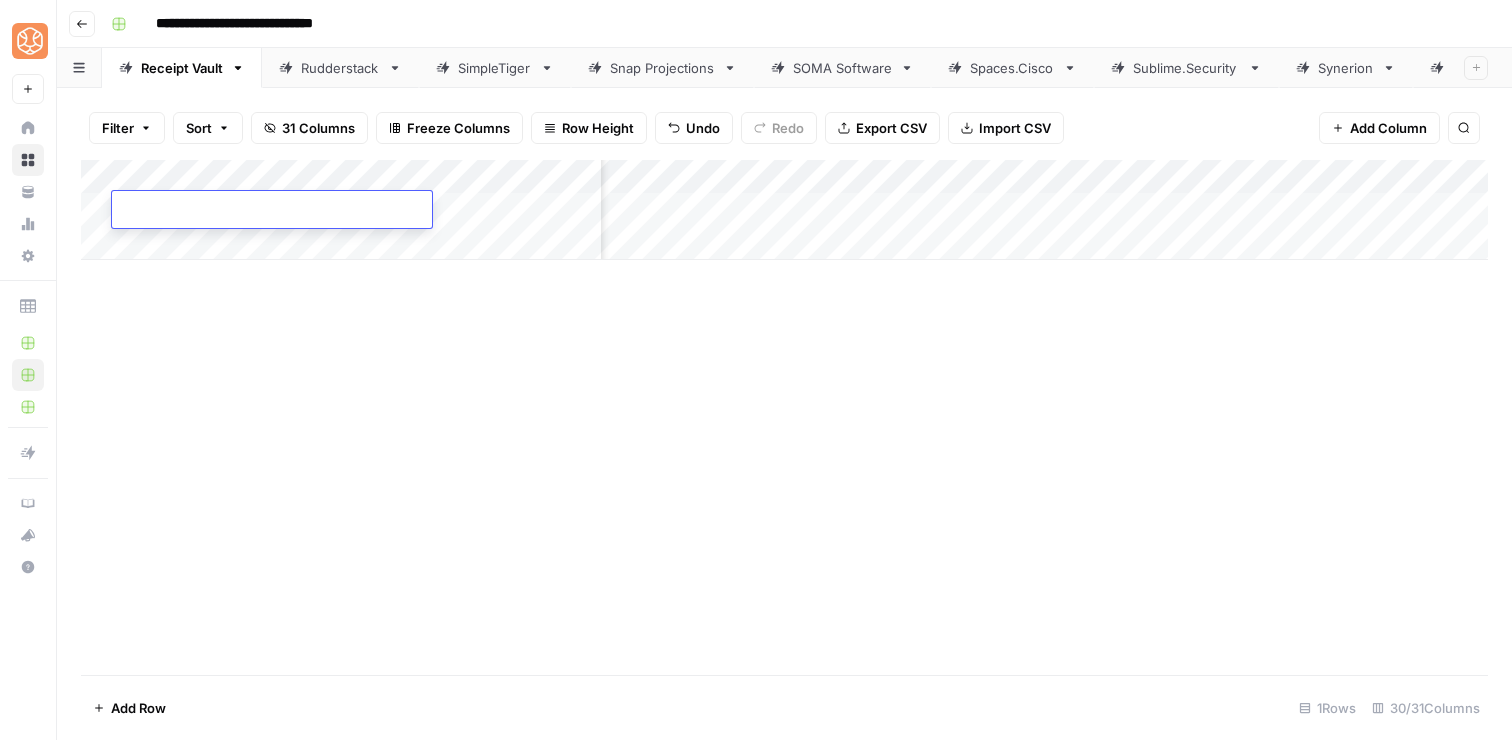 type on "**********" 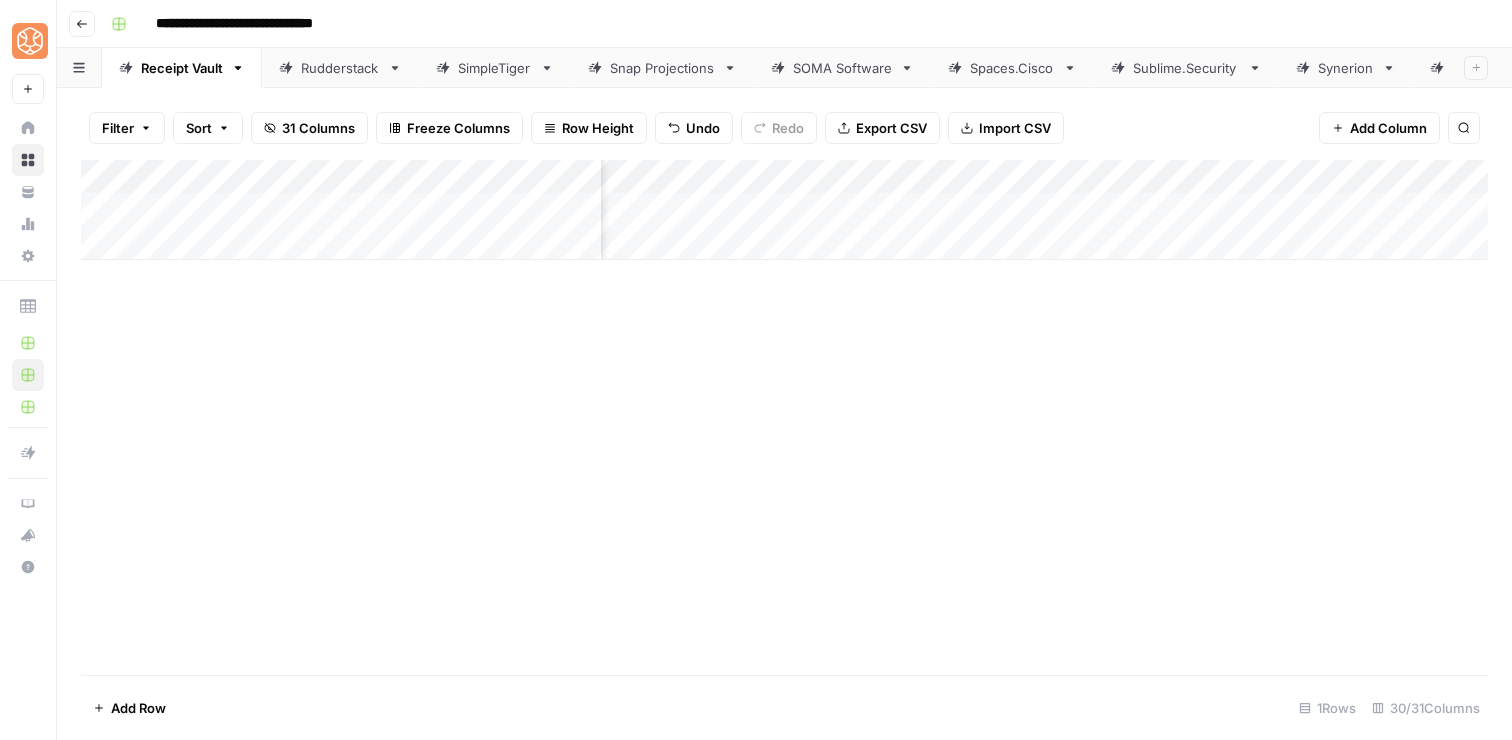 click on "Add Column" at bounding box center [784, 417] 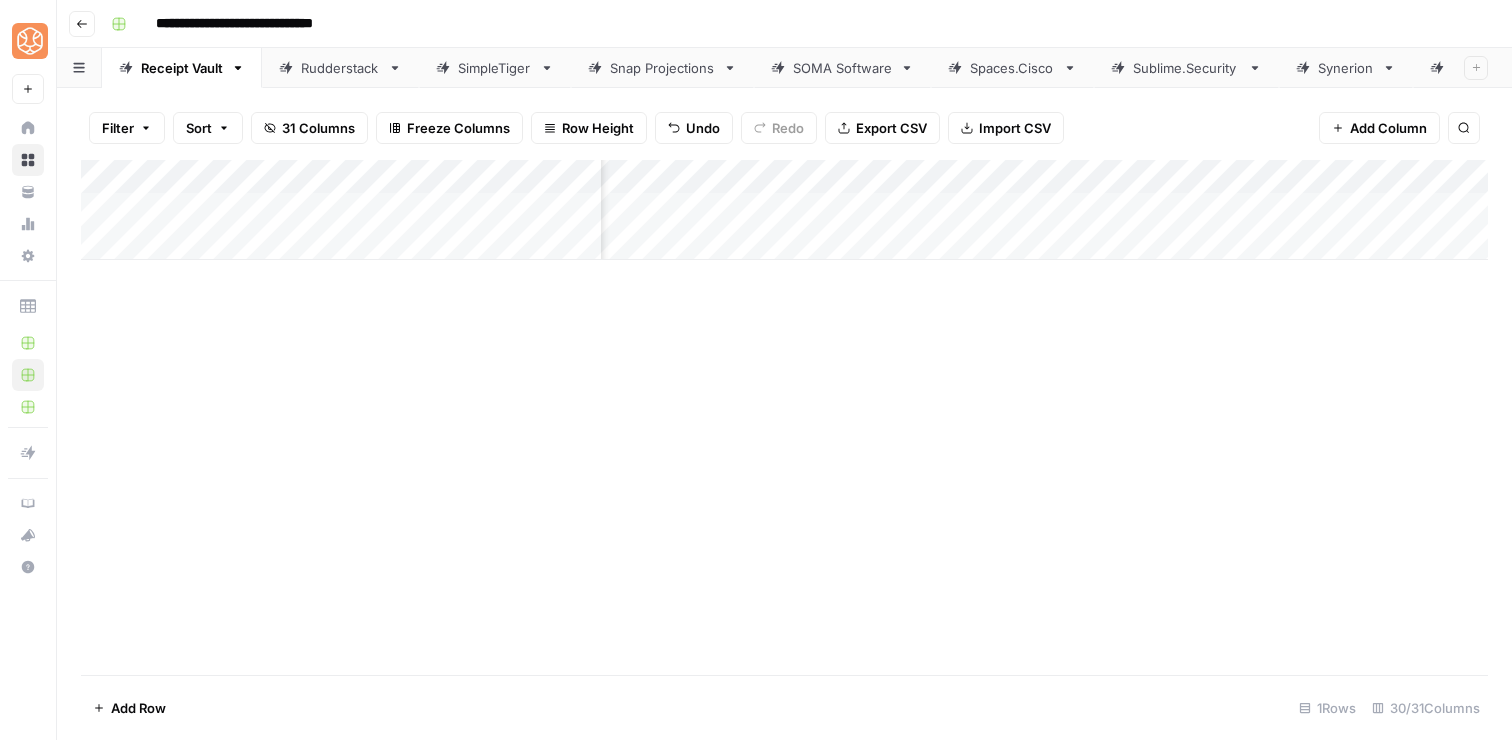 click on "Add Column" at bounding box center [784, 210] 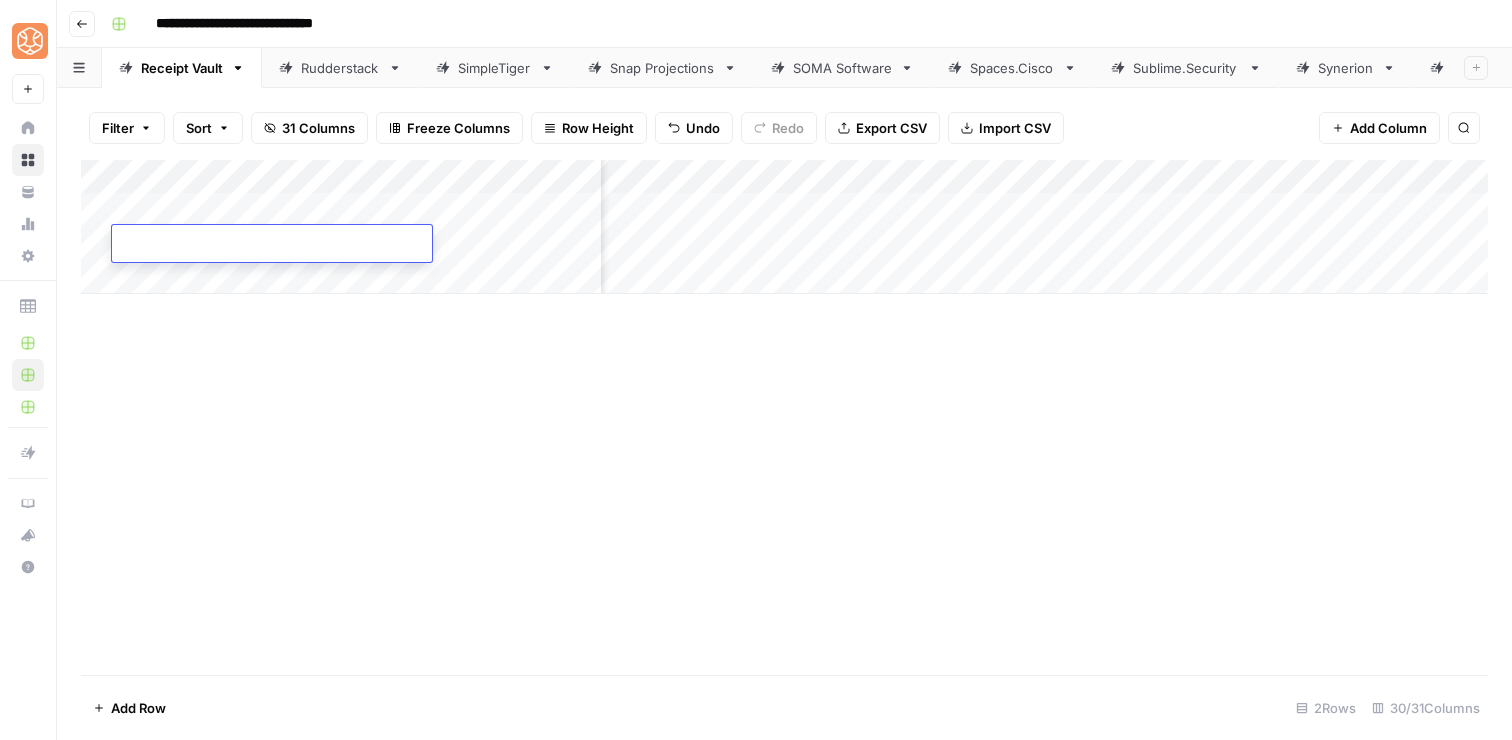 type on "**********" 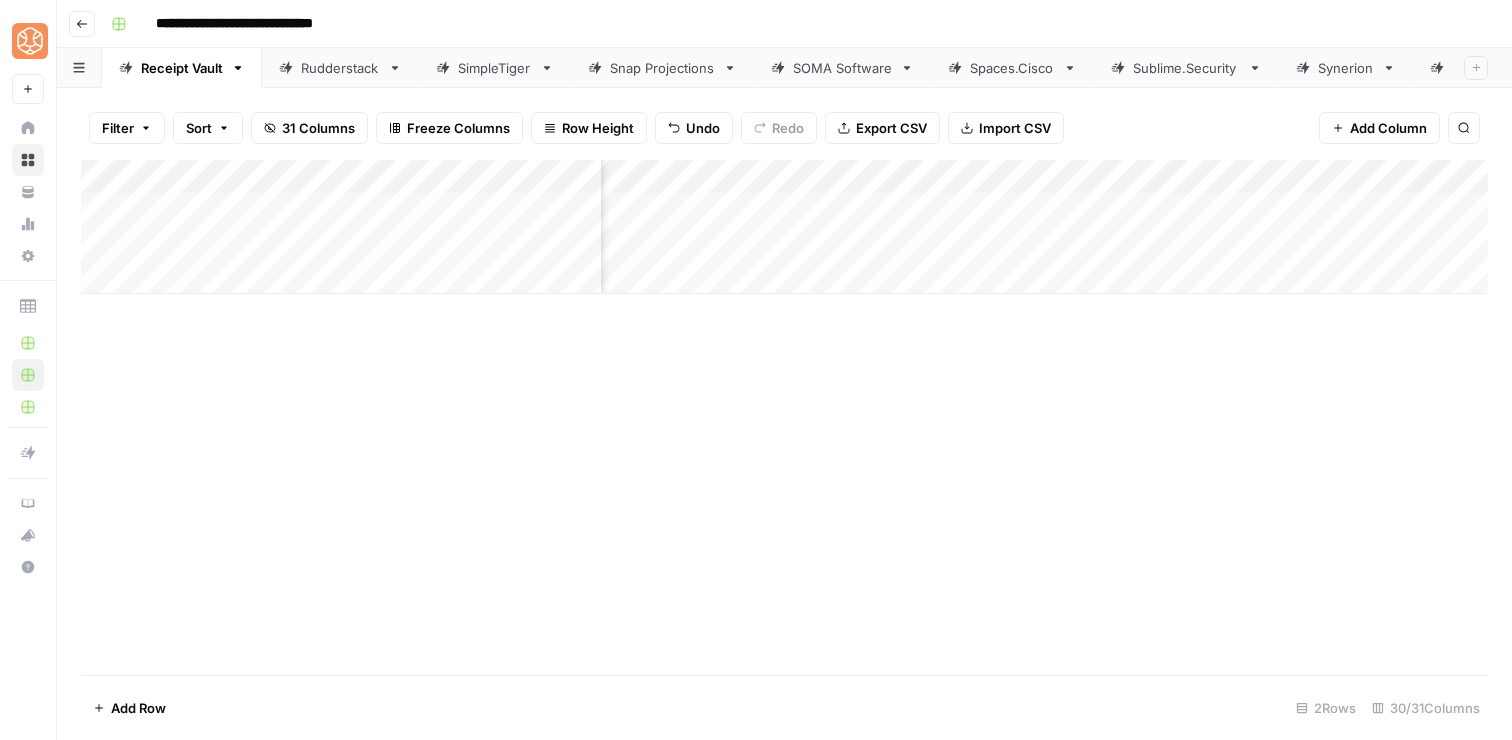 click on "Add Column" at bounding box center (784, 417) 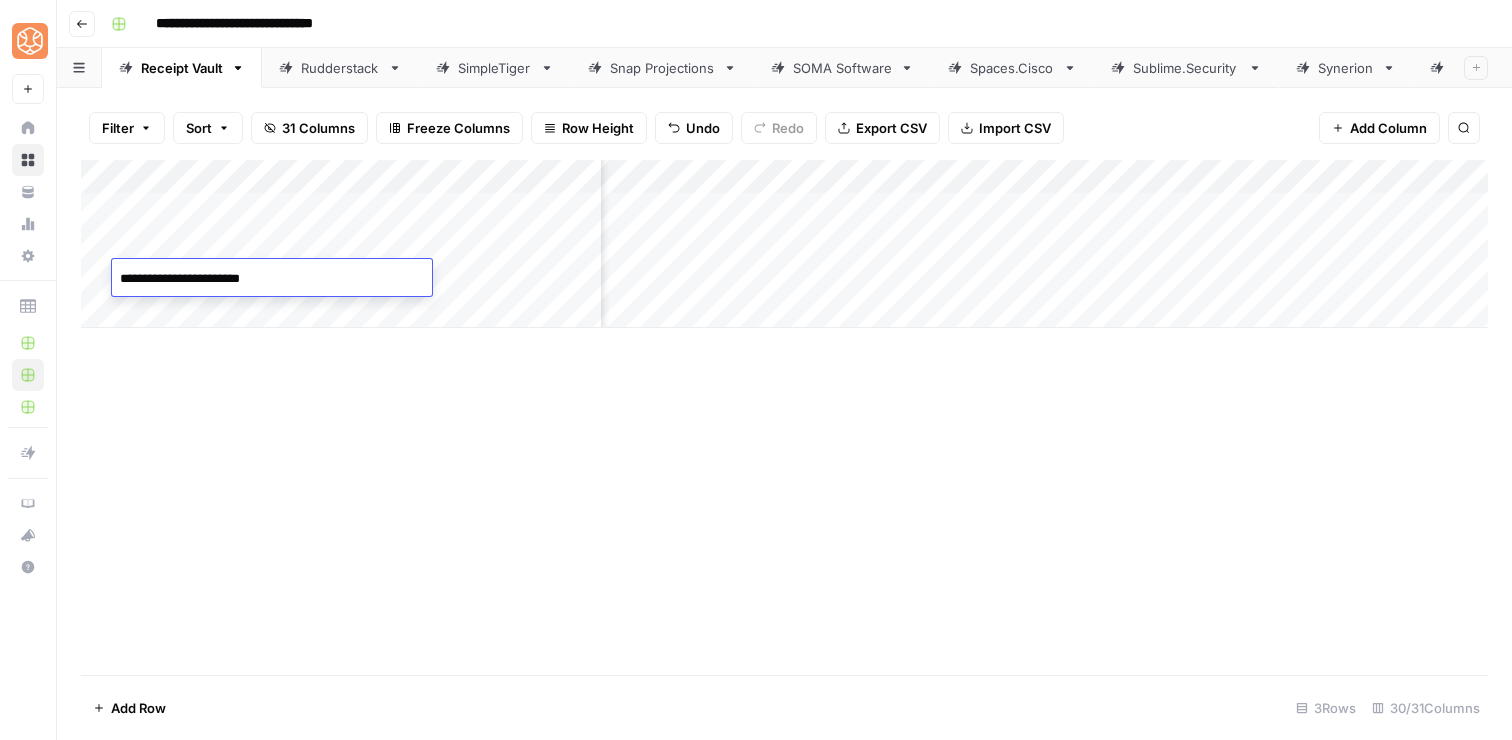 type on "**********" 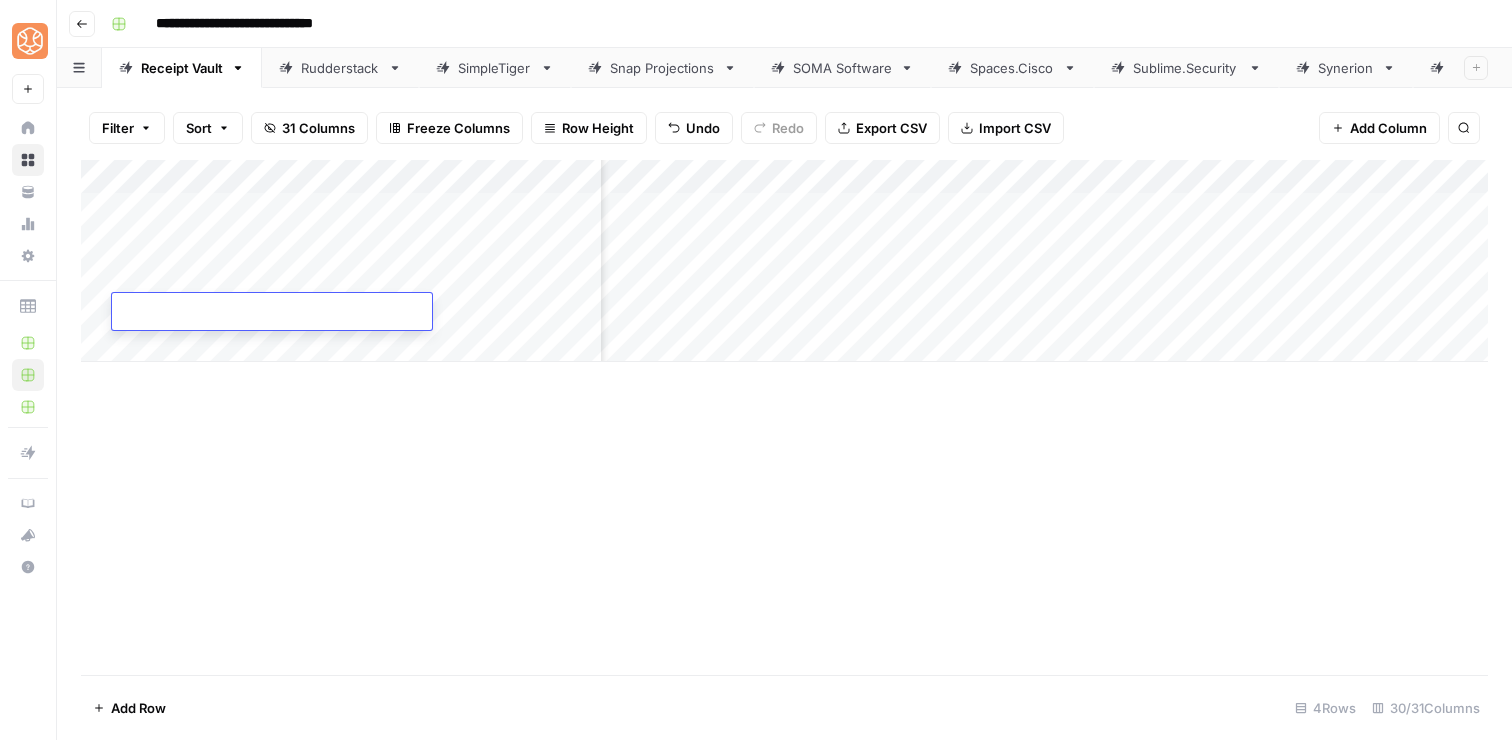 type on "**********" 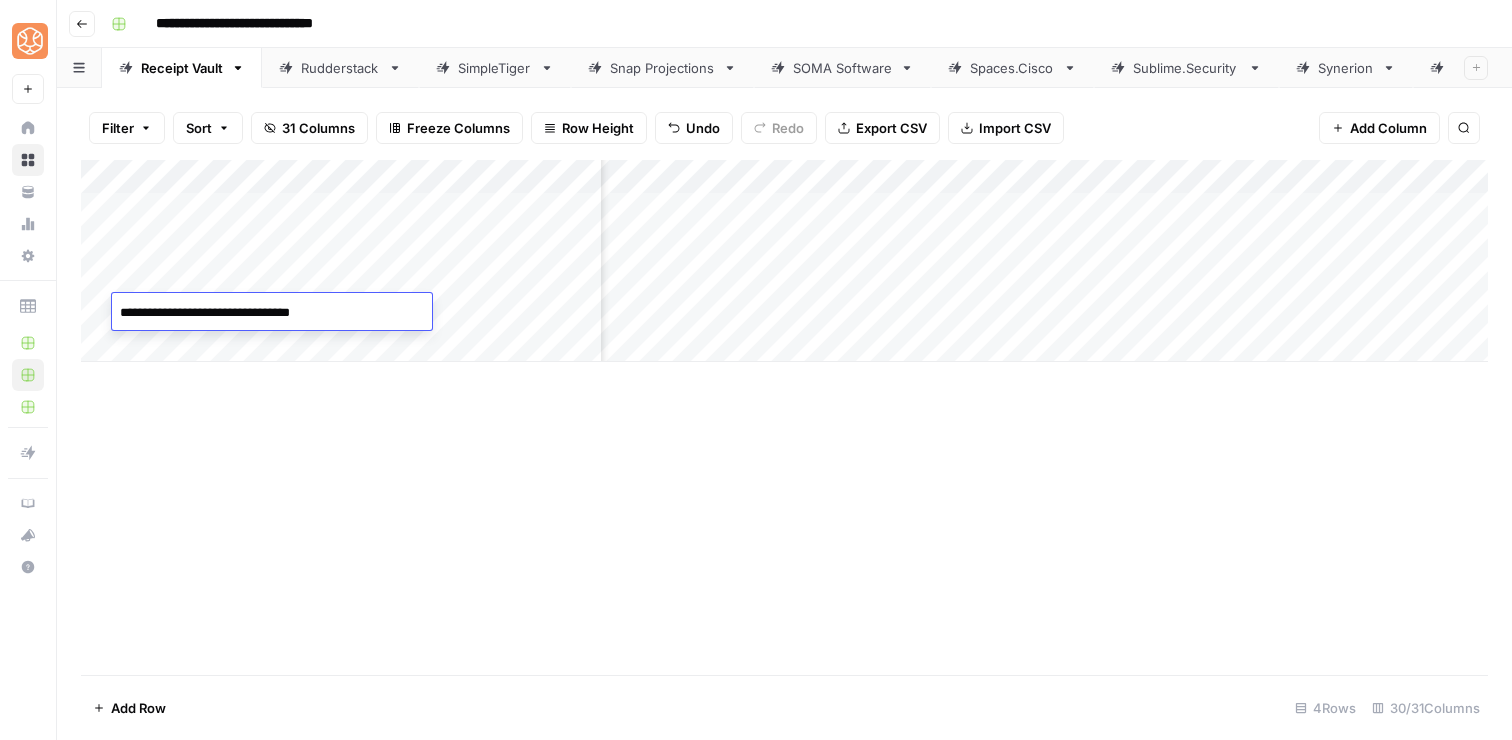 click on "Add Column" at bounding box center [784, 417] 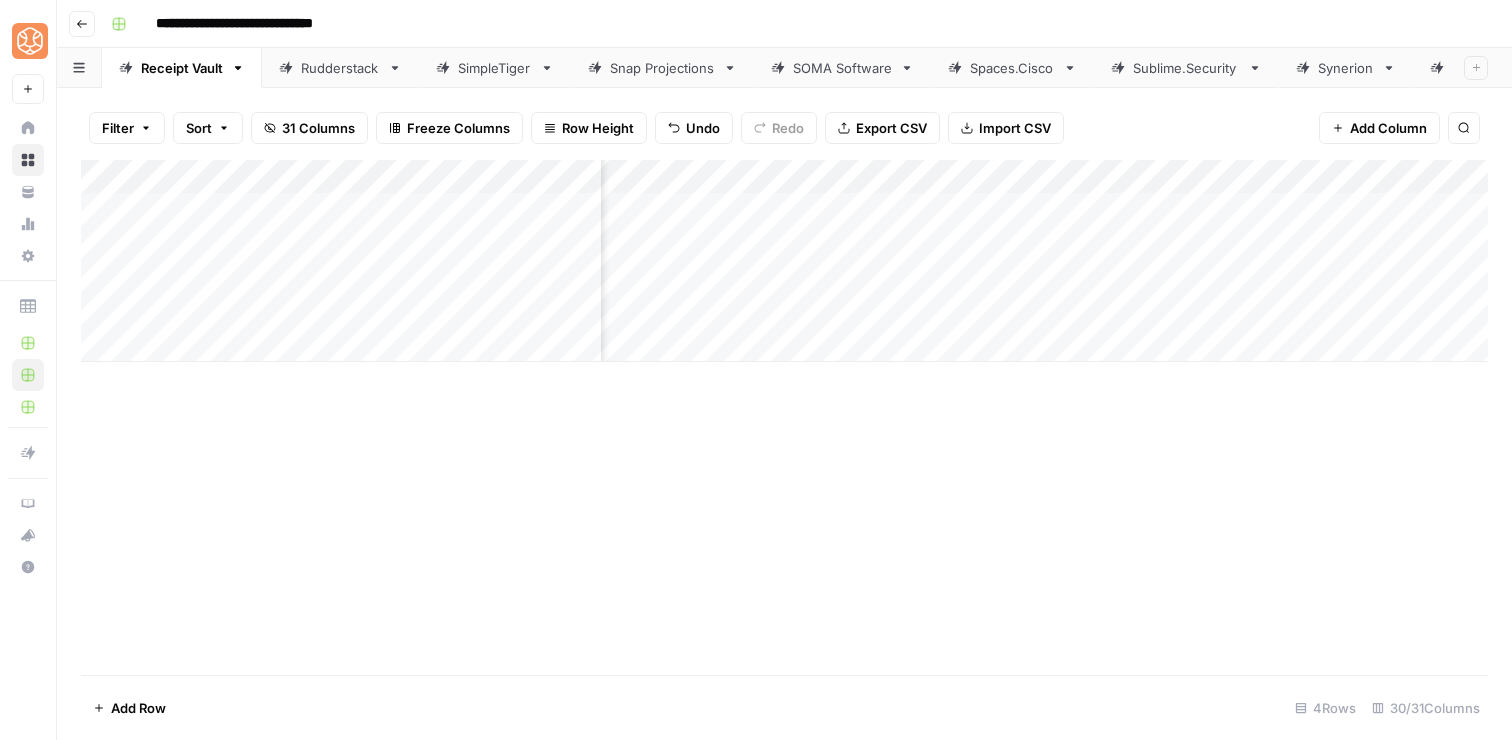click on "Add Column" at bounding box center [784, 261] 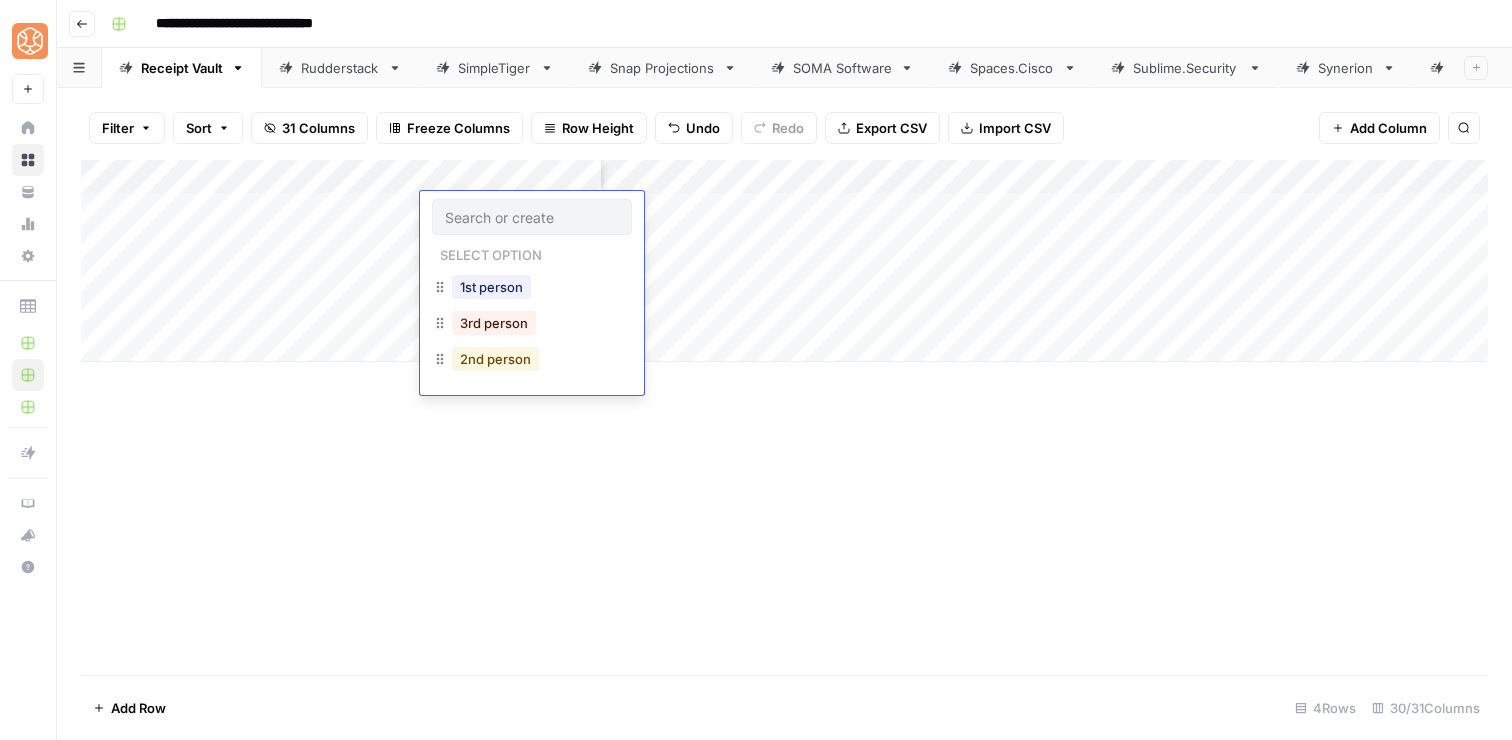 click on "2nd person" at bounding box center (495, 359) 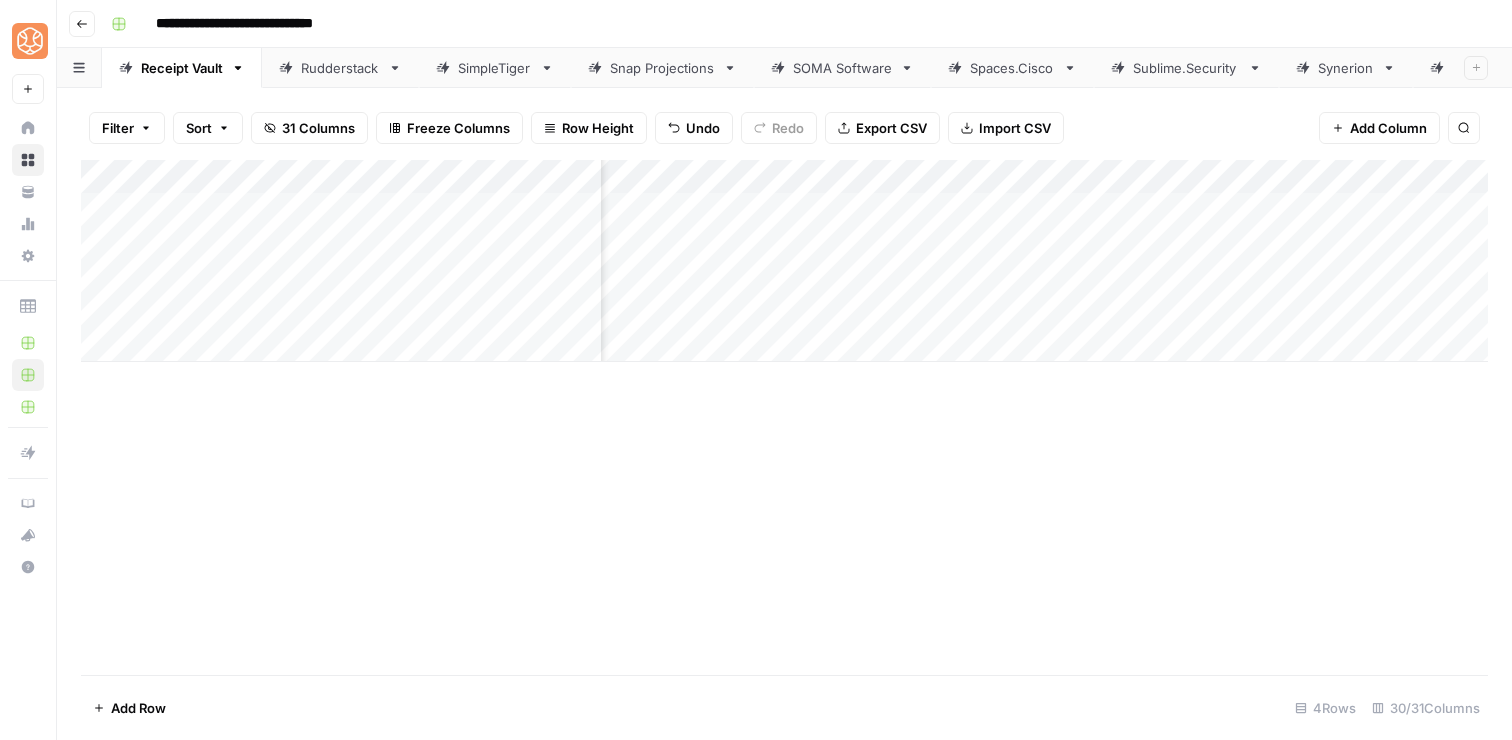 drag, startPoint x: 598, startPoint y: 224, endPoint x: 596, endPoint y: 310, distance: 86.023254 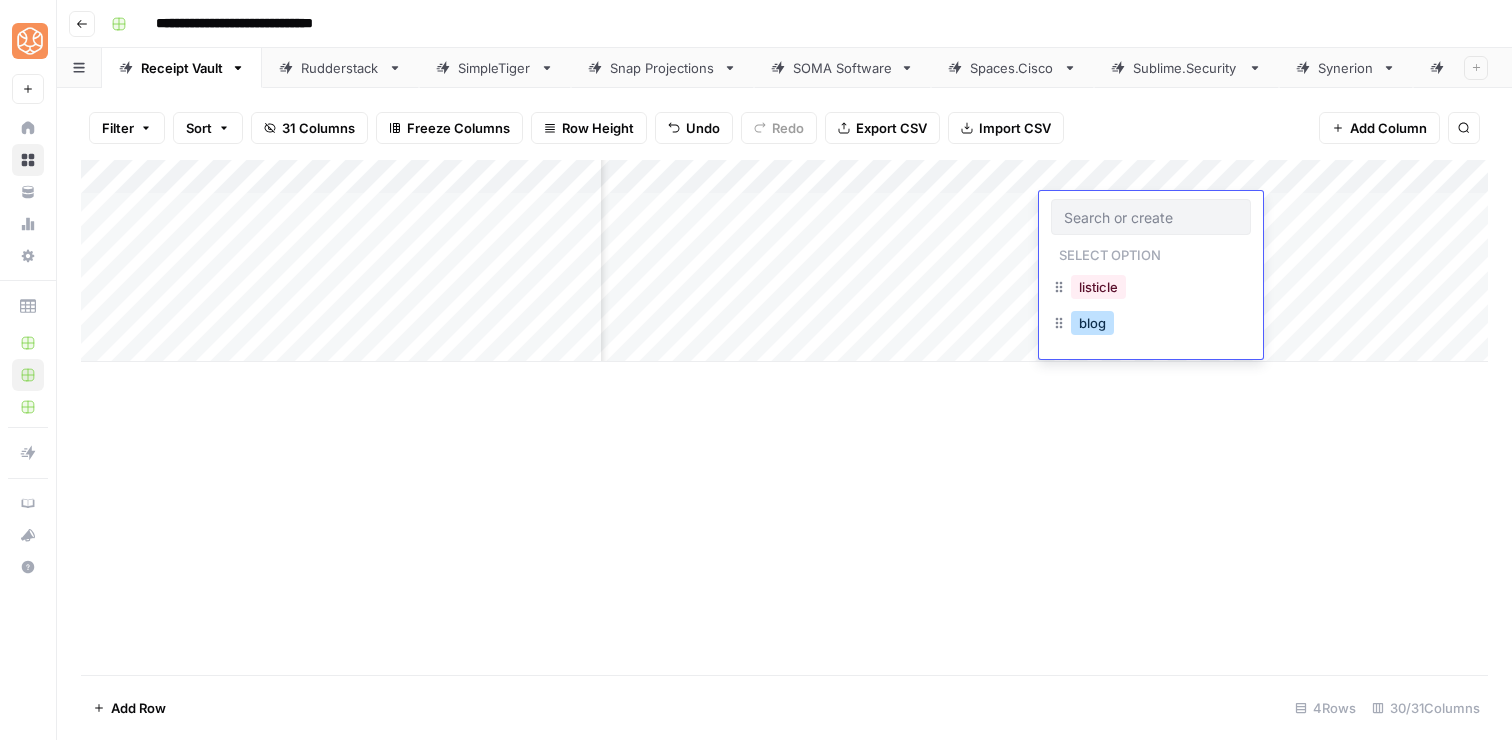 click on "blog" at bounding box center [1092, 323] 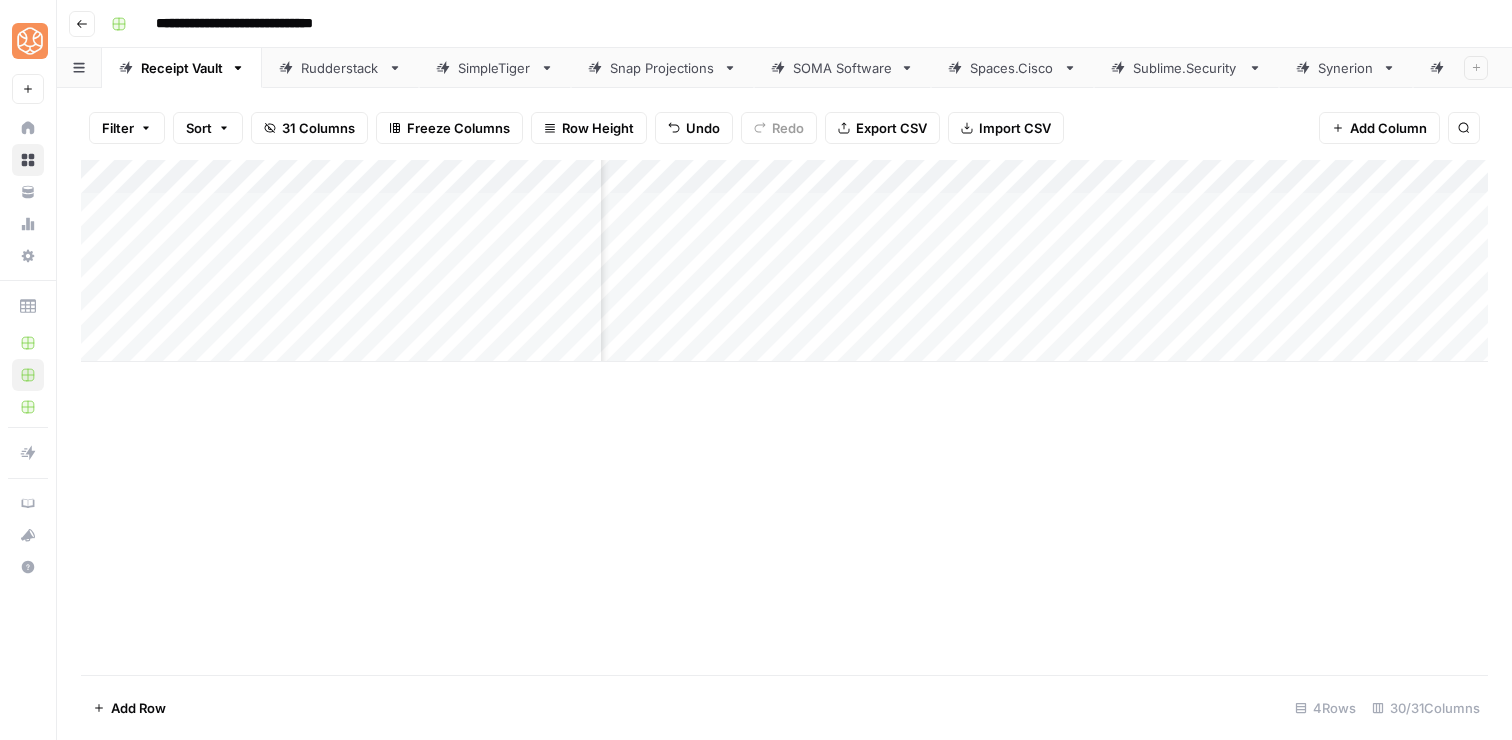 drag, startPoint x: 1219, startPoint y: 223, endPoint x: 1217, endPoint y: 309, distance: 86.023254 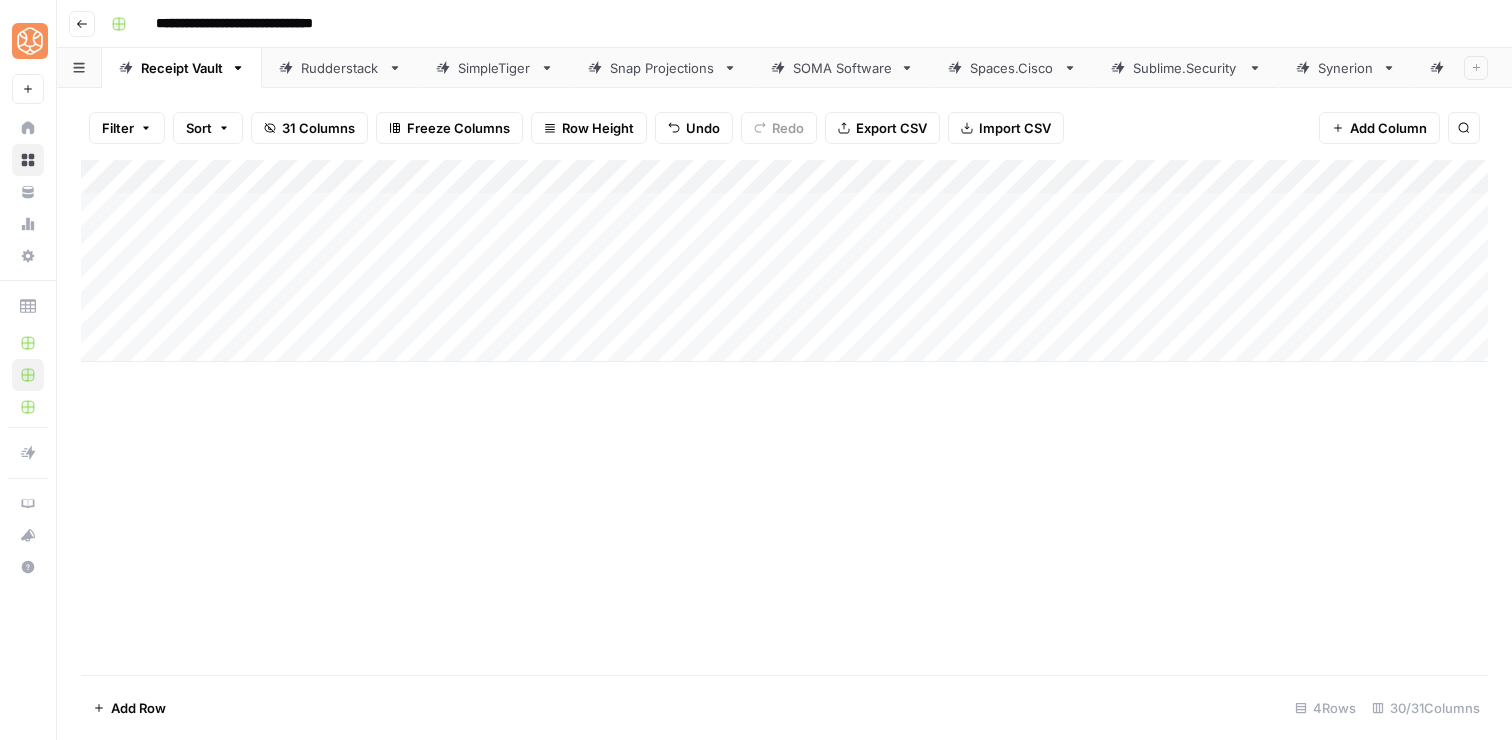 scroll, scrollTop: 0, scrollLeft: 0, axis: both 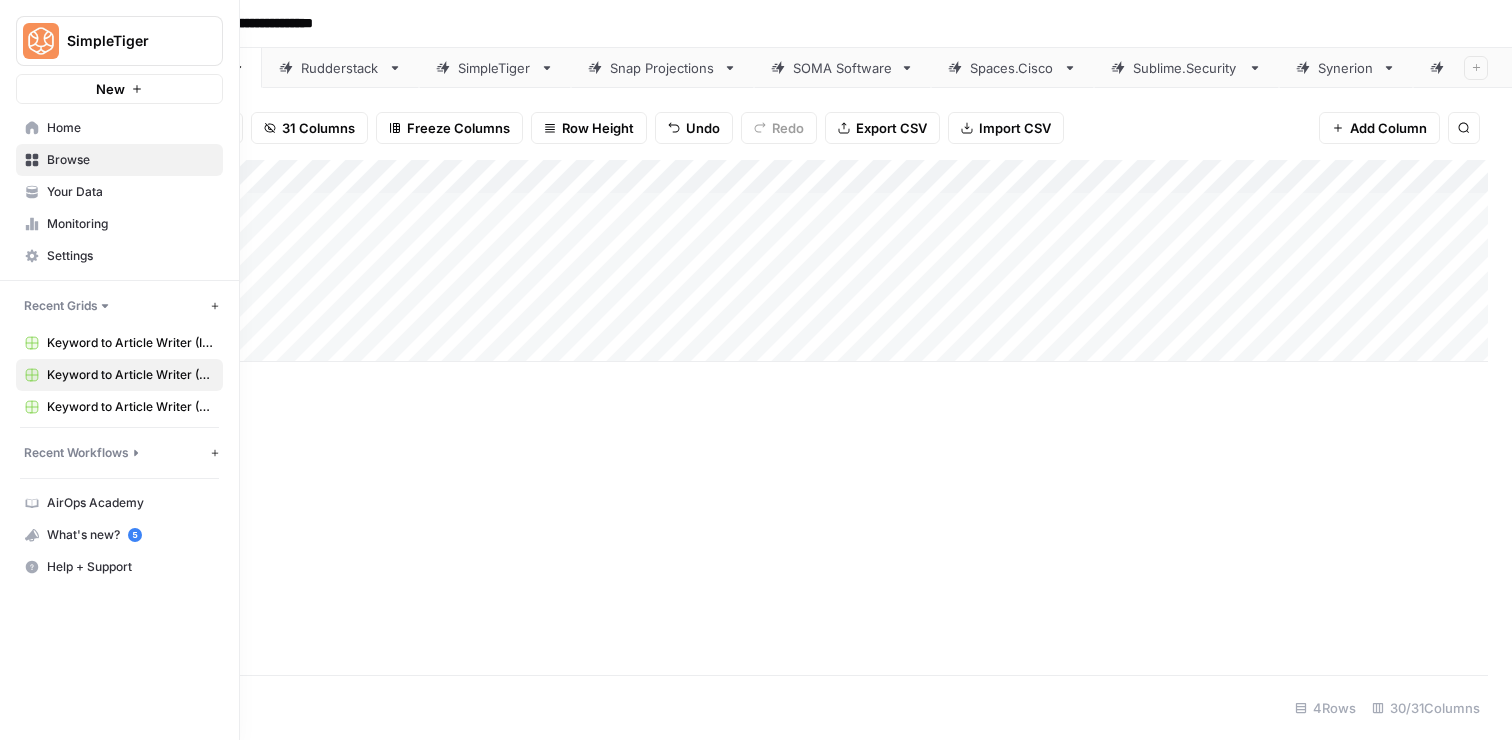 click on "Your Data" at bounding box center [119, 192] 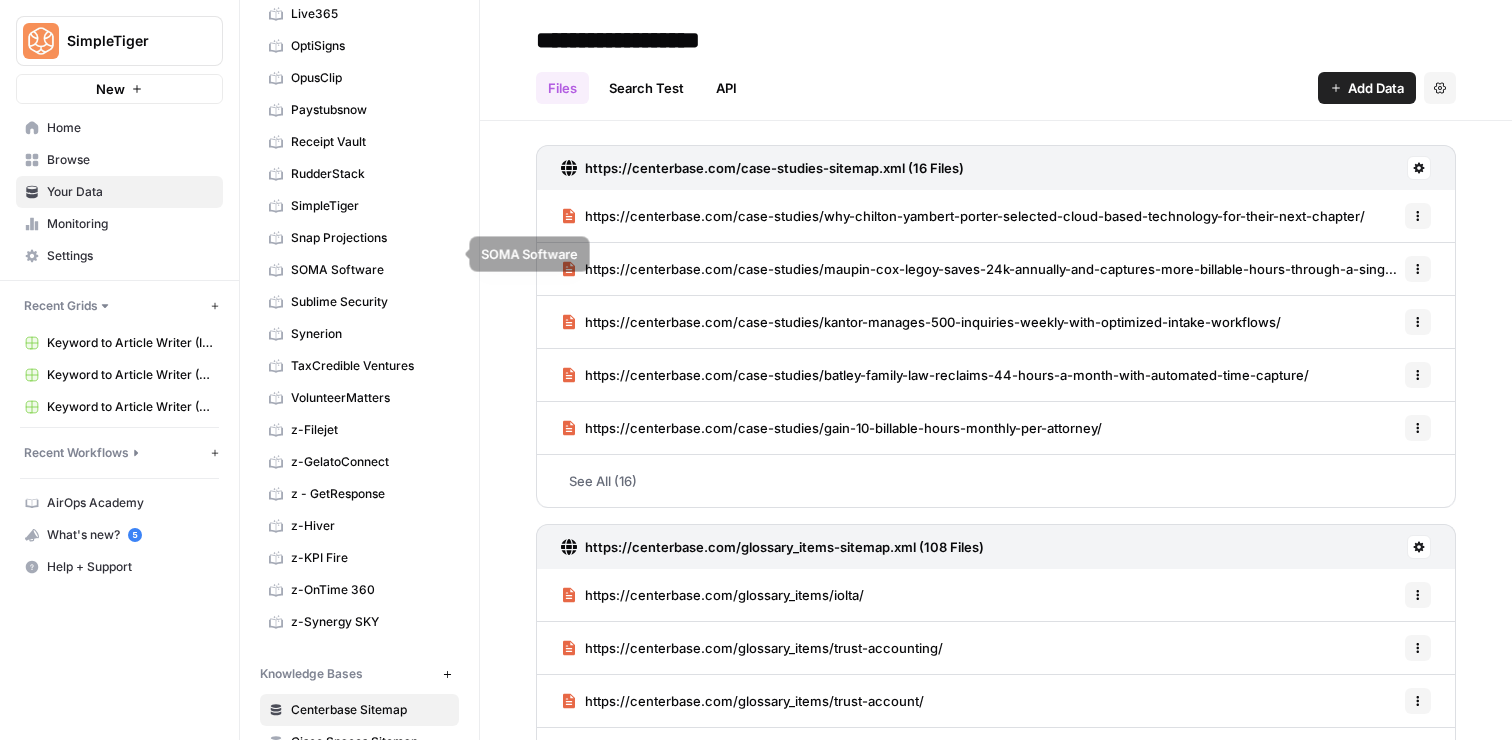 scroll, scrollTop: 428, scrollLeft: 0, axis: vertical 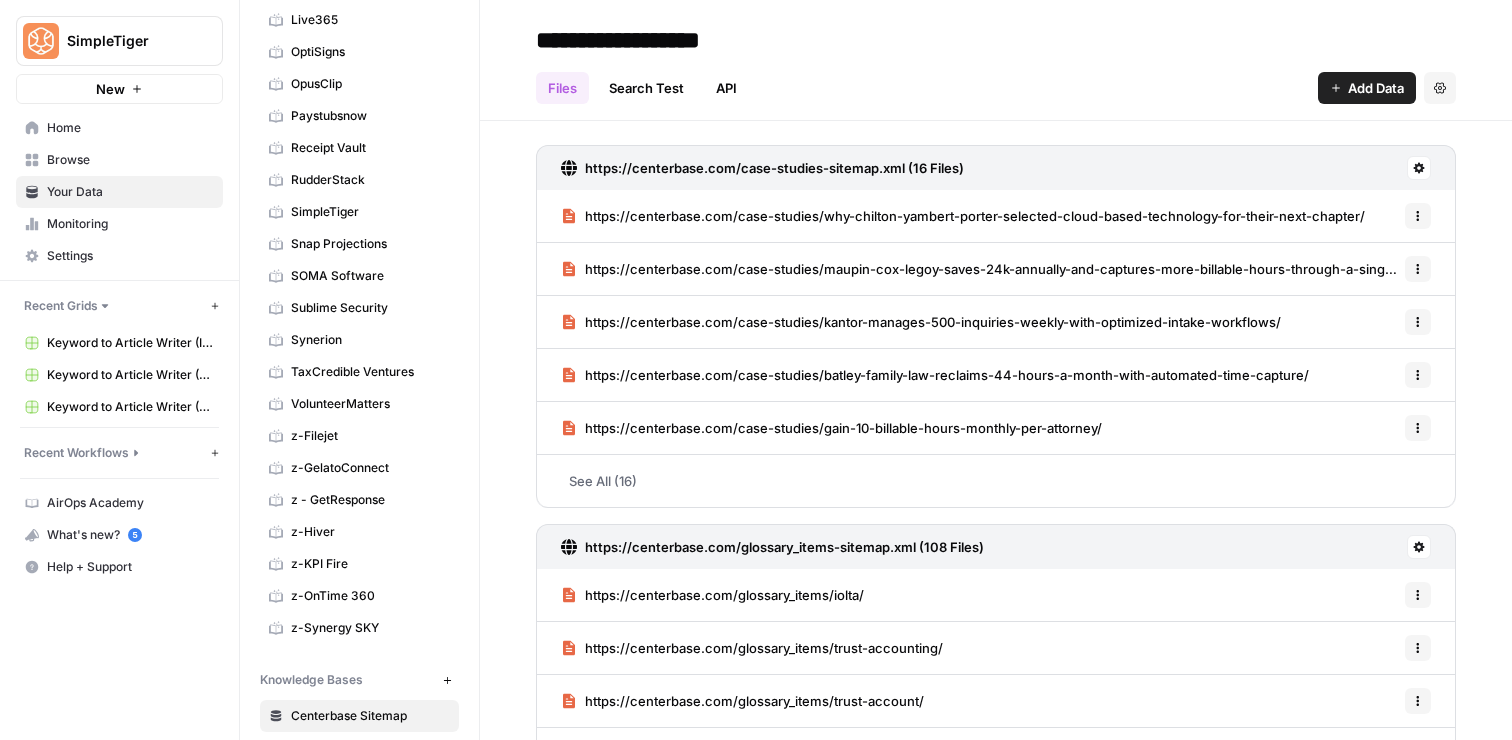 click on "Receipt Vault" at bounding box center (370, 148) 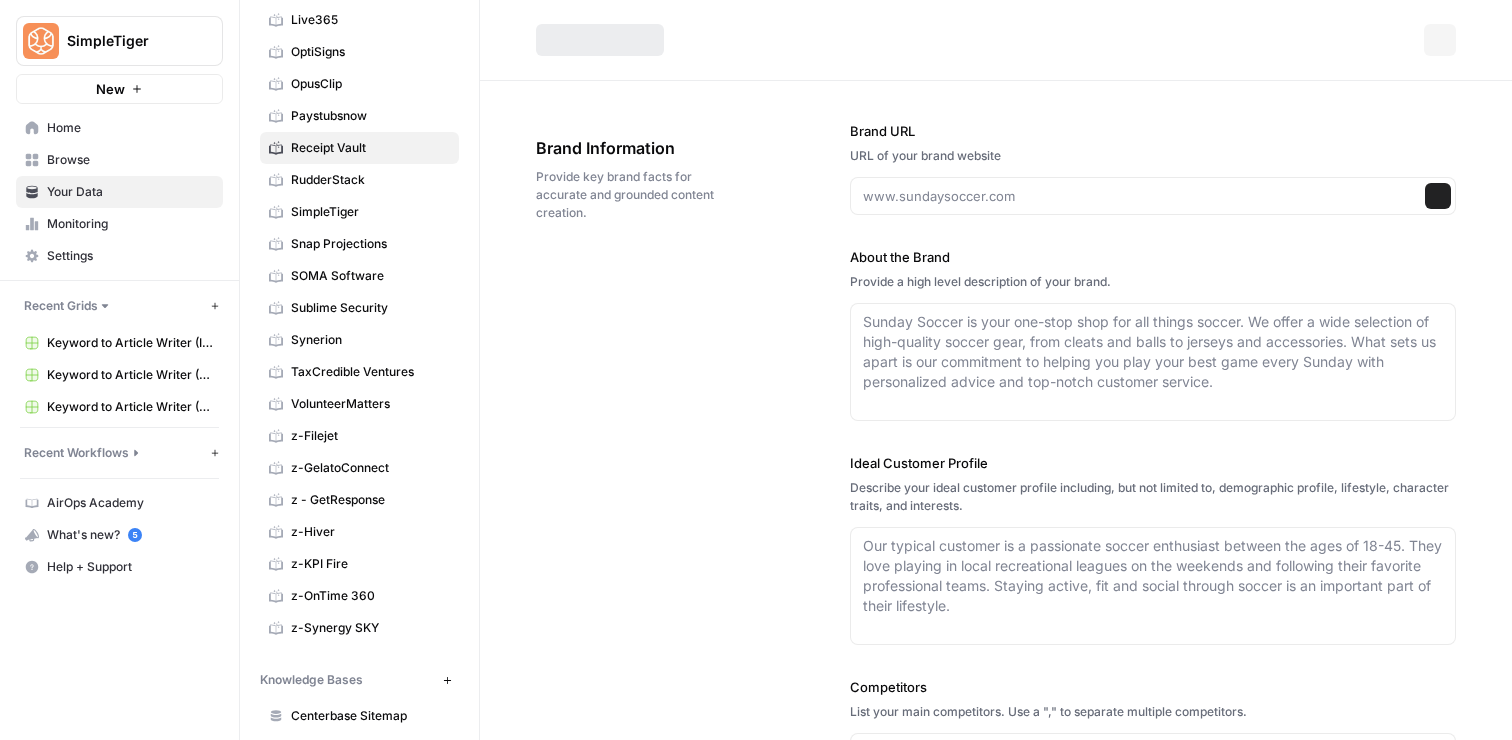 type on "https://receiptvault.com/" 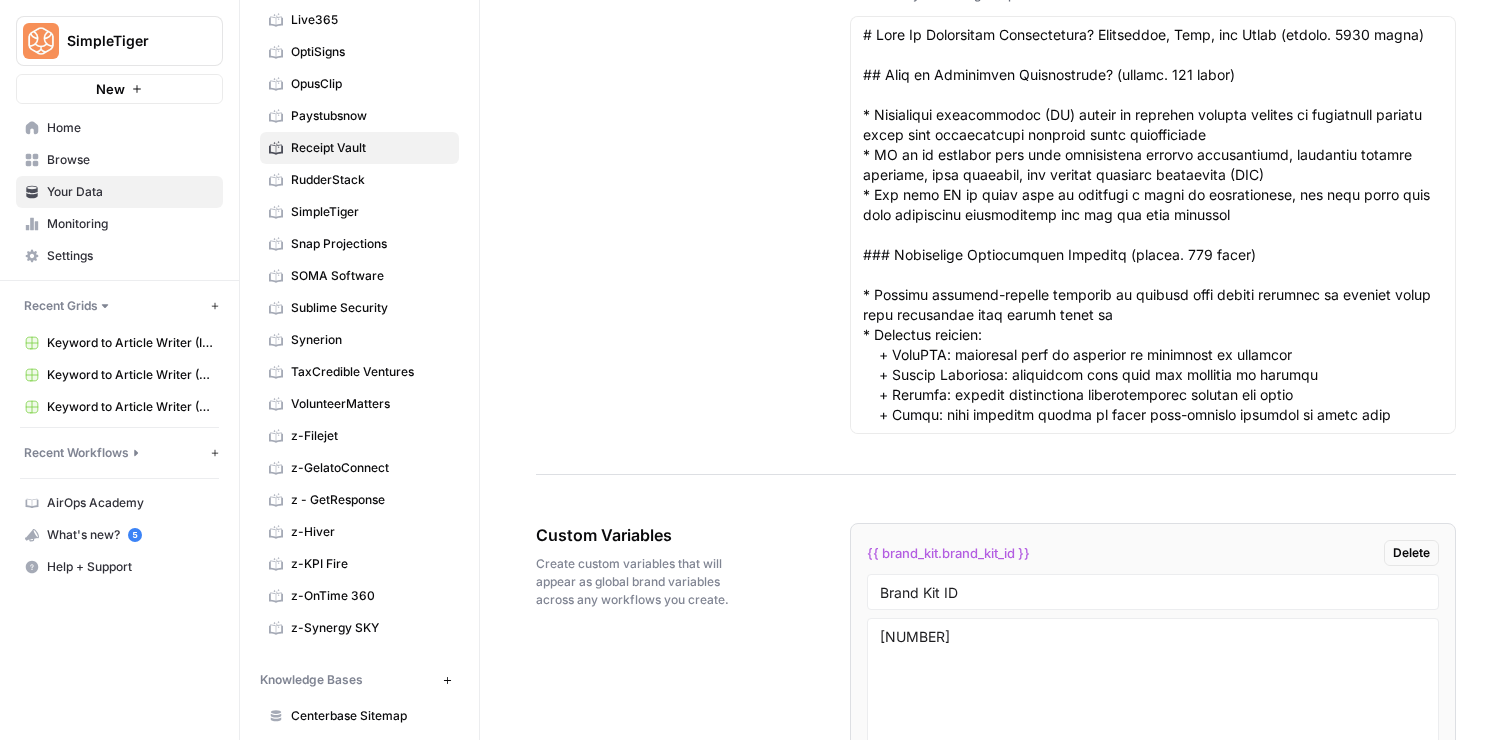 scroll, scrollTop: 4634, scrollLeft: 0, axis: vertical 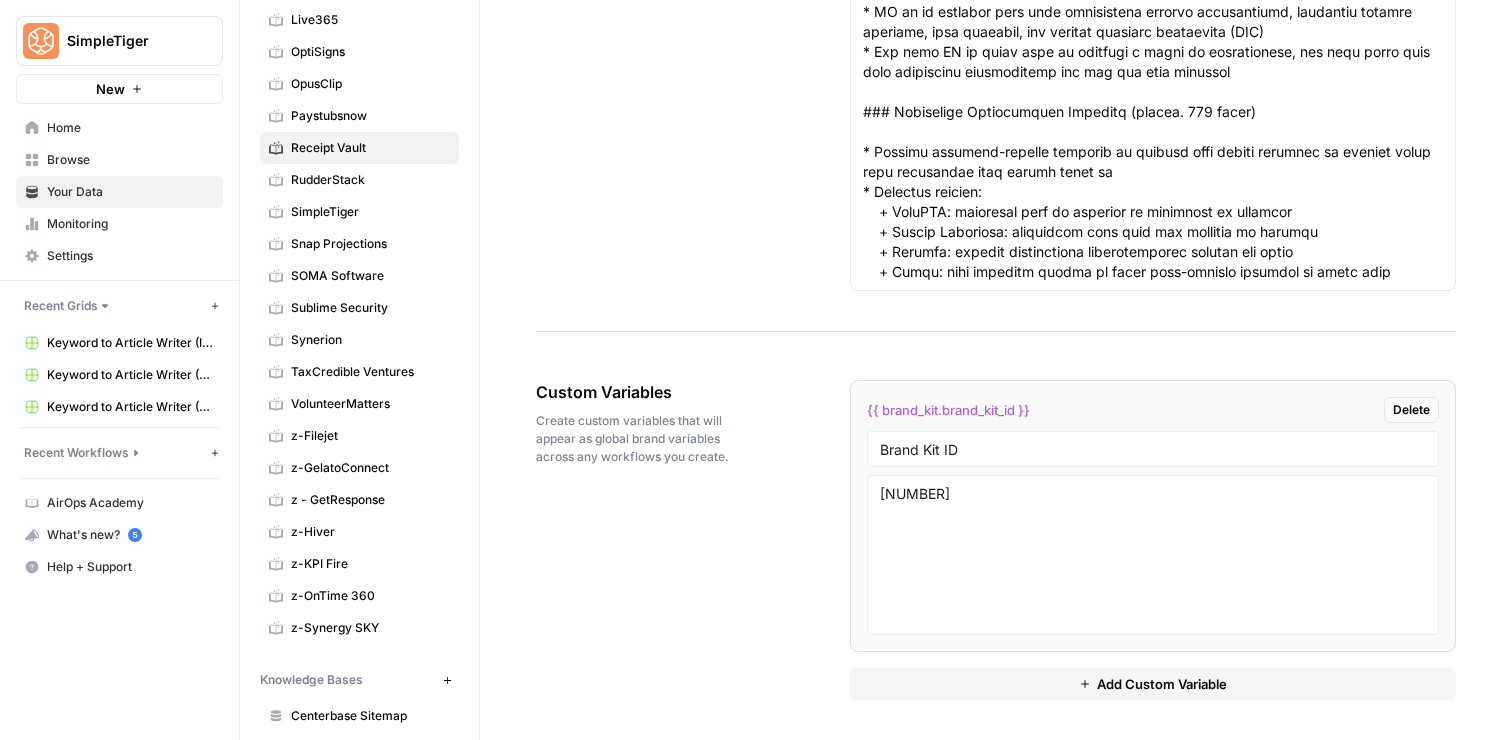 click on "Add Custom Variable" at bounding box center (1153, 684) 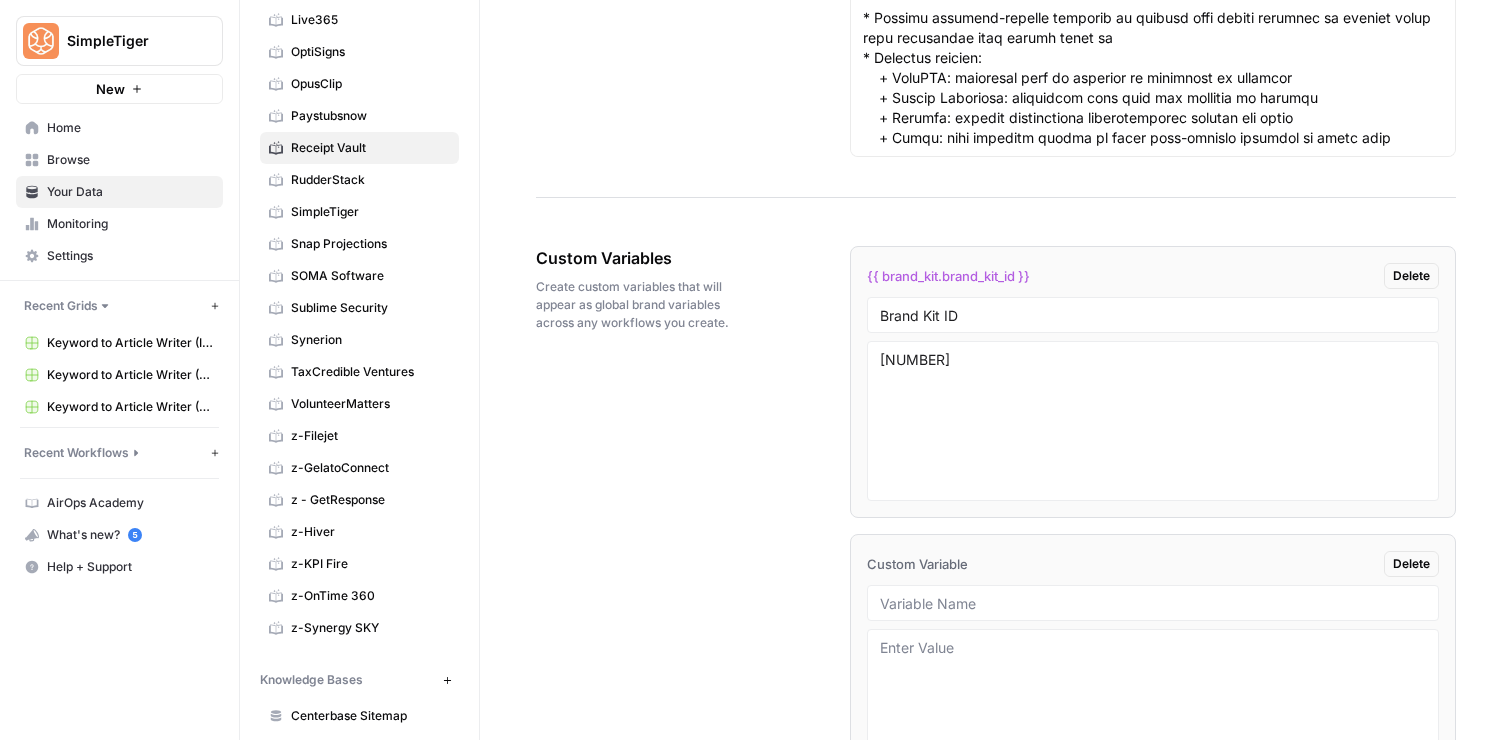 scroll, scrollTop: 4766, scrollLeft: 0, axis: vertical 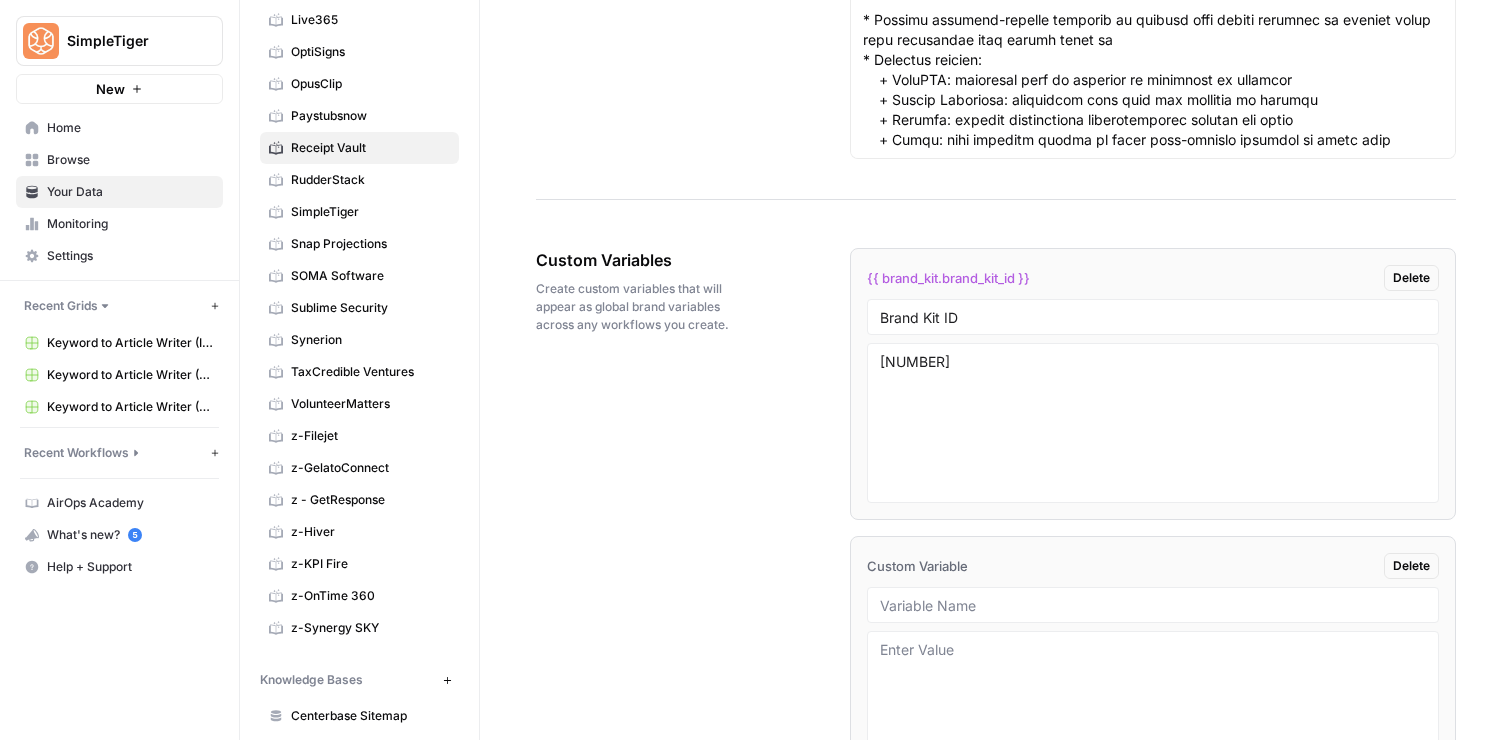 click at bounding box center (1153, 605) 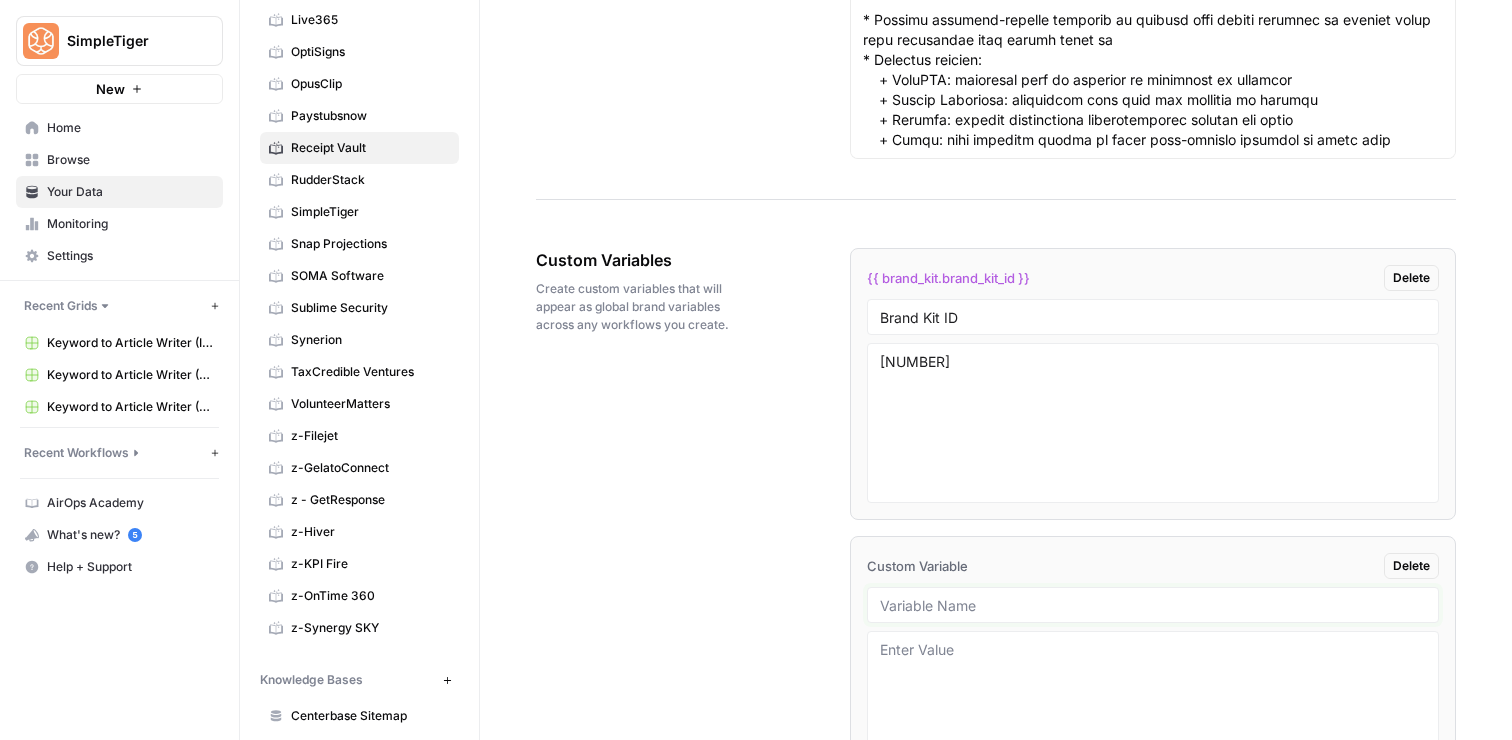 click at bounding box center (1153, 605) 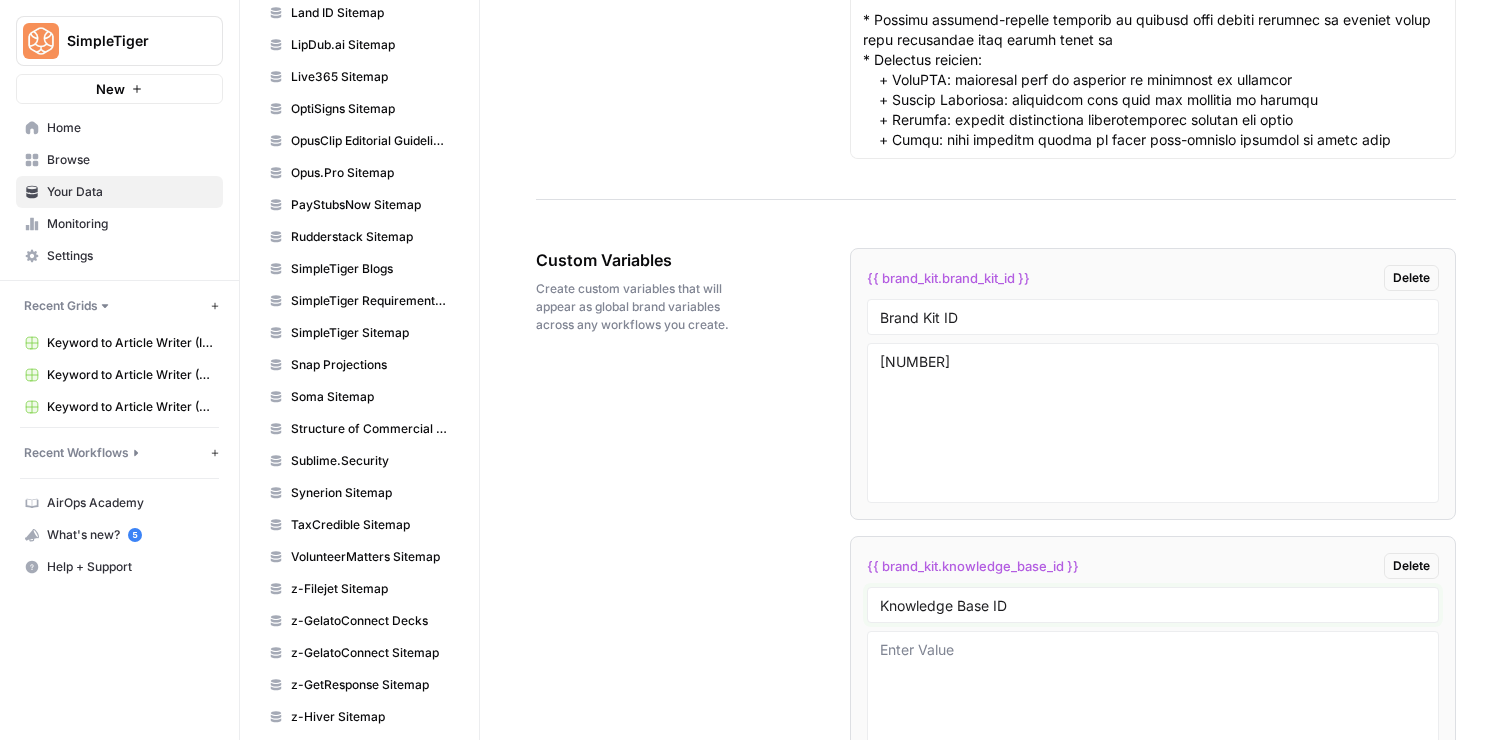 scroll, scrollTop: 1532, scrollLeft: 0, axis: vertical 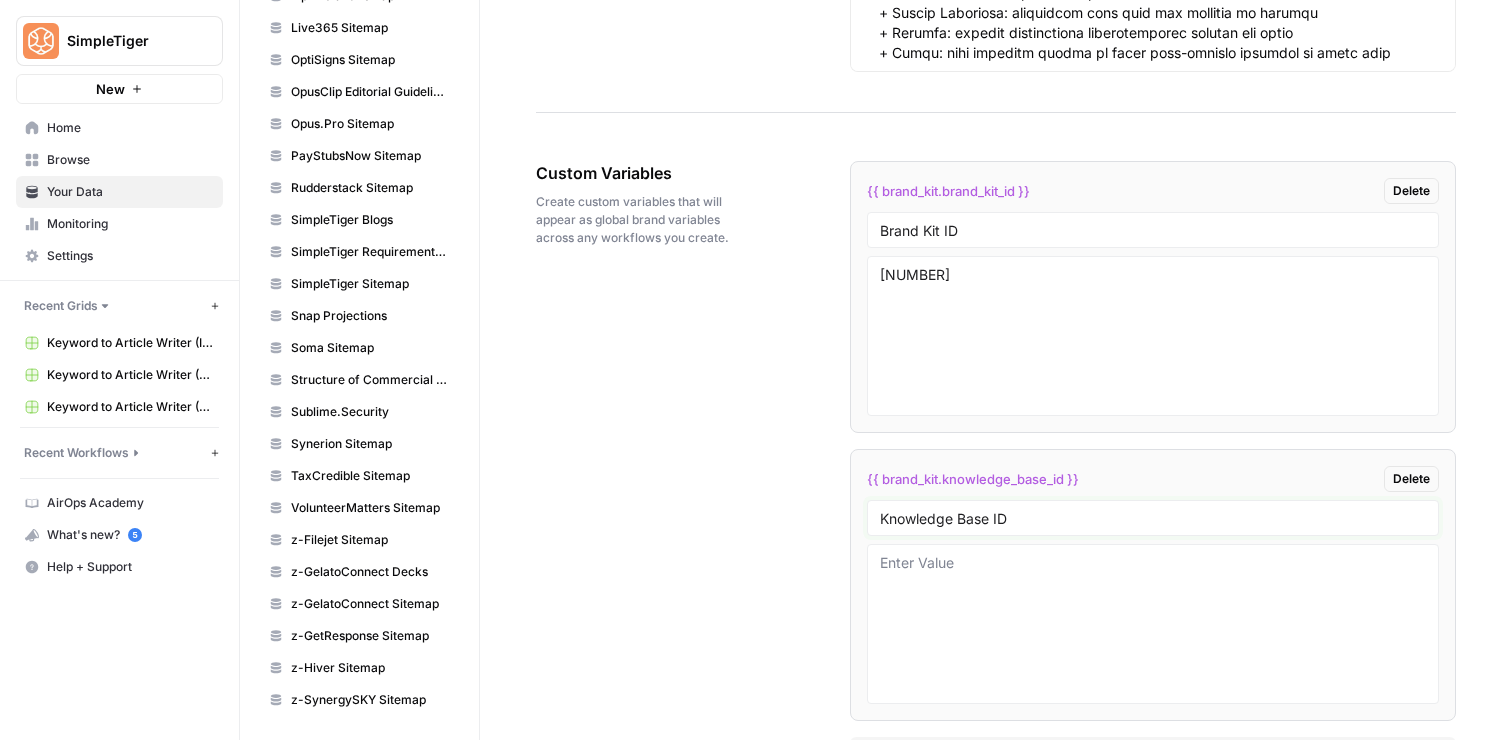 type on "Knowledge Base ID" 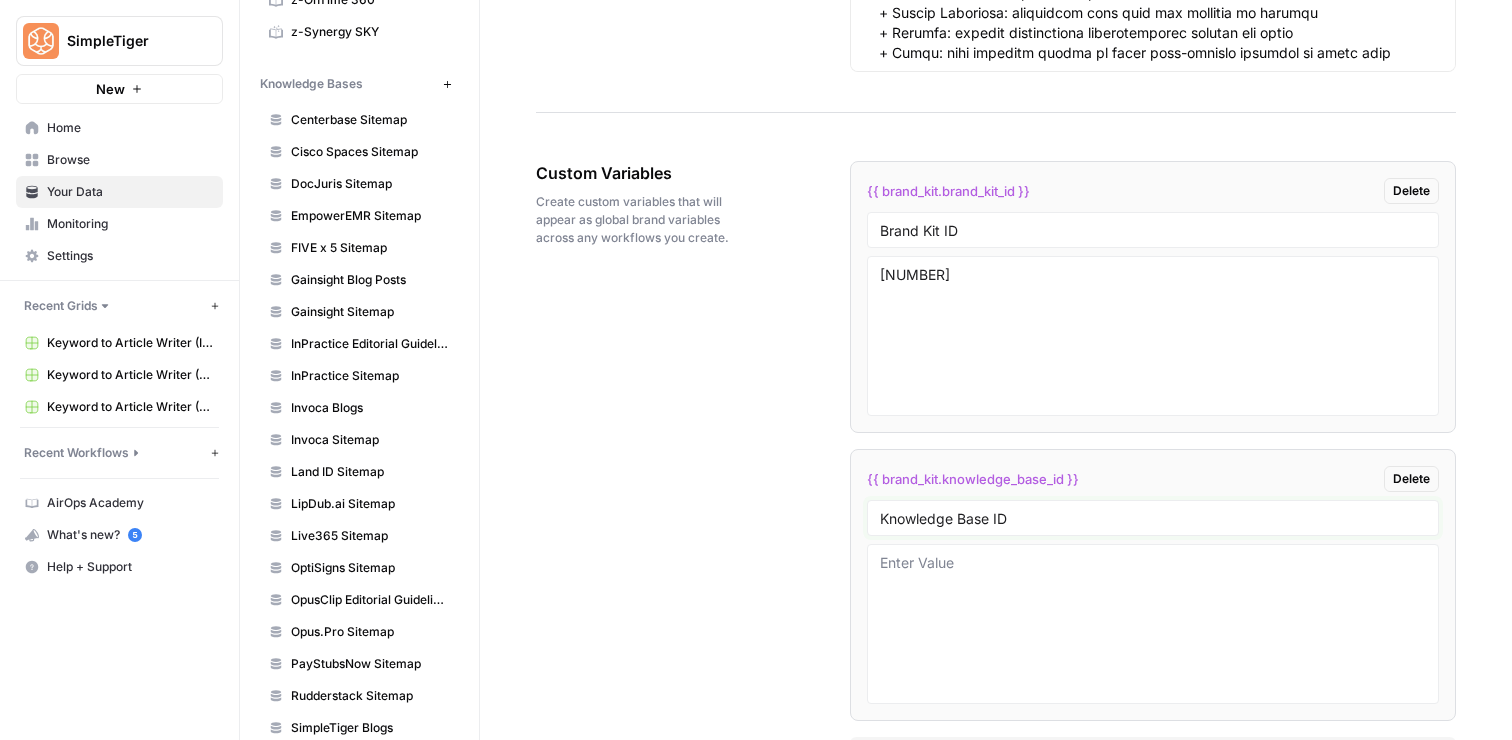scroll, scrollTop: 966, scrollLeft: 0, axis: vertical 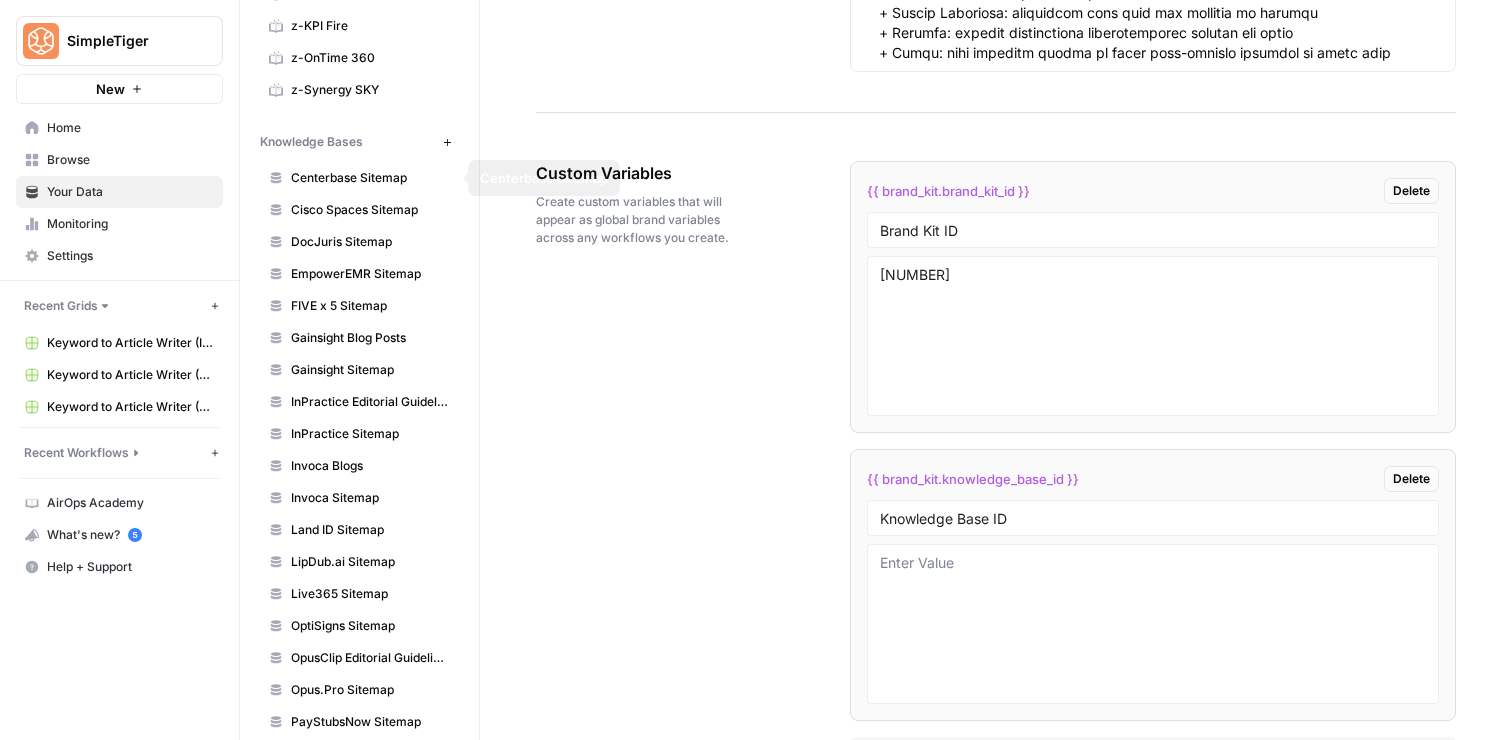 click 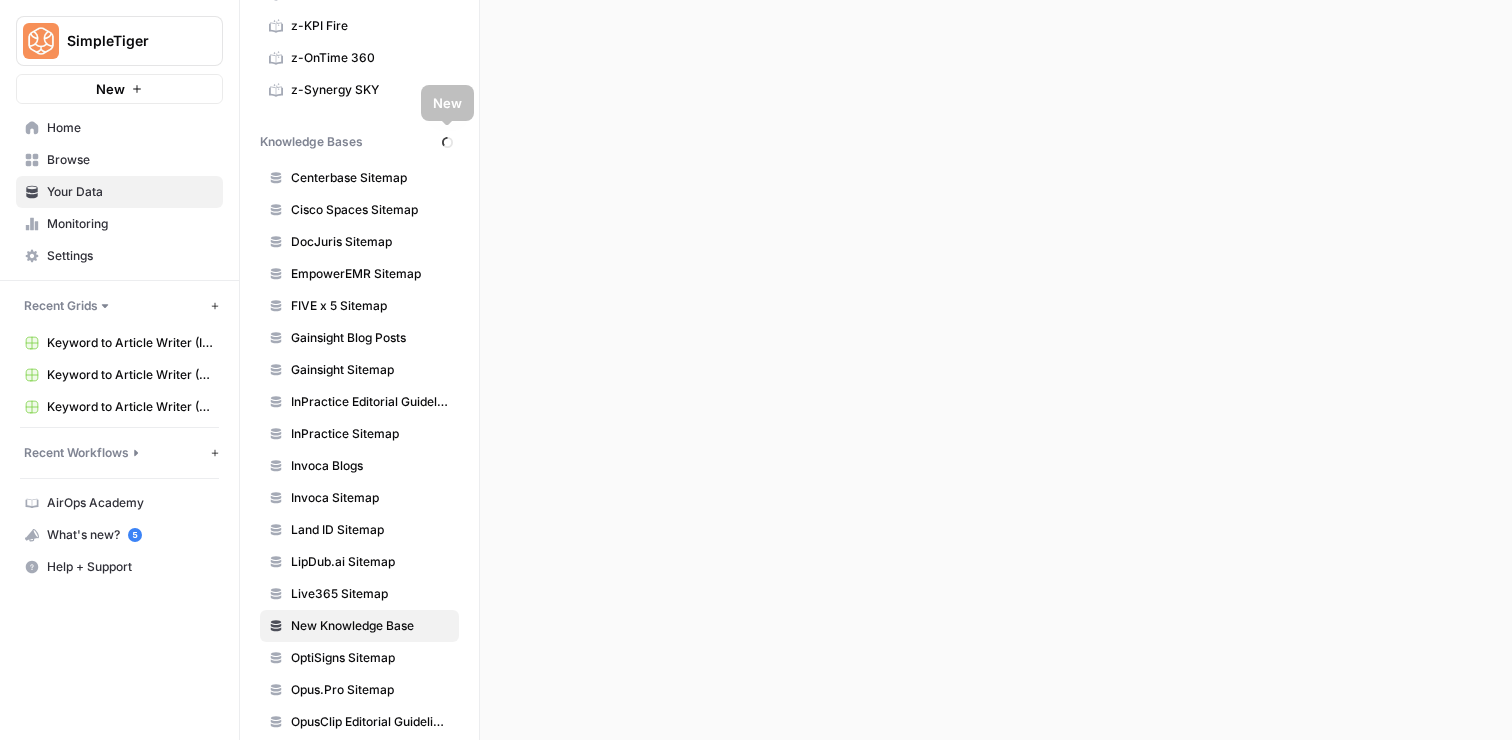 scroll, scrollTop: 0, scrollLeft: 0, axis: both 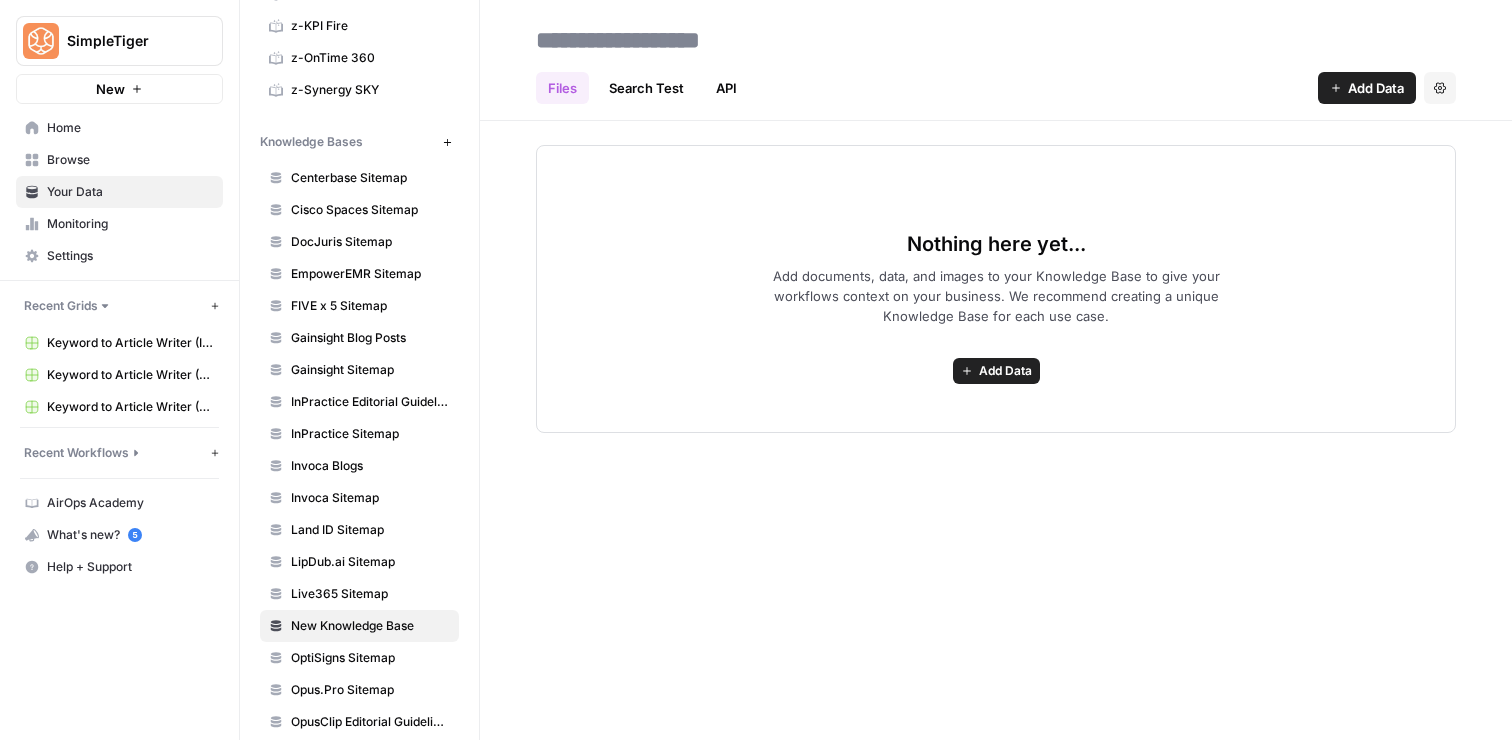 click on "Add Data" at bounding box center (1005, 371) 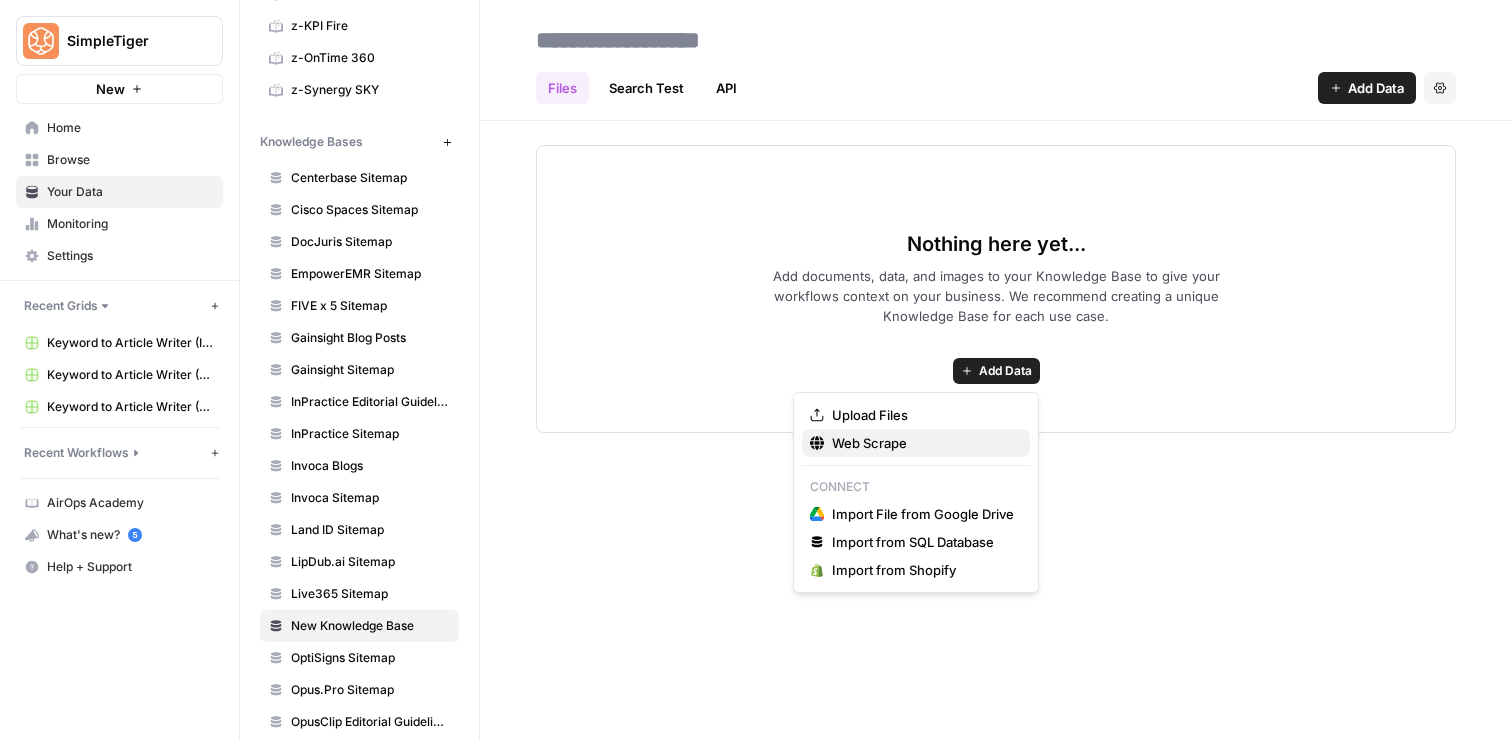 click on "Web Scrape" at bounding box center [916, 443] 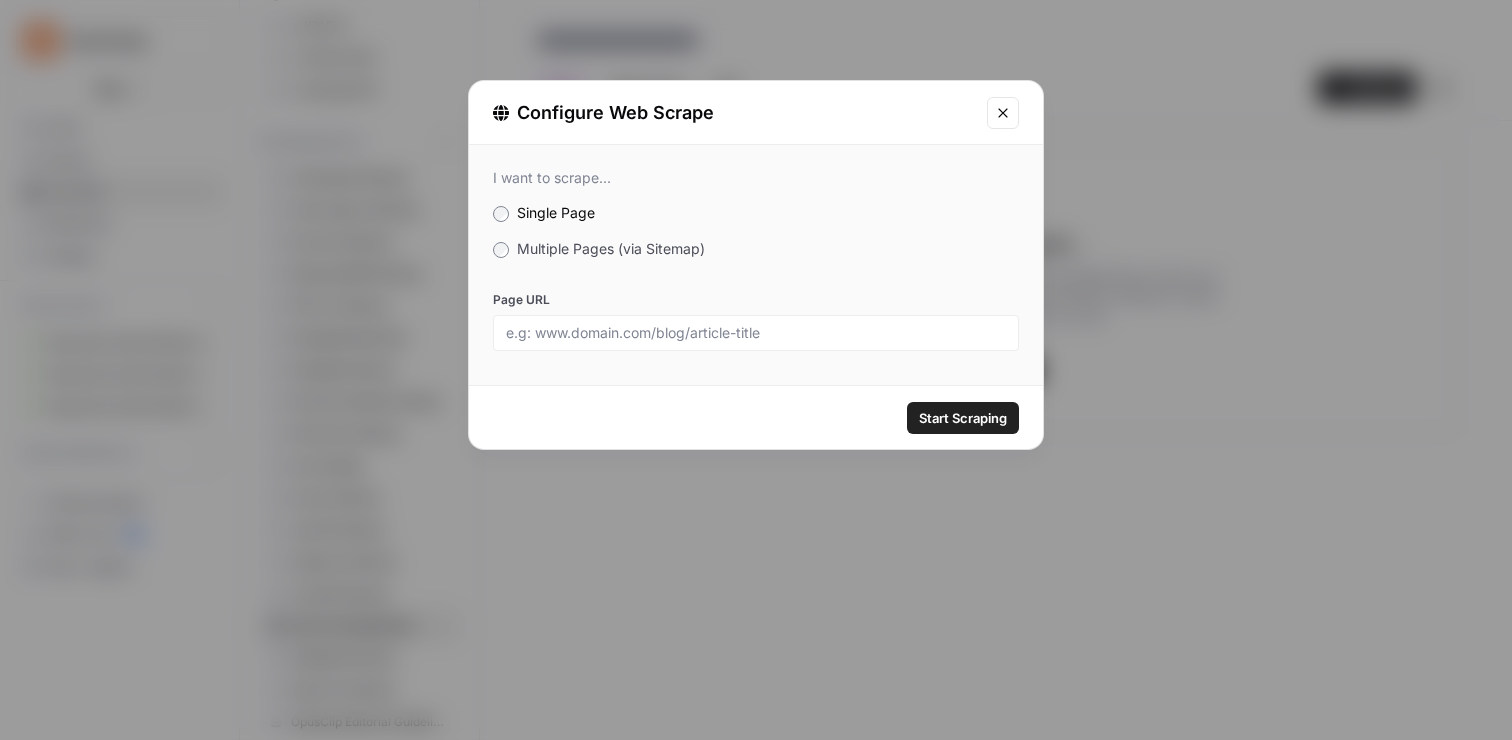 click on "Multiple Pages (via Sitemap)" at bounding box center [611, 248] 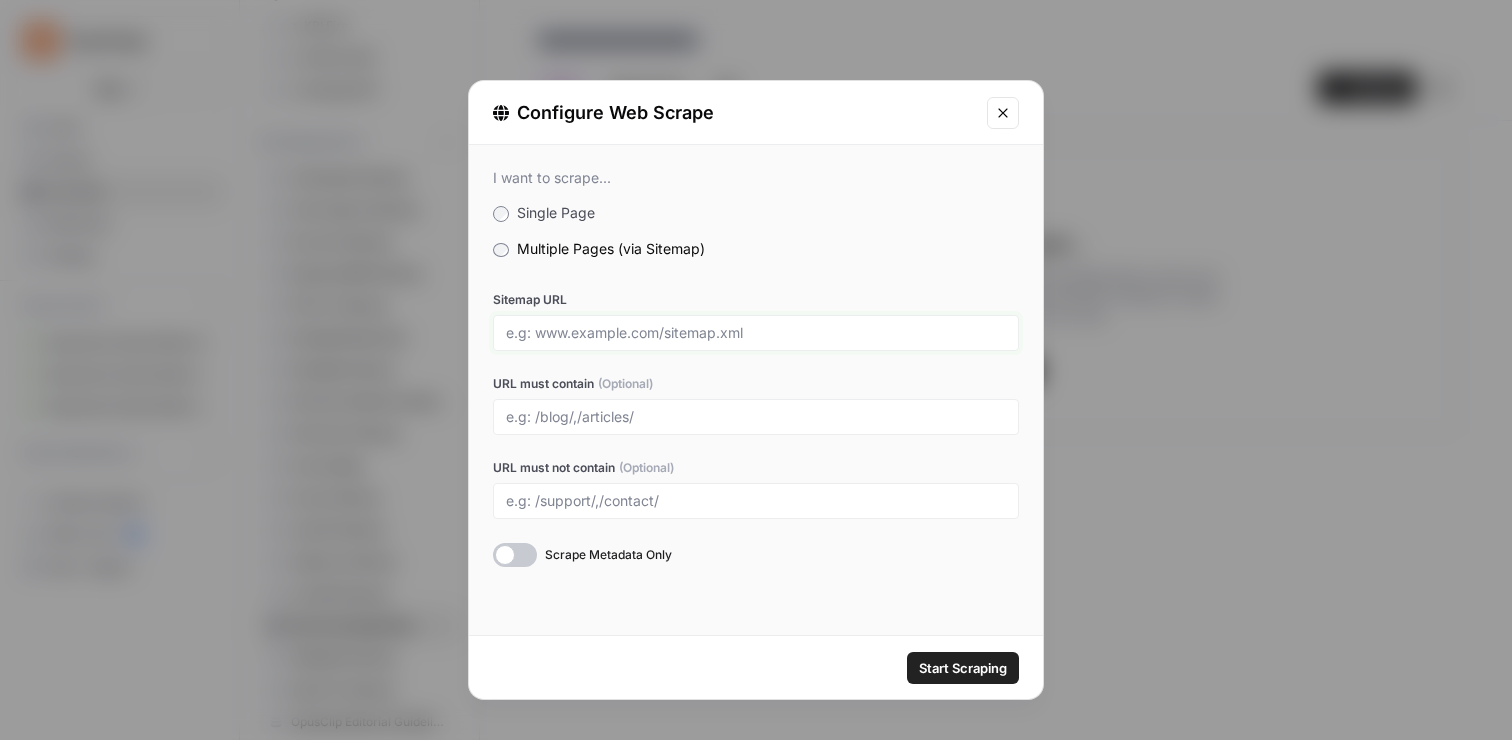 click on "Sitemap URL" at bounding box center [756, 333] 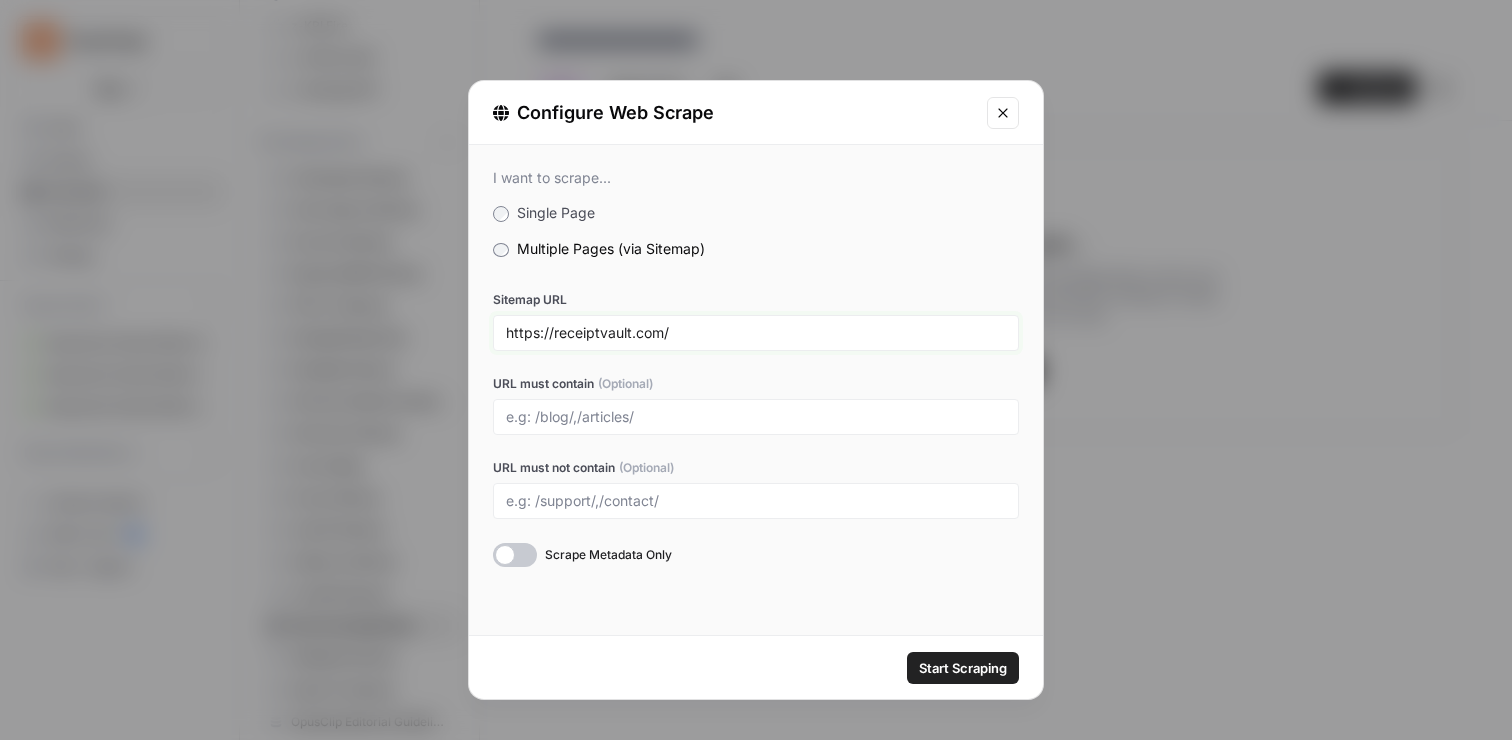 type on "https://receiptvault.com/" 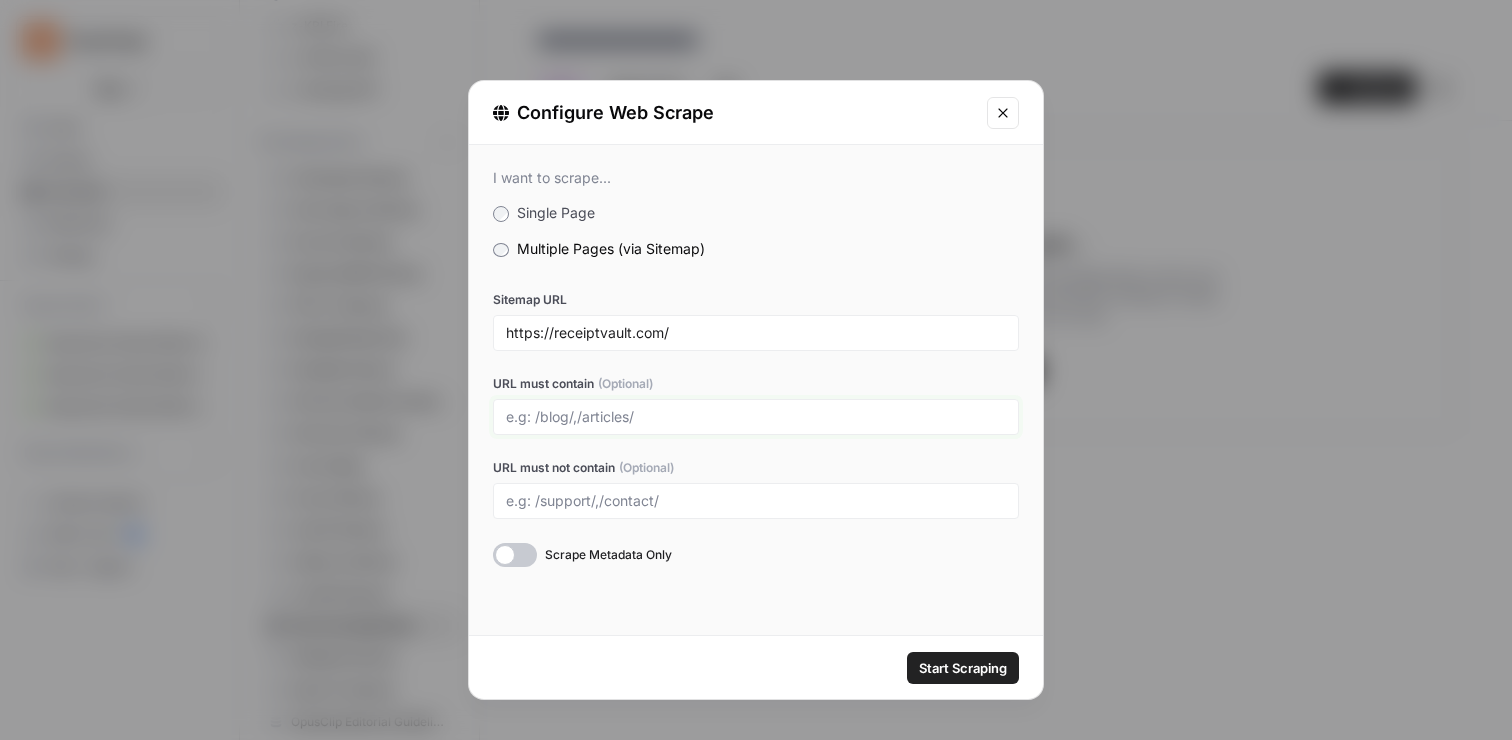 click on "URL must contain (Optional)" at bounding box center (756, 417) 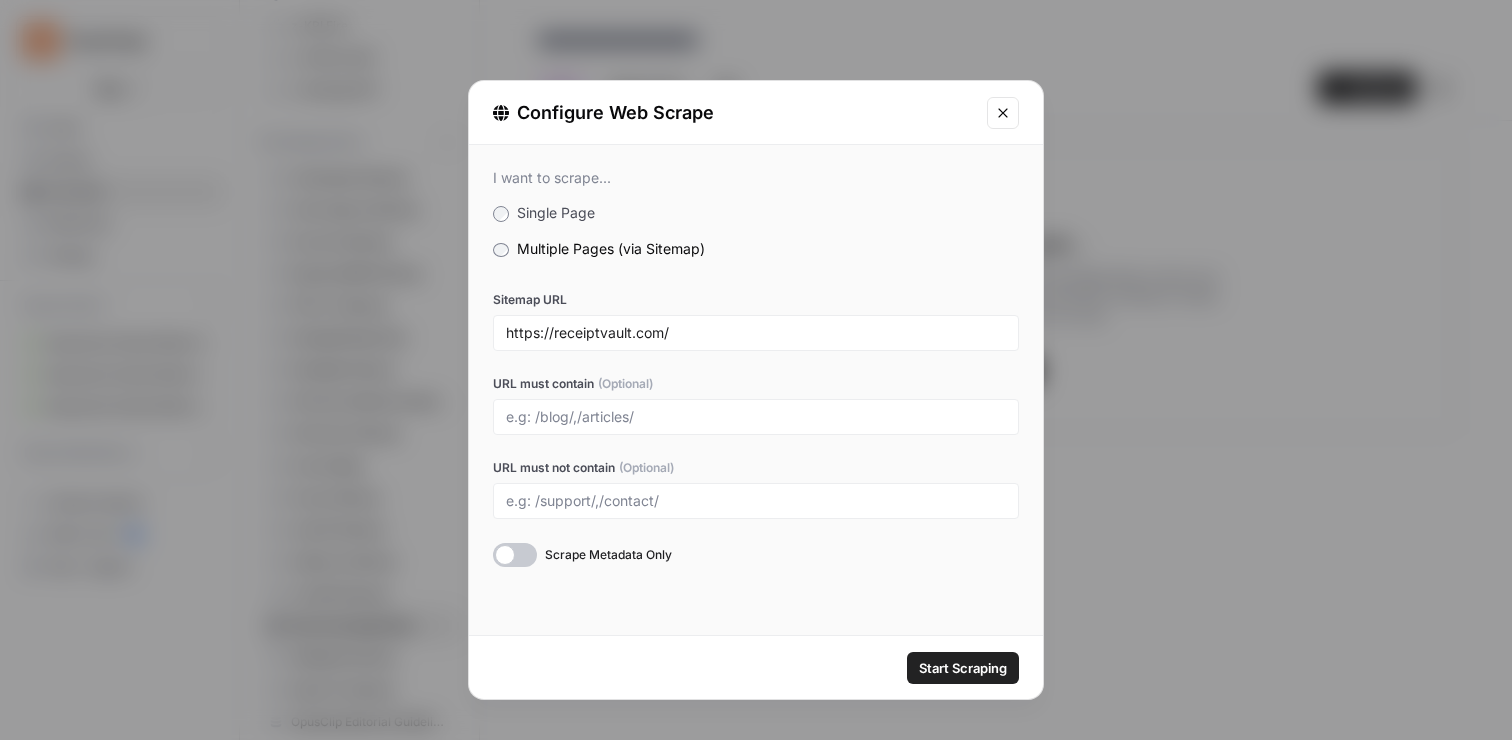 click on "Start Scraping" at bounding box center (963, 668) 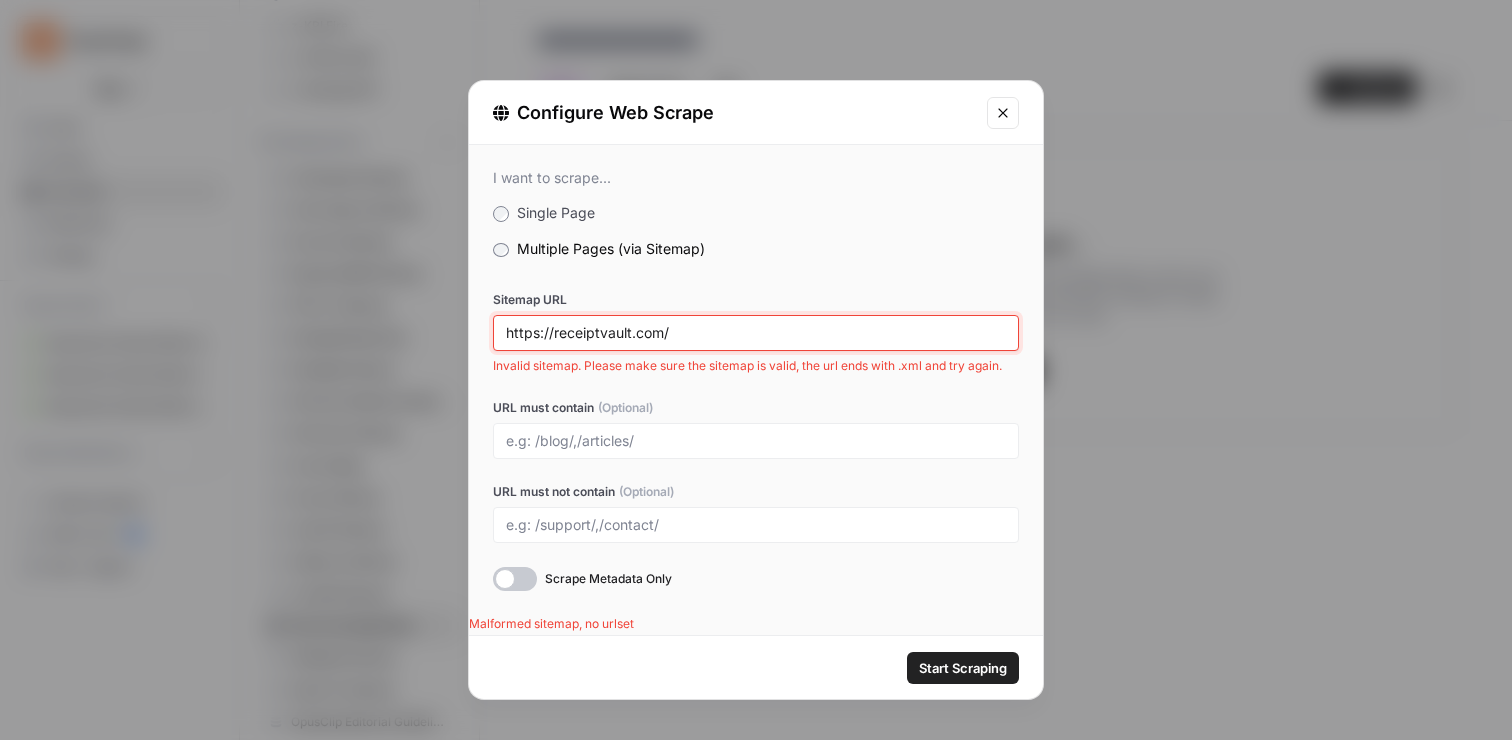 click on "https://receiptvault.com/" at bounding box center (756, 333) 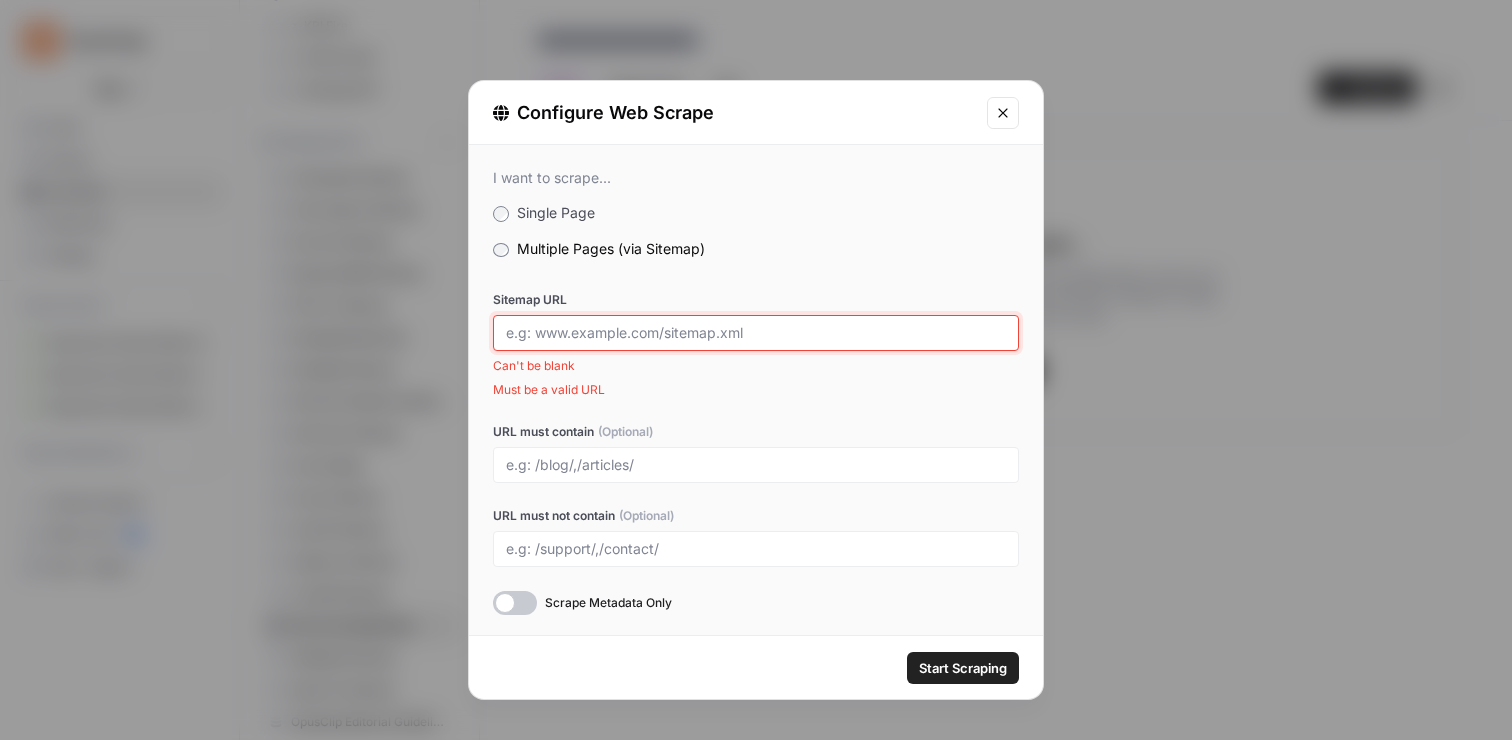 paste on "https://receiptvault.com/" 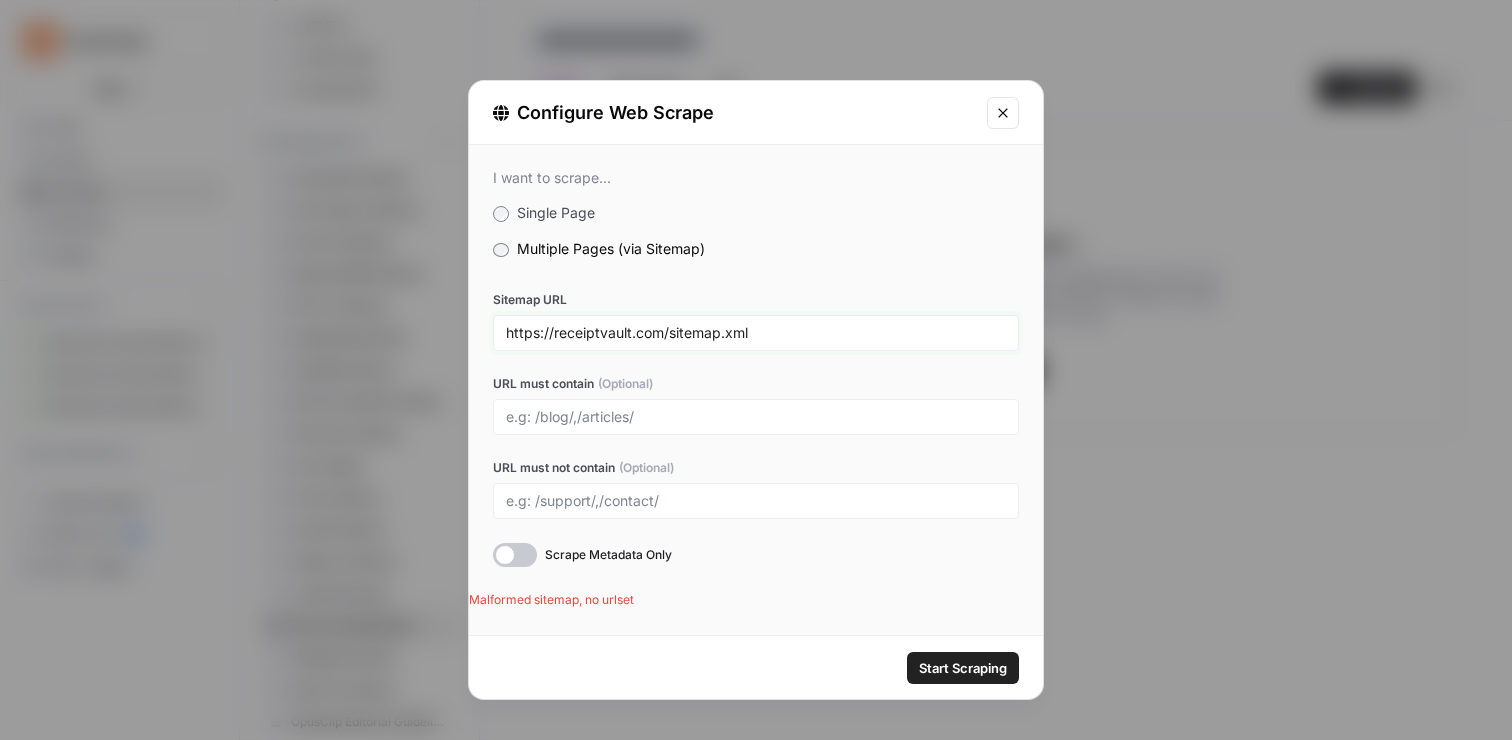 type on "https://receiptvault.com/sitemap.xml" 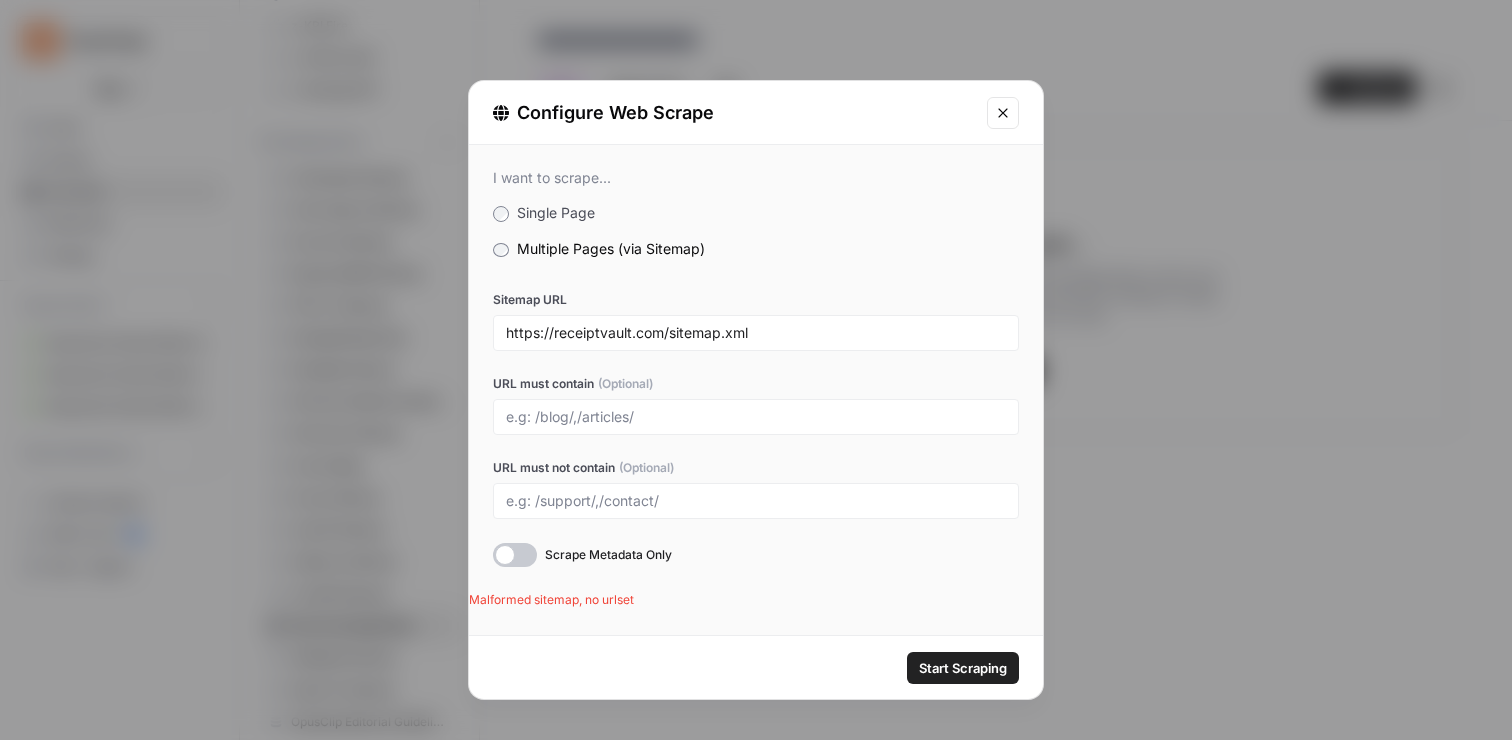 click on "Start Scraping" at bounding box center [963, 668] 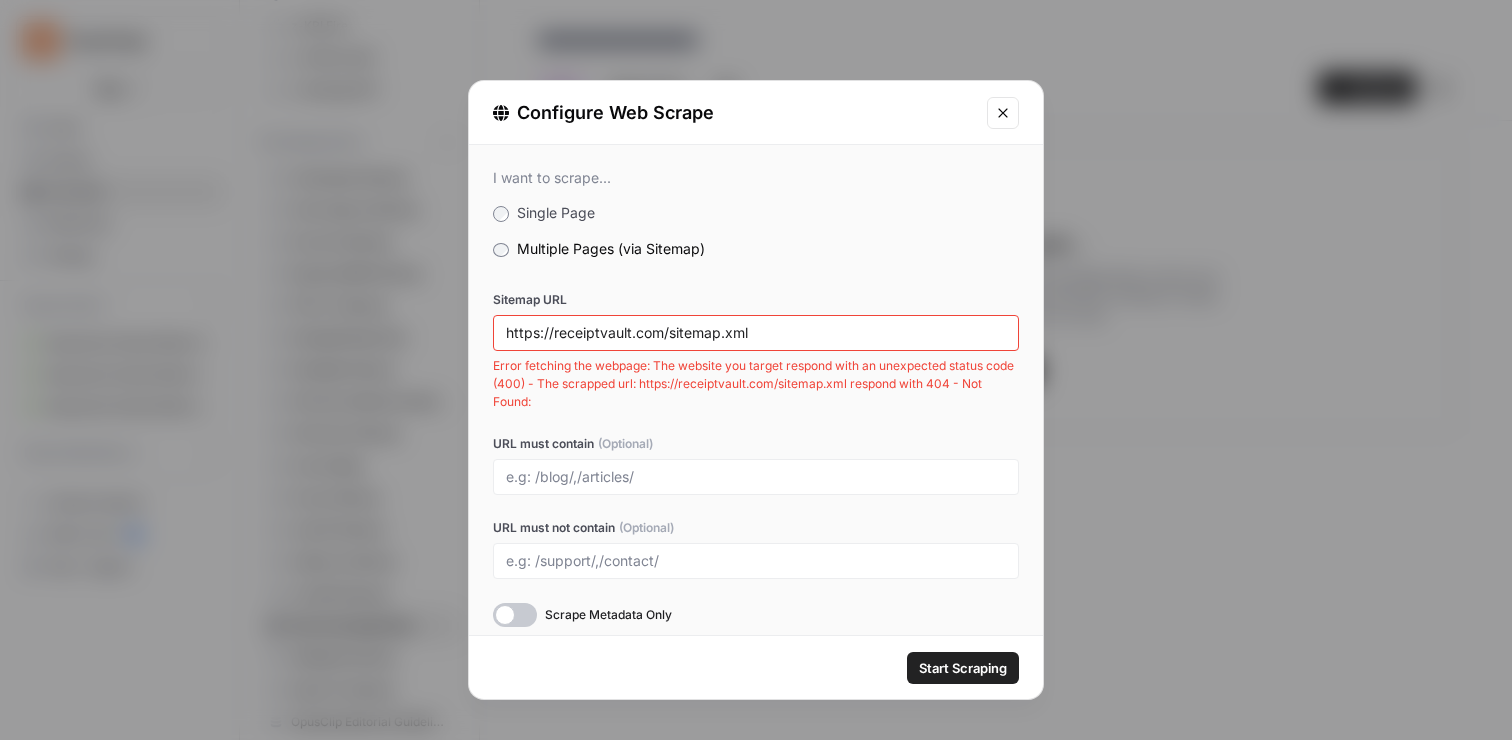 click 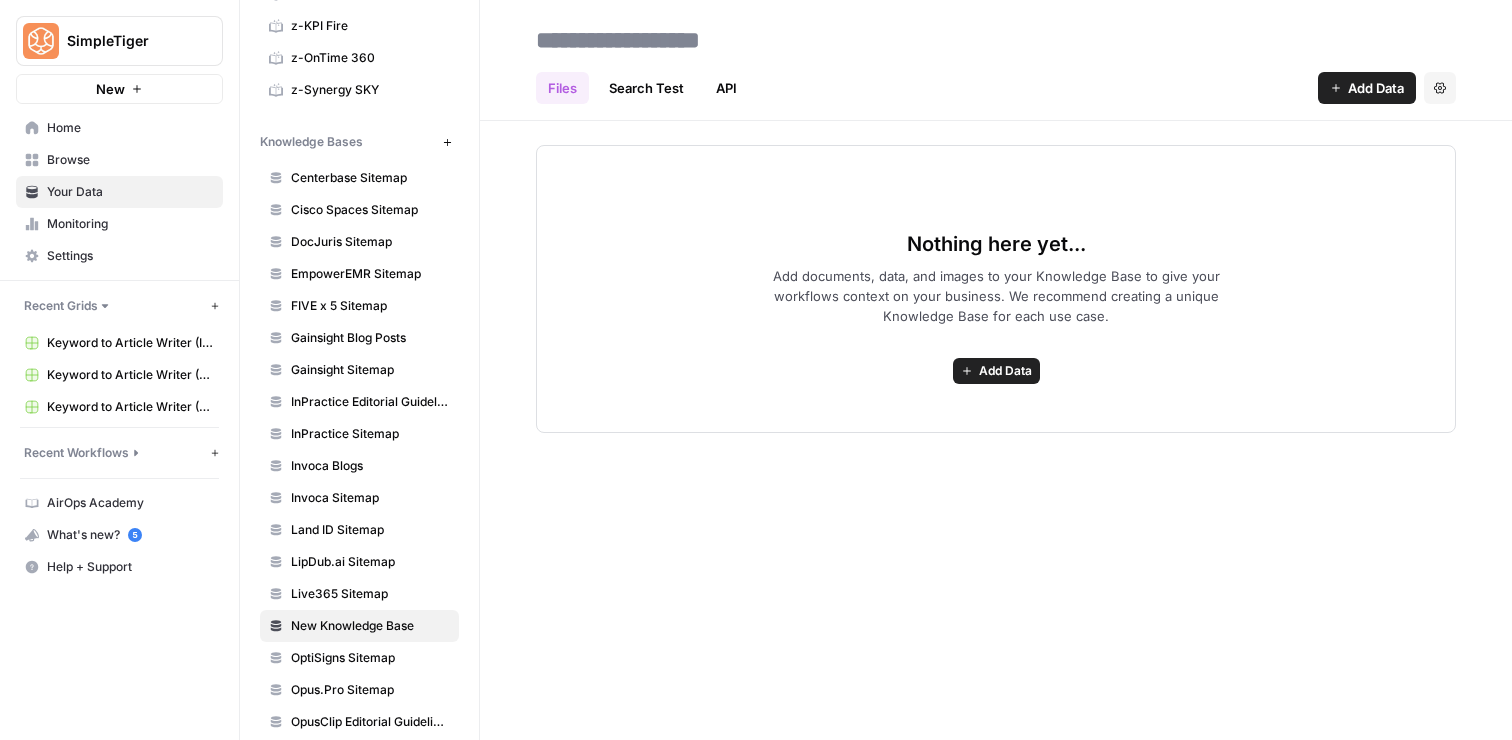 type 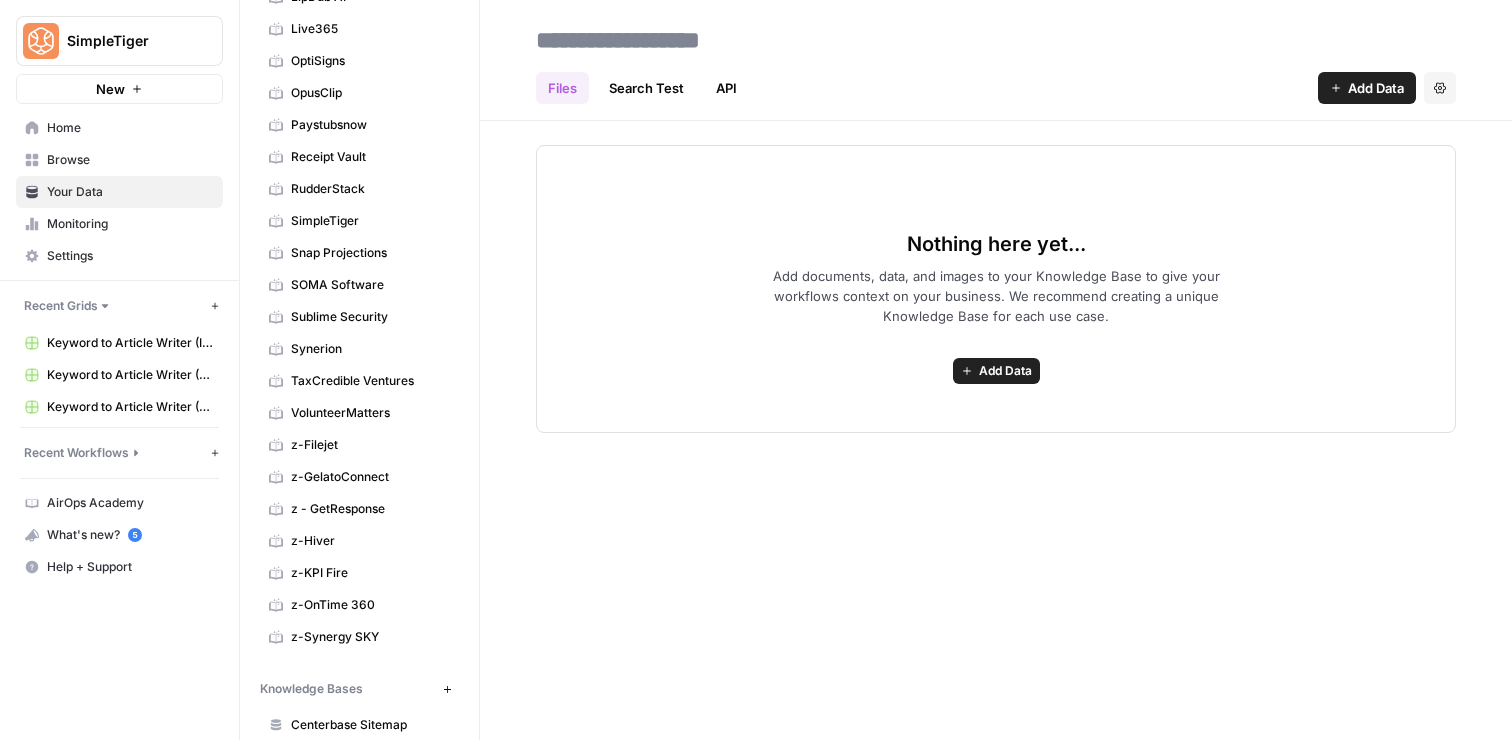 scroll, scrollTop: 416, scrollLeft: 0, axis: vertical 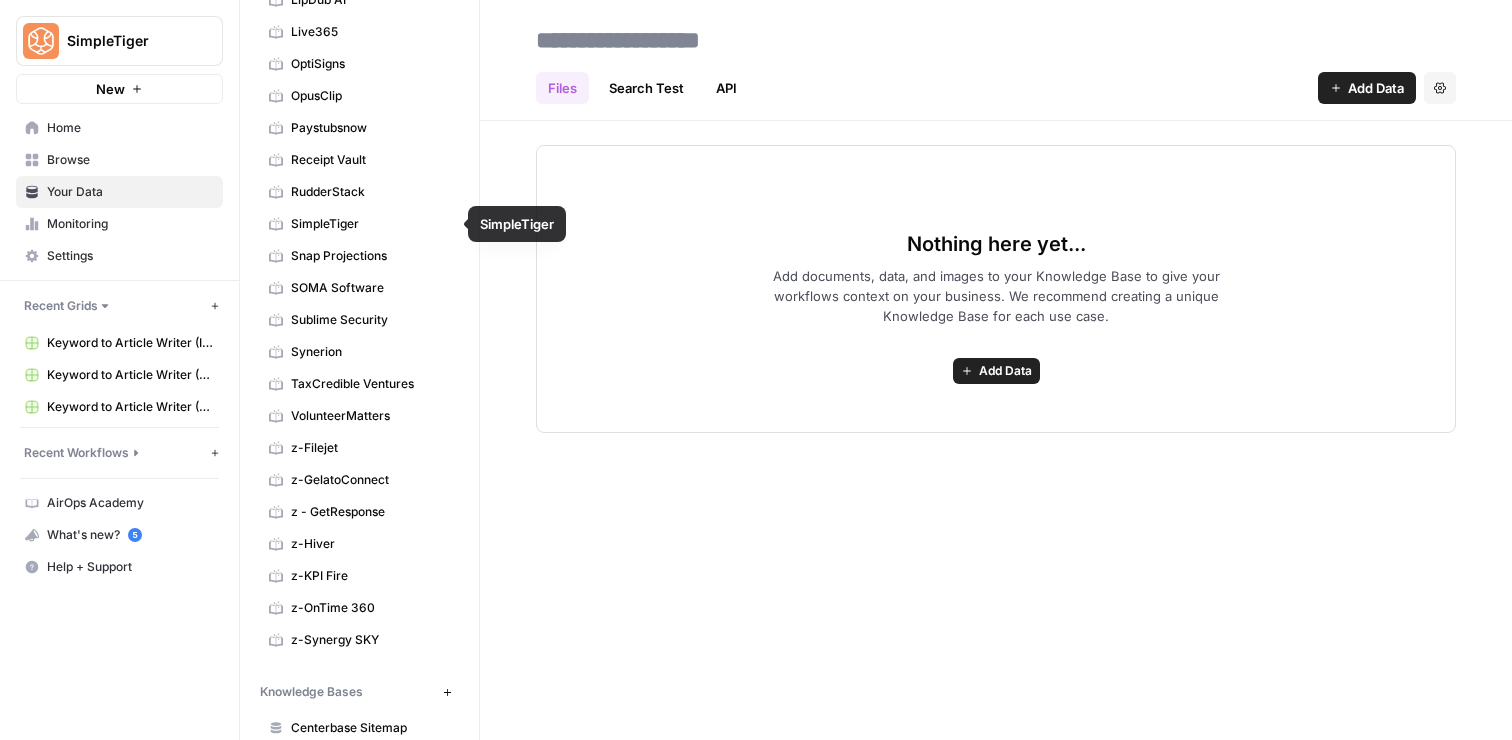 click on "Receipt Vault" at bounding box center (370, 160) 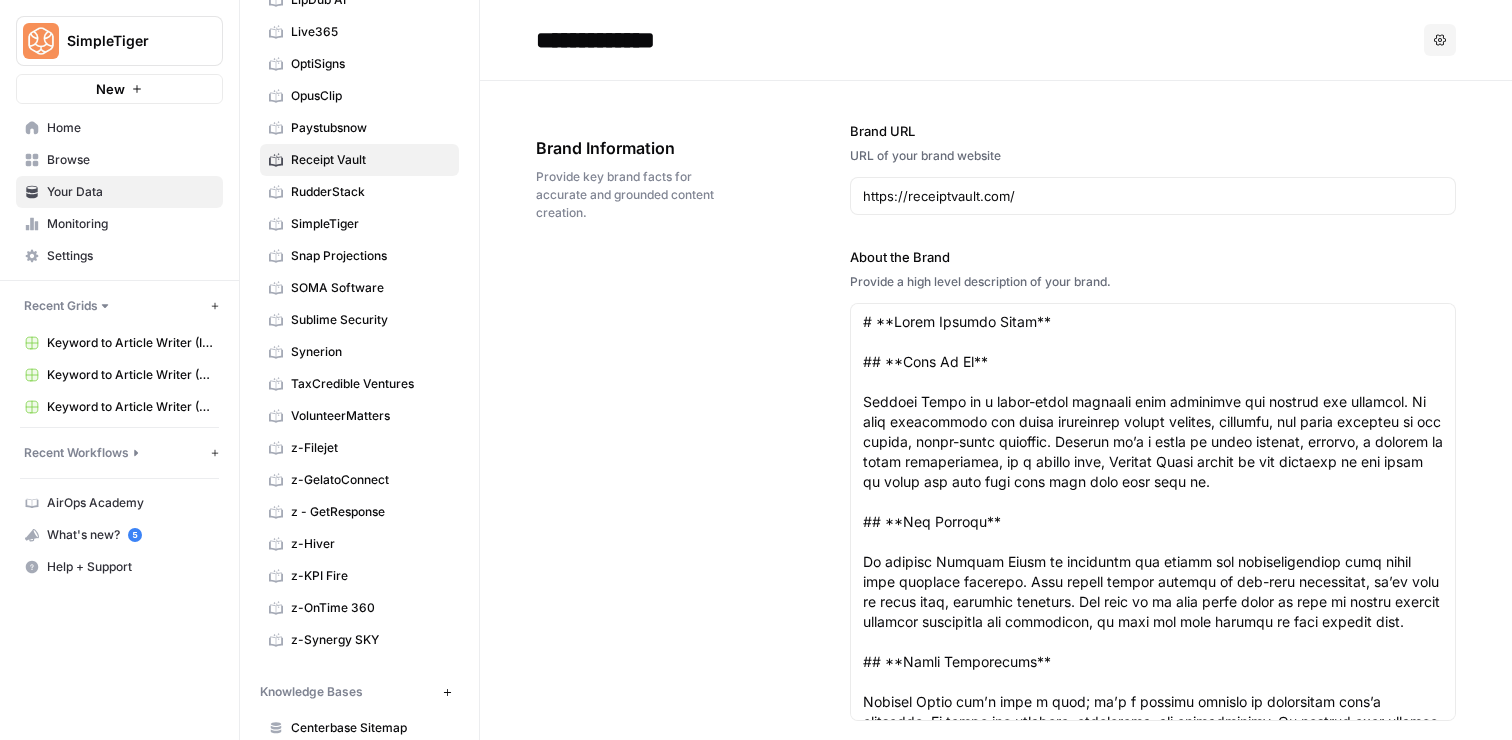 click on "Browse" at bounding box center (130, 160) 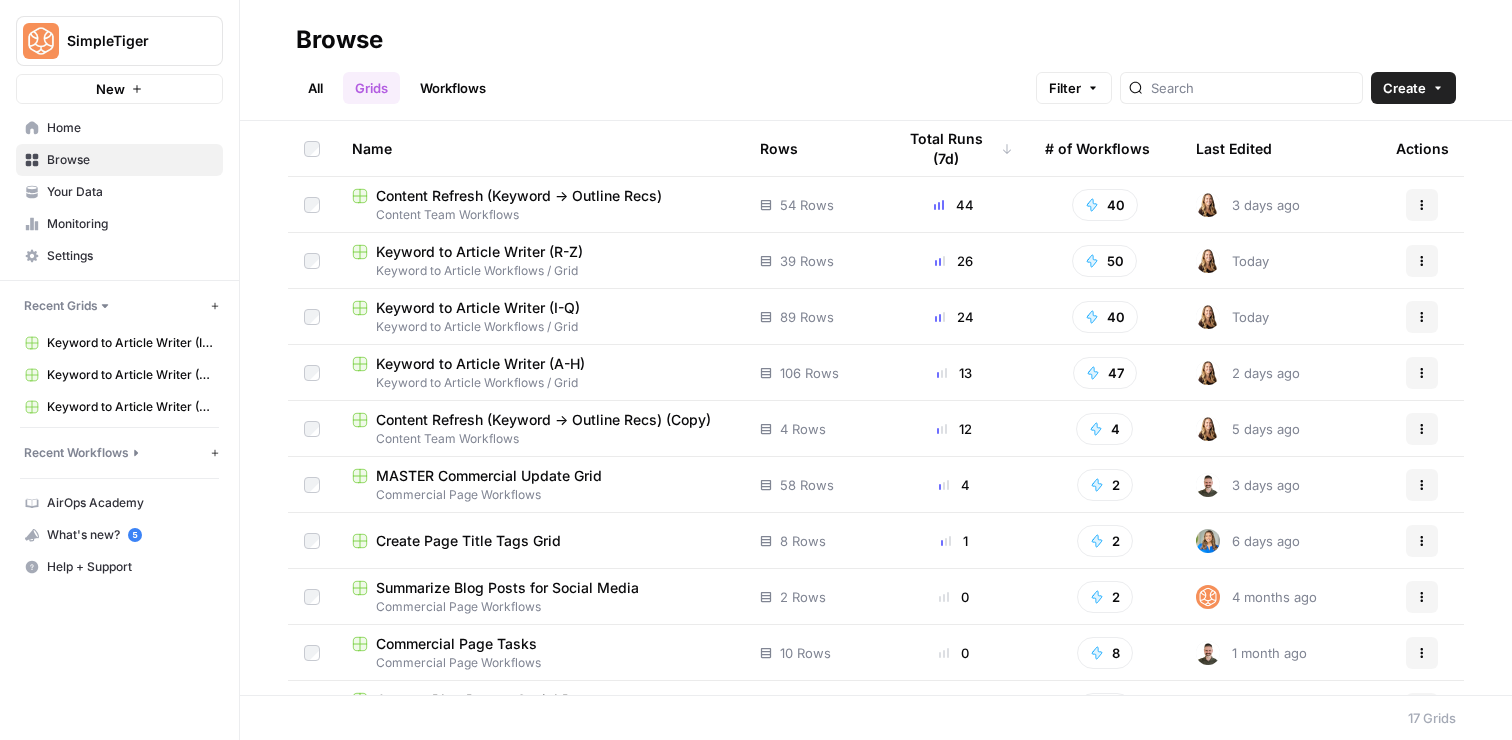 click on "Keyword to Article Writer (R-Z)" at bounding box center (479, 252) 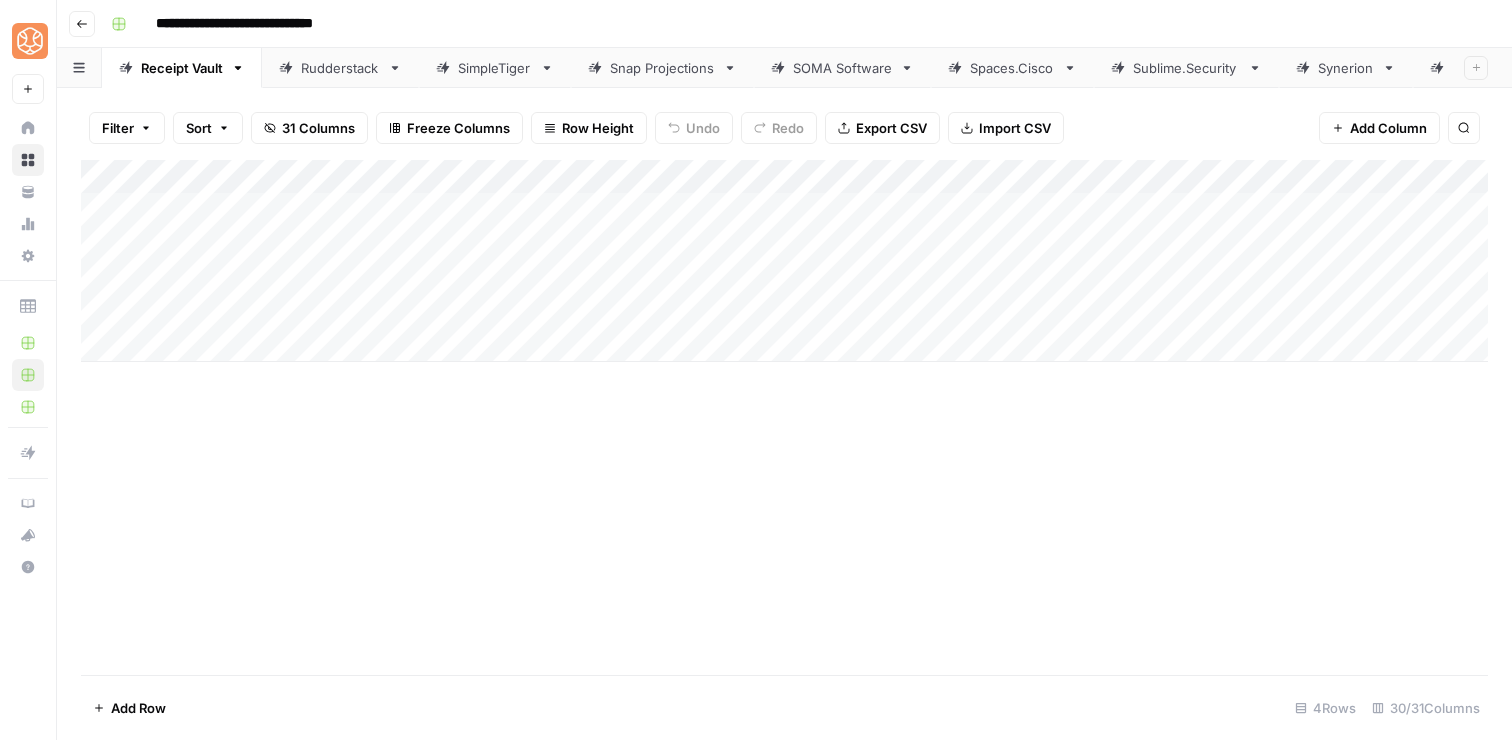 click on "Add Column" at bounding box center [784, 261] 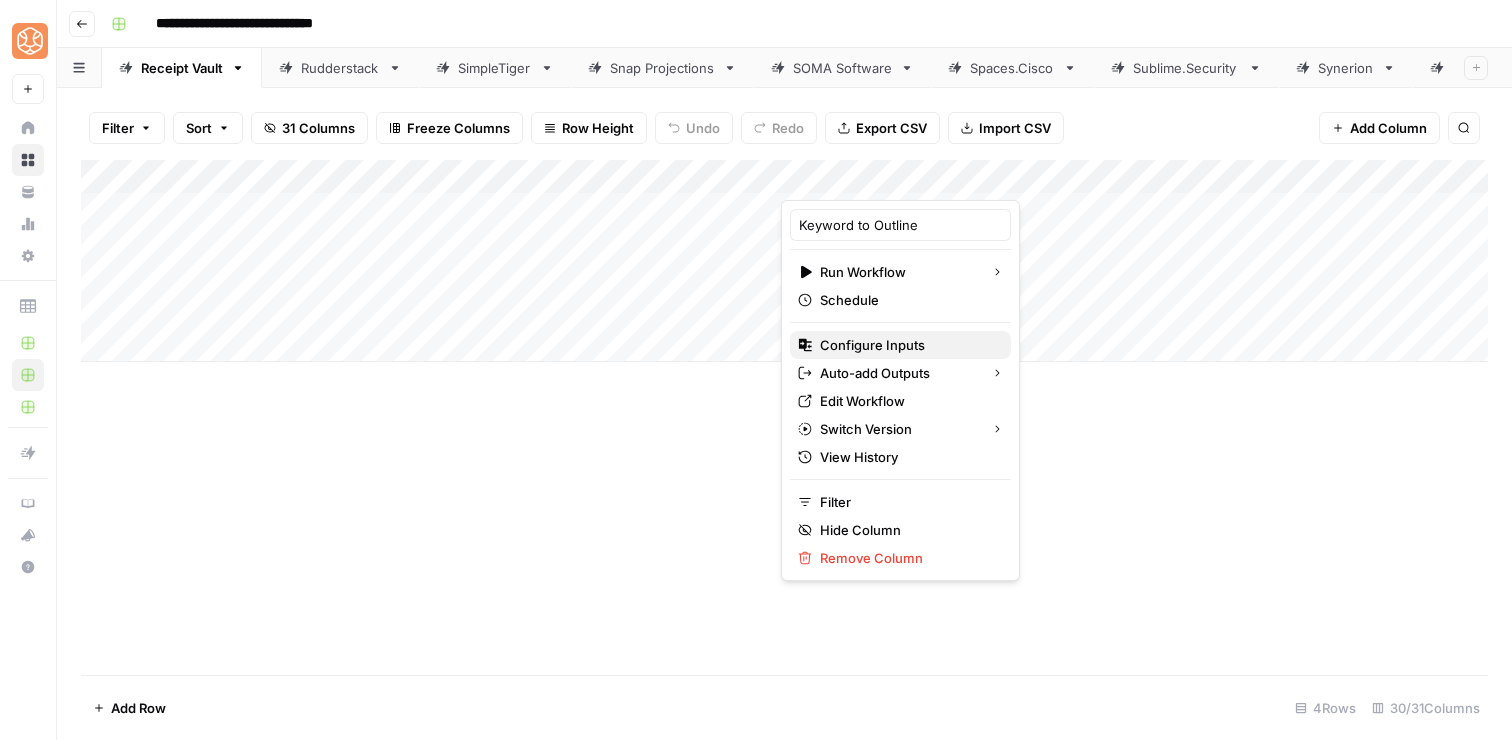 click on "Configure Inputs" at bounding box center (907, 345) 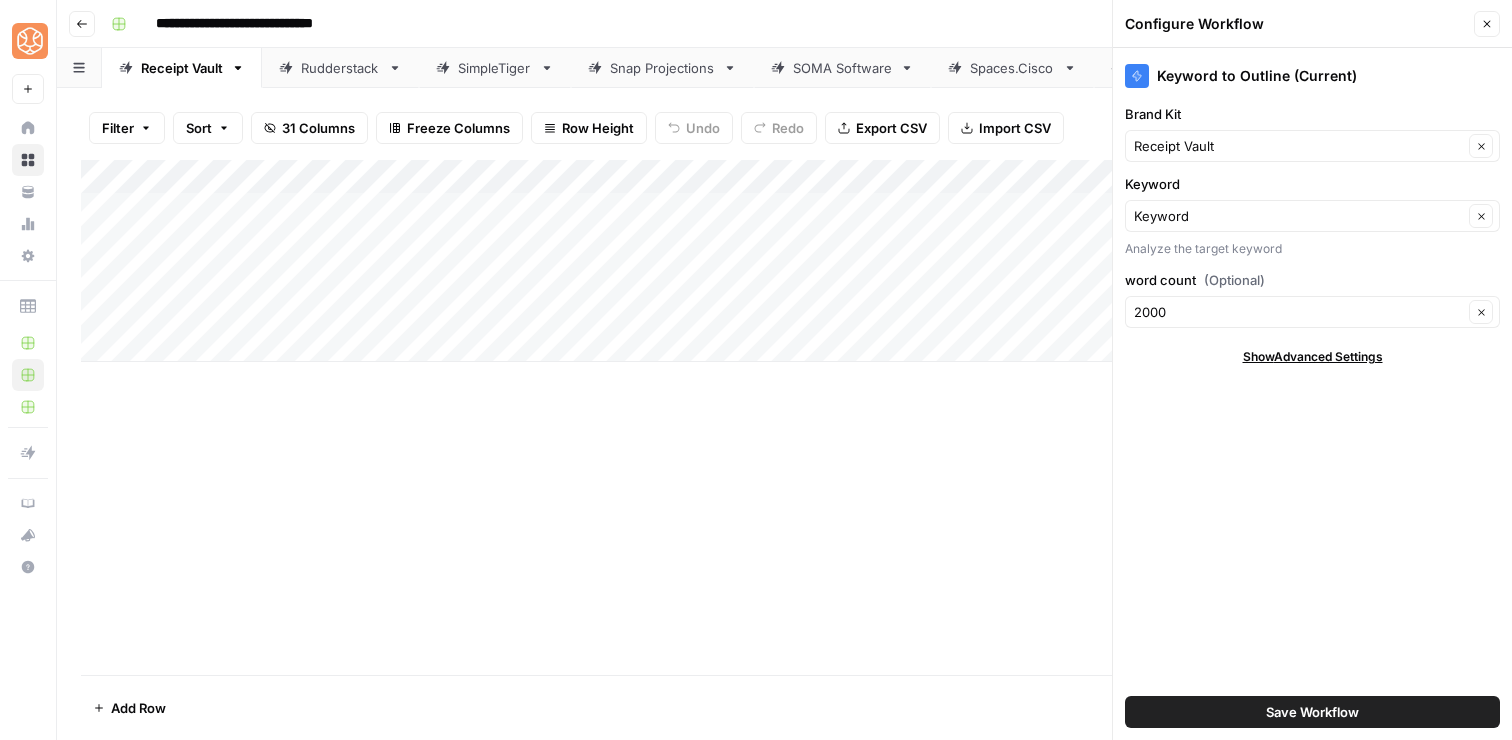 click on "Save Workflow" at bounding box center [1312, 712] 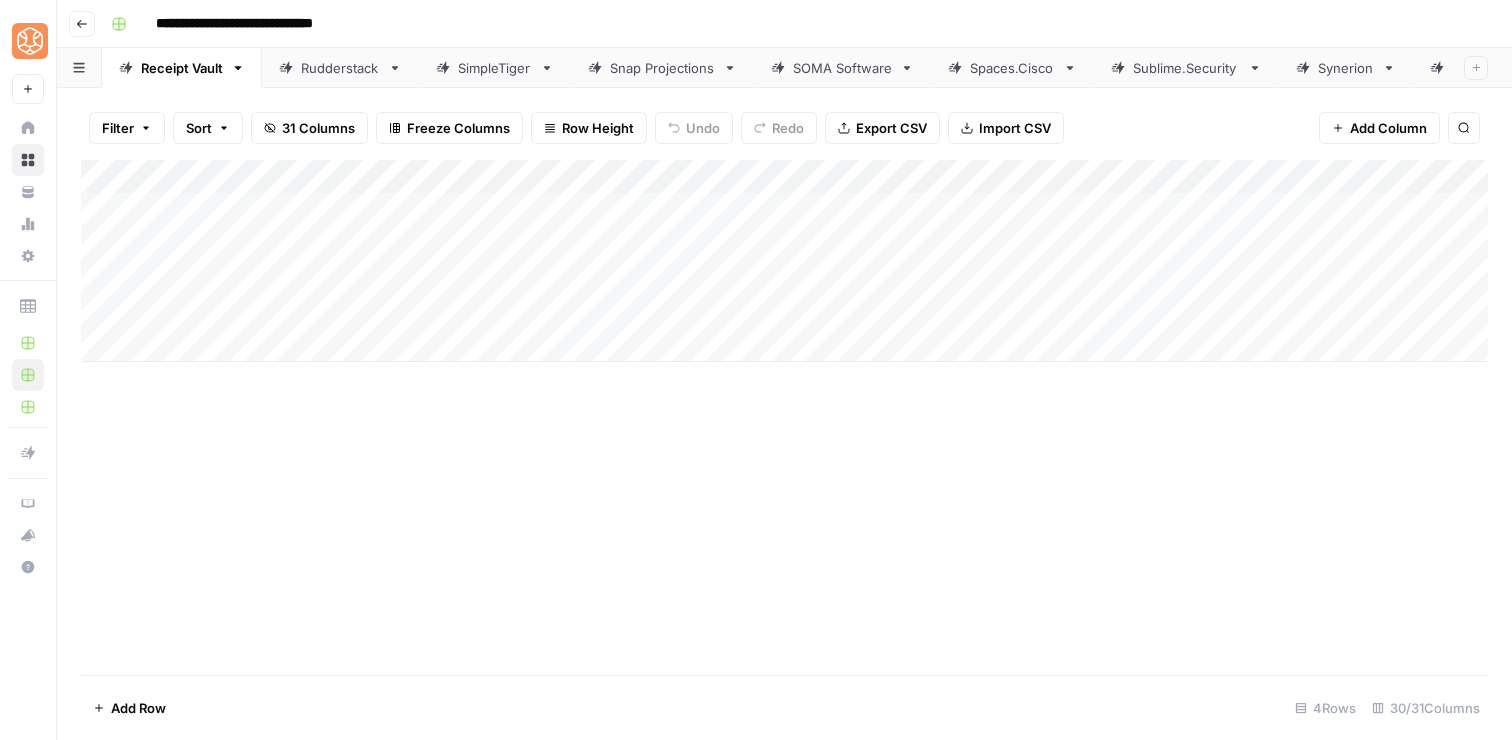 click on "Add Column" at bounding box center (784, 261) 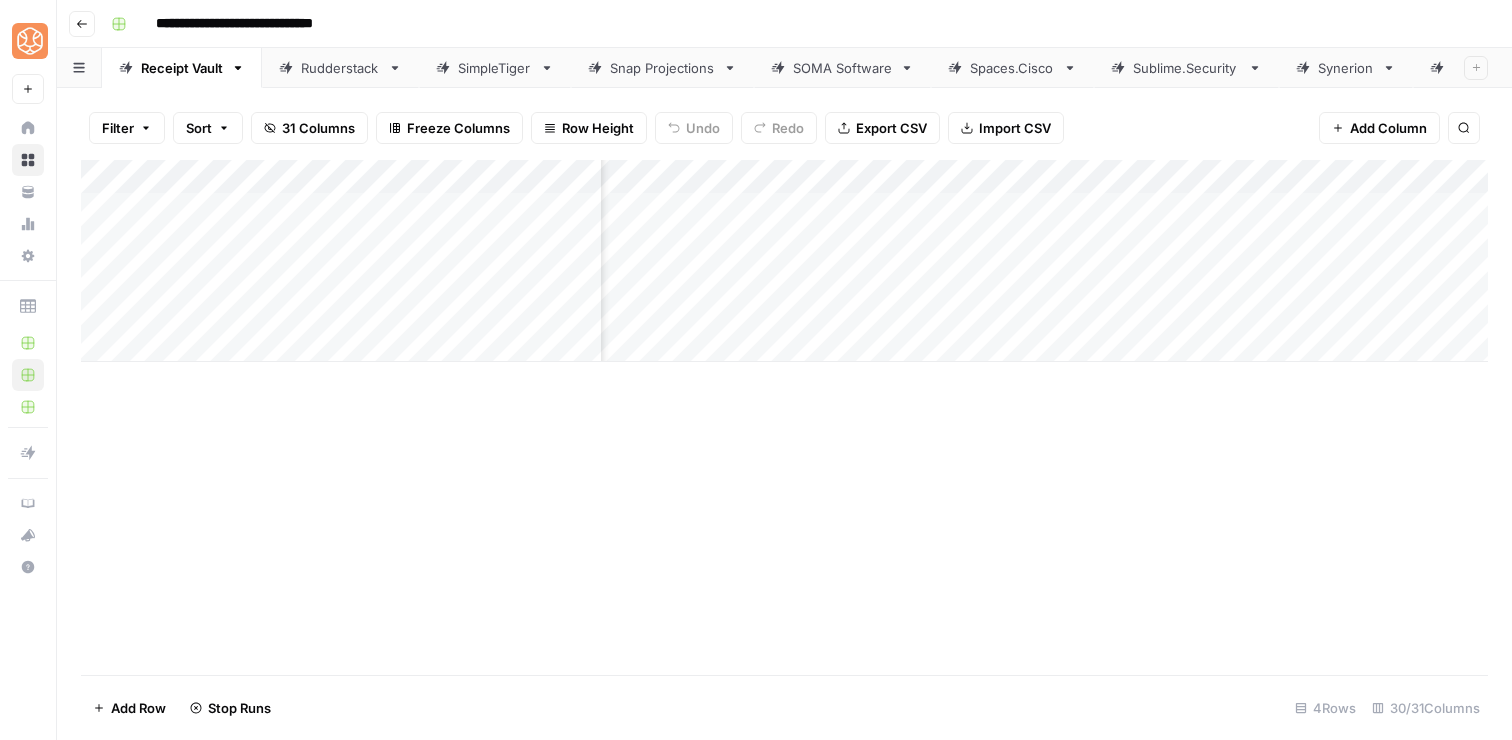 scroll, scrollTop: 0, scrollLeft: 1574, axis: horizontal 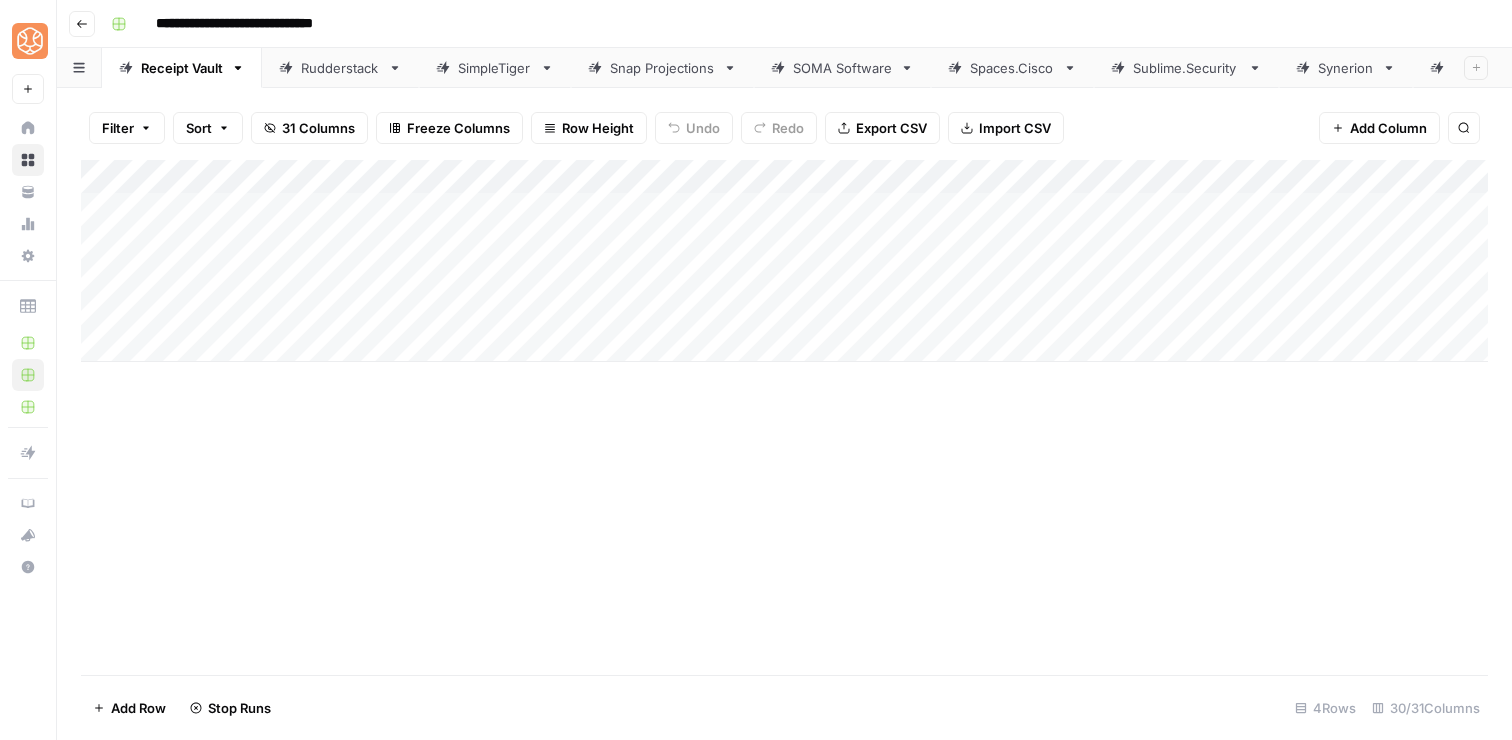 click on "Add Column" at bounding box center [784, 261] 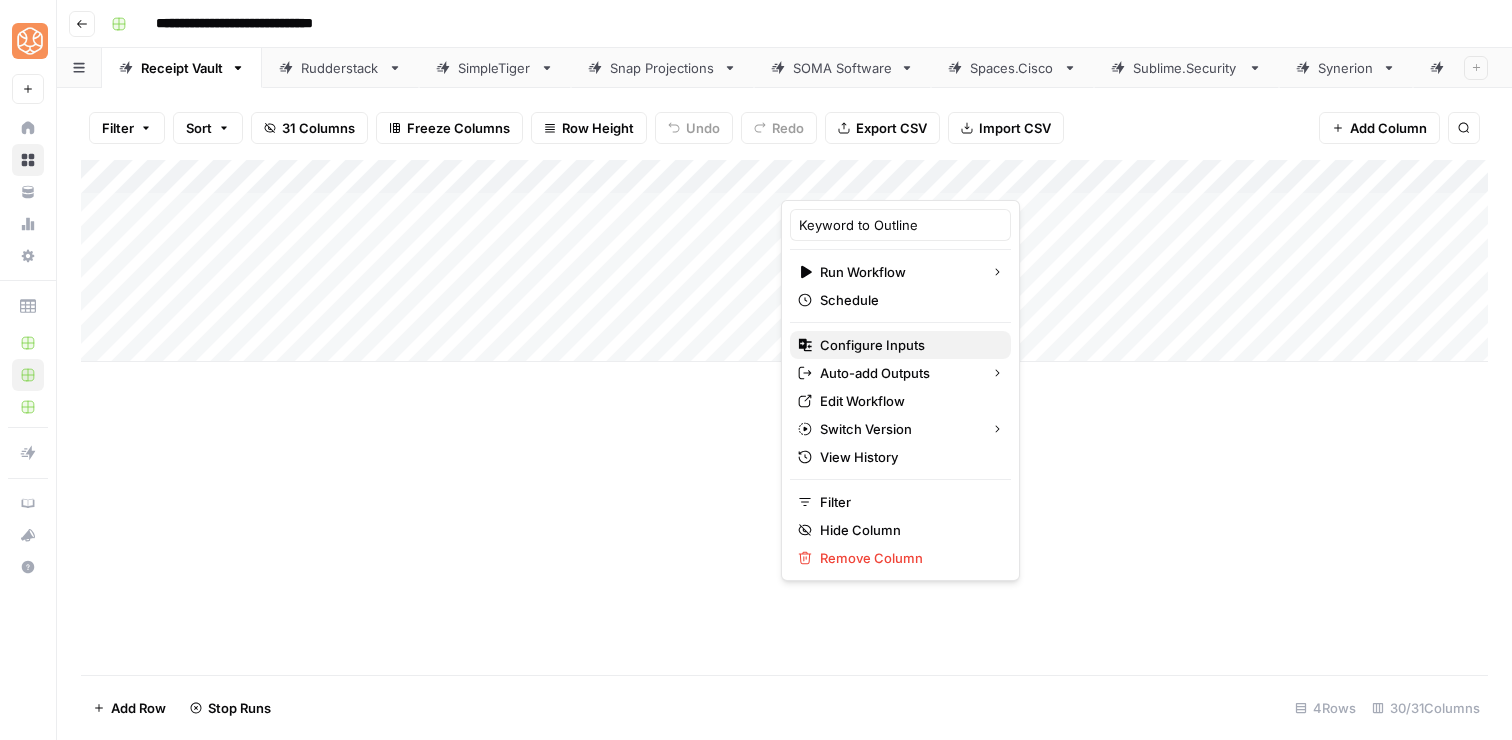 click on "Configure Inputs" at bounding box center [907, 345] 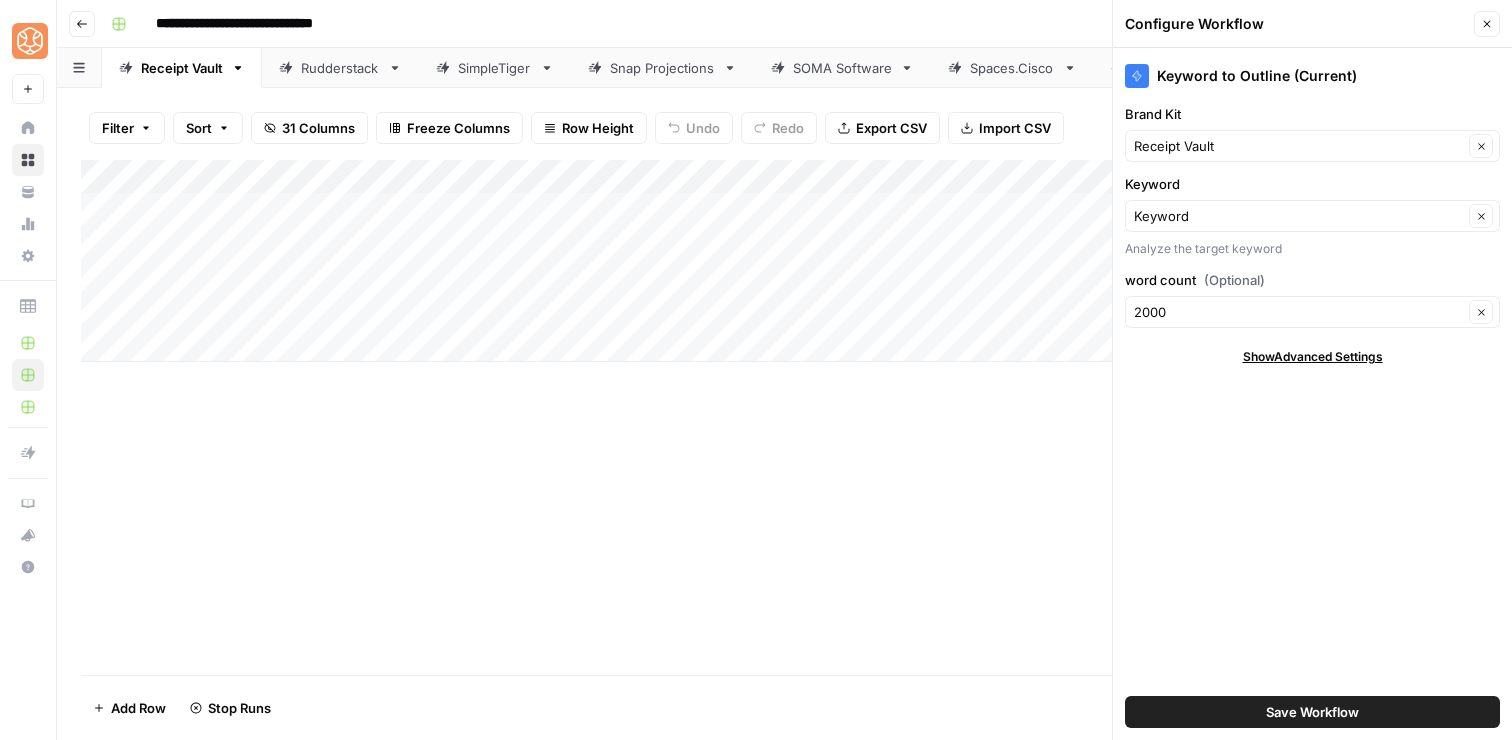 click on "Save Workflow" at bounding box center (1312, 712) 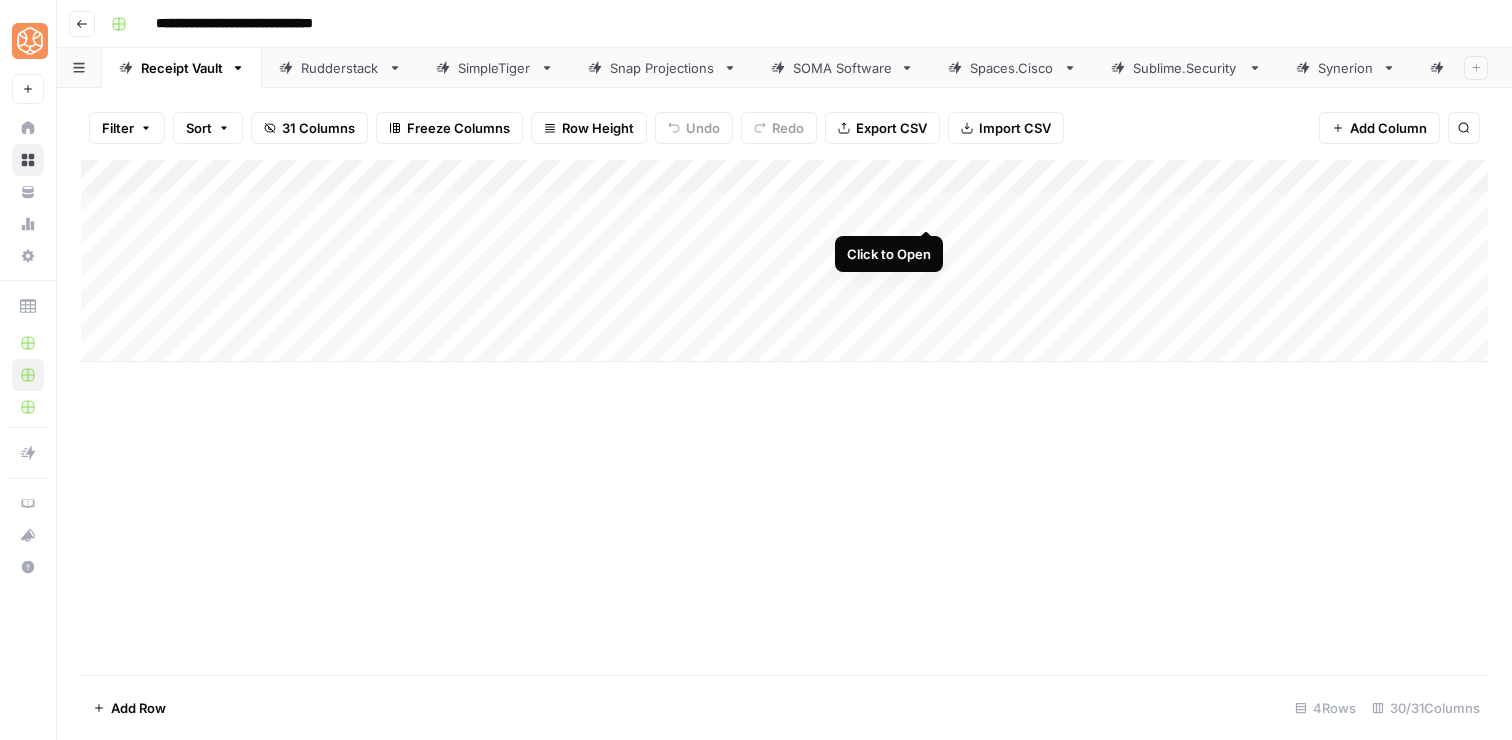 click on "Add Column" at bounding box center [784, 261] 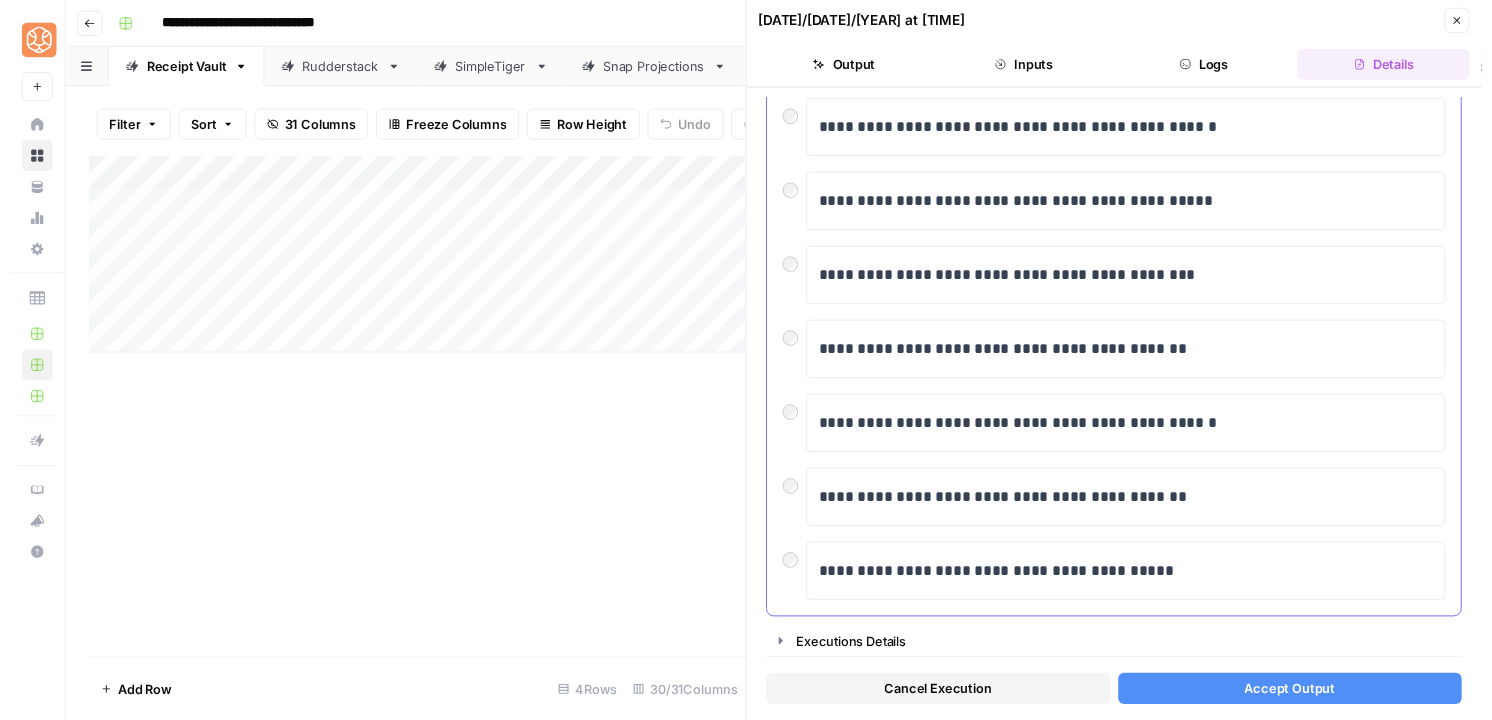 scroll, scrollTop: 0, scrollLeft: 0, axis: both 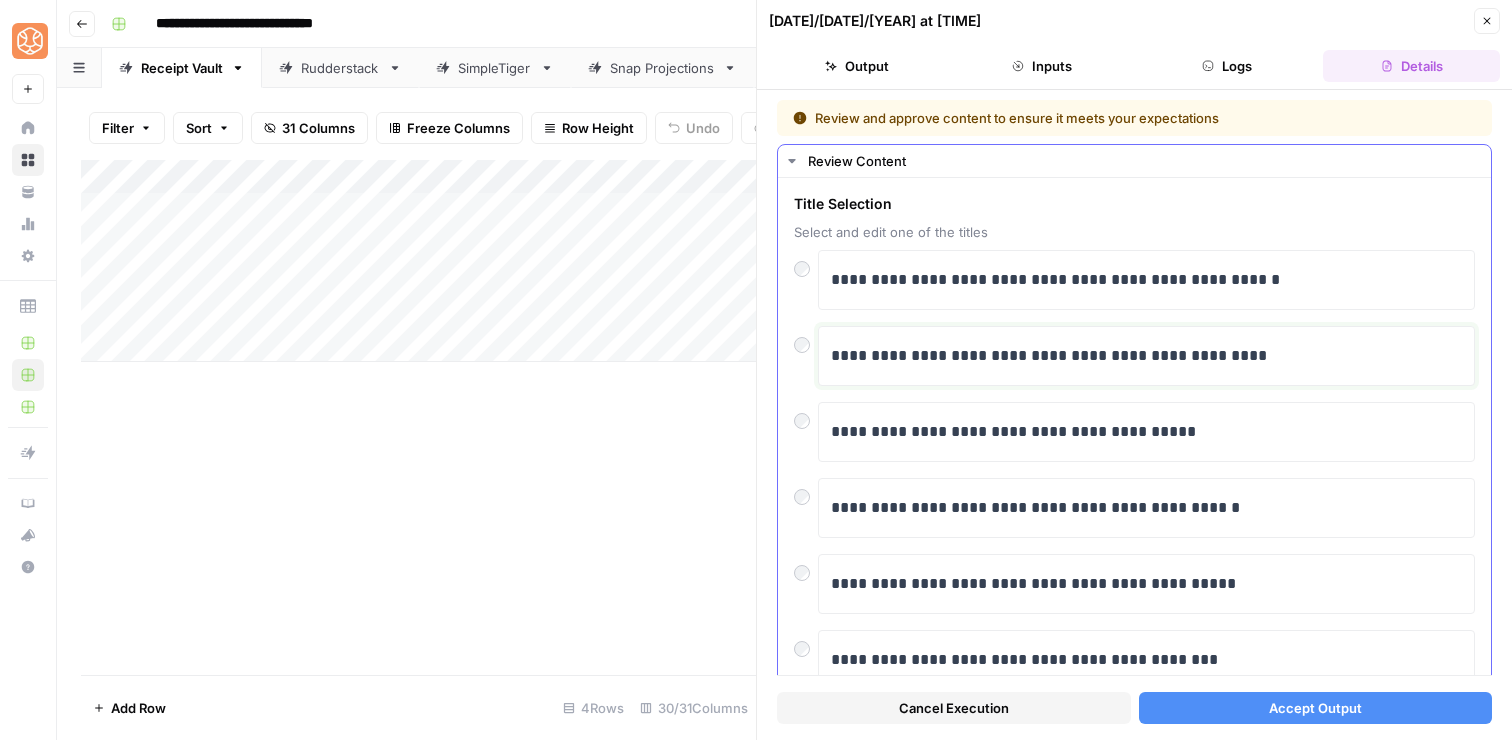 click on "**********" at bounding box center [1146, 356] 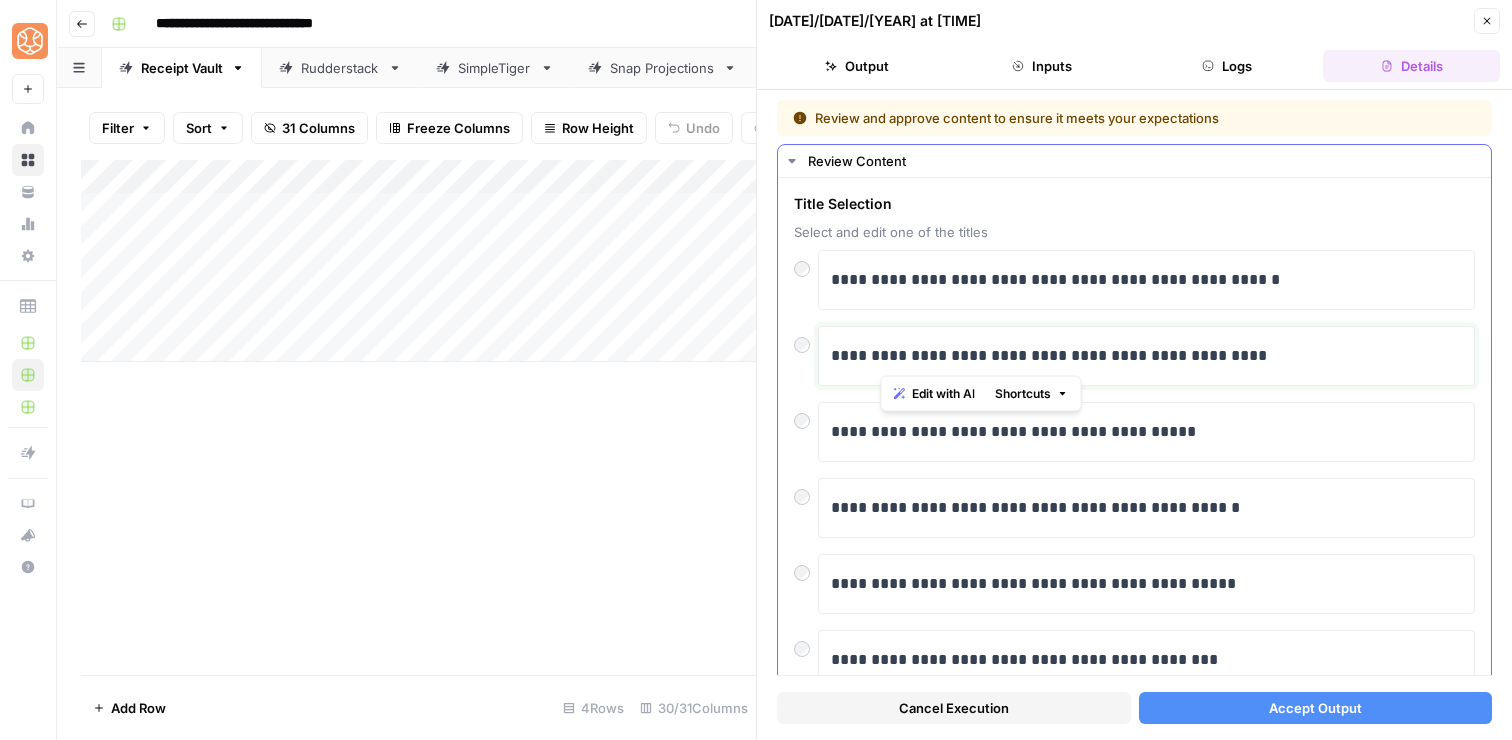 click on "**********" at bounding box center [1146, 356] 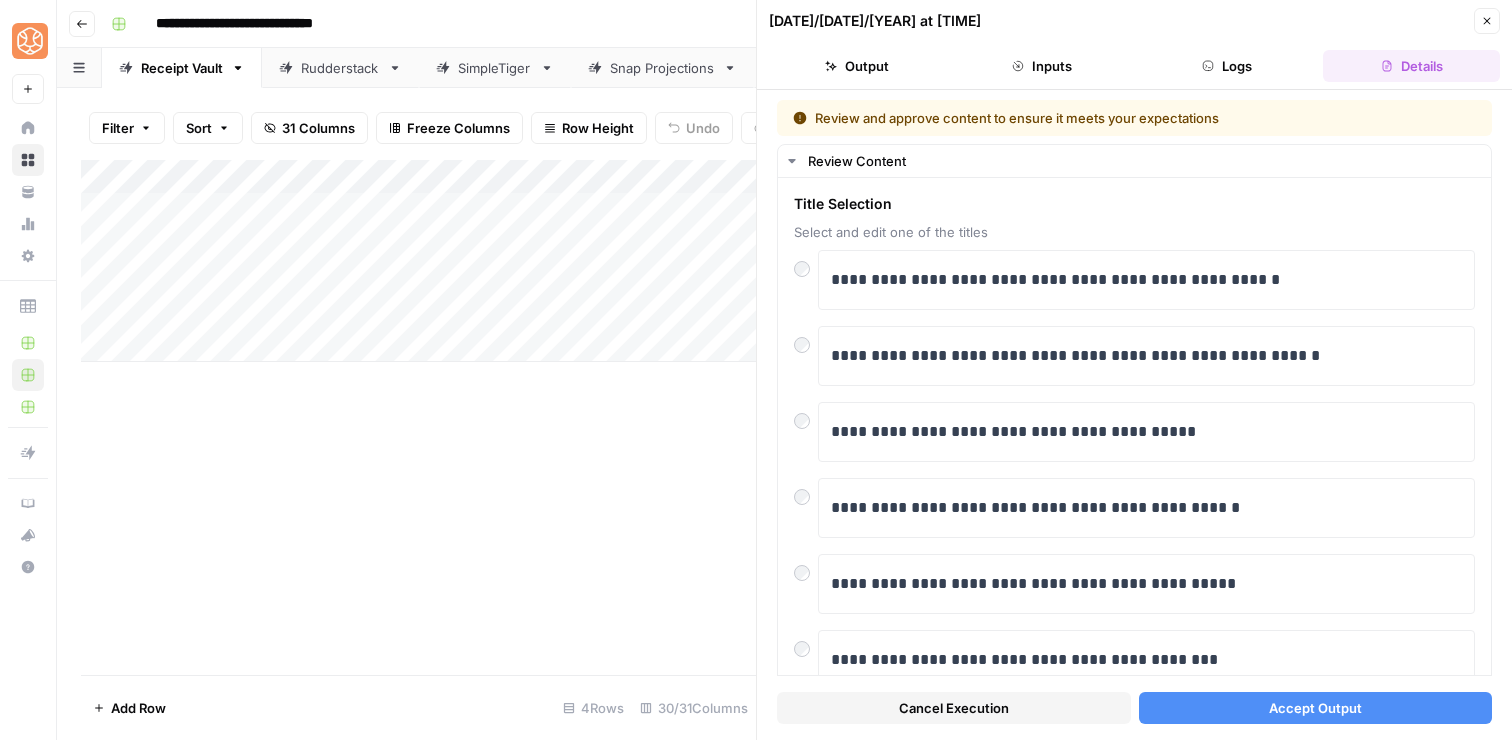 click on "Cancel Execution Accept Output" at bounding box center [1134, 703] 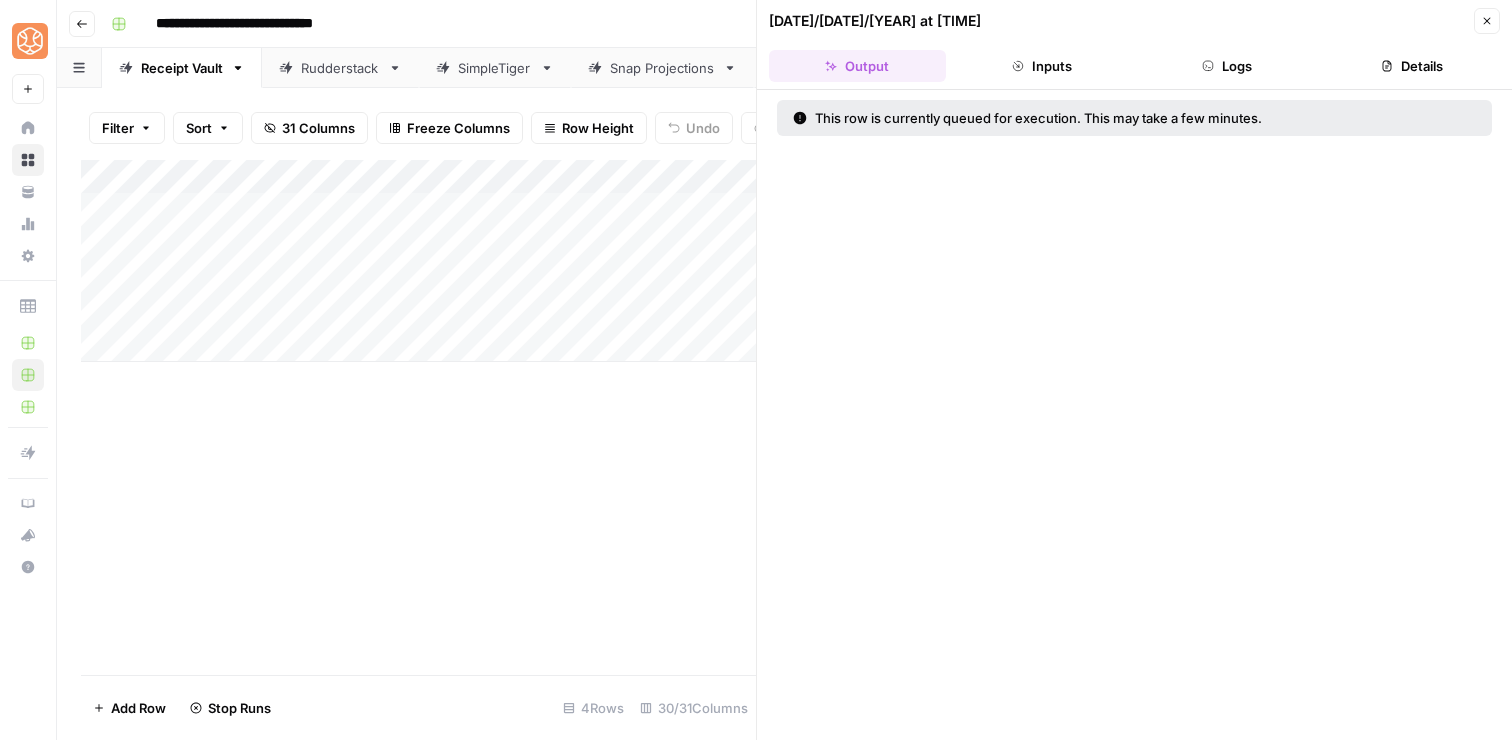 click 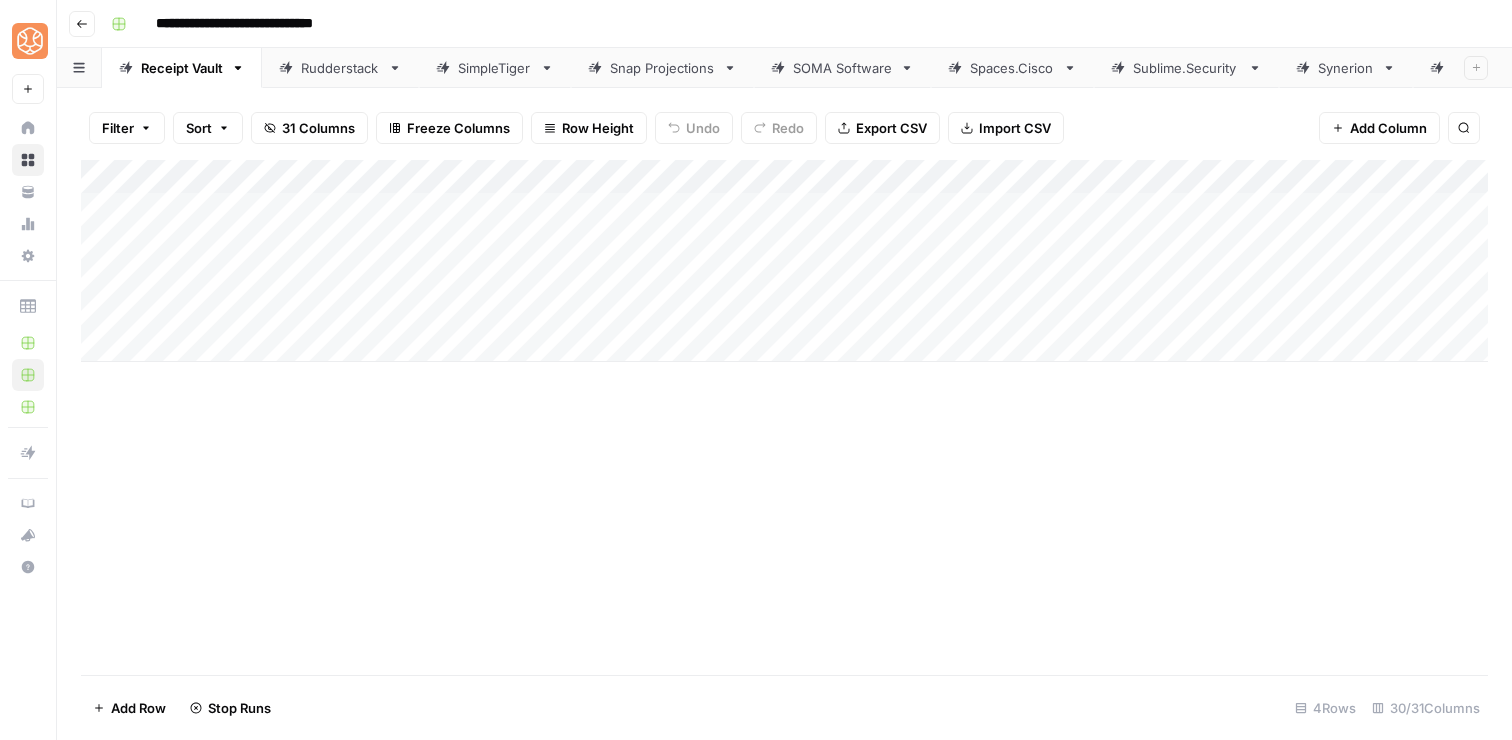 click on "Add Column" at bounding box center (784, 261) 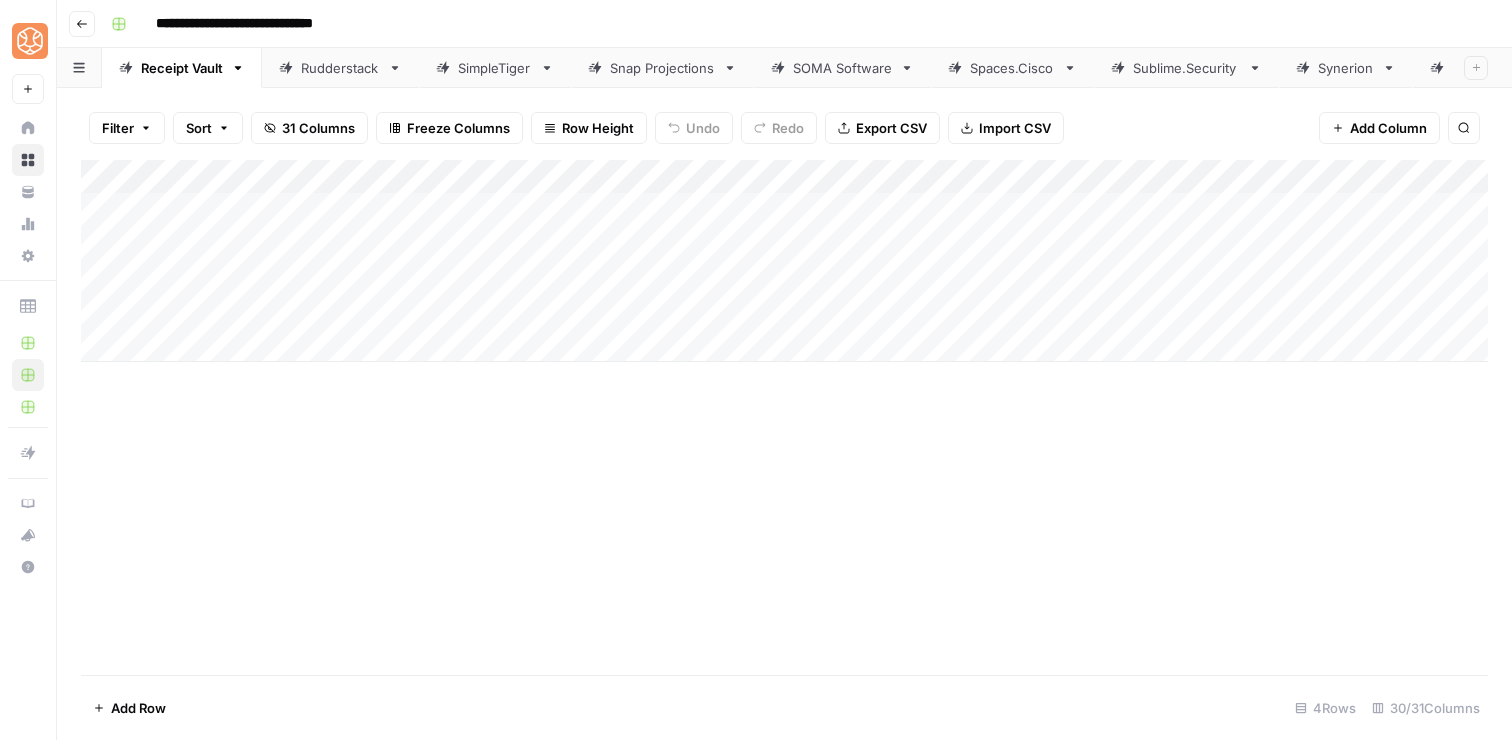 click on "Add Column" at bounding box center [784, 261] 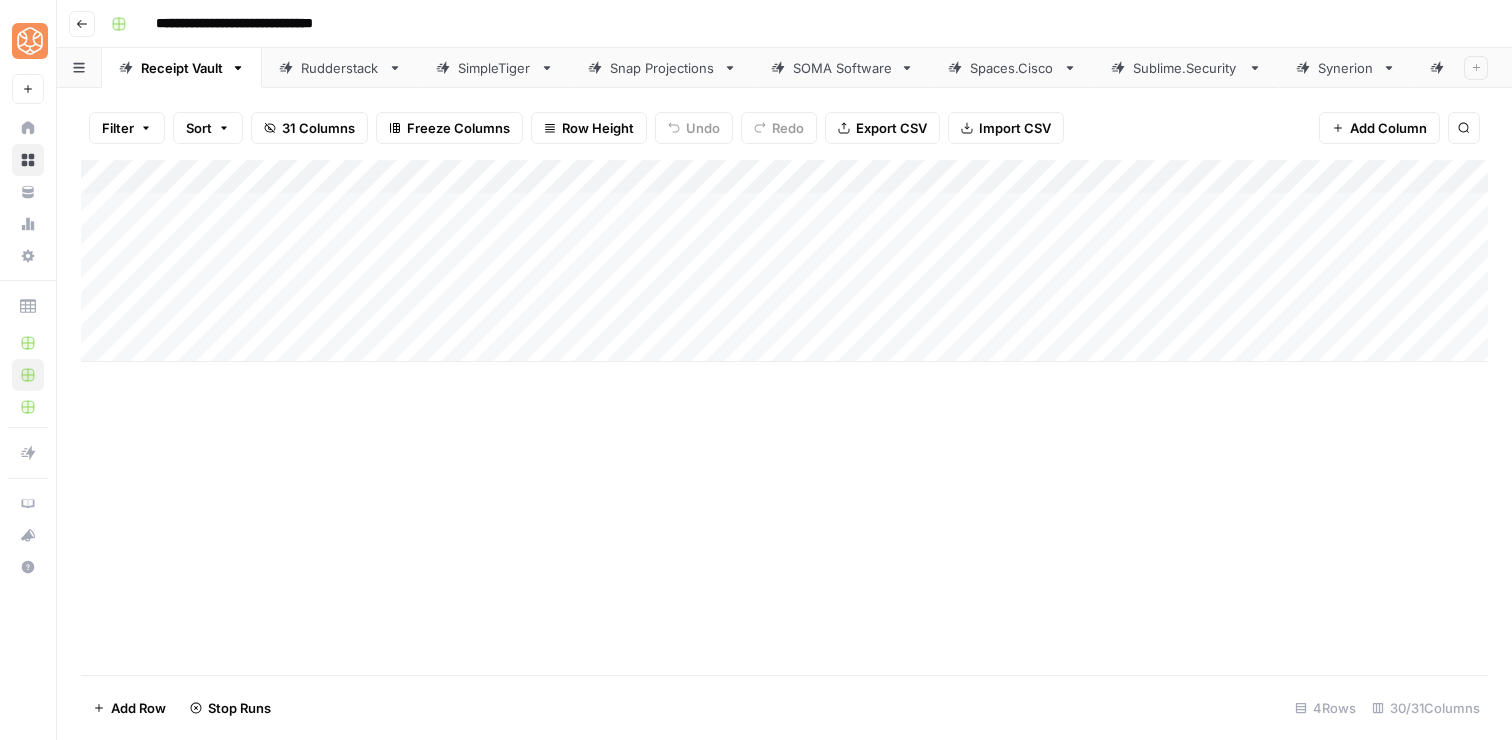 click on "Add Column" at bounding box center [784, 261] 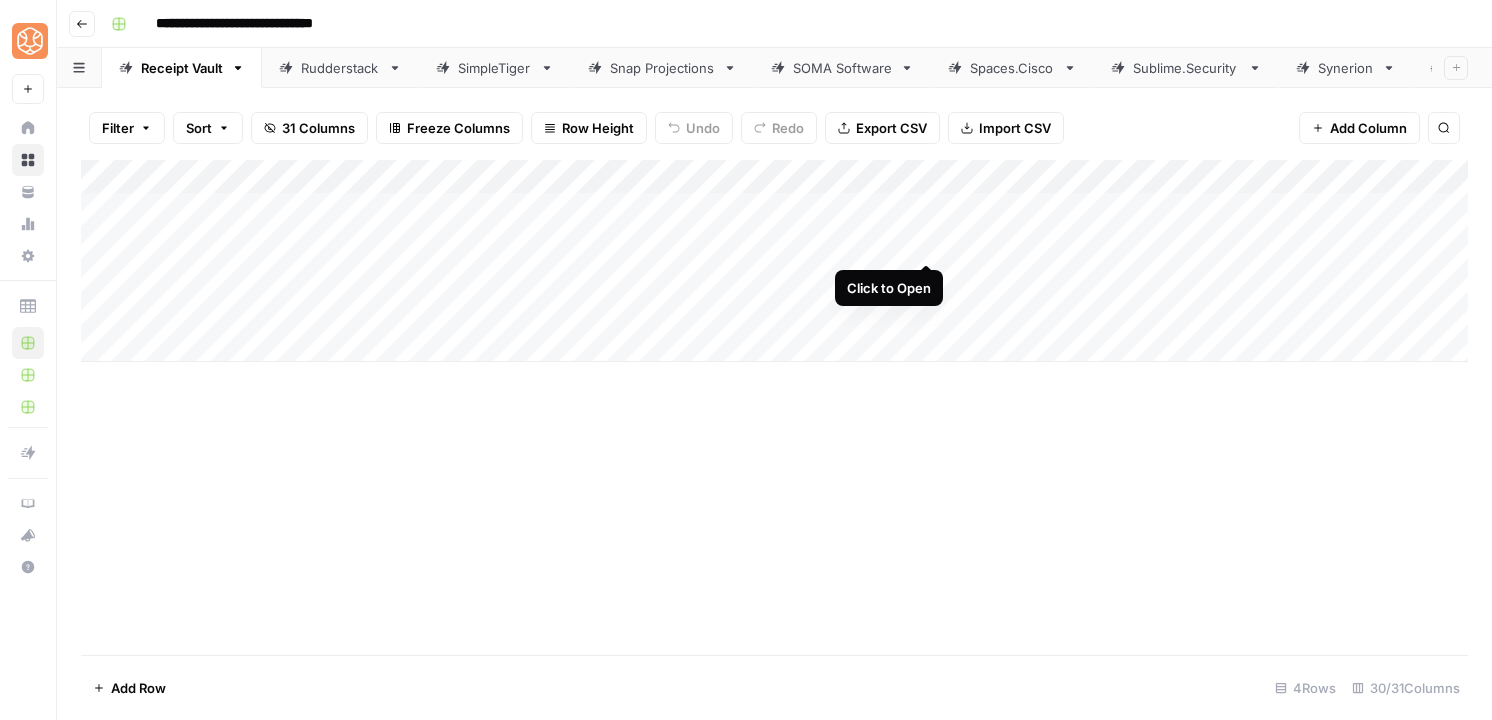 click on "Add Column" at bounding box center [774, 261] 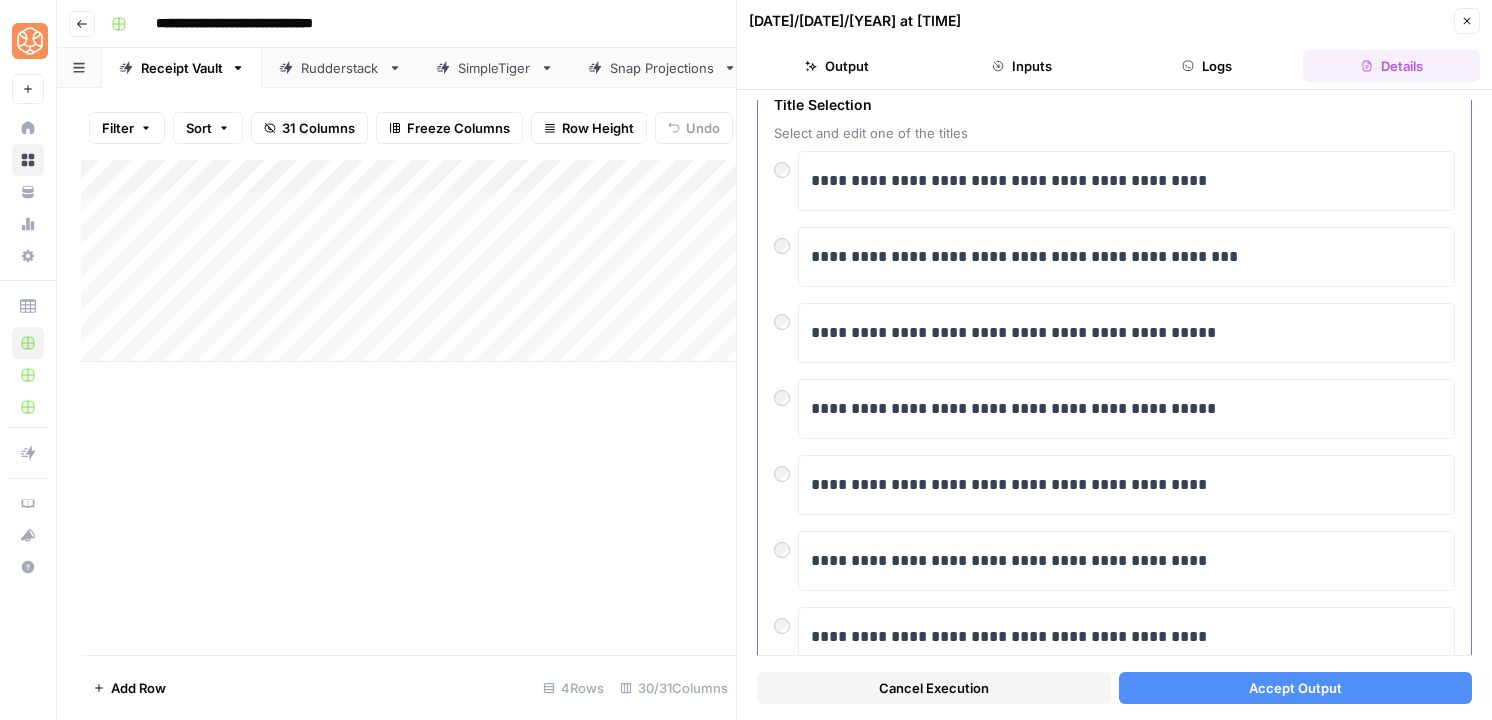 scroll, scrollTop: 92, scrollLeft: 0, axis: vertical 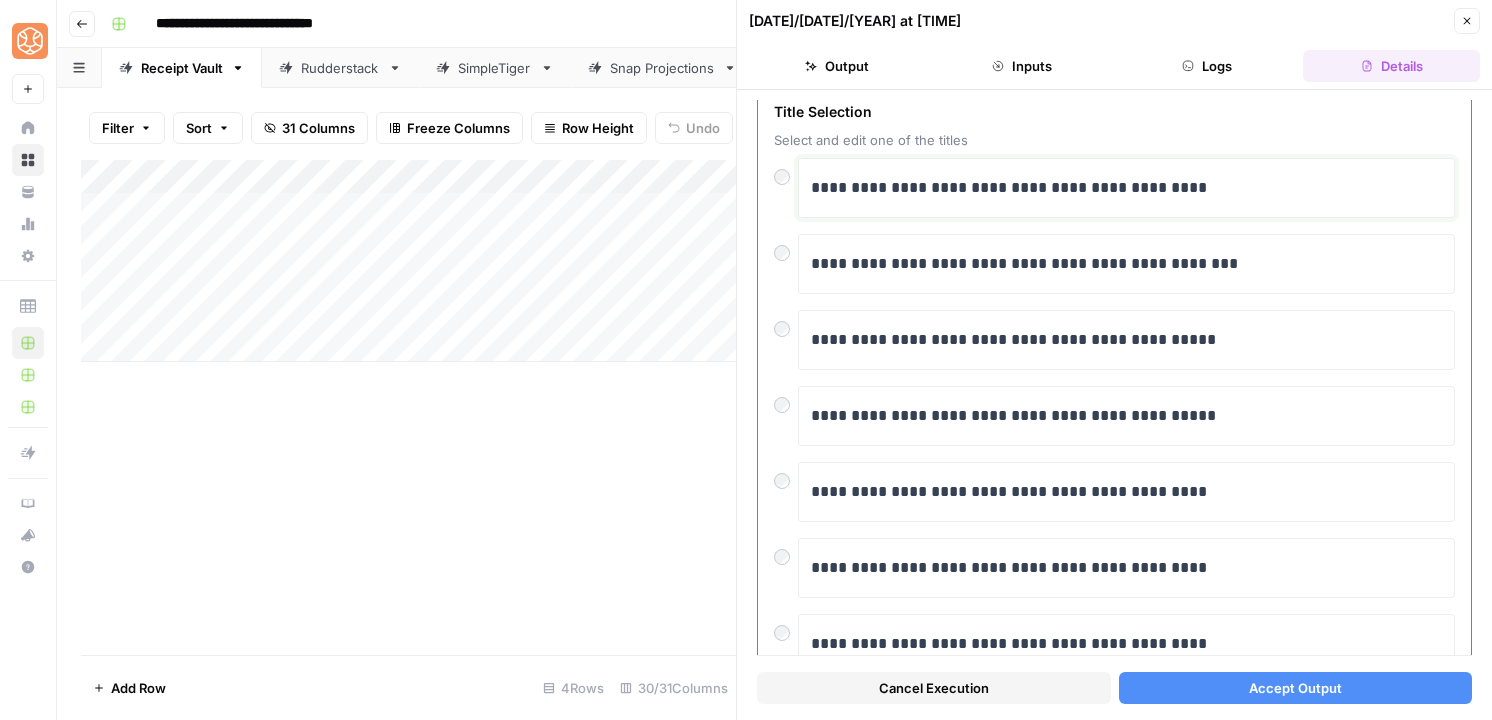 click on "**********" at bounding box center [1126, 188] 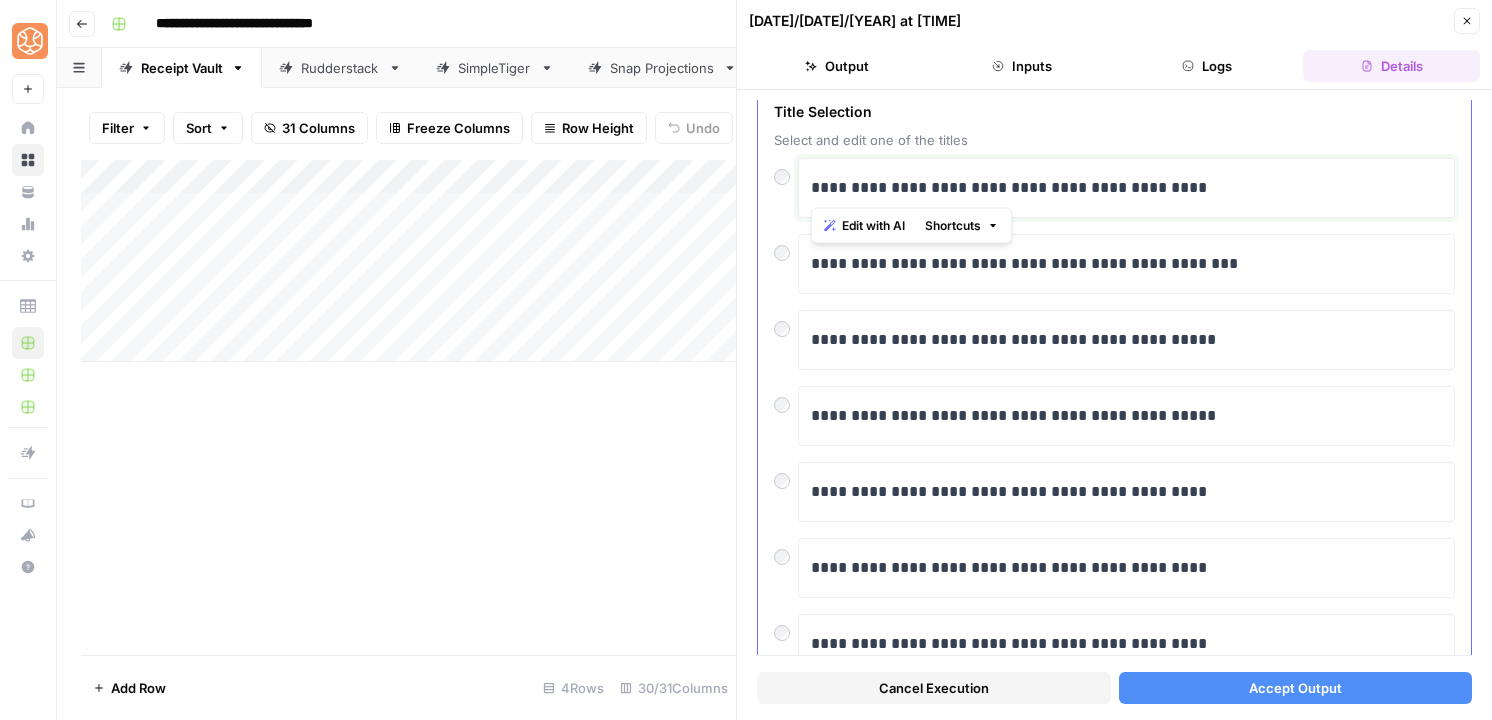 click on "**********" at bounding box center (1126, 188) 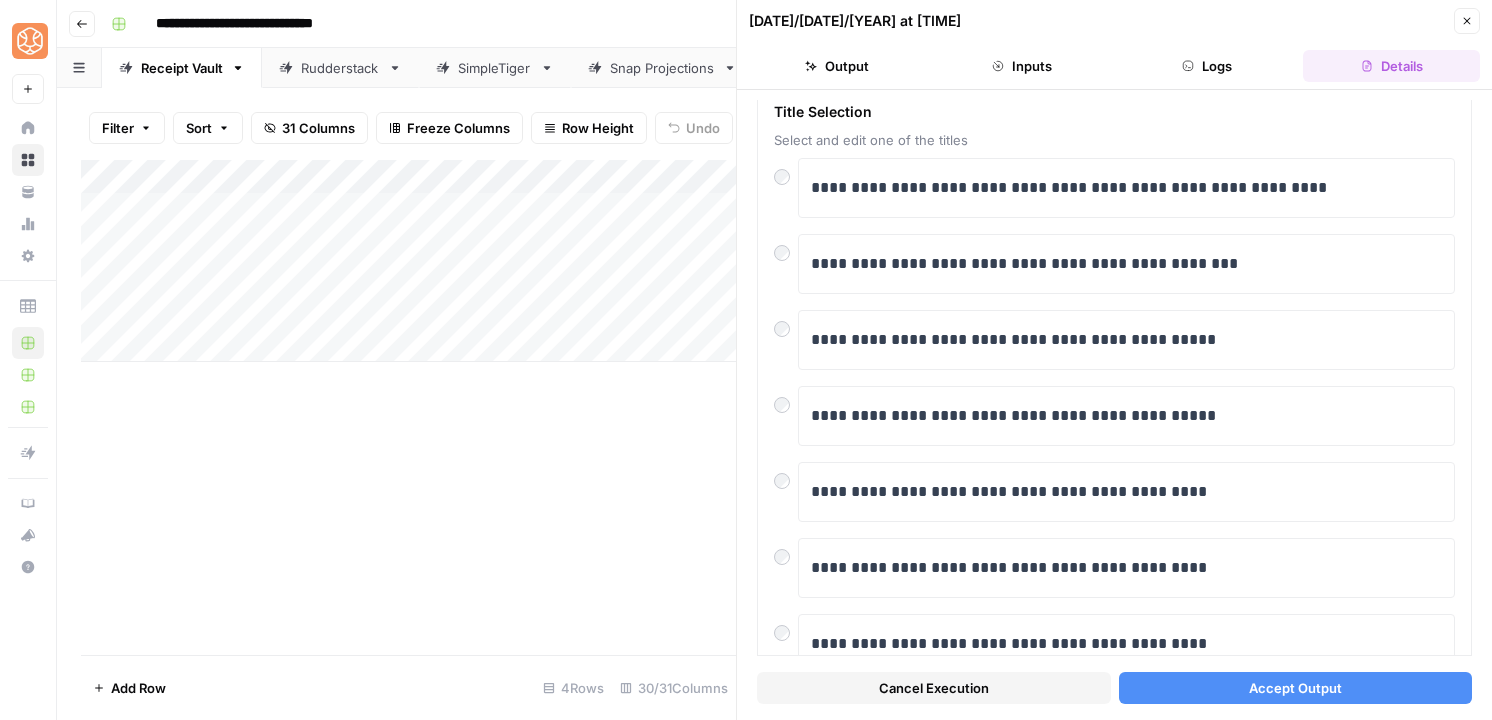 click on "Accept Output" at bounding box center [1296, 688] 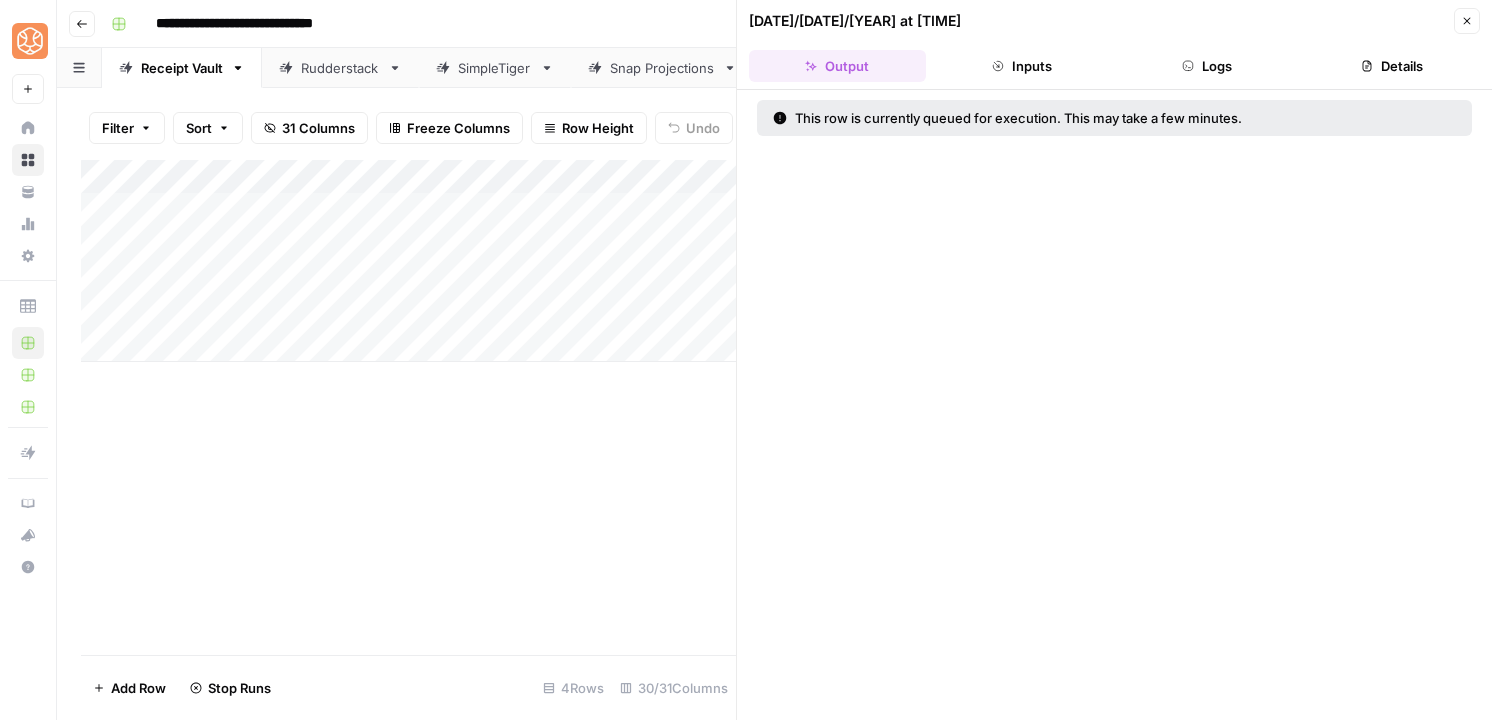 click on "Close" at bounding box center (1467, 21) 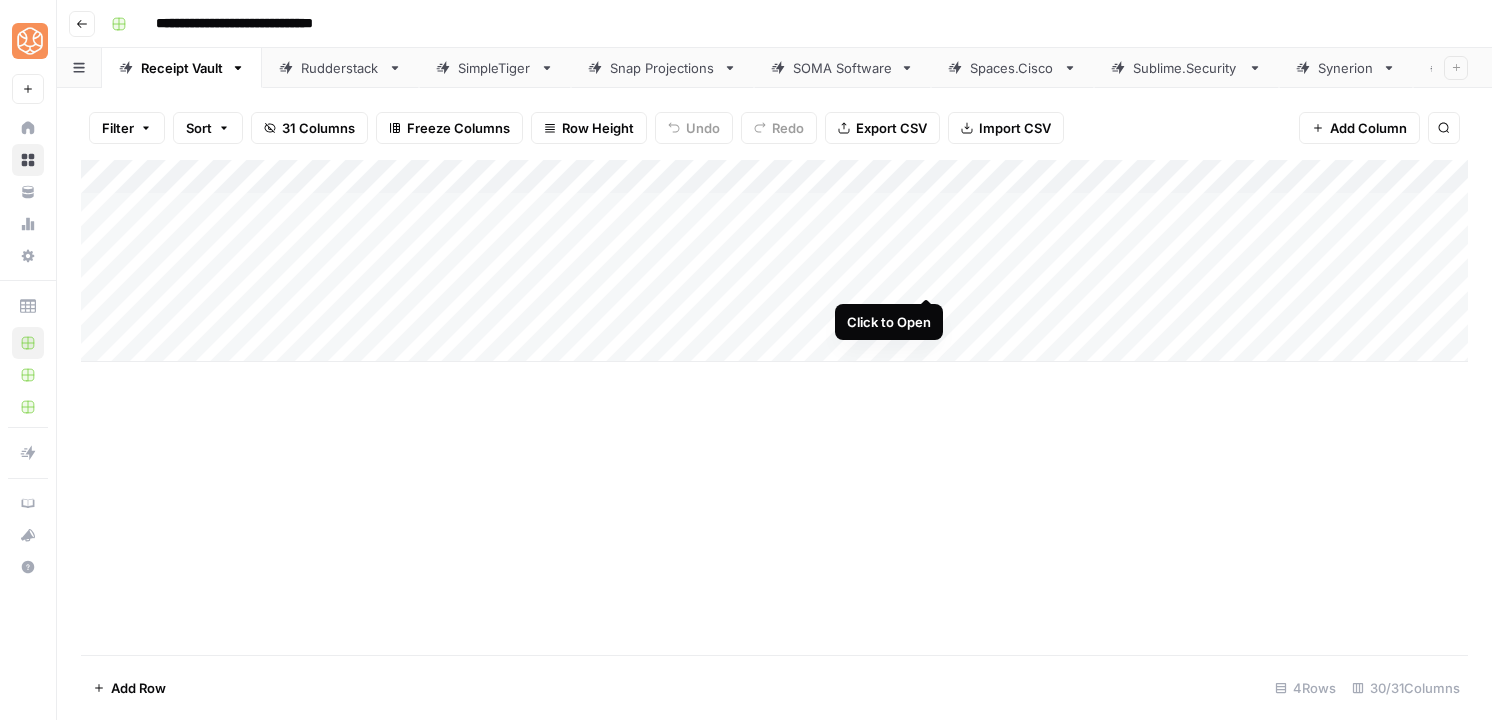 click on "Add Column" at bounding box center [774, 261] 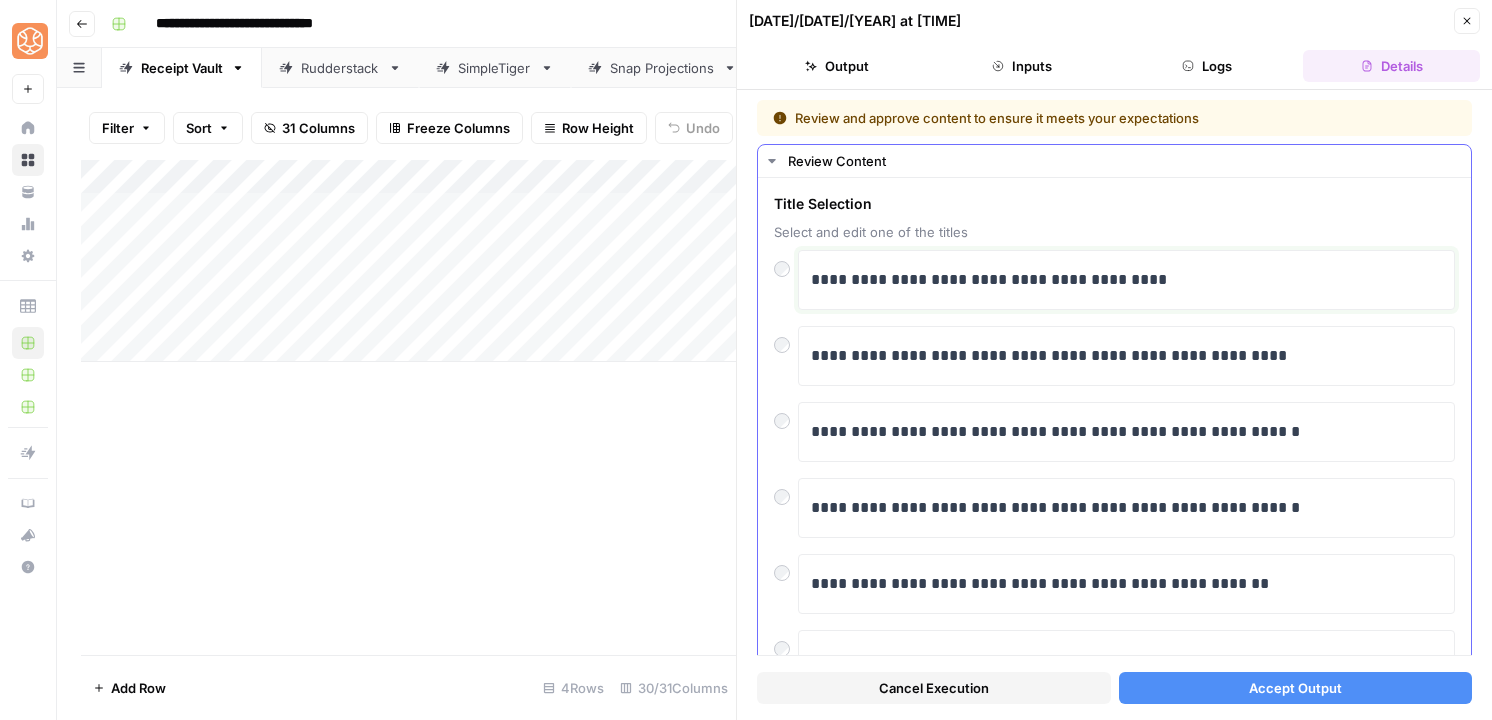 click on "**********" at bounding box center [1126, 280] 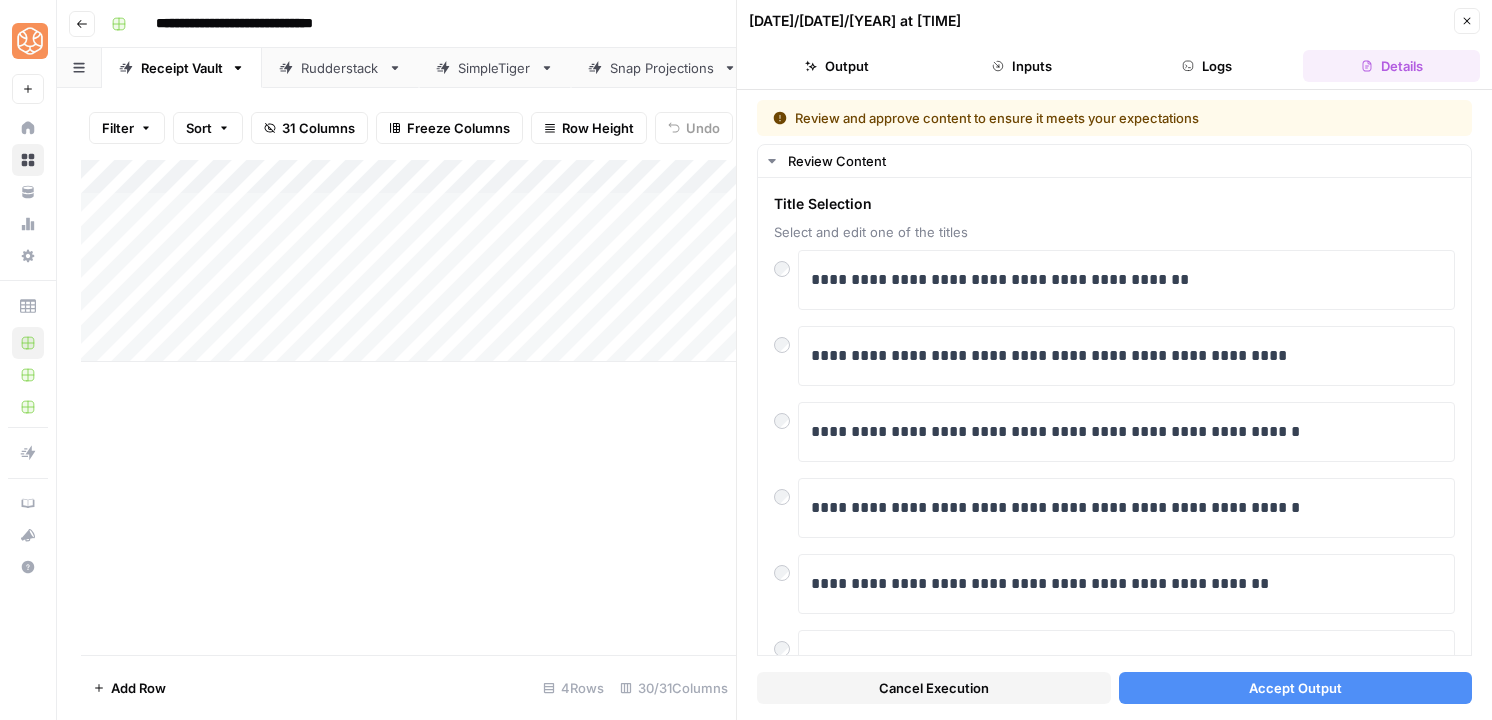 click on "Accept Output" at bounding box center [1295, 688] 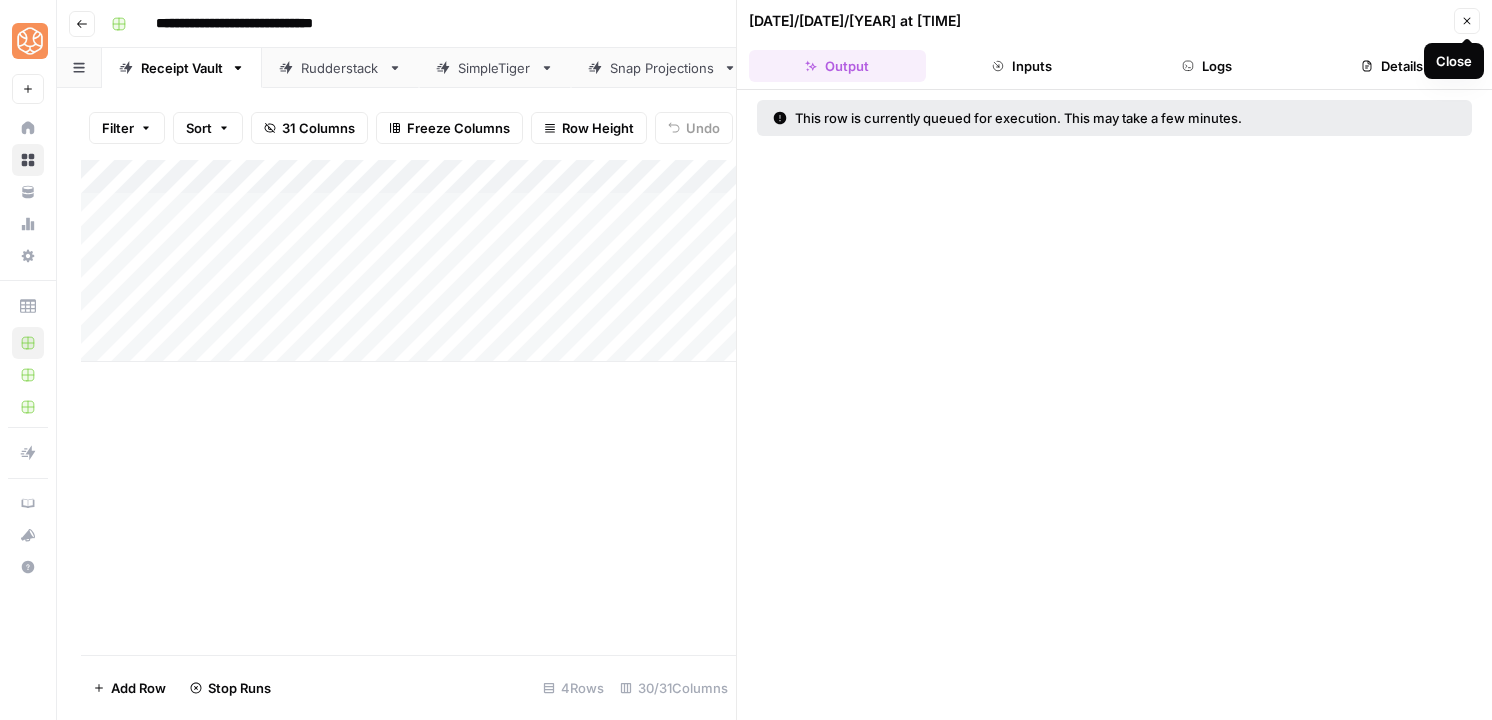 click 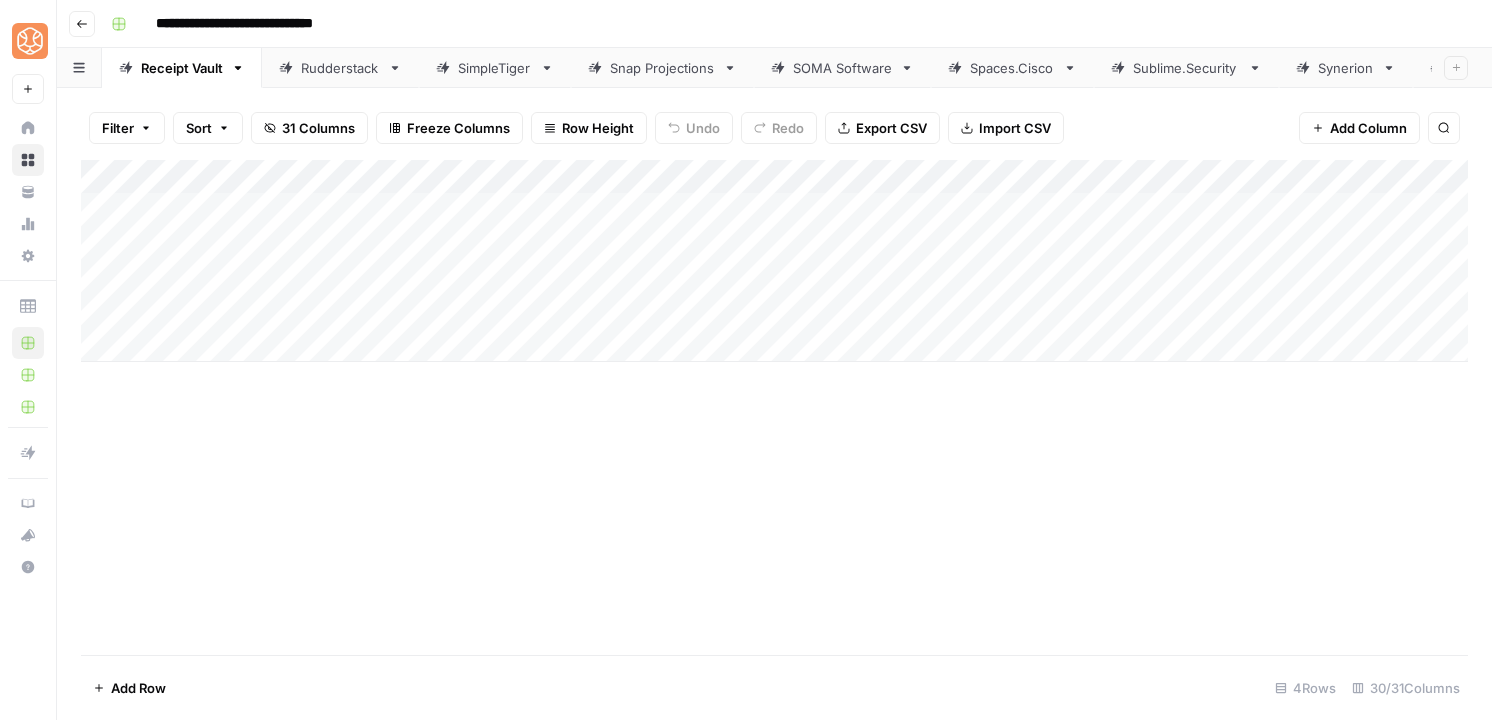 click on "Add Column" at bounding box center (774, 261) 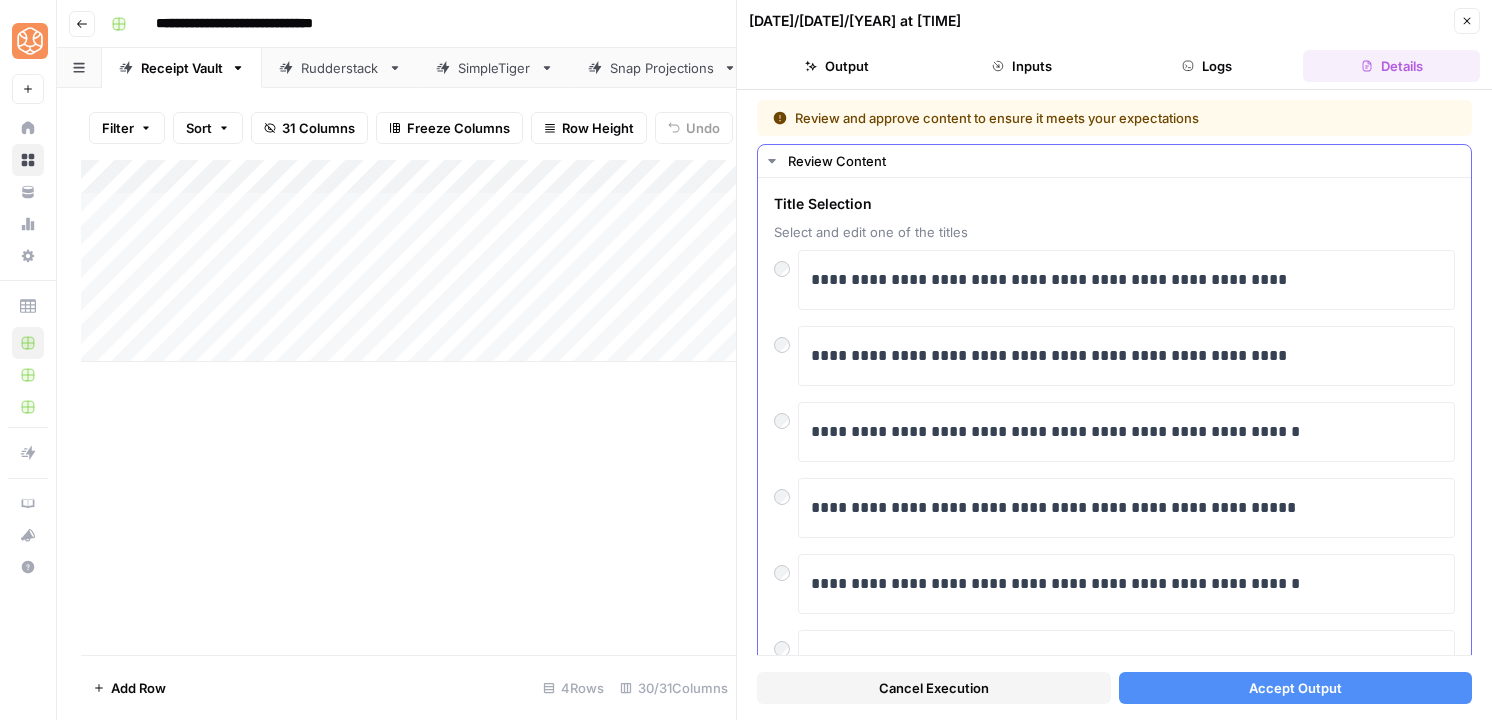 scroll, scrollTop: 66, scrollLeft: 0, axis: vertical 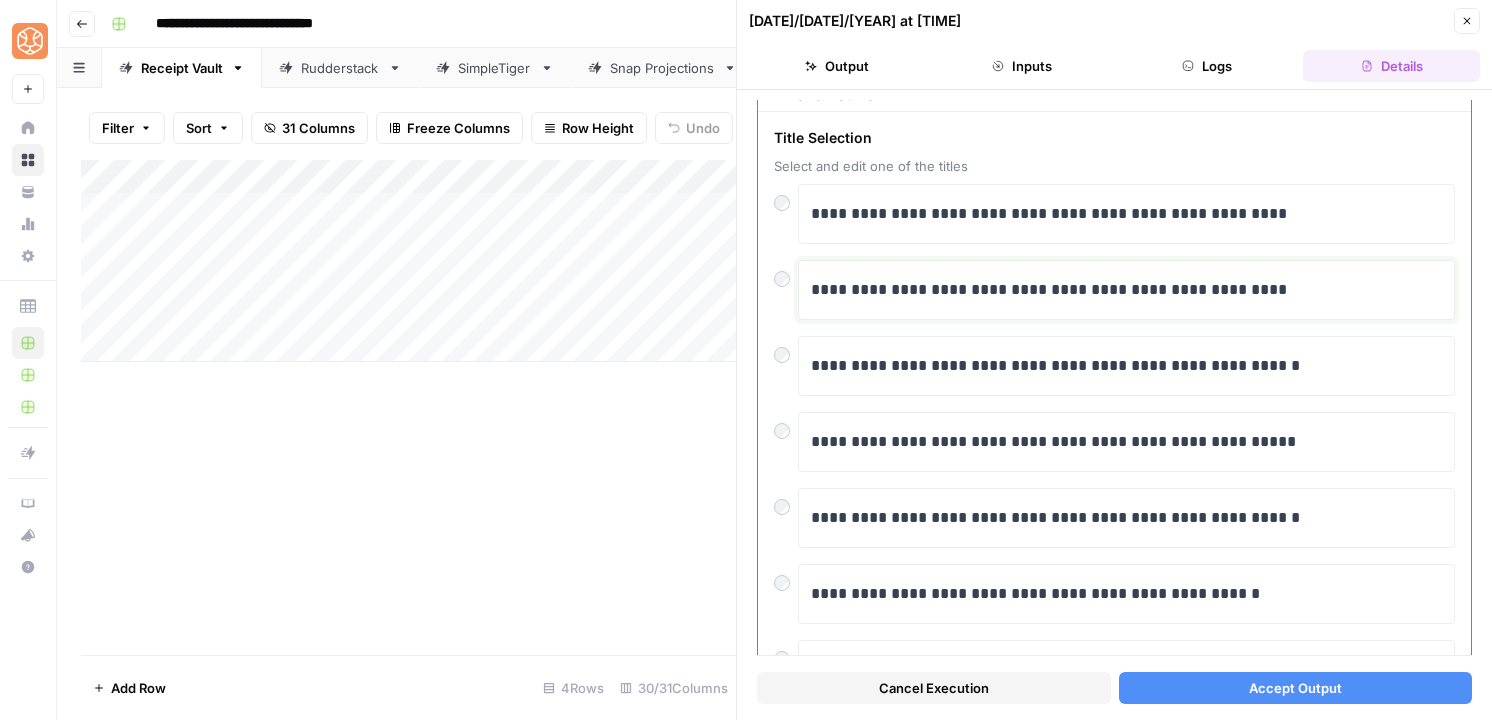click on "**********" at bounding box center [1126, 290] 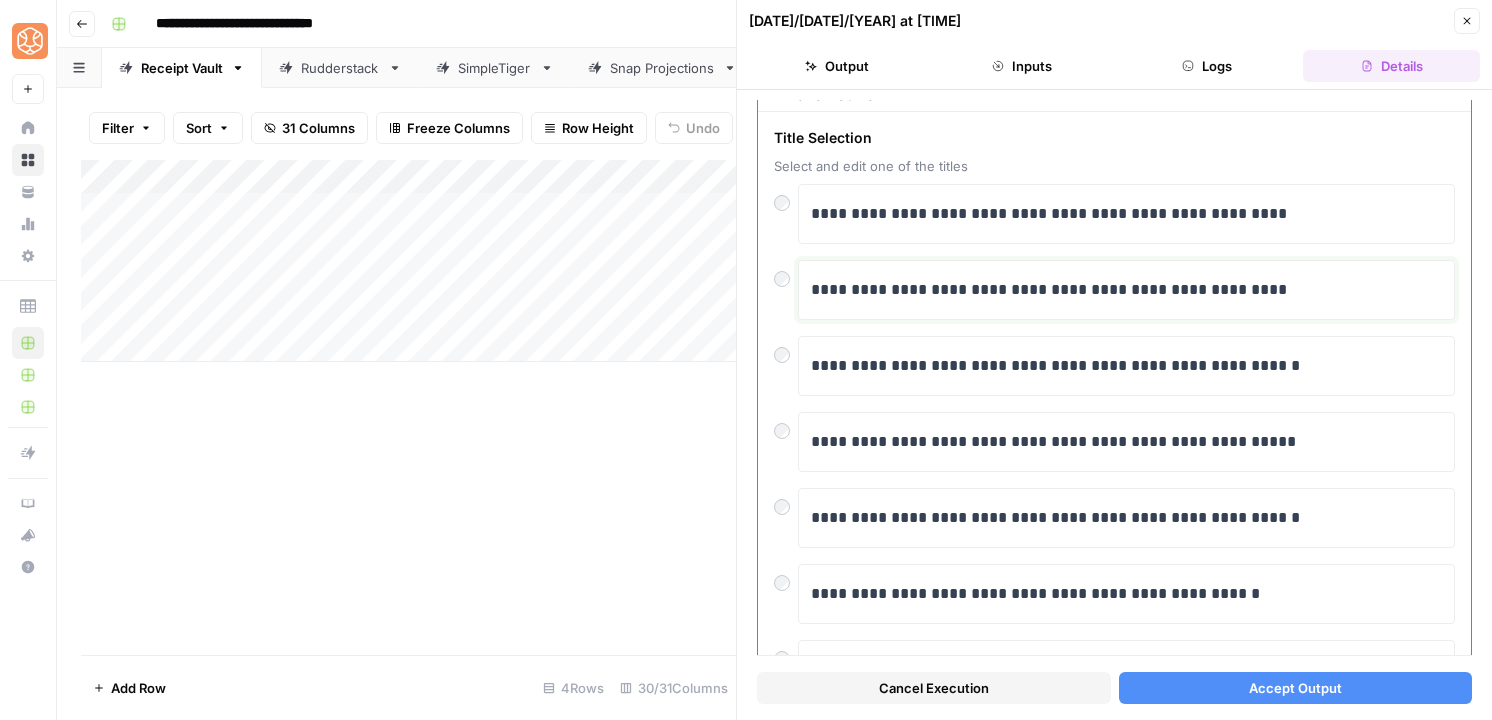click on "**********" at bounding box center [1126, 290] 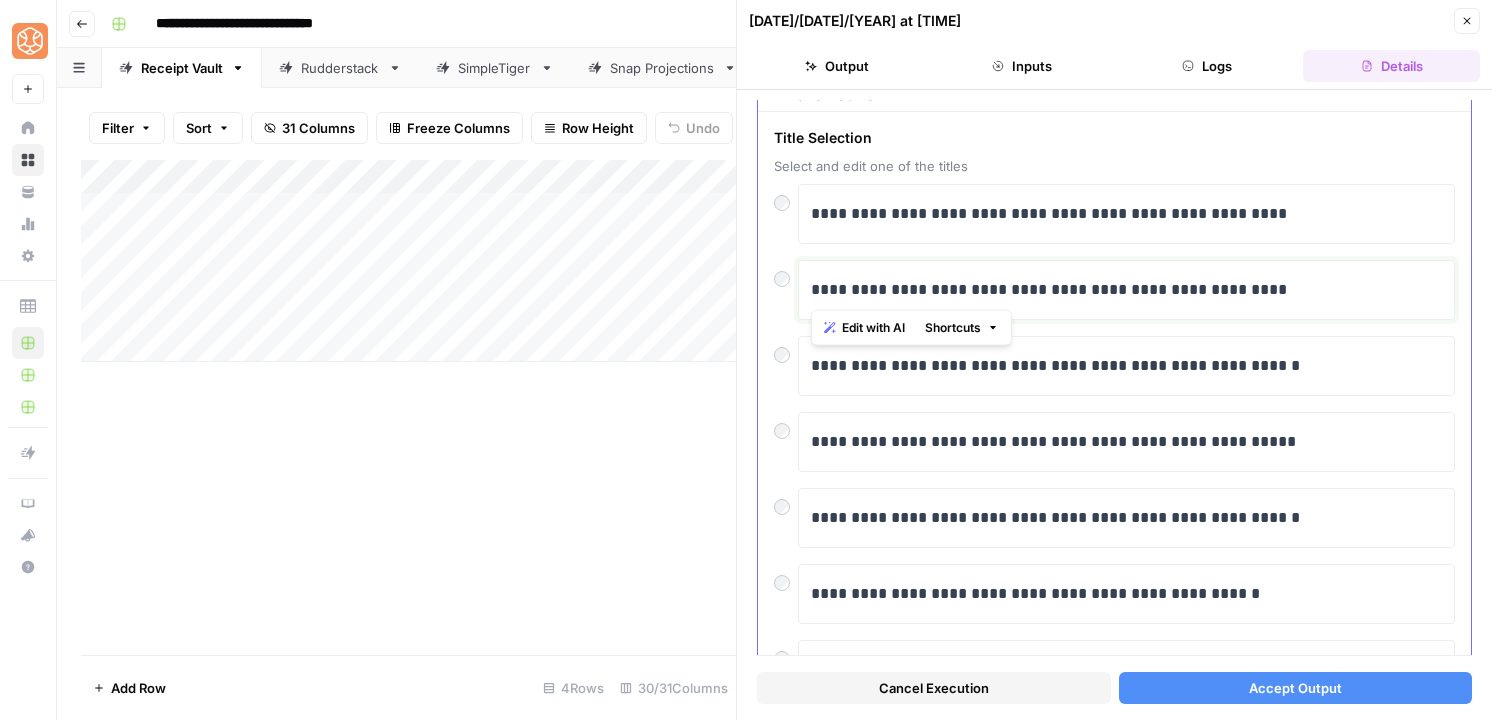 click on "**********" at bounding box center (1126, 290) 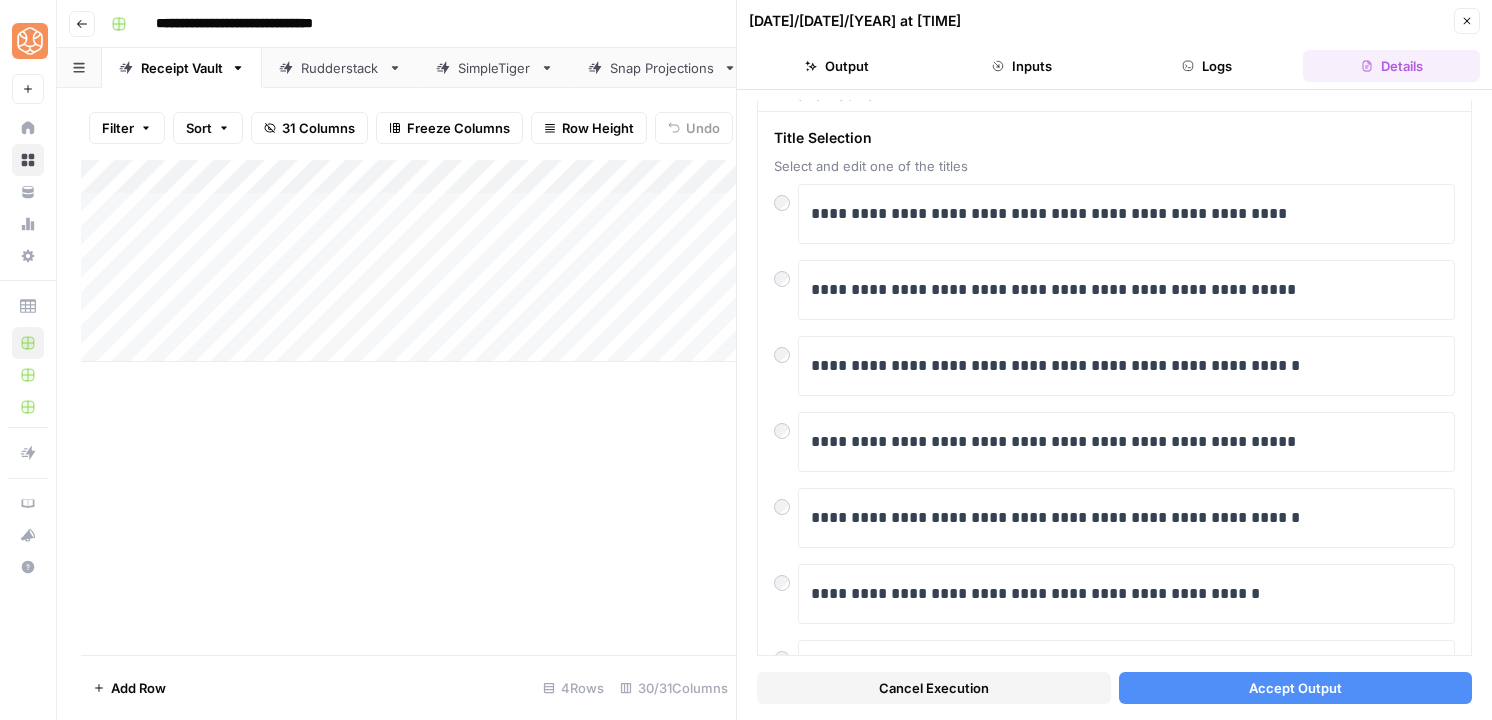click on "Cancel Execution Accept Output" at bounding box center [1114, 683] 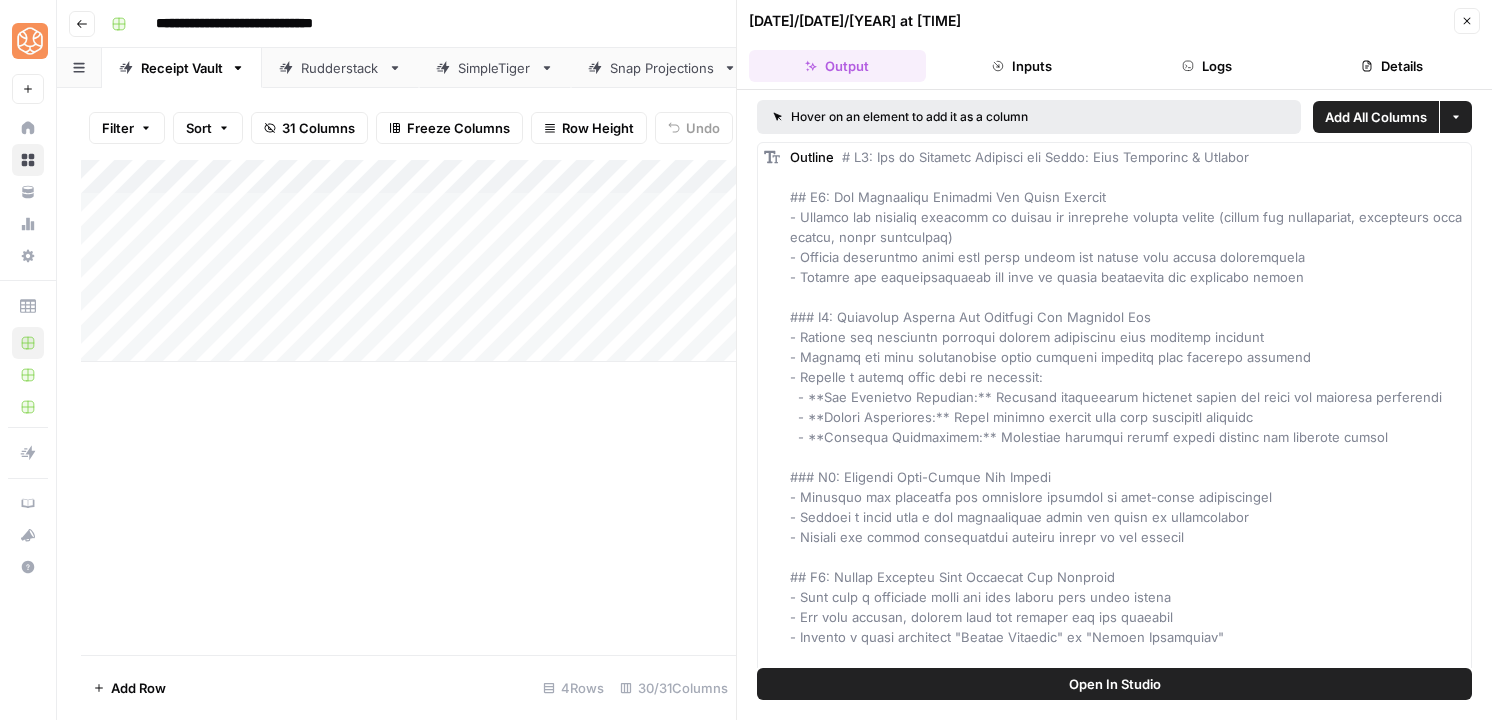 click on "Close" at bounding box center [1467, 21] 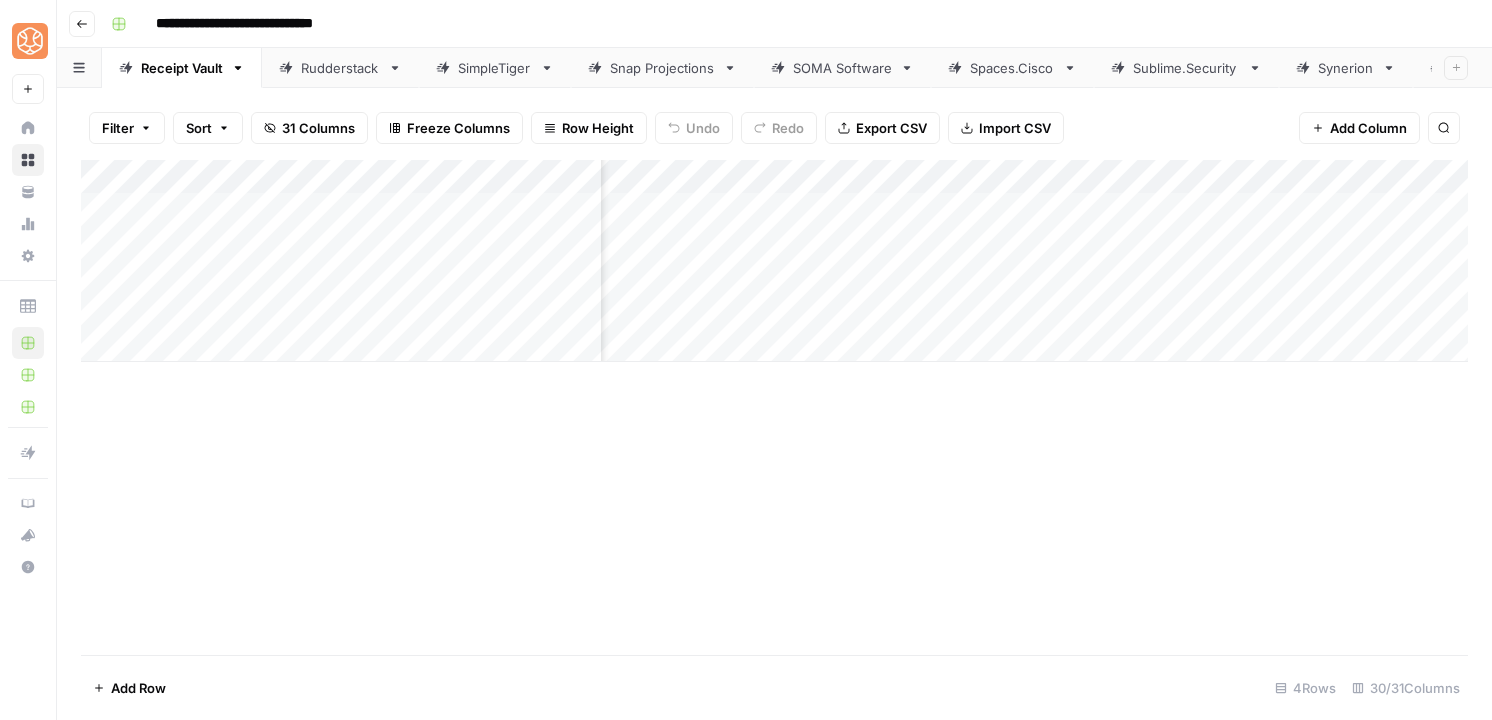 scroll, scrollTop: 0, scrollLeft: 336, axis: horizontal 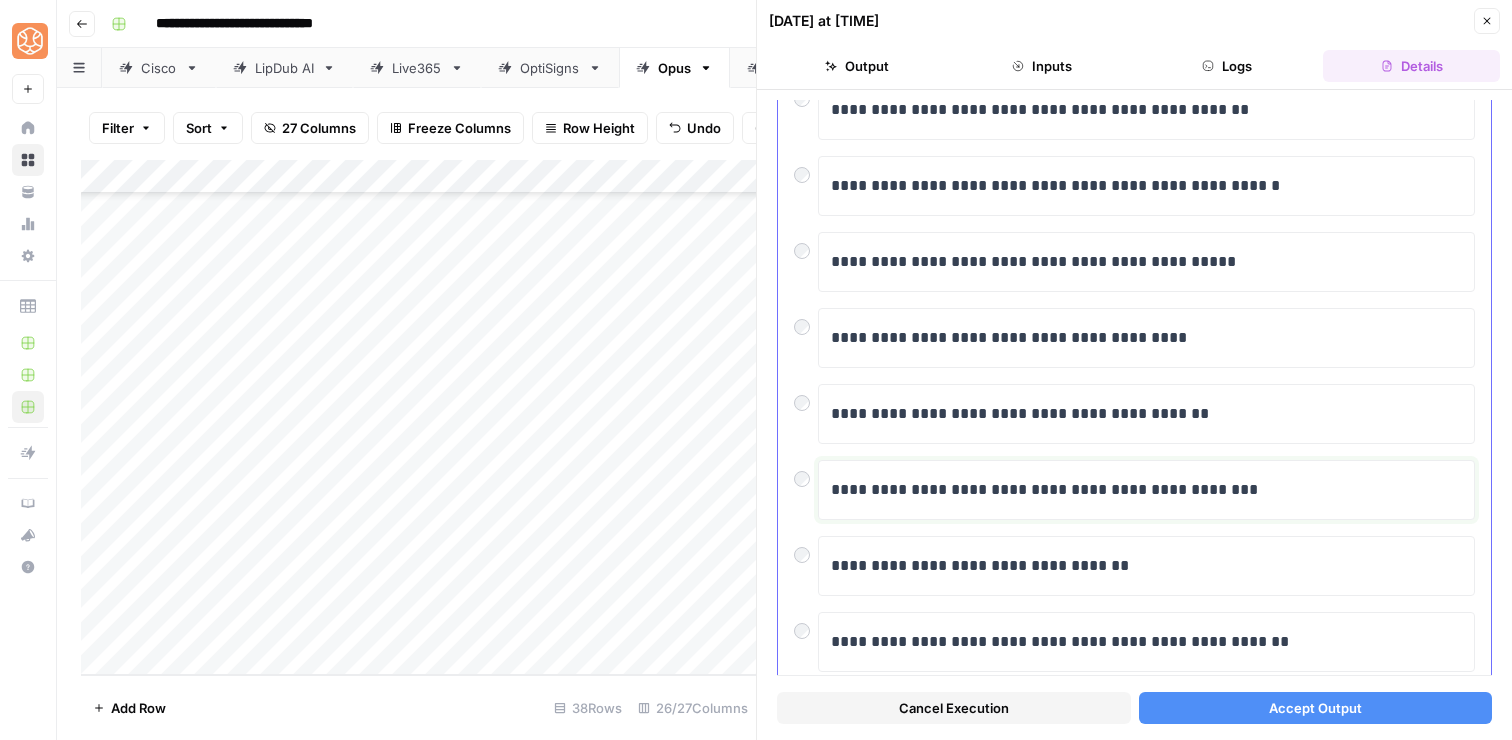 click on "**********" at bounding box center (1146, 490) 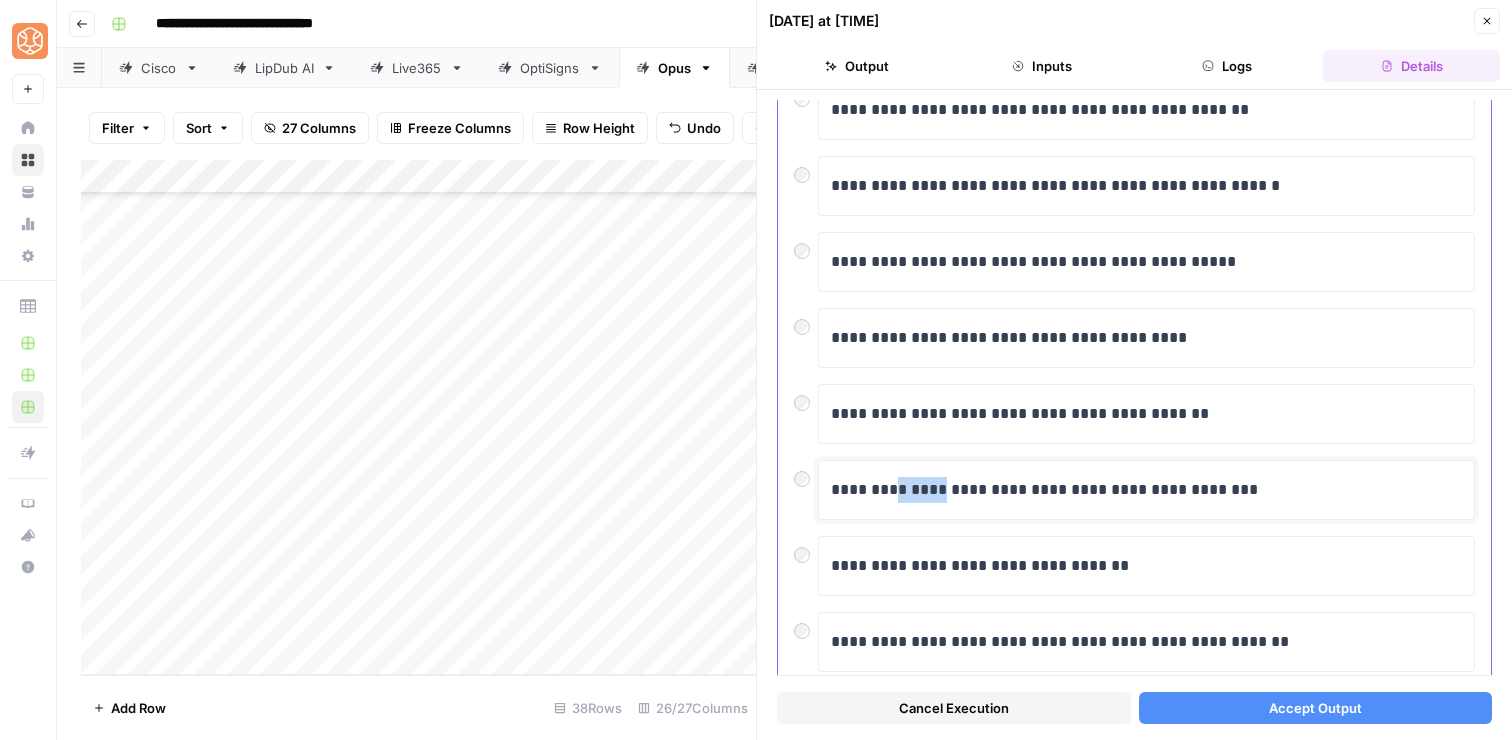 click on "**********" at bounding box center (1146, 490) 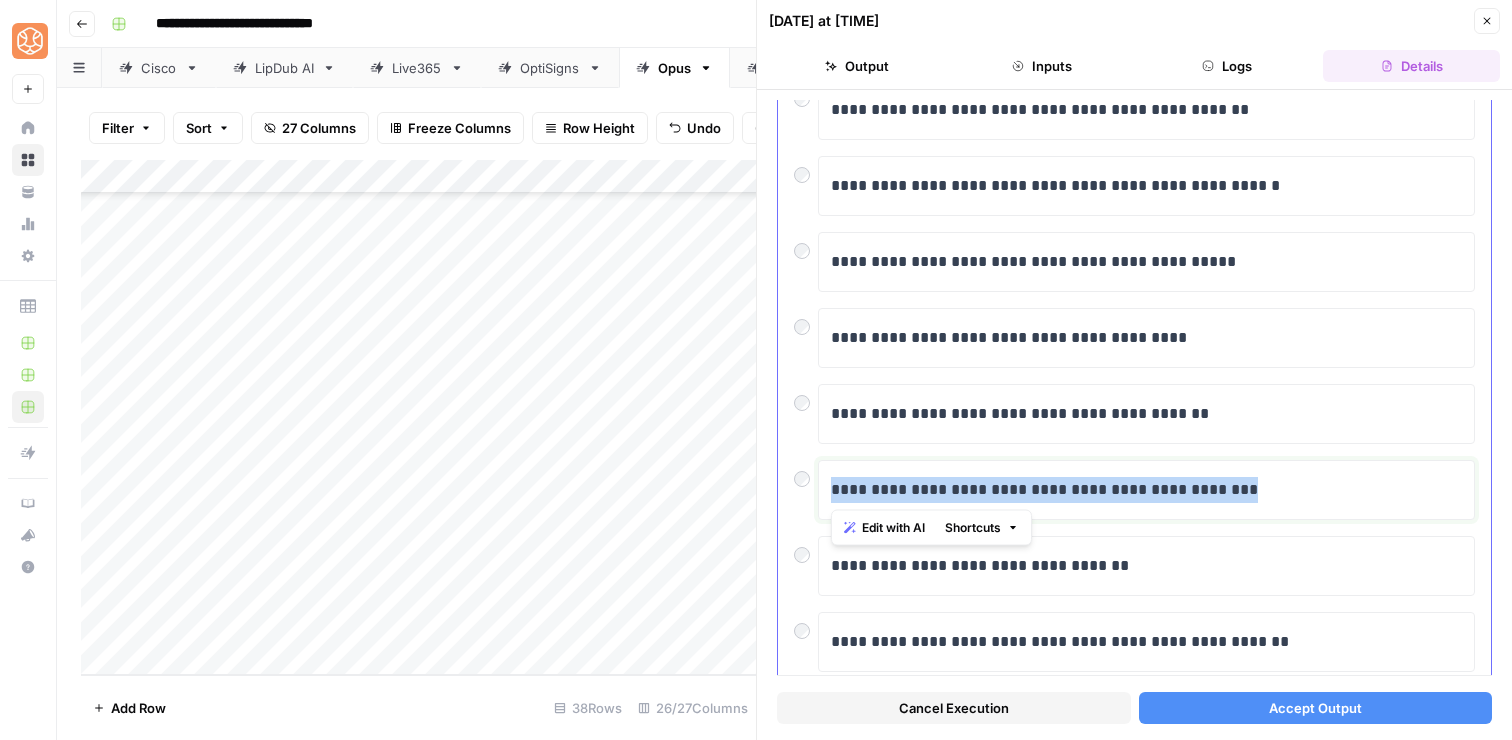 click on "**********" at bounding box center (1146, 490) 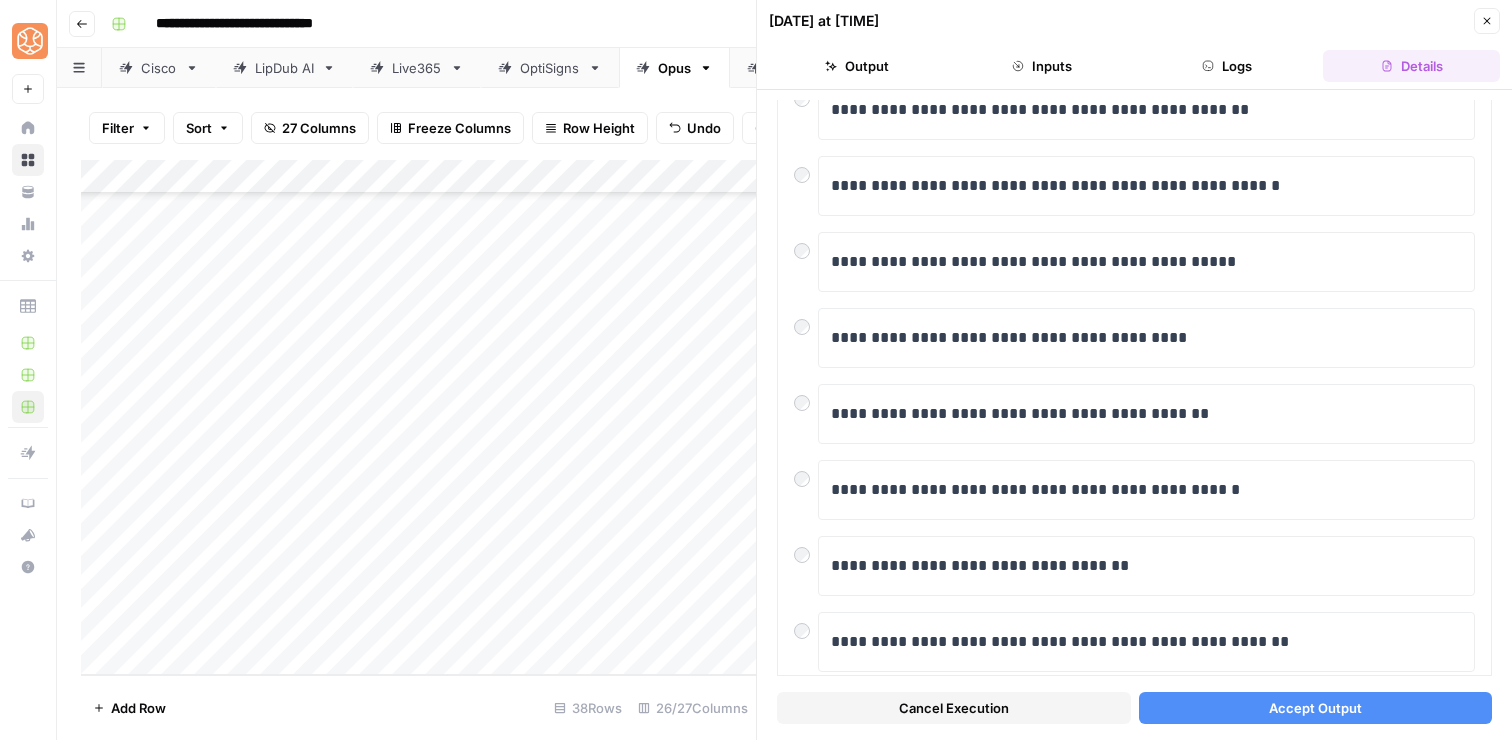 click on "Accept Output" at bounding box center [1316, 708] 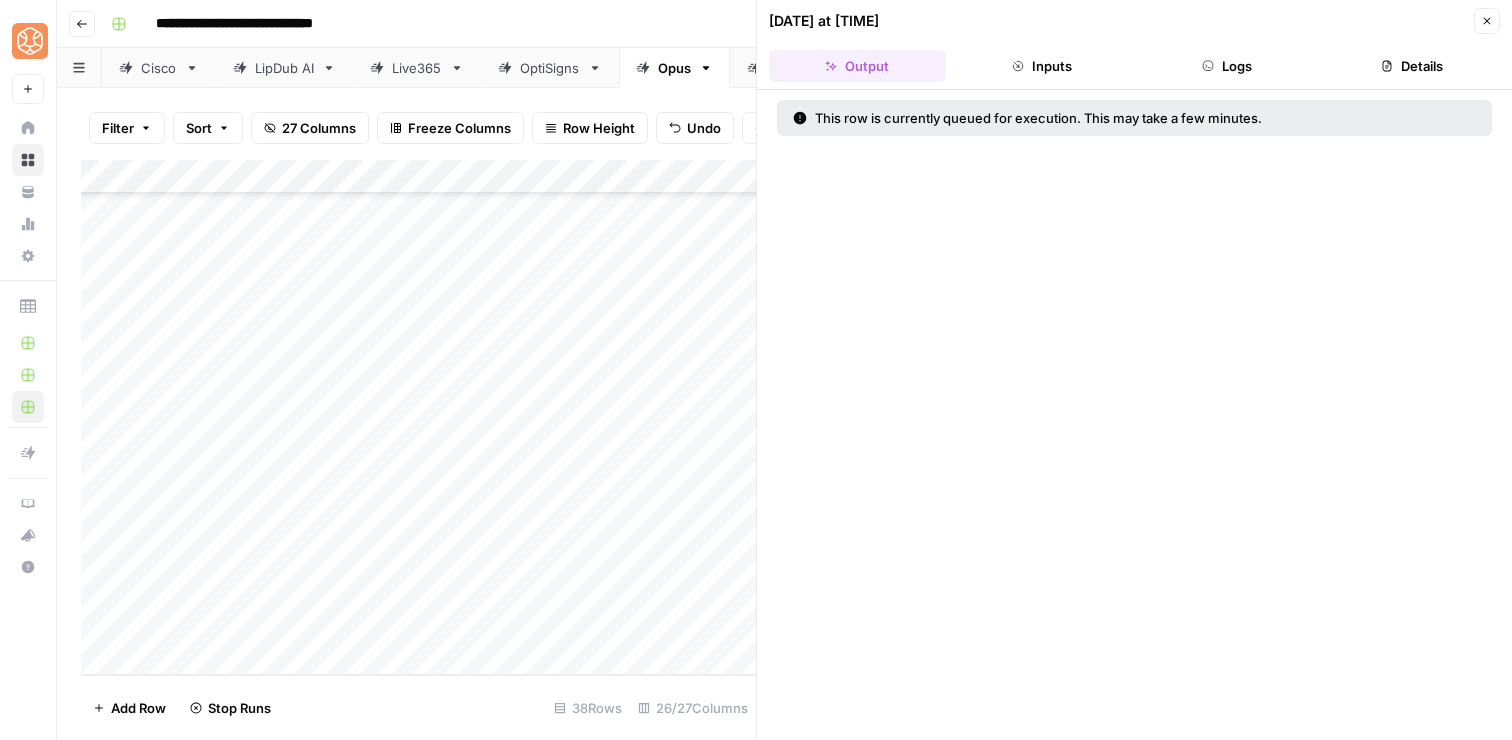 click on "Close" at bounding box center [1487, 21] 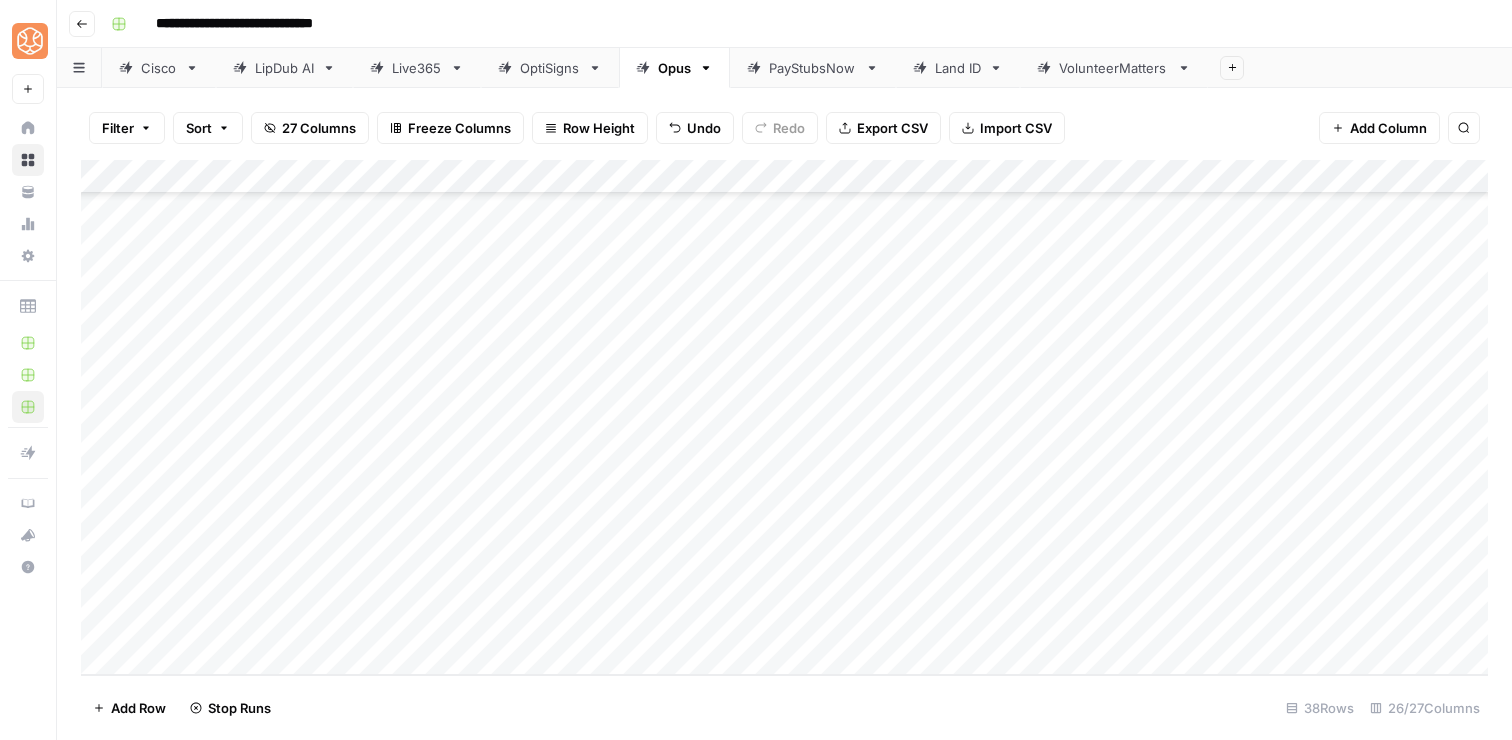 click on "Add Column" at bounding box center (784, 417) 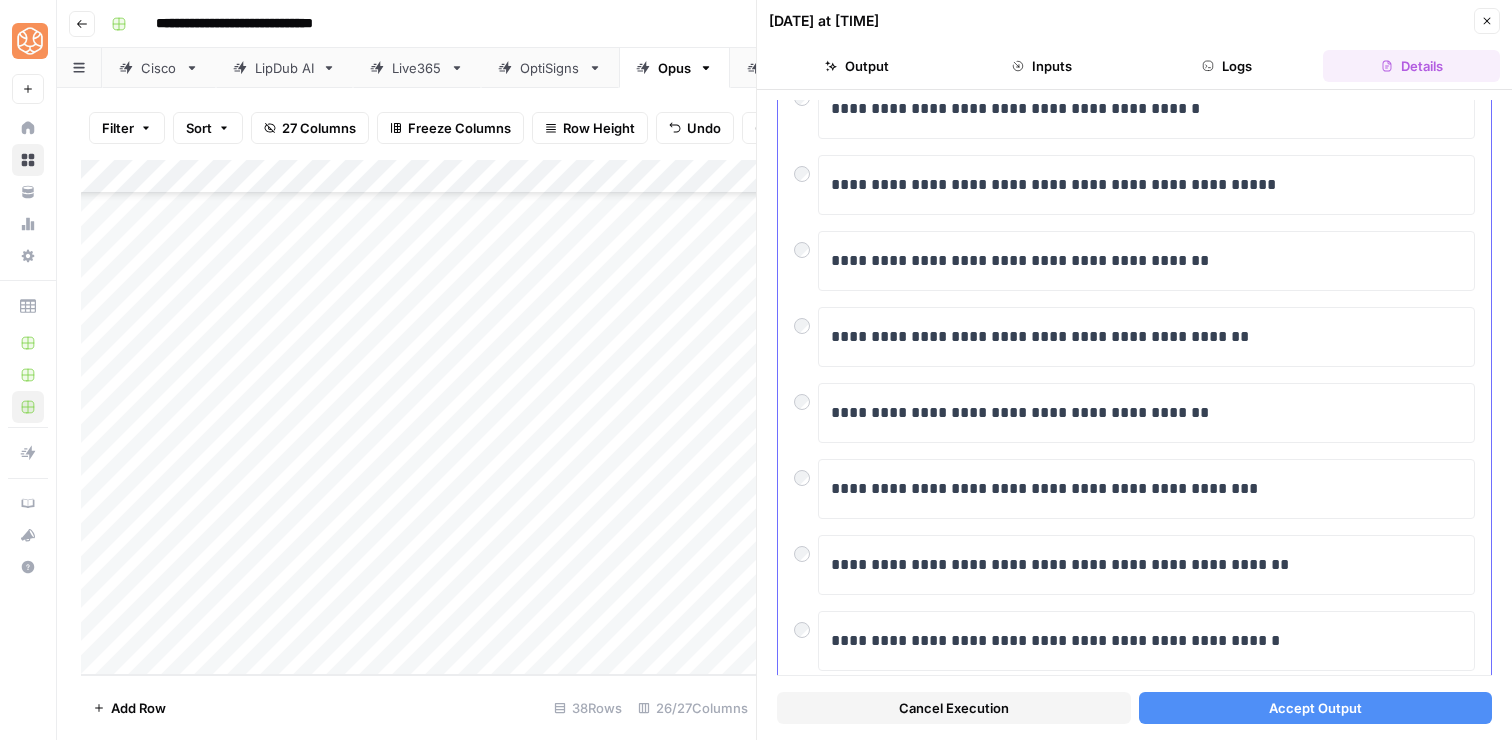 scroll, scrollTop: 378, scrollLeft: 0, axis: vertical 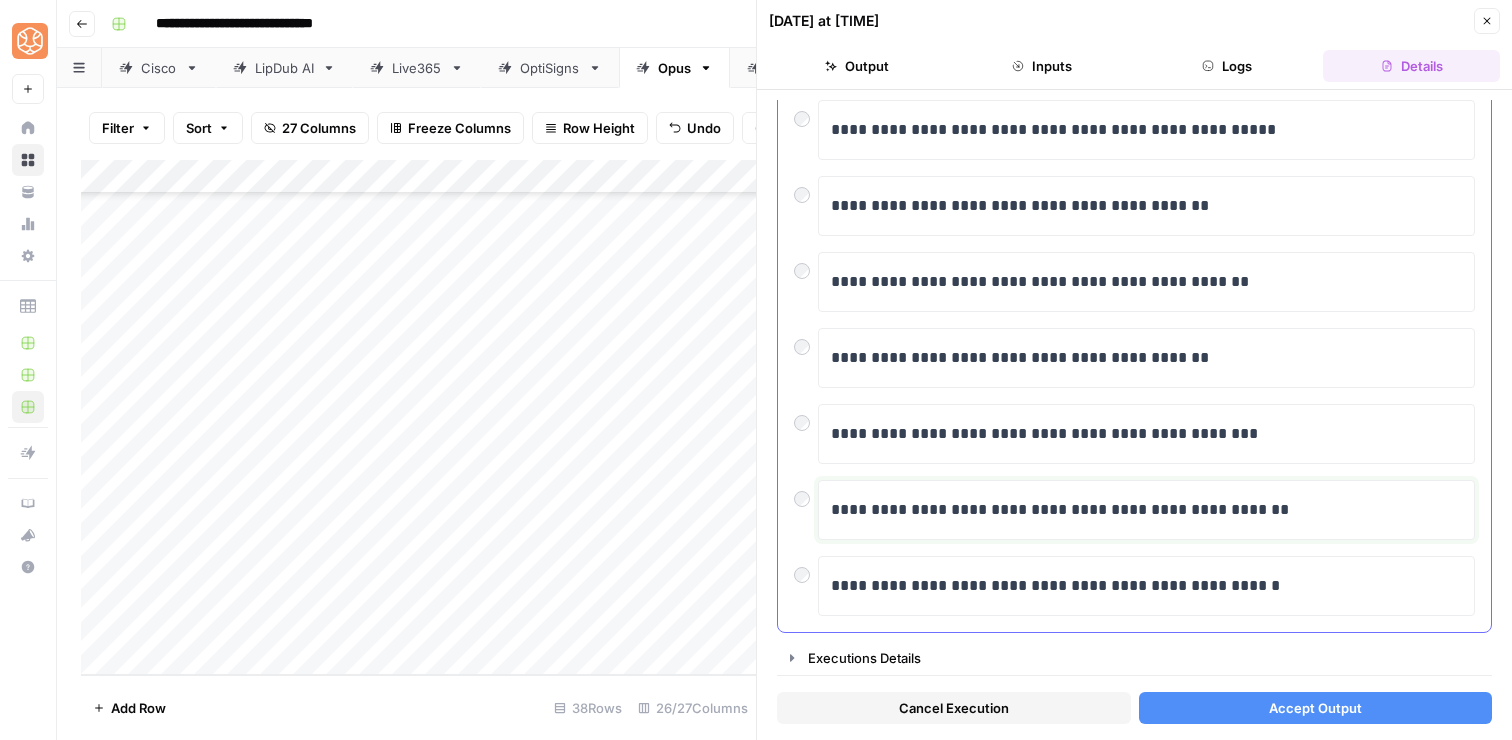 click on "**********" at bounding box center (1146, 510) 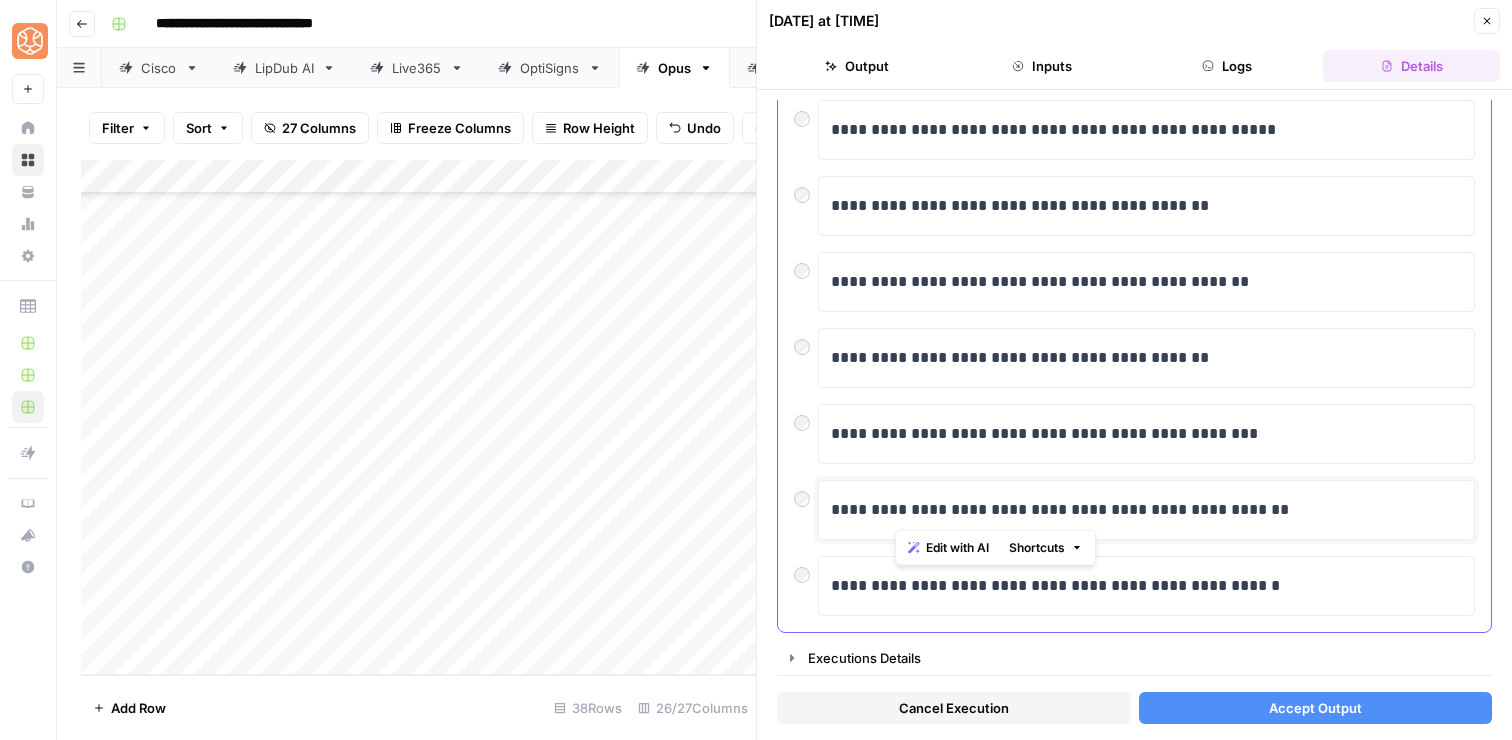 click on "**********" at bounding box center (1146, 510) 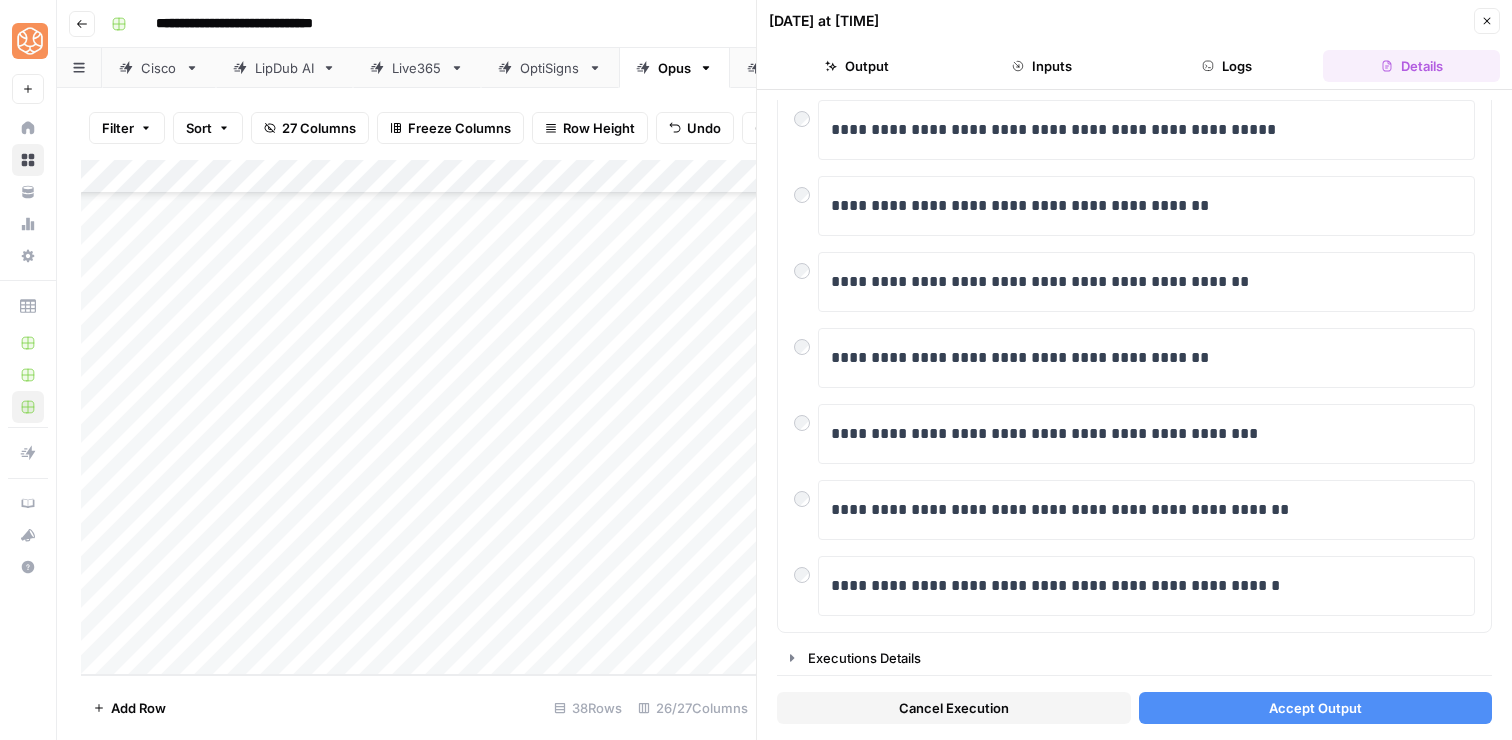 click on "Accept Output" at bounding box center [1316, 708] 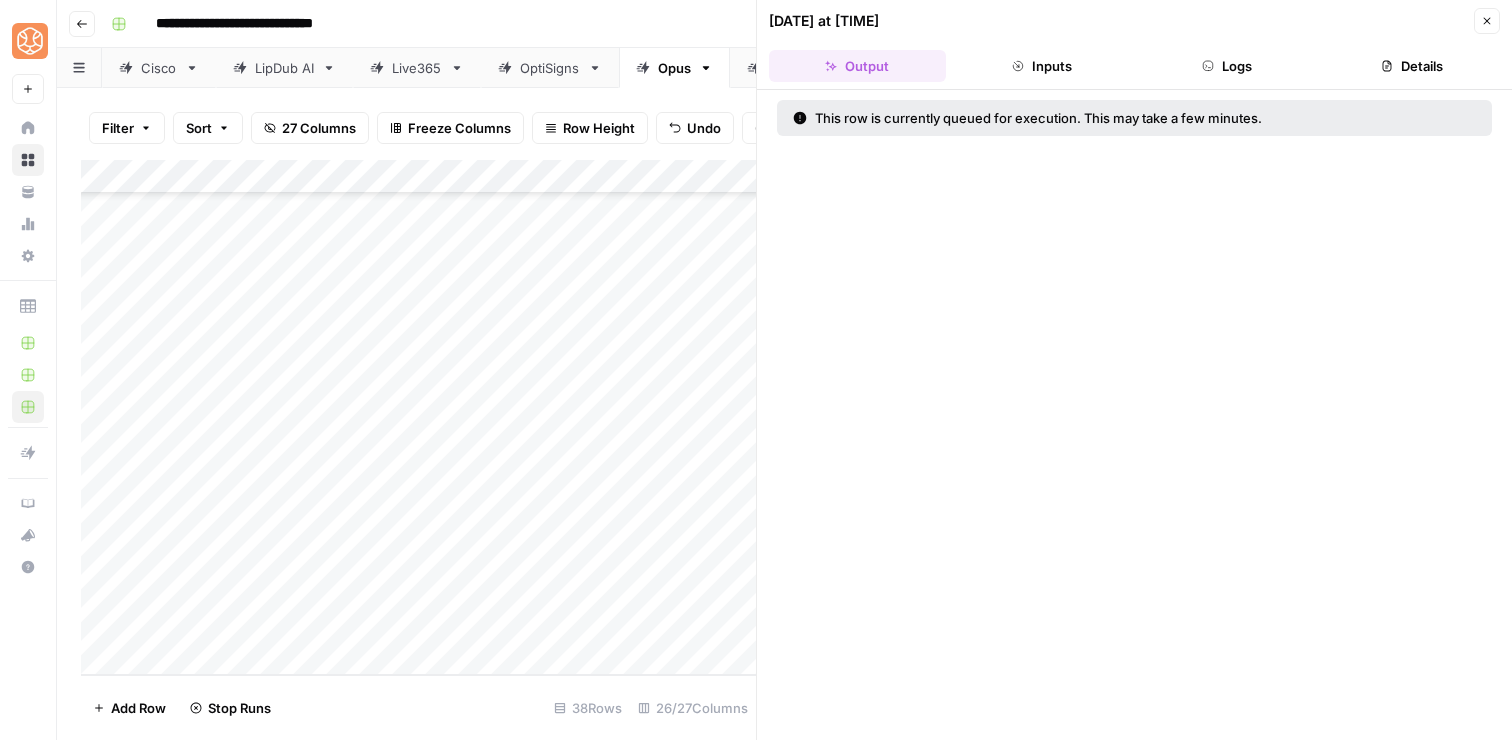 click 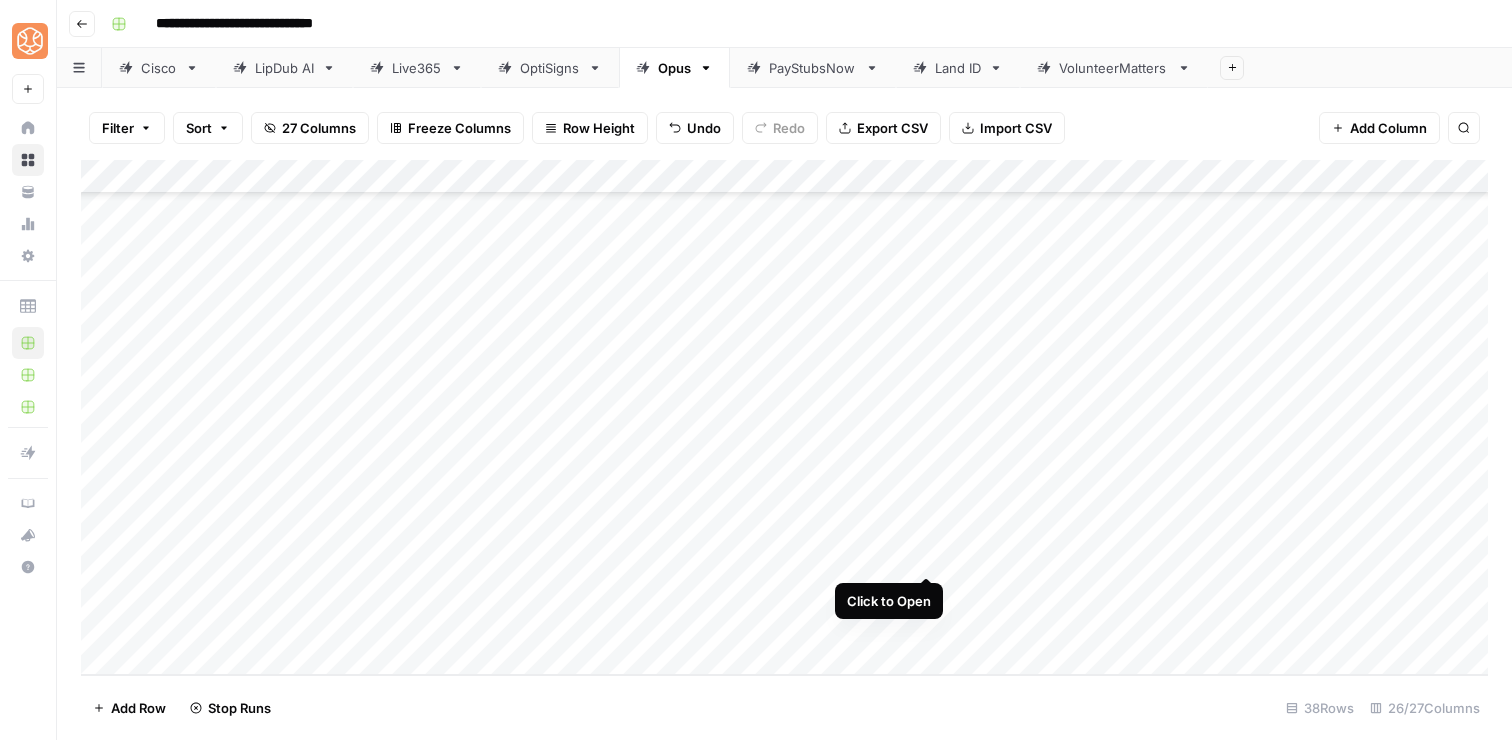 click on "Add Column" at bounding box center (784, 417) 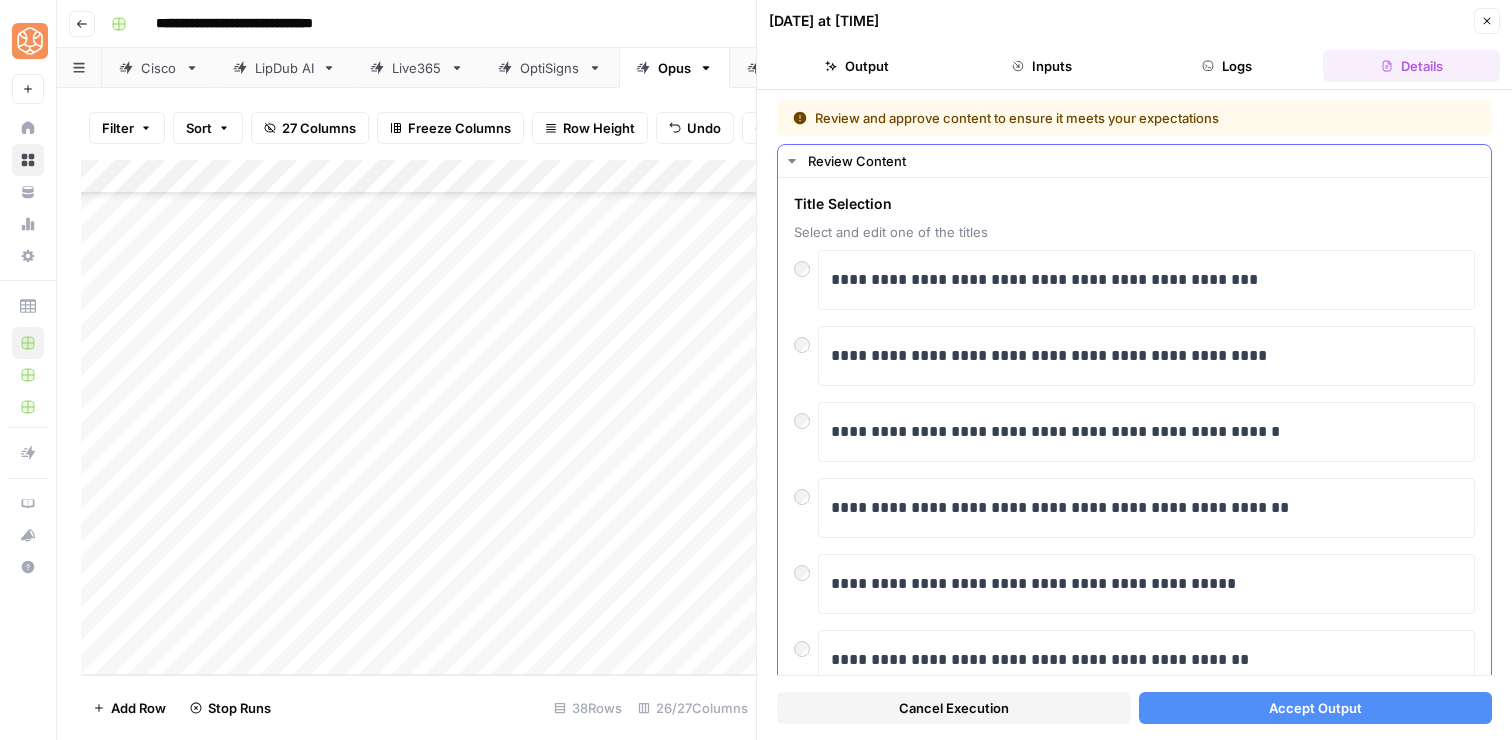 scroll, scrollTop: 60, scrollLeft: 0, axis: vertical 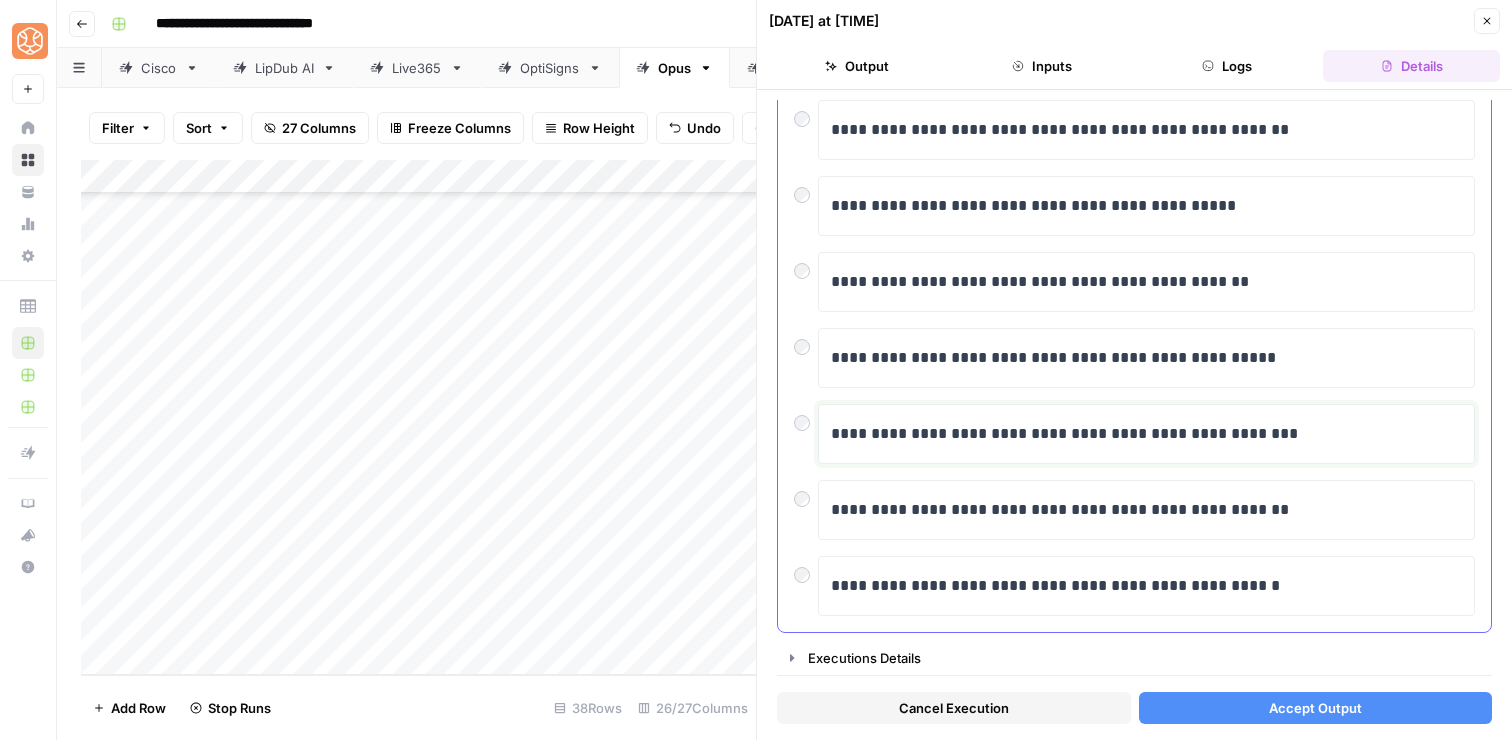 click on "**********" at bounding box center (1146, 434) 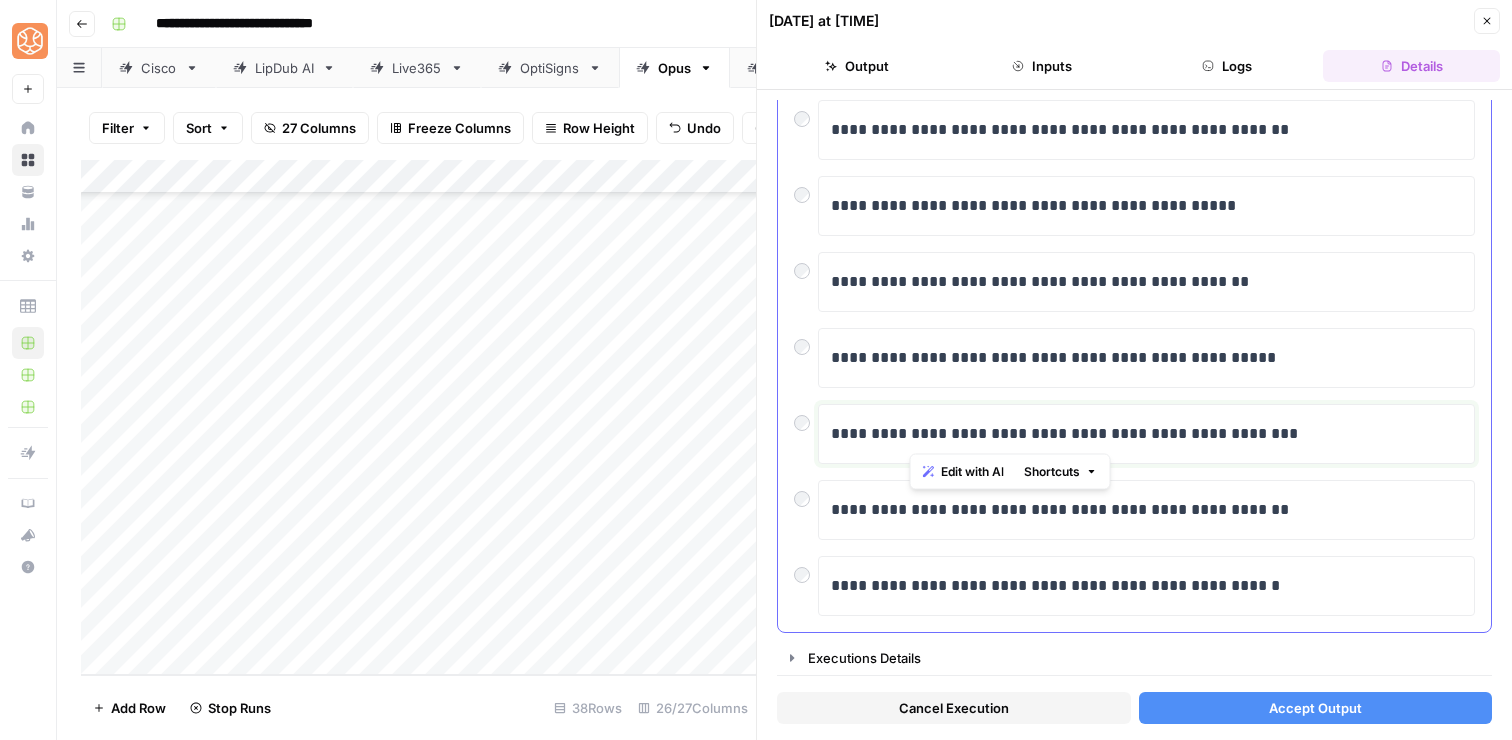 click on "**********" at bounding box center (1146, 434) 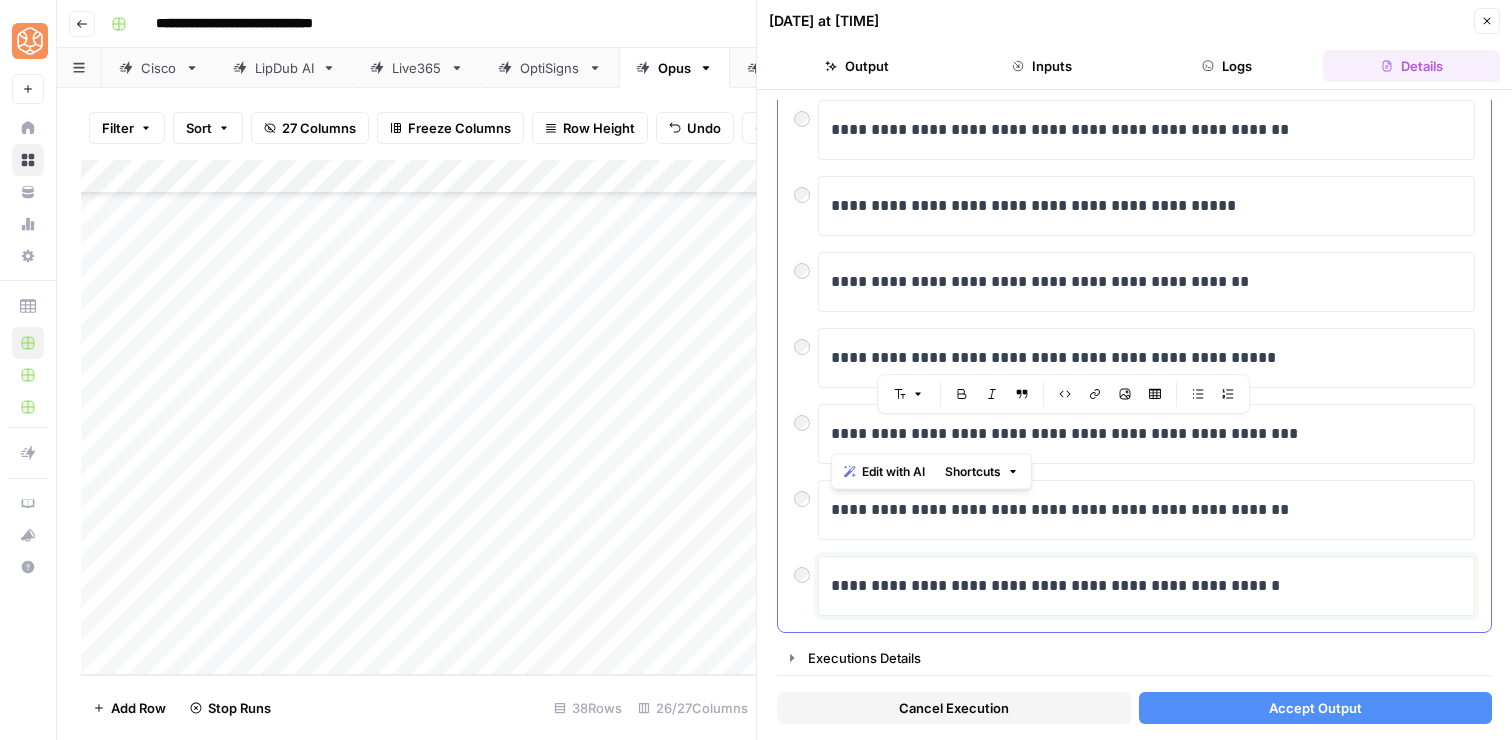 click on "**********" at bounding box center (1146, 586) 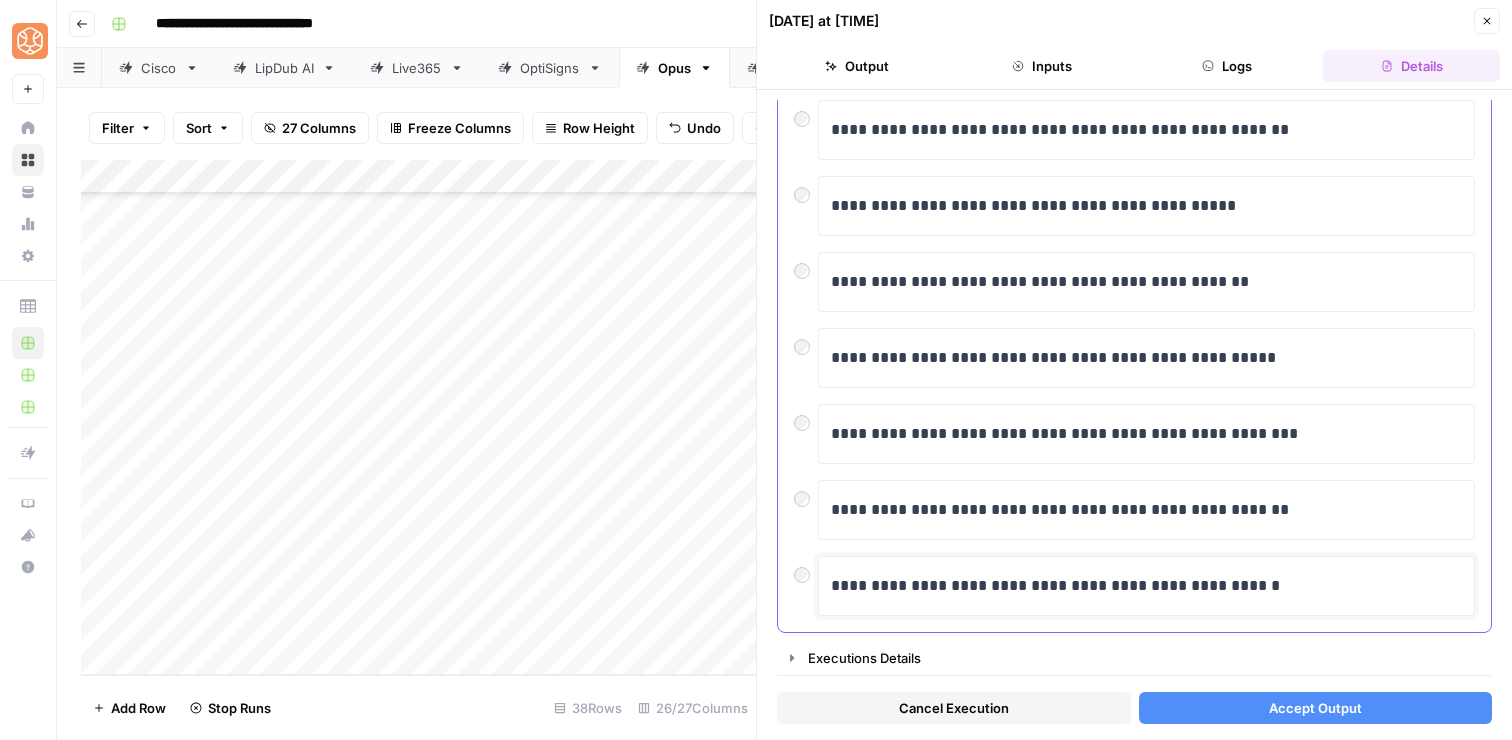click on "**********" at bounding box center (1146, 586) 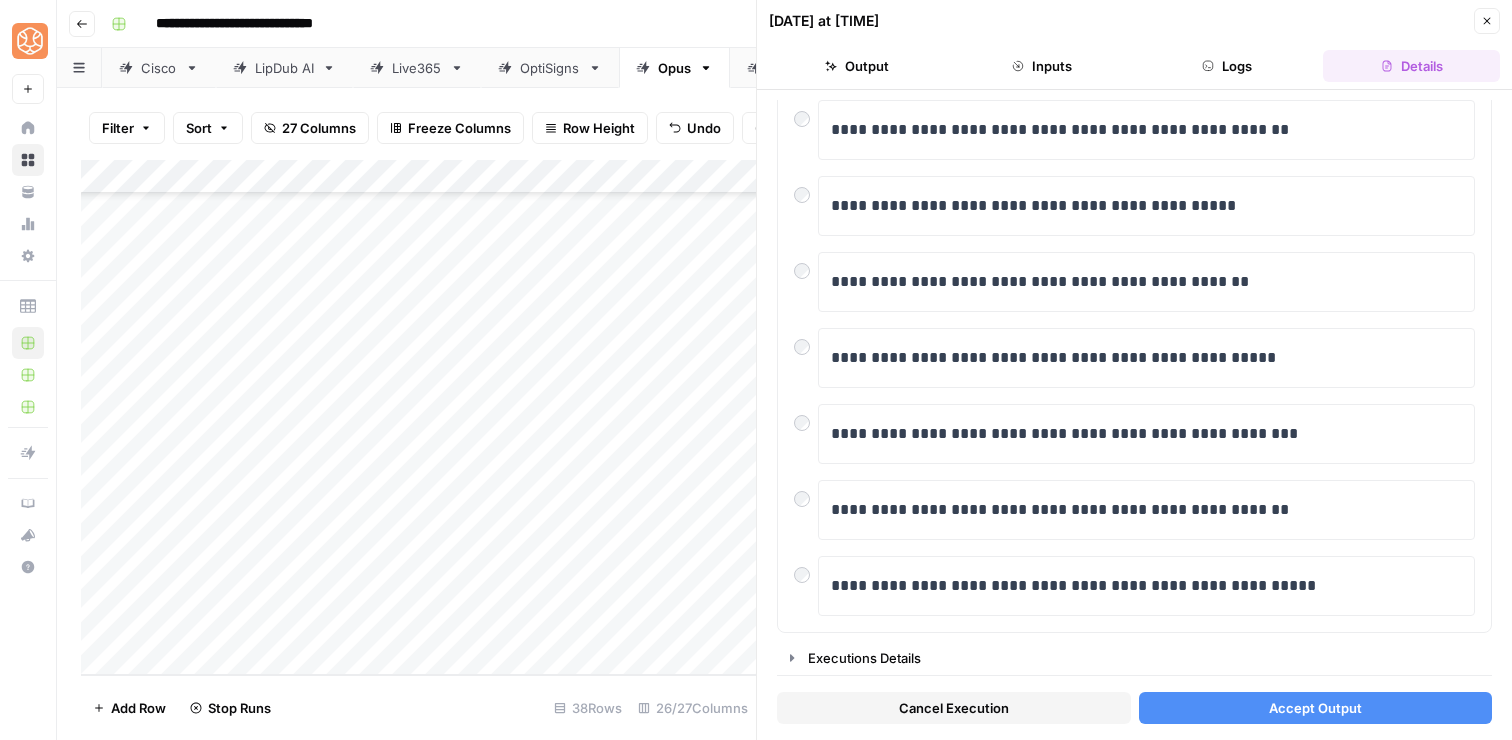 click on "Accept Output" at bounding box center [1315, 708] 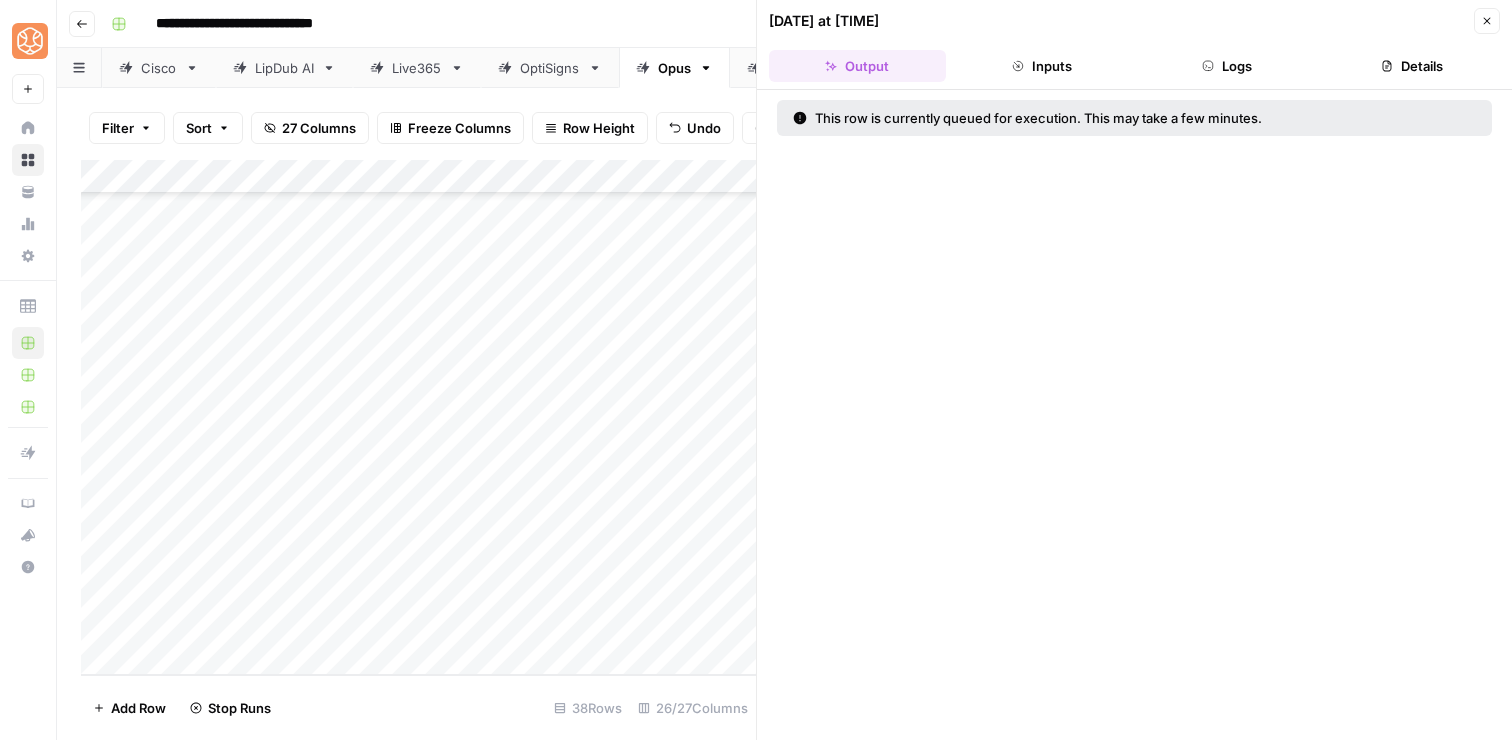 click 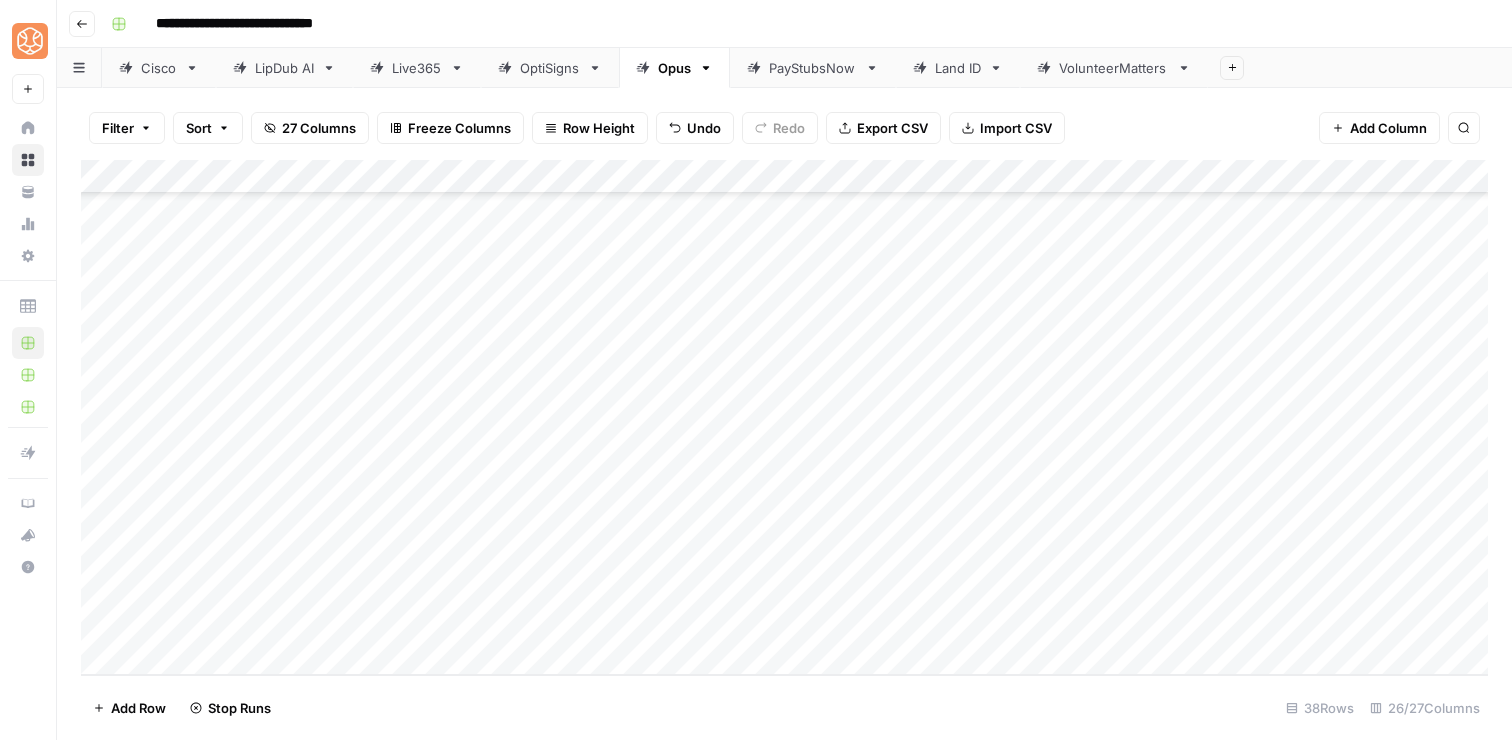 click on "Add Column" at bounding box center [784, 417] 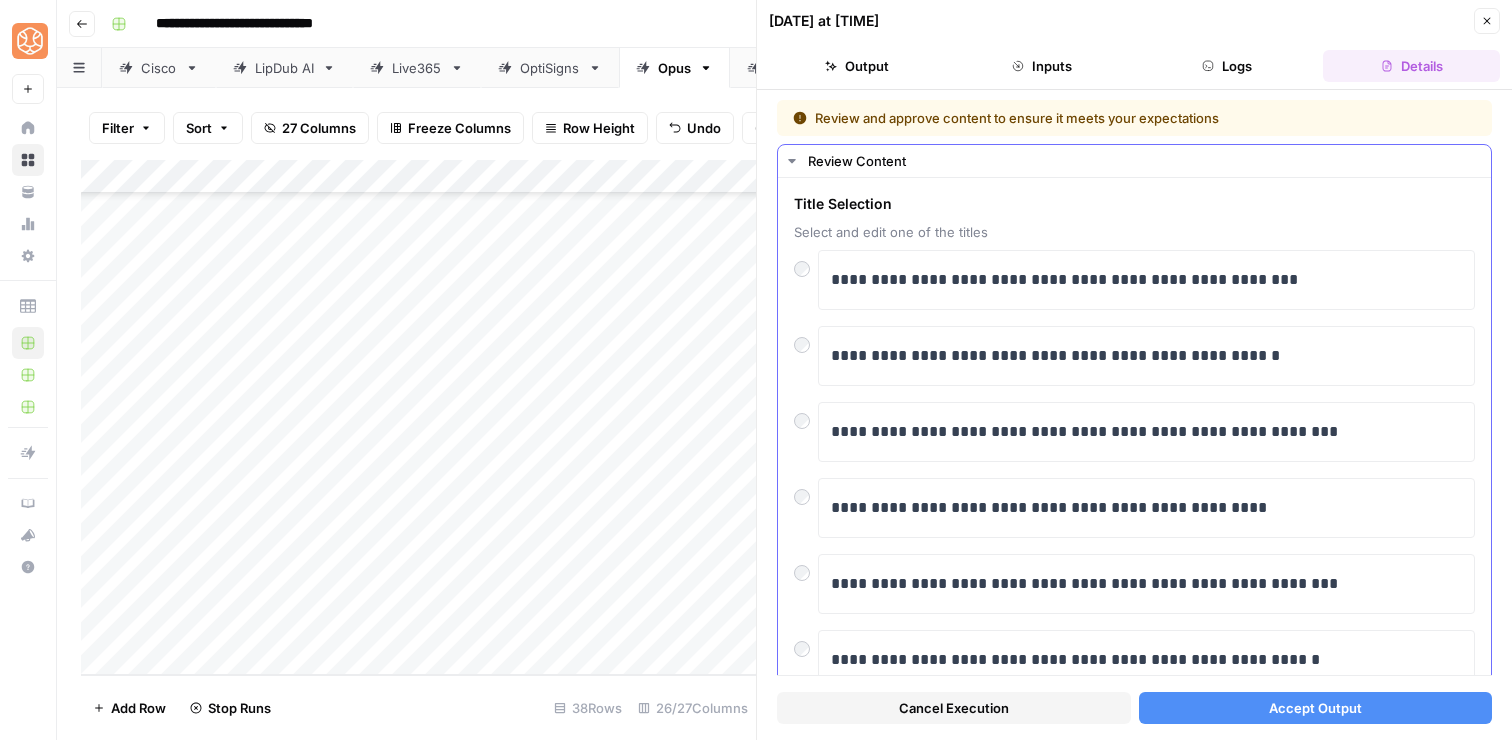 scroll, scrollTop: 44, scrollLeft: 0, axis: vertical 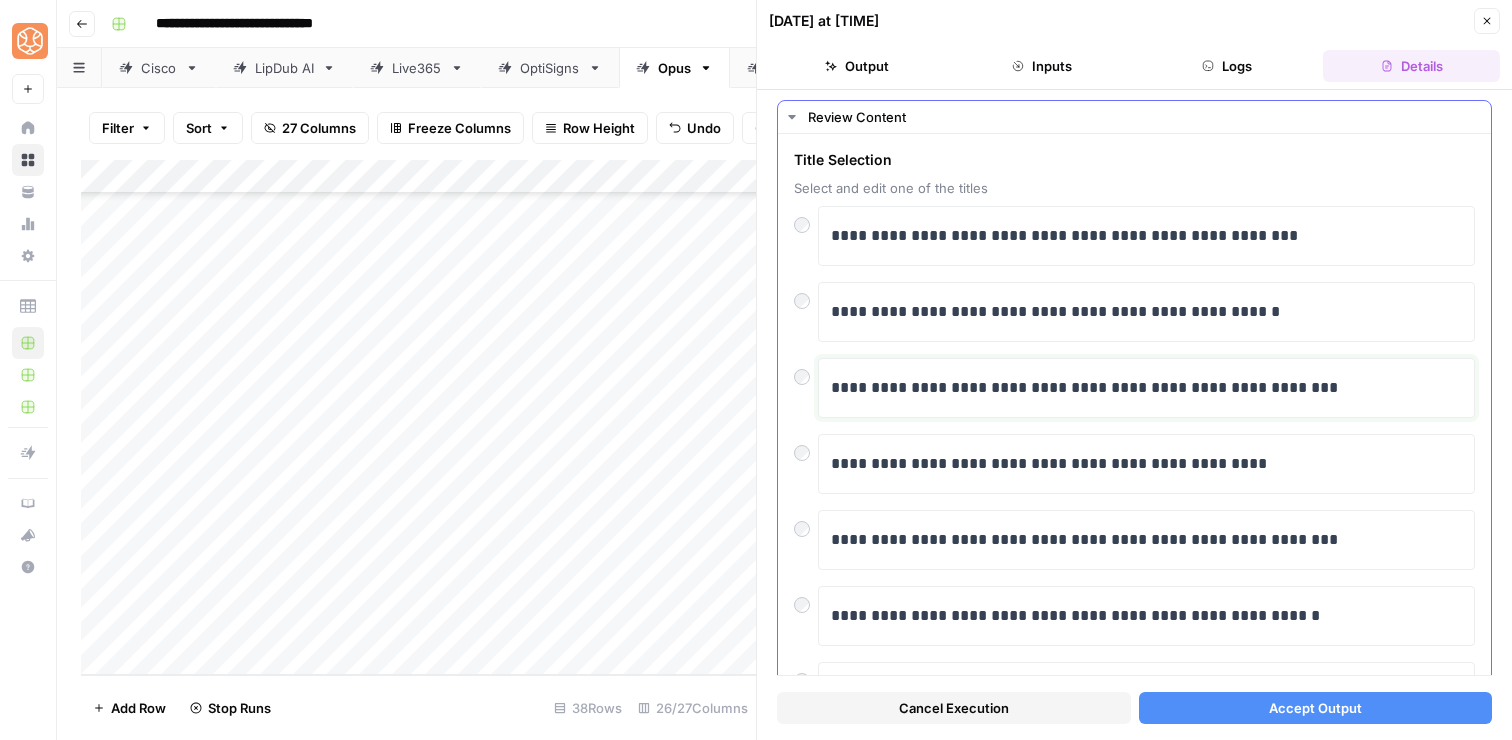 click on "**********" at bounding box center (1146, 388) 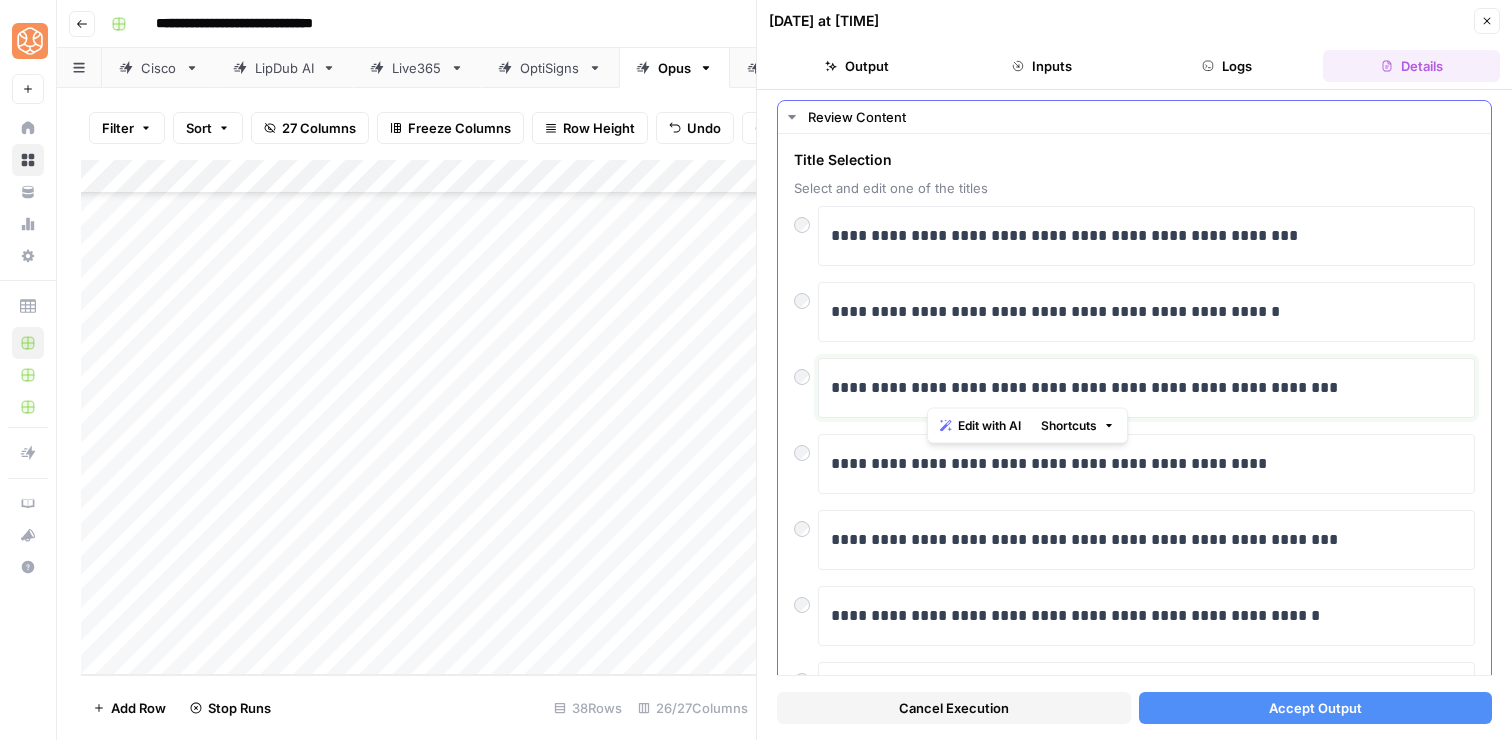 click on "**********" at bounding box center (1146, 388) 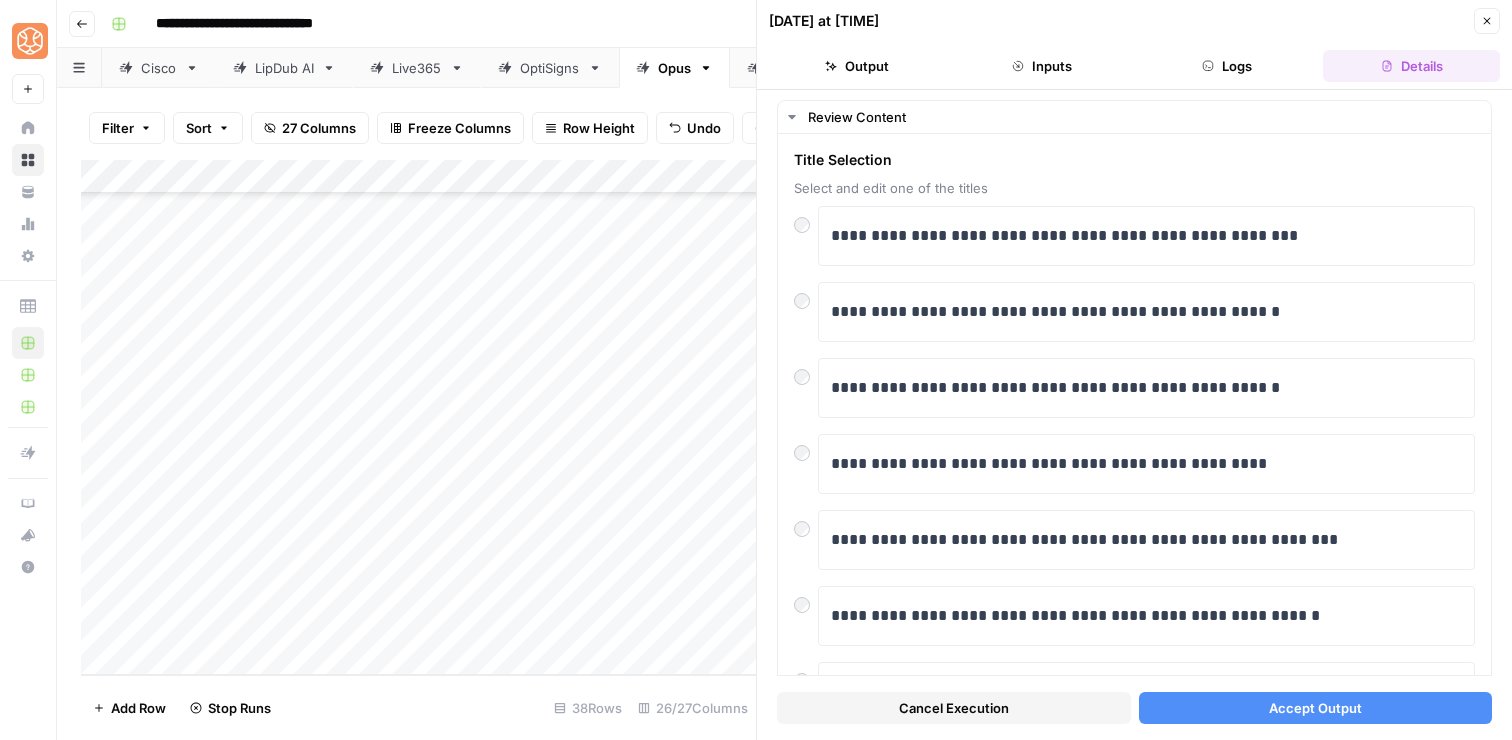 click on "Accept Output" at bounding box center (1316, 708) 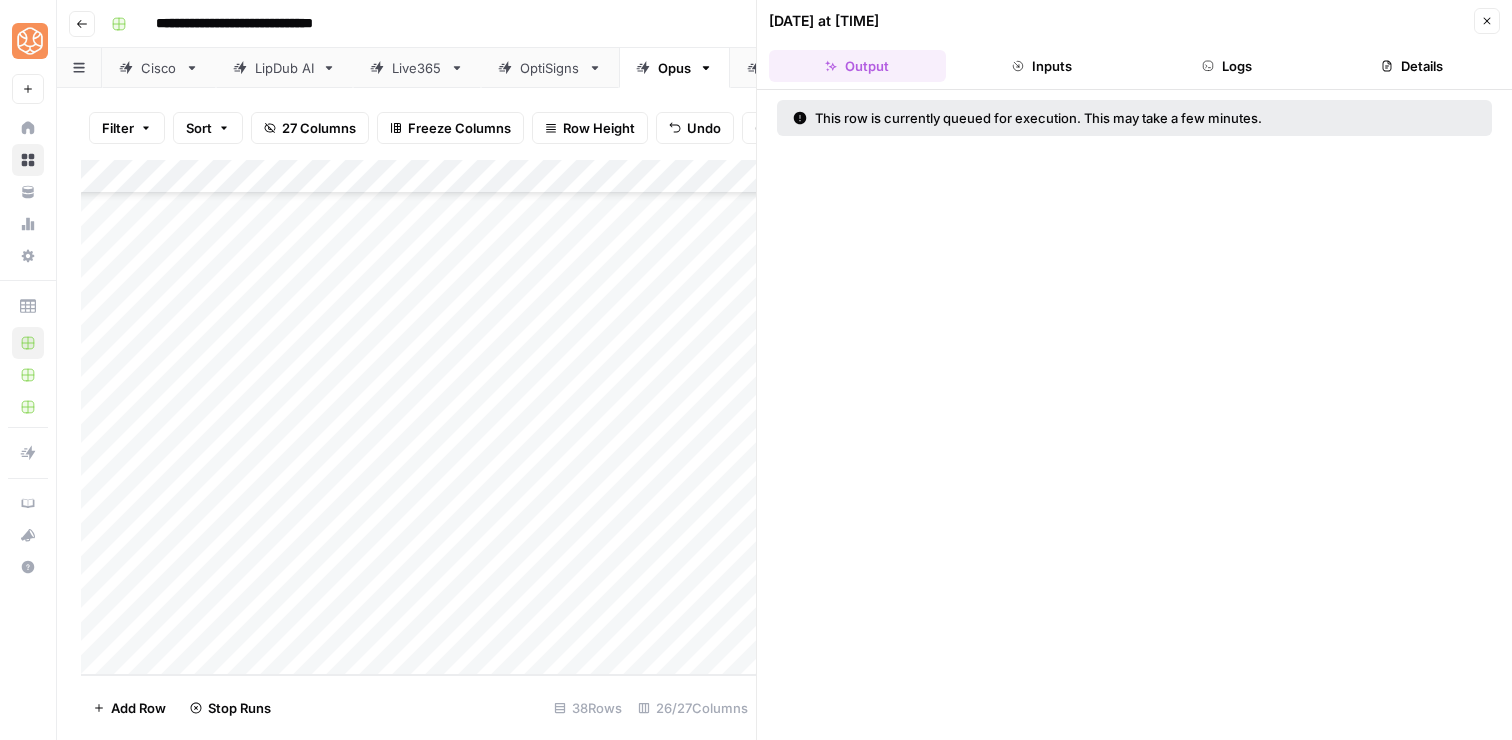 click 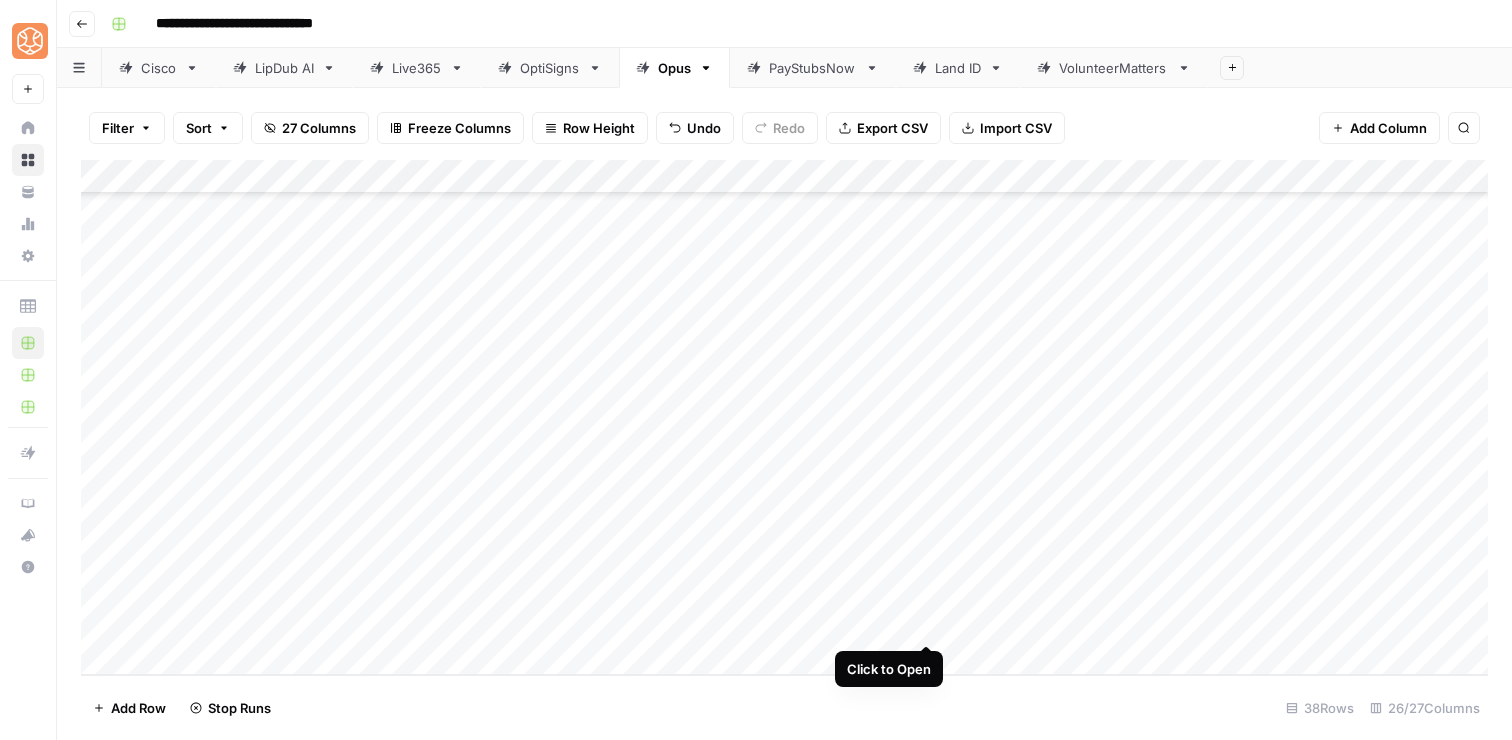 click on "Add Column" at bounding box center (784, 417) 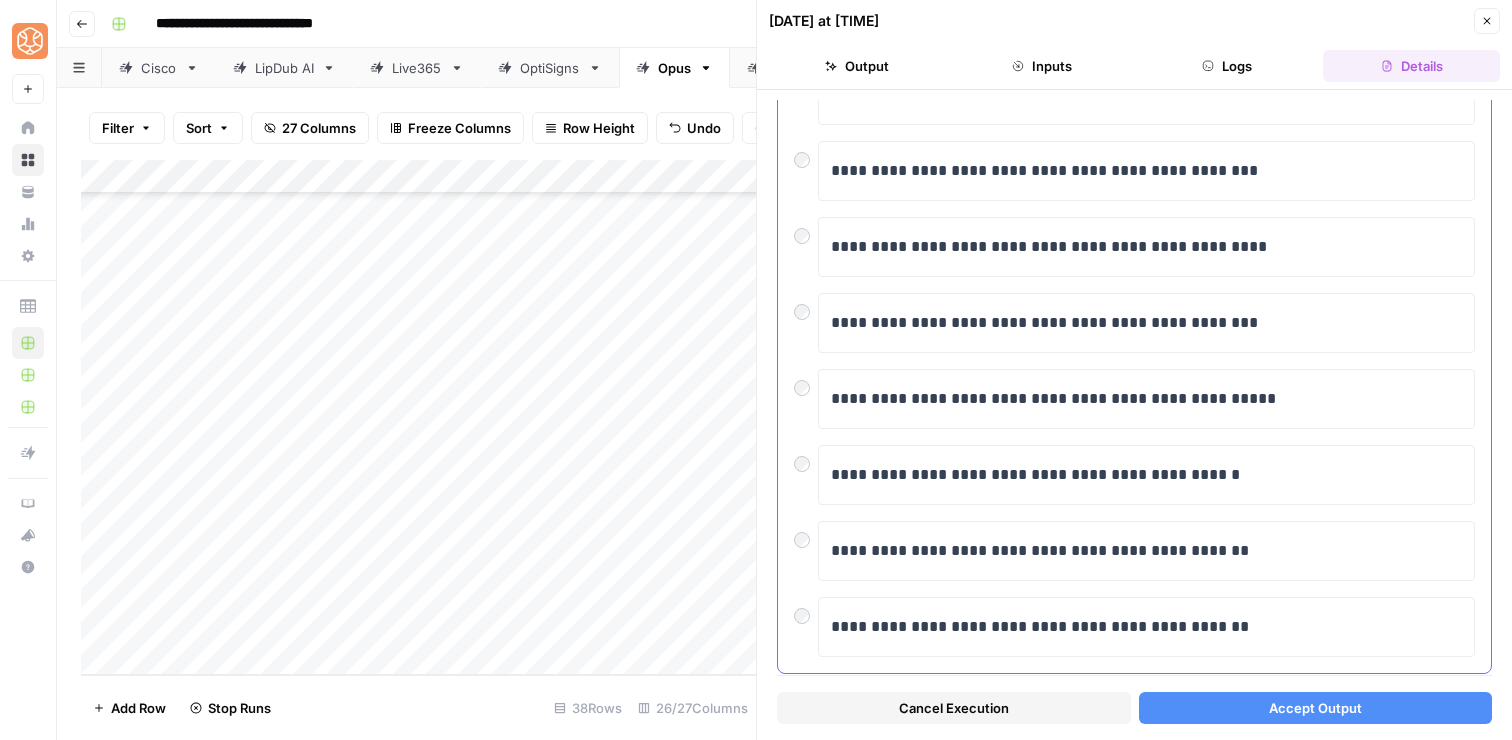 scroll, scrollTop: 378, scrollLeft: 0, axis: vertical 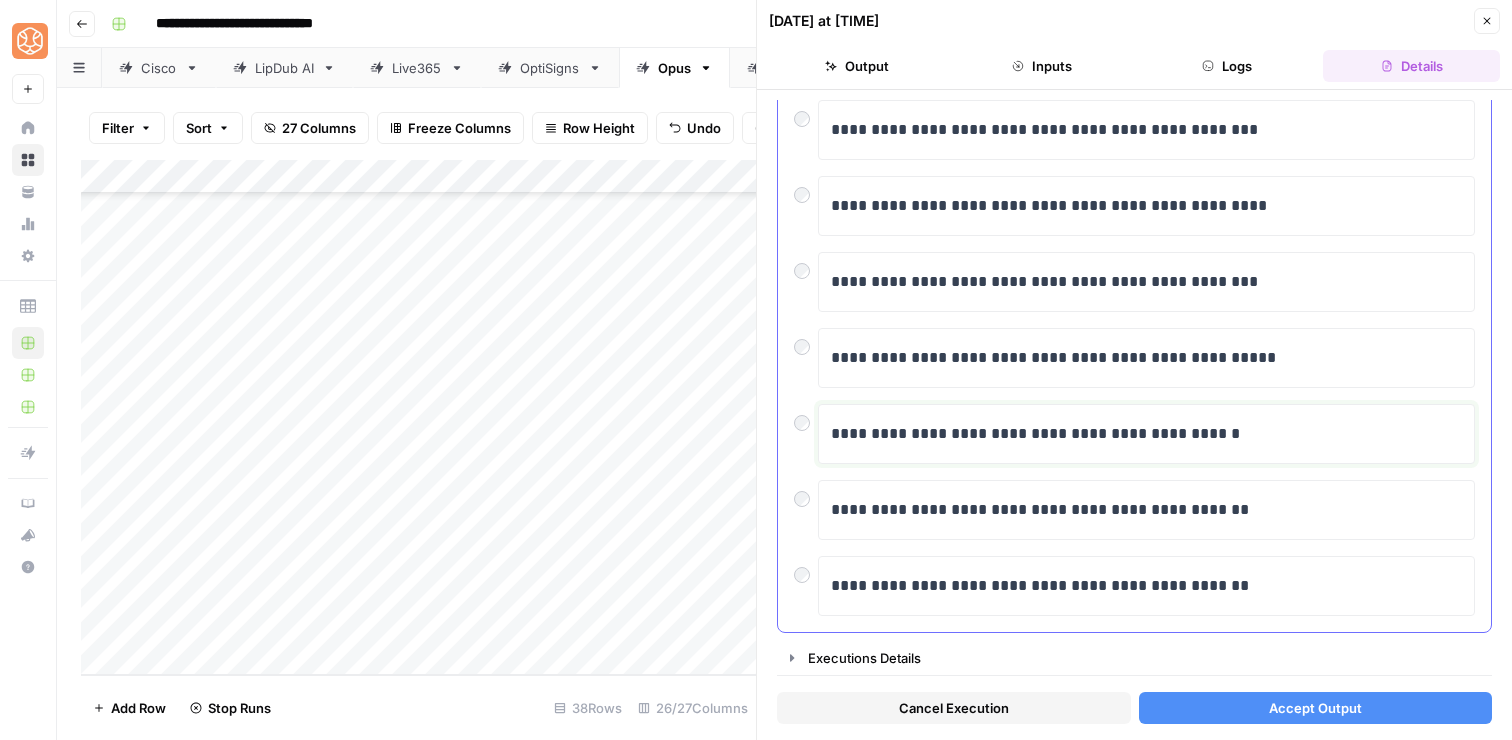 click on "**********" at bounding box center (1146, 434) 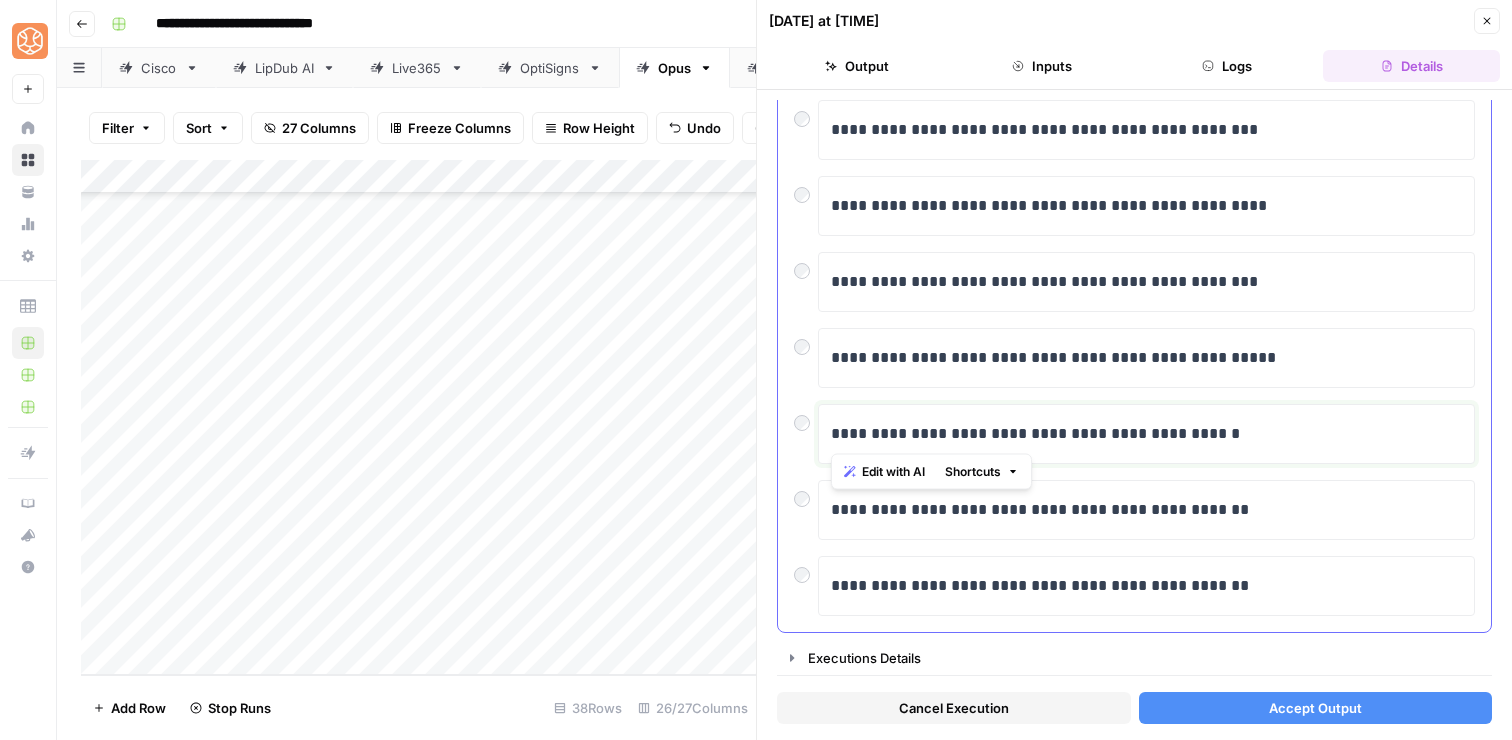 click on "**********" at bounding box center (1146, 434) 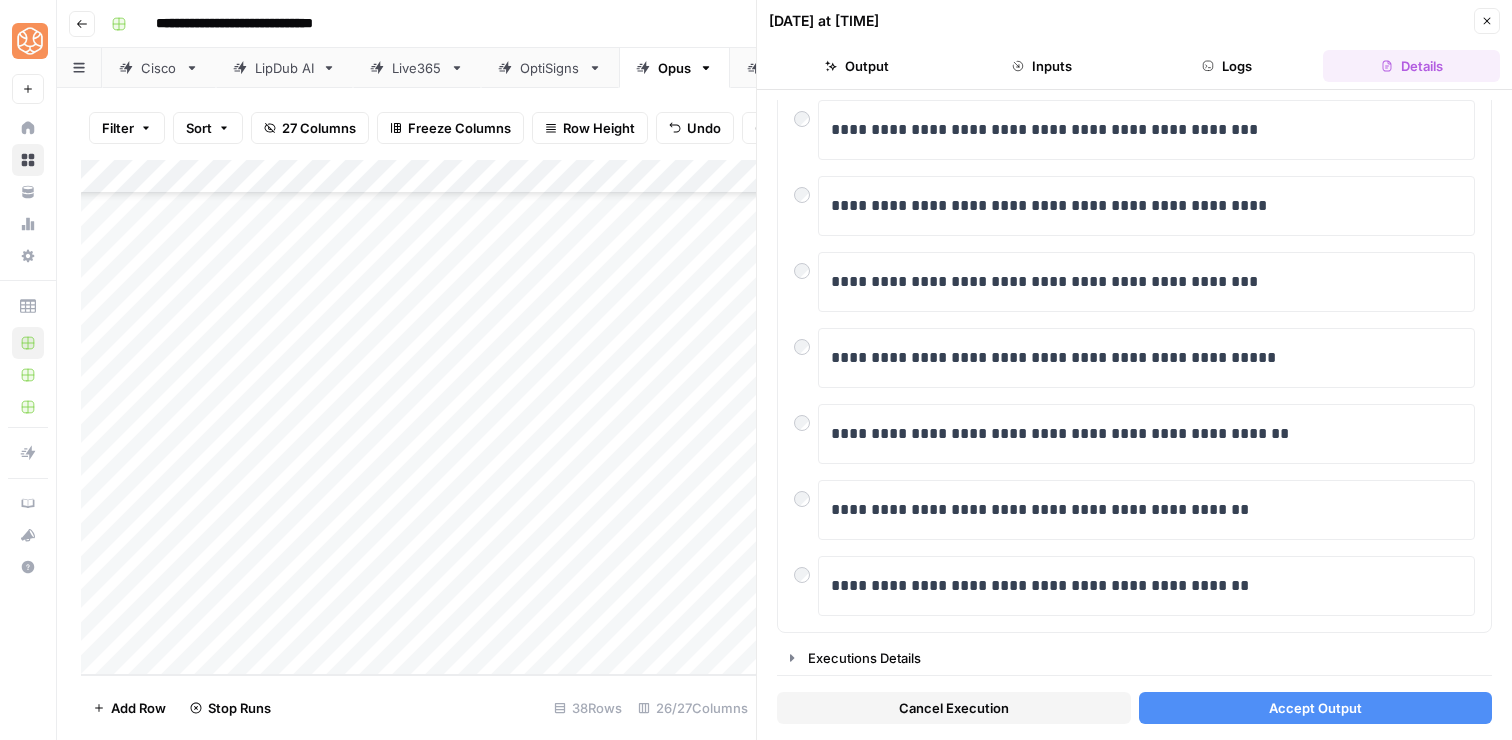click on "Accept Output" at bounding box center (1316, 708) 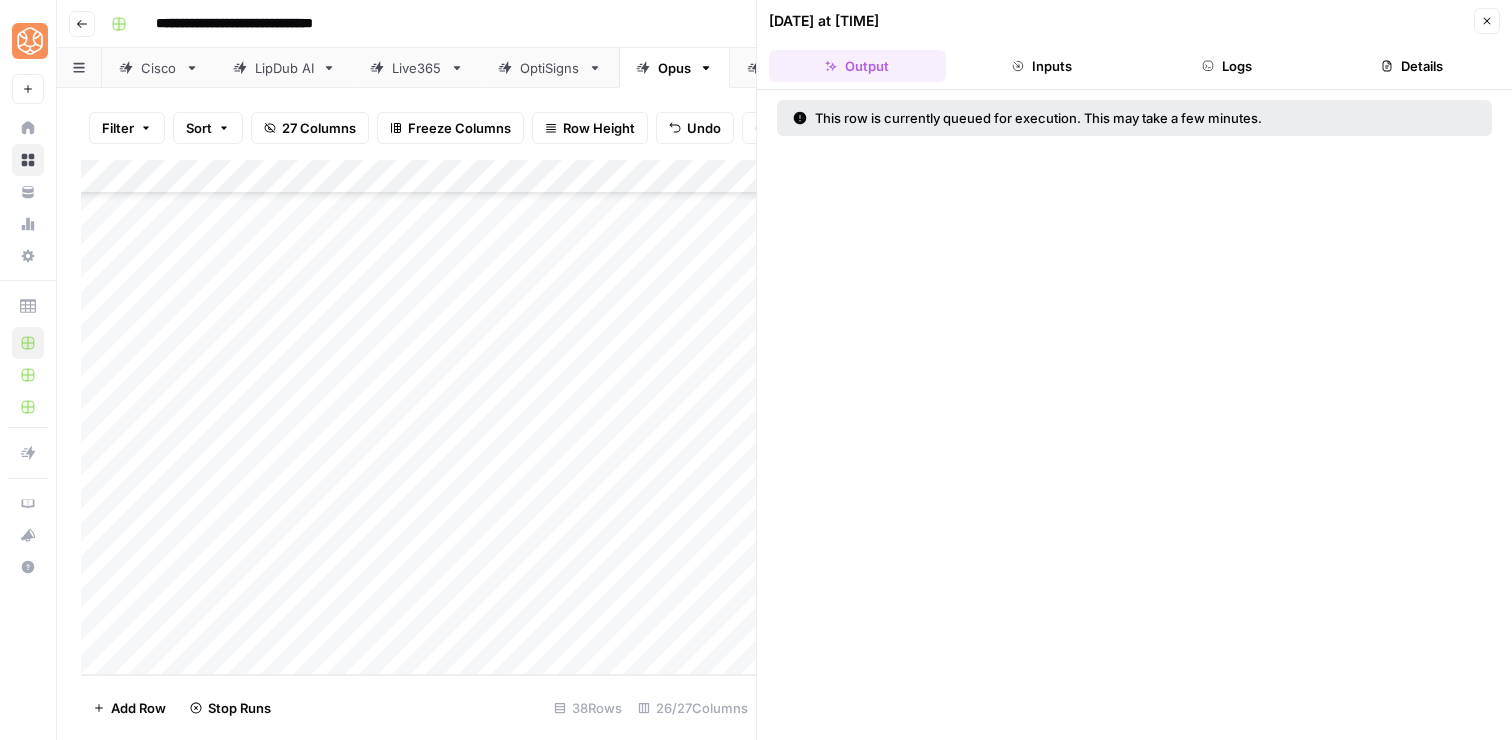 click 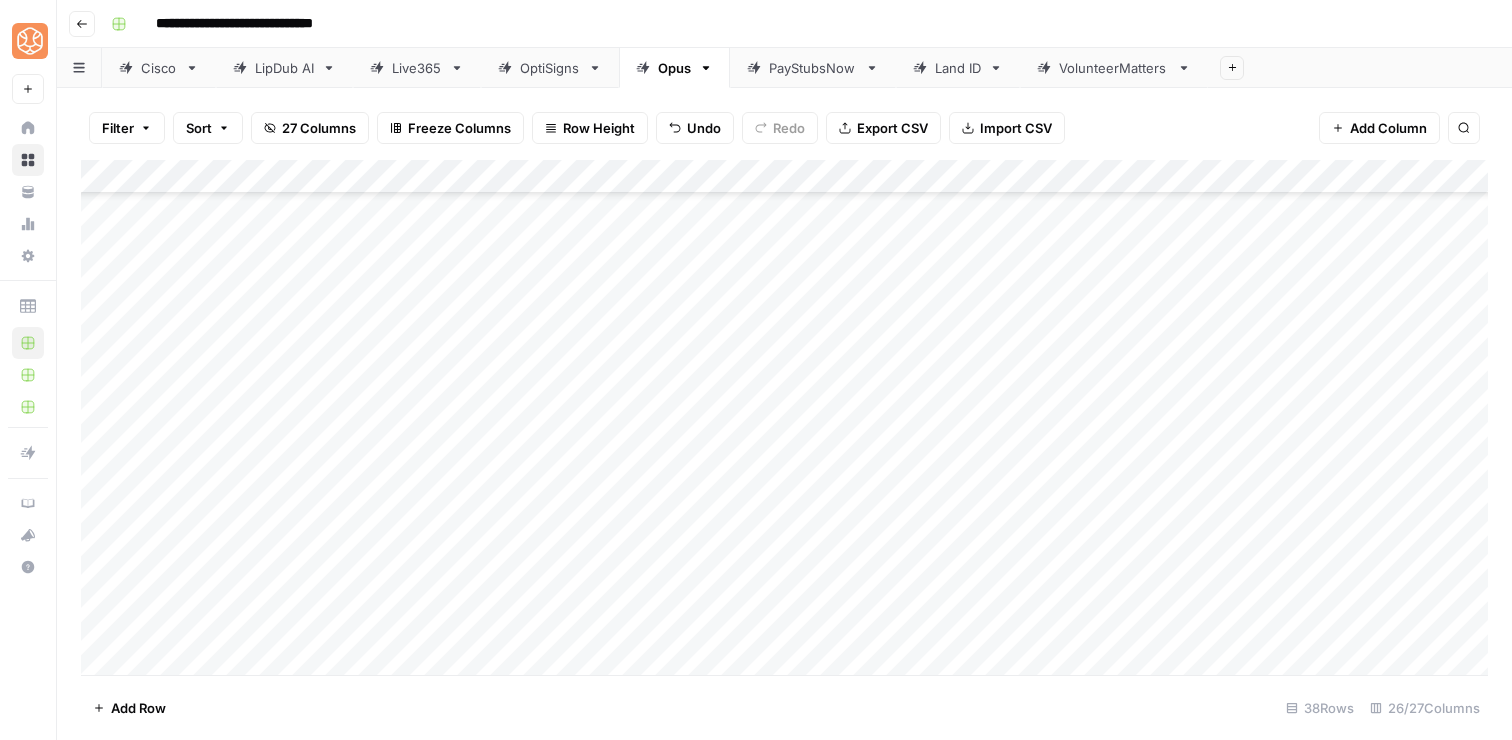 scroll, scrollTop: 843, scrollLeft: 1, axis: both 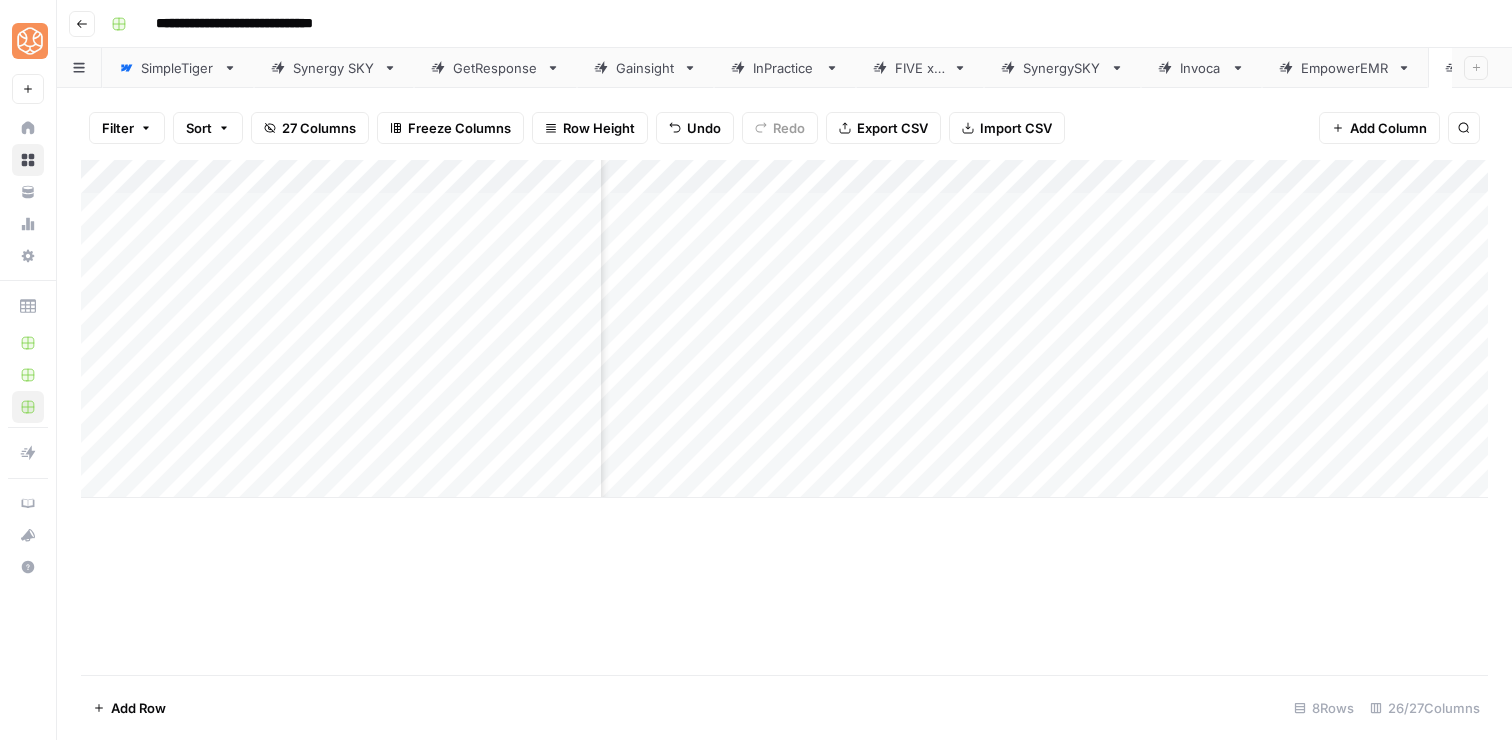 click on "Add Column" at bounding box center [784, 329] 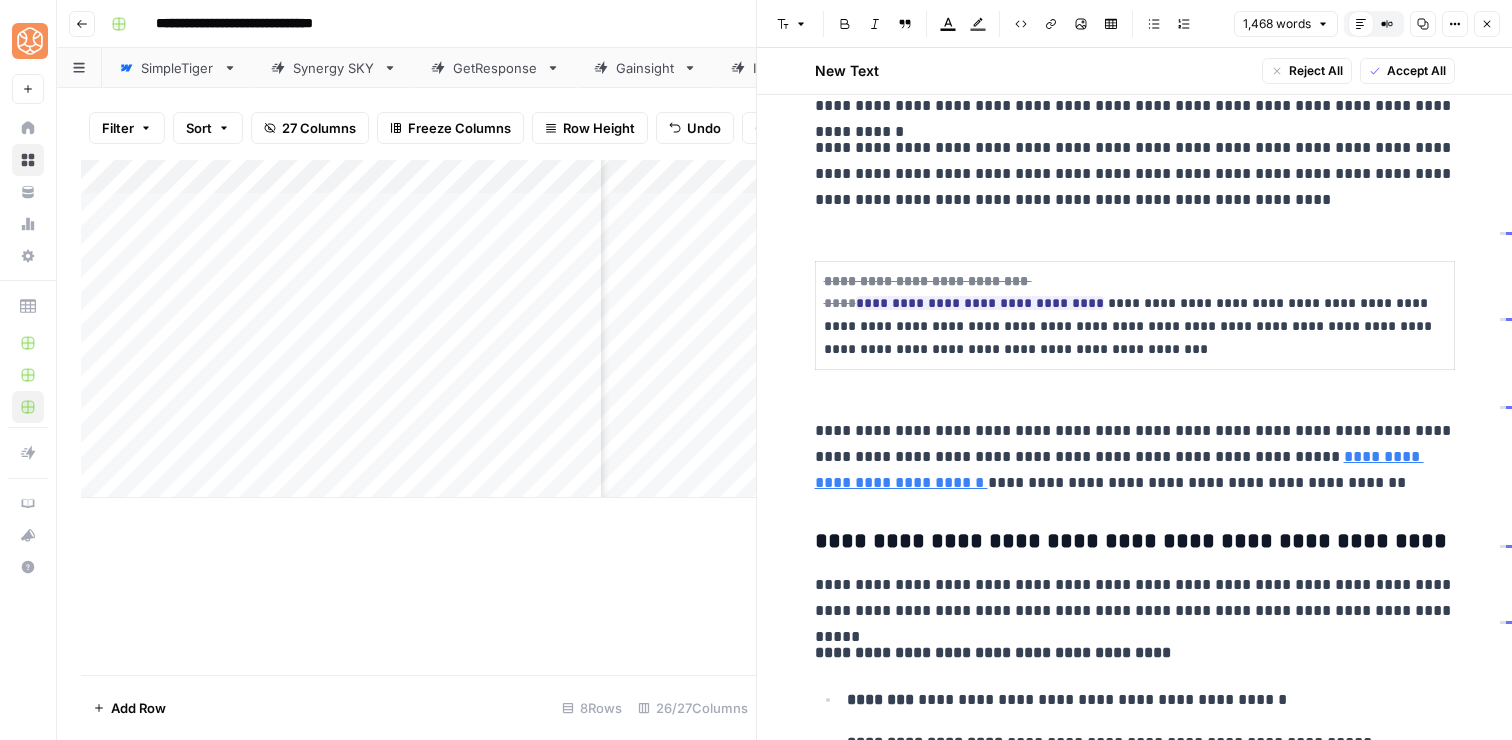 scroll, scrollTop: 1527, scrollLeft: 0, axis: vertical 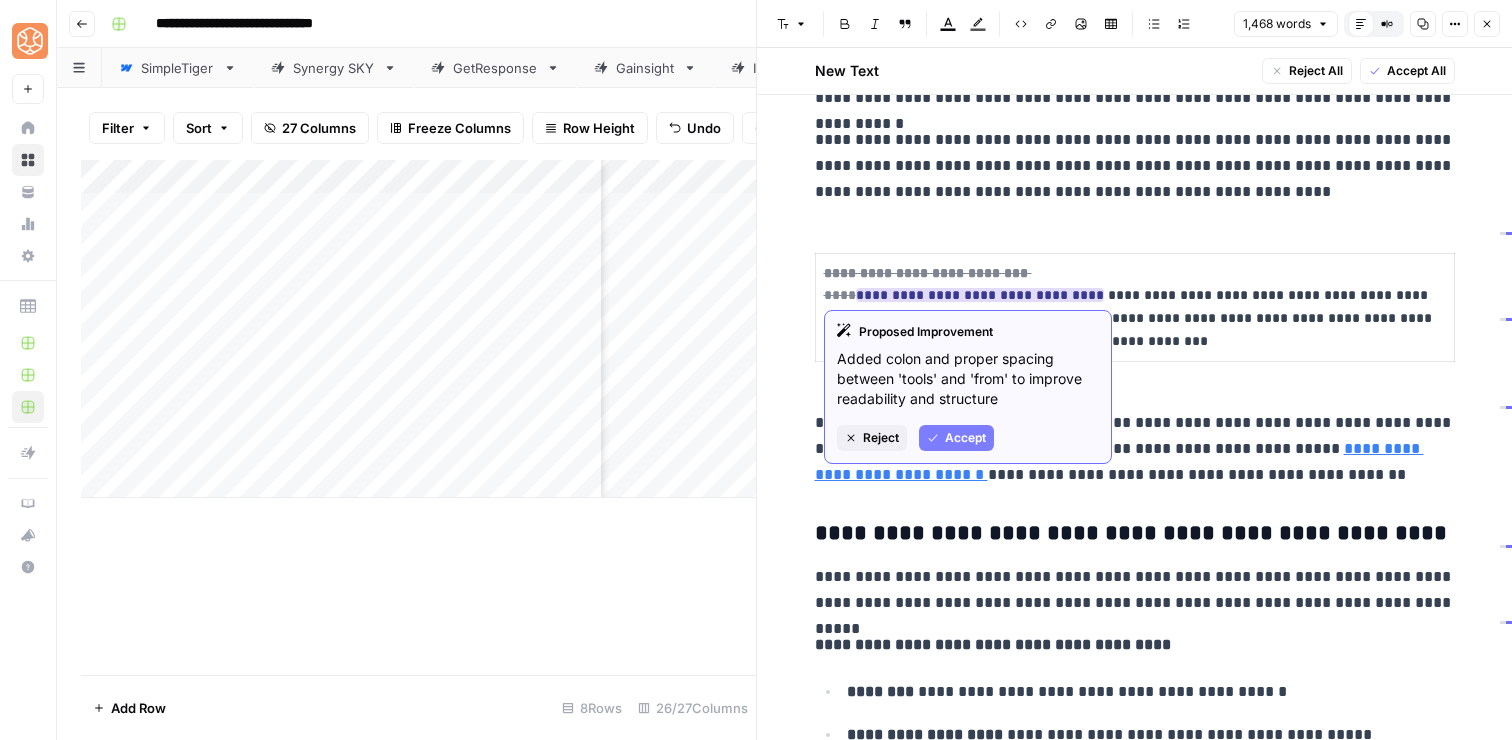 click 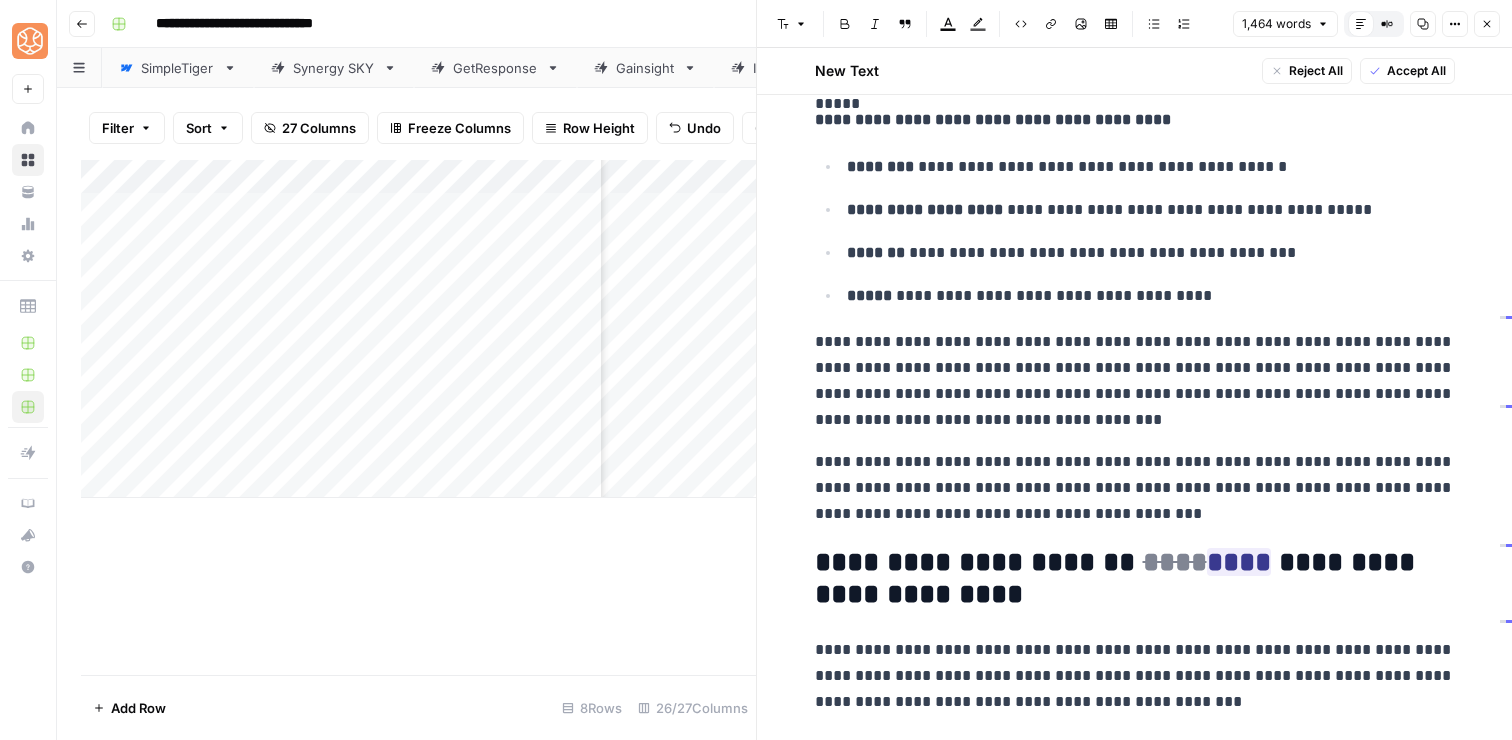 scroll, scrollTop: 2032, scrollLeft: 0, axis: vertical 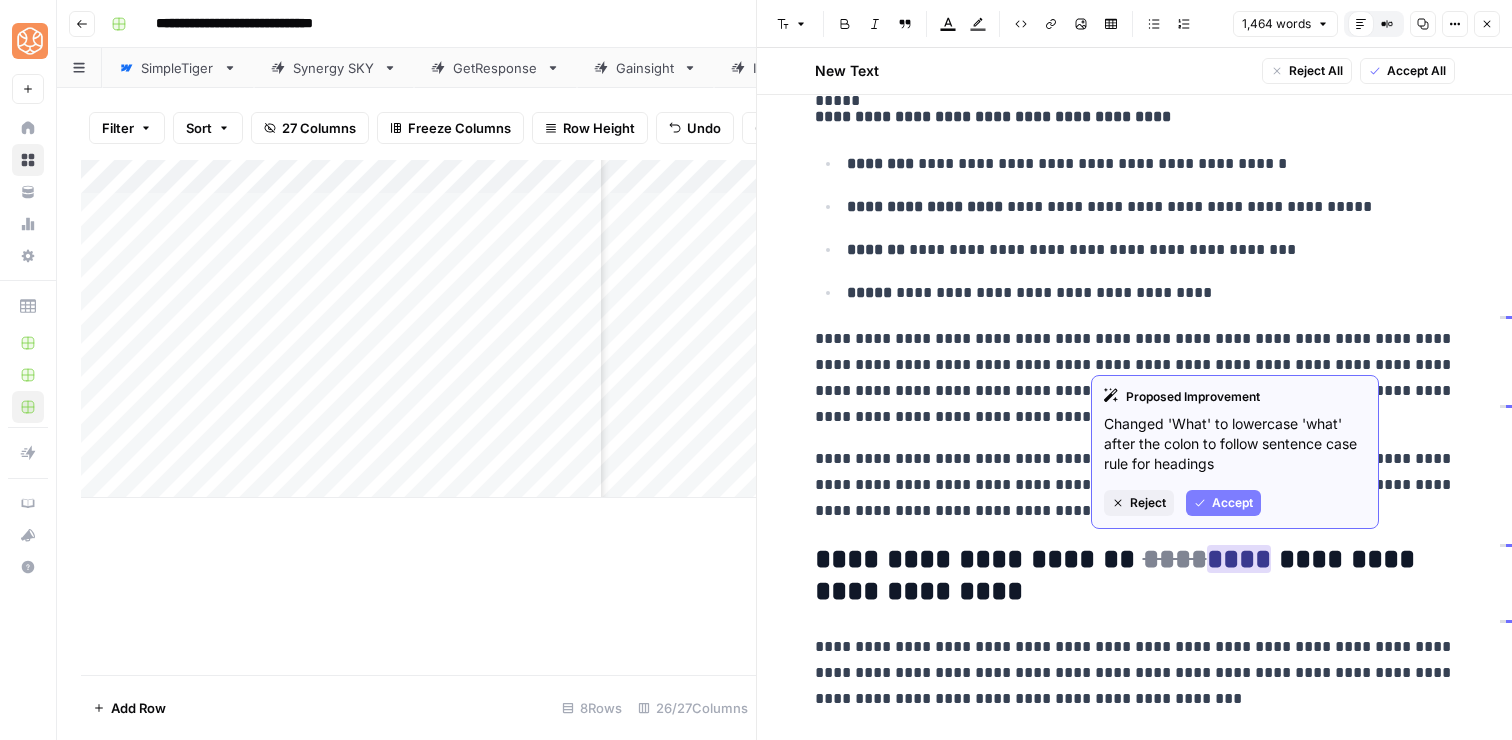 click on "Accept" at bounding box center (1223, 503) 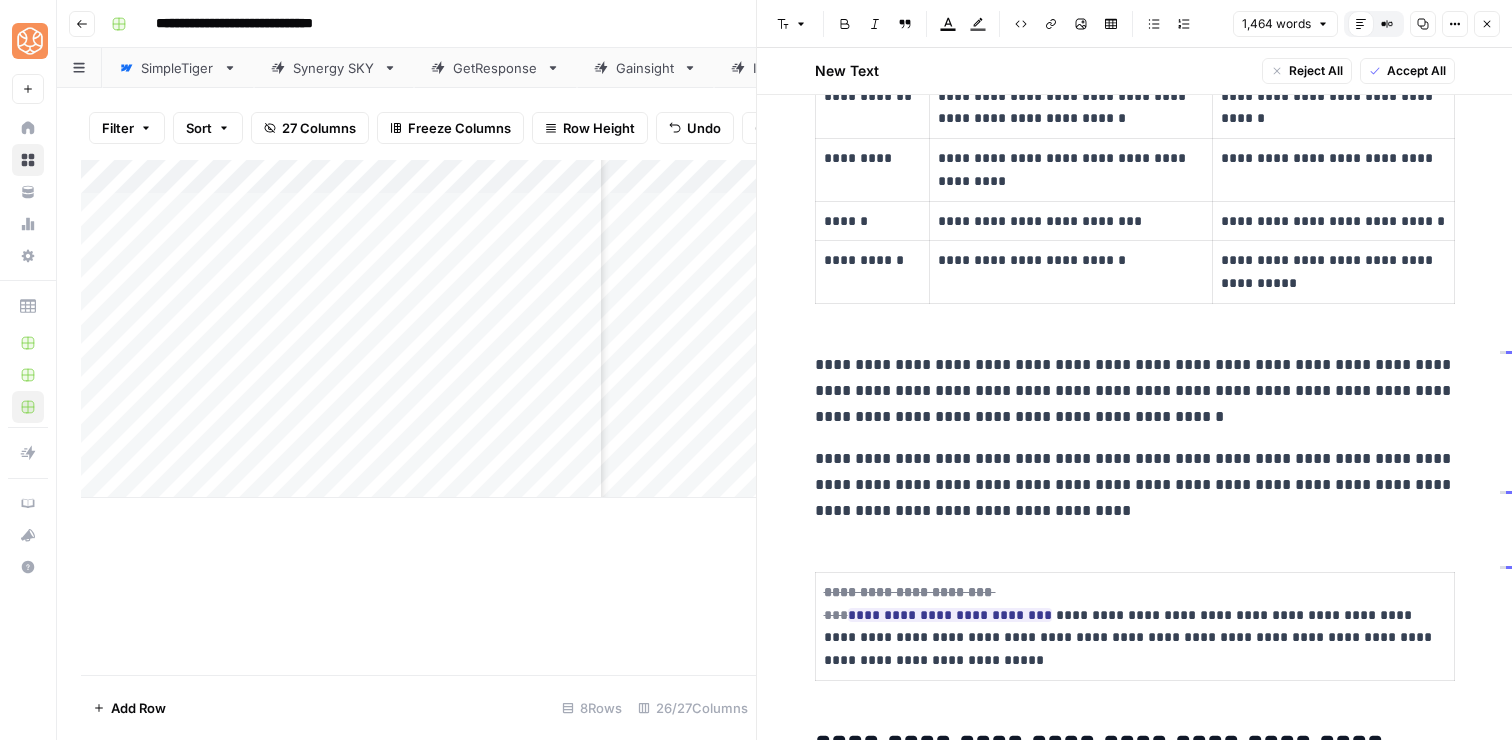 scroll, scrollTop: 2918, scrollLeft: 0, axis: vertical 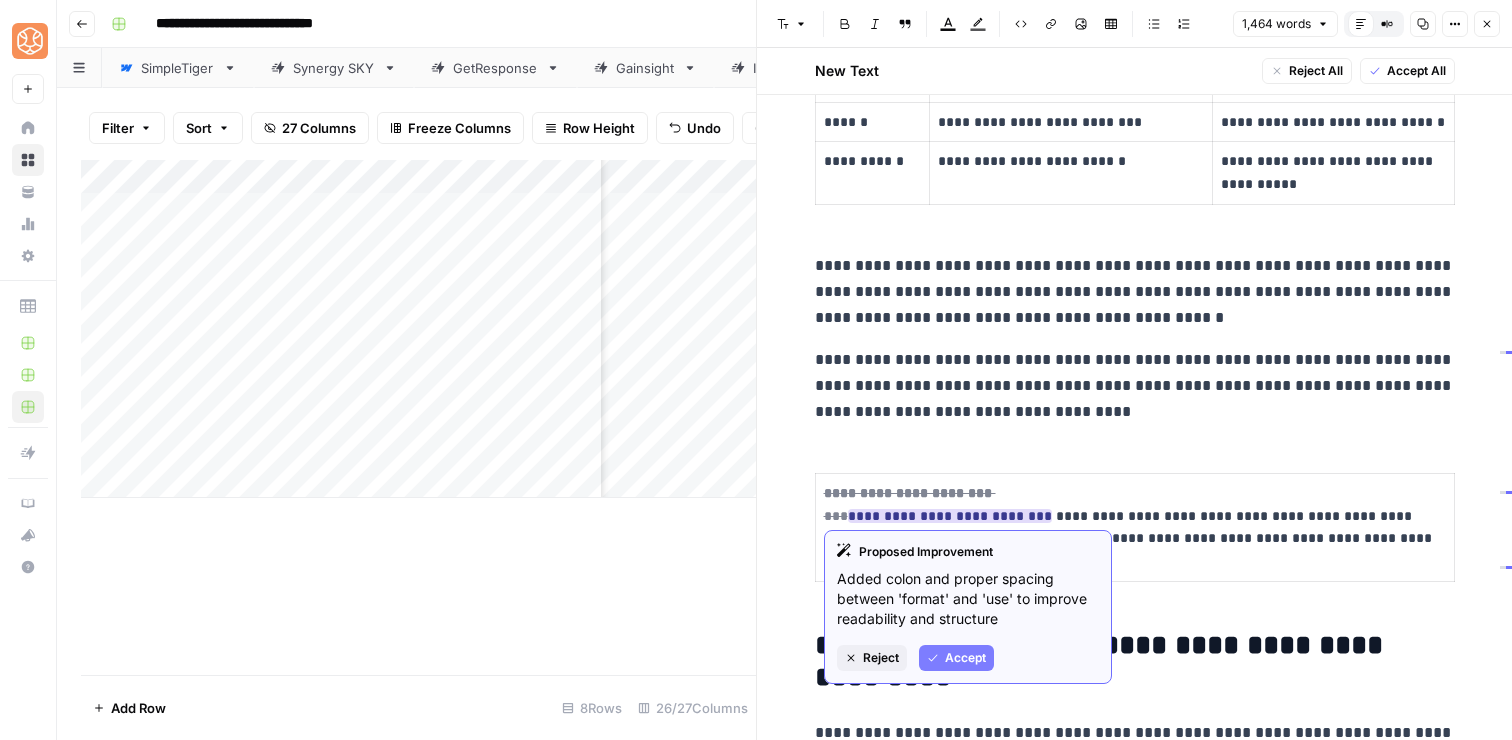 click on "Accept" at bounding box center [956, 658] 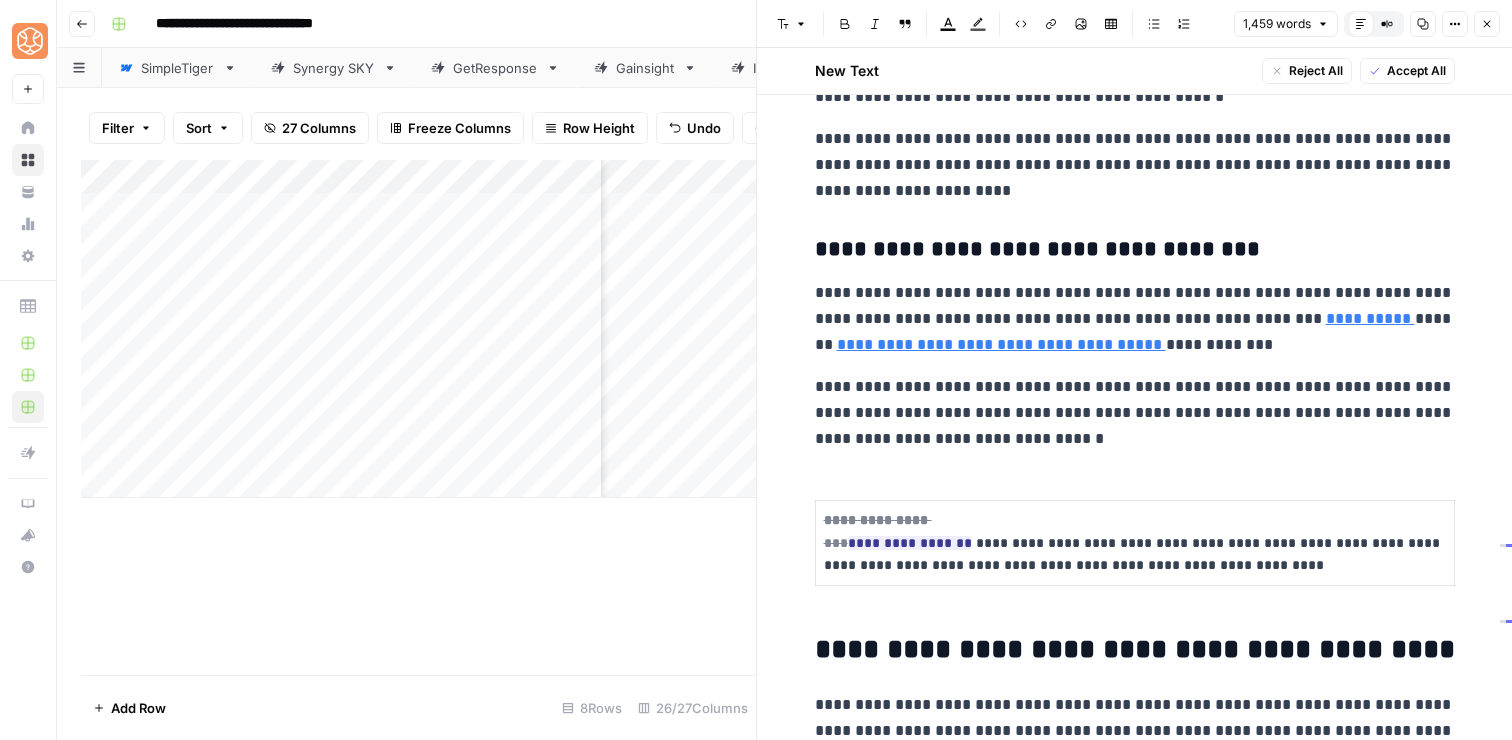 scroll, scrollTop: 4179, scrollLeft: 0, axis: vertical 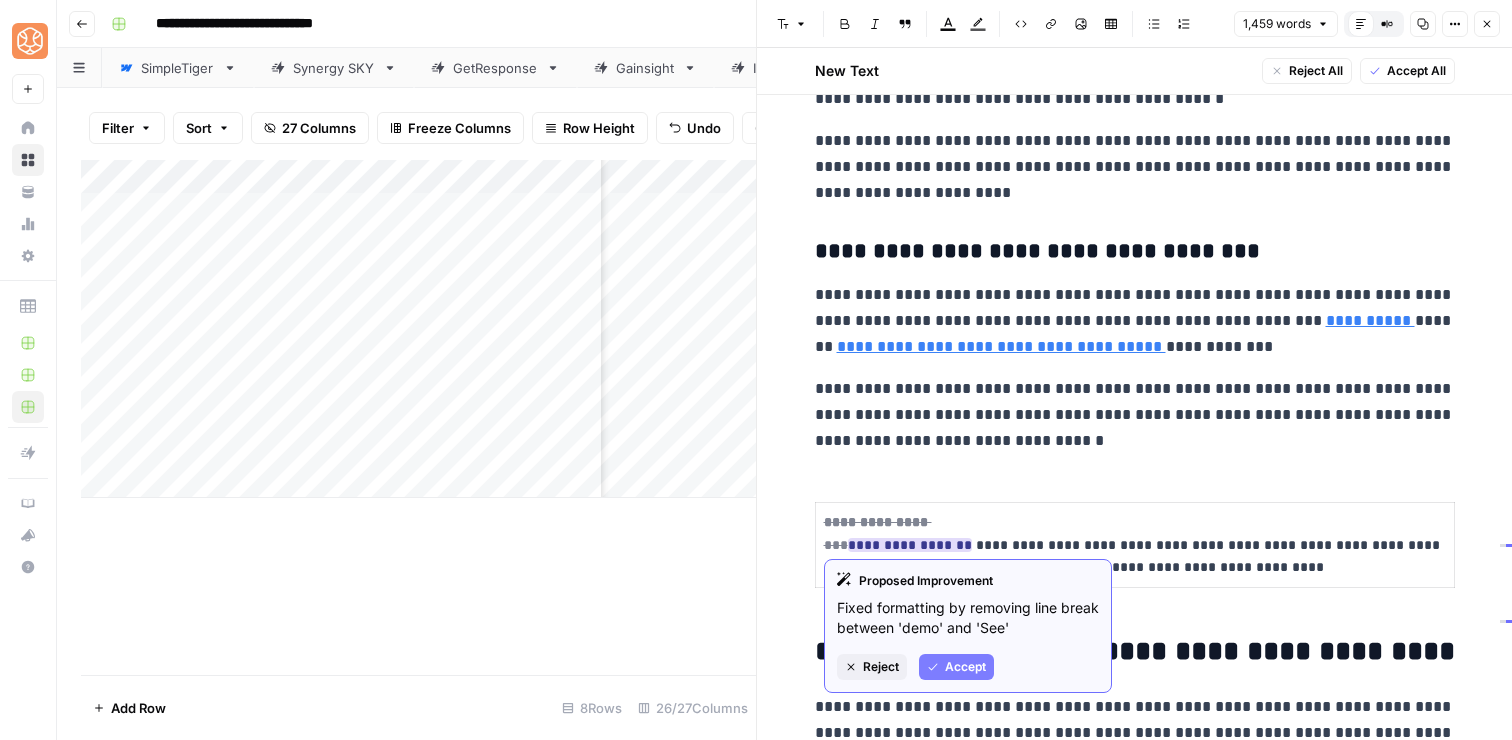 click 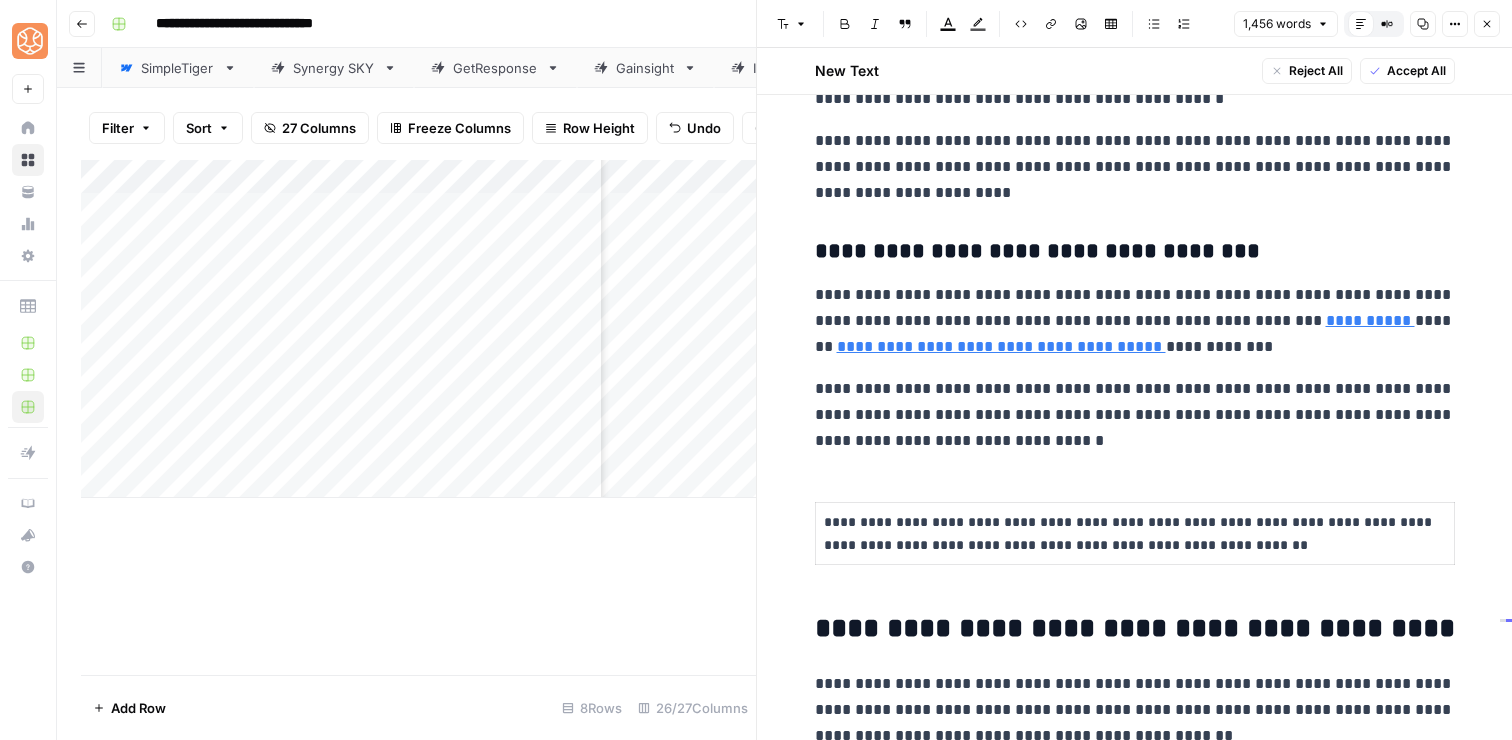 scroll, scrollTop: 4198, scrollLeft: 0, axis: vertical 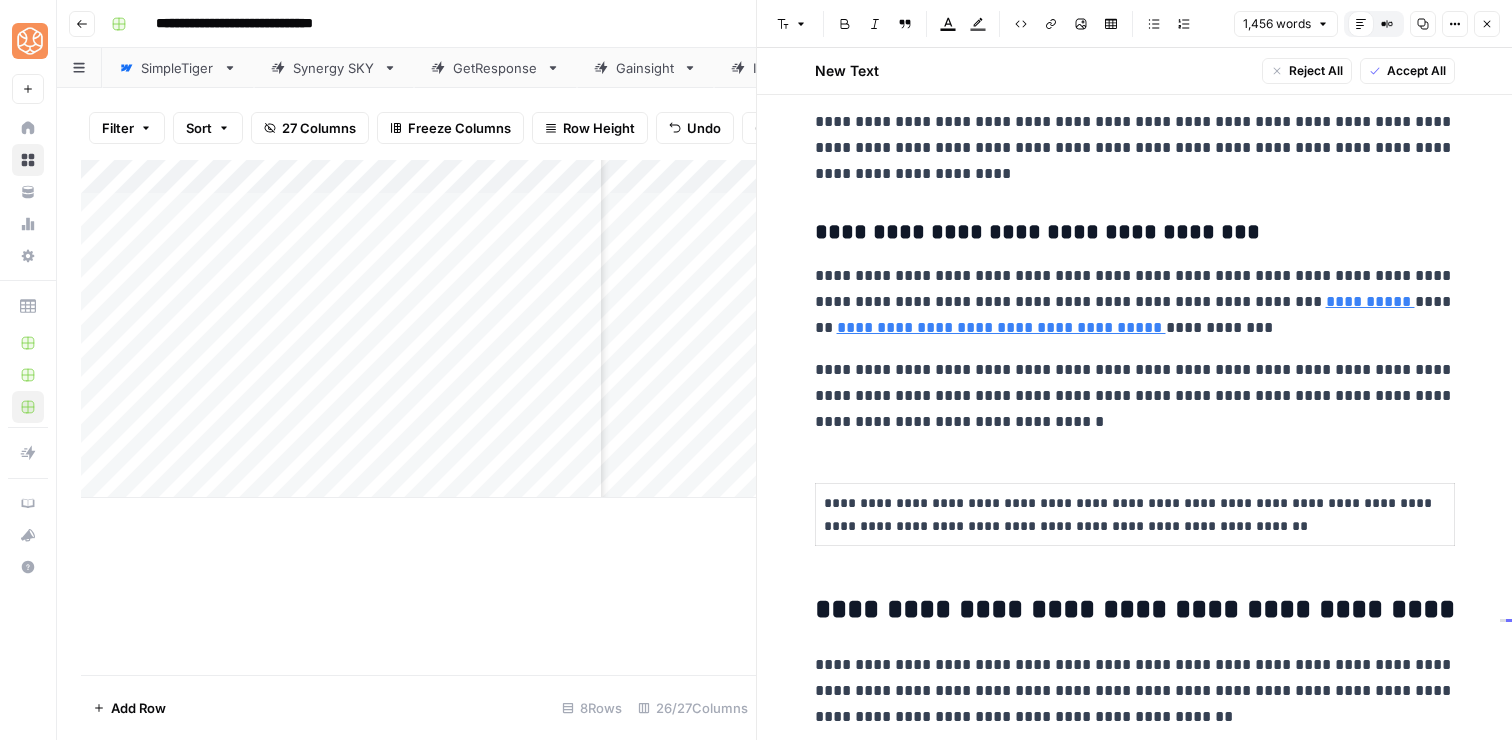 click on "**********" at bounding box center (1135, 515) 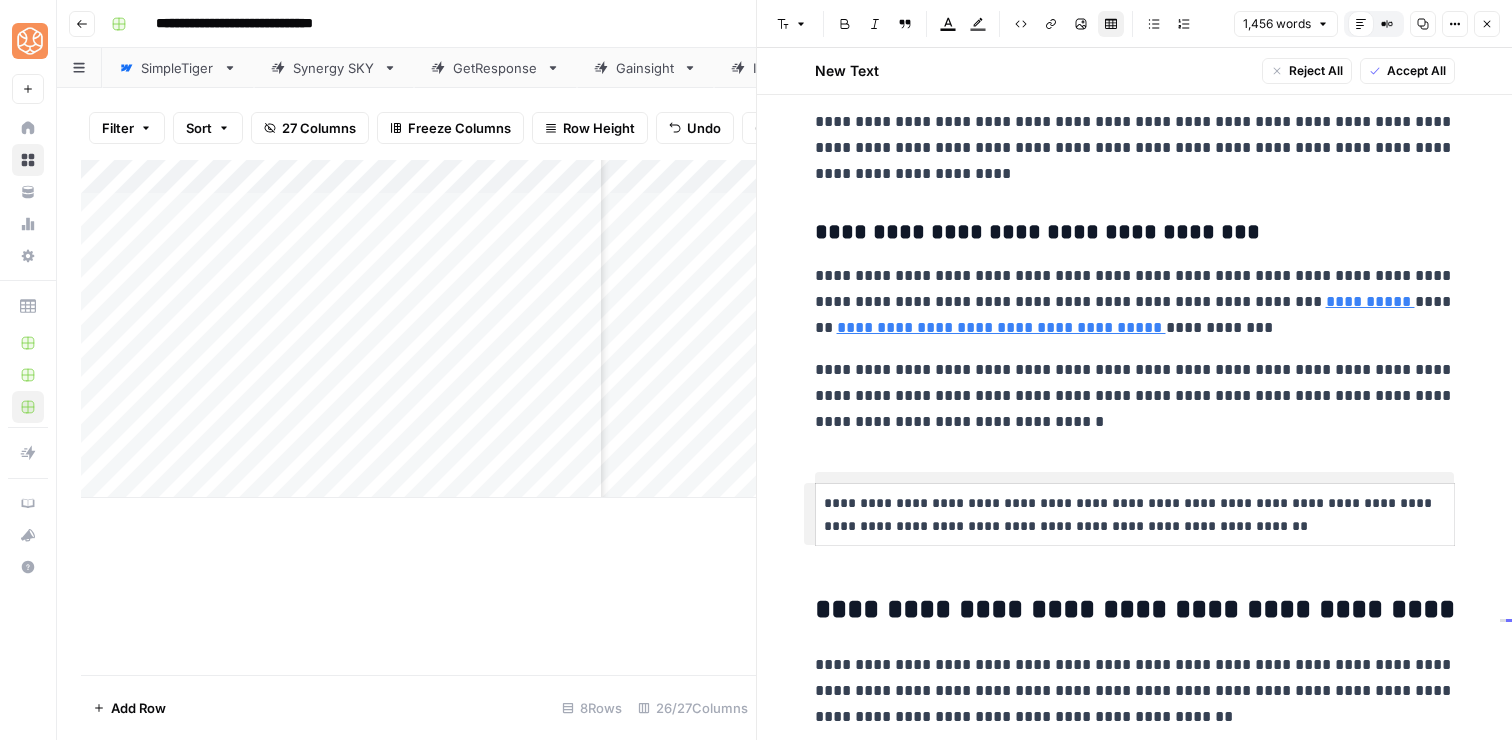 type 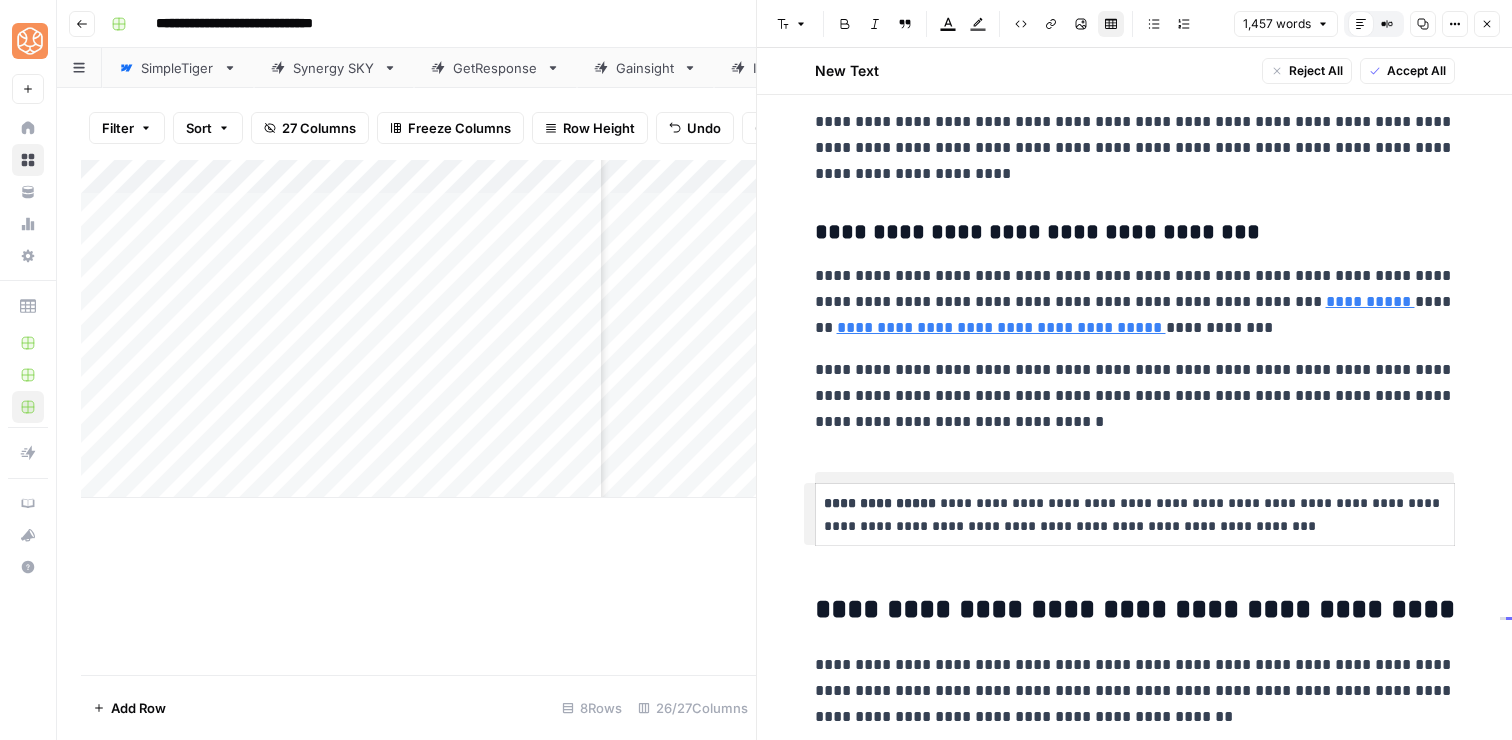 click on "**********" at bounding box center (1135, 515) 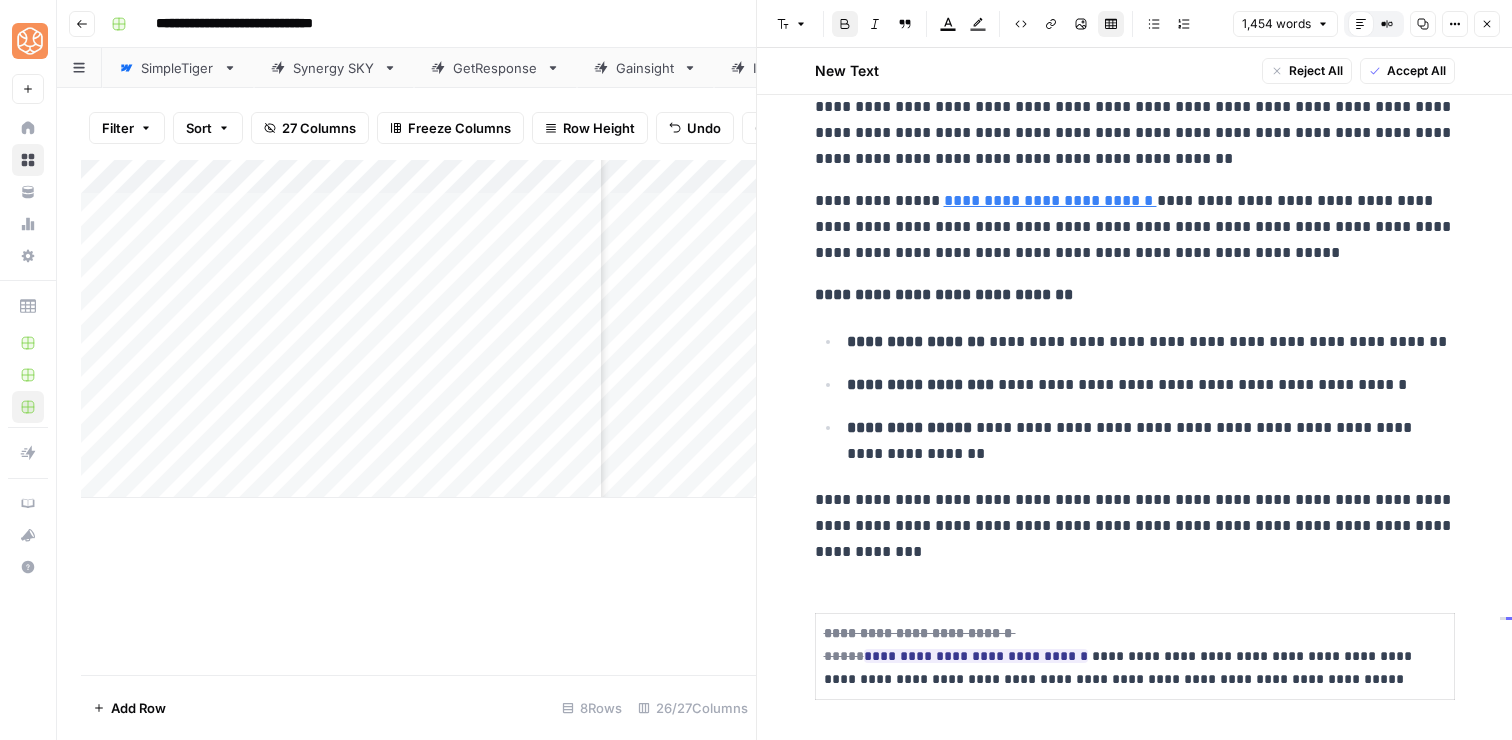 scroll, scrollTop: 4838, scrollLeft: 0, axis: vertical 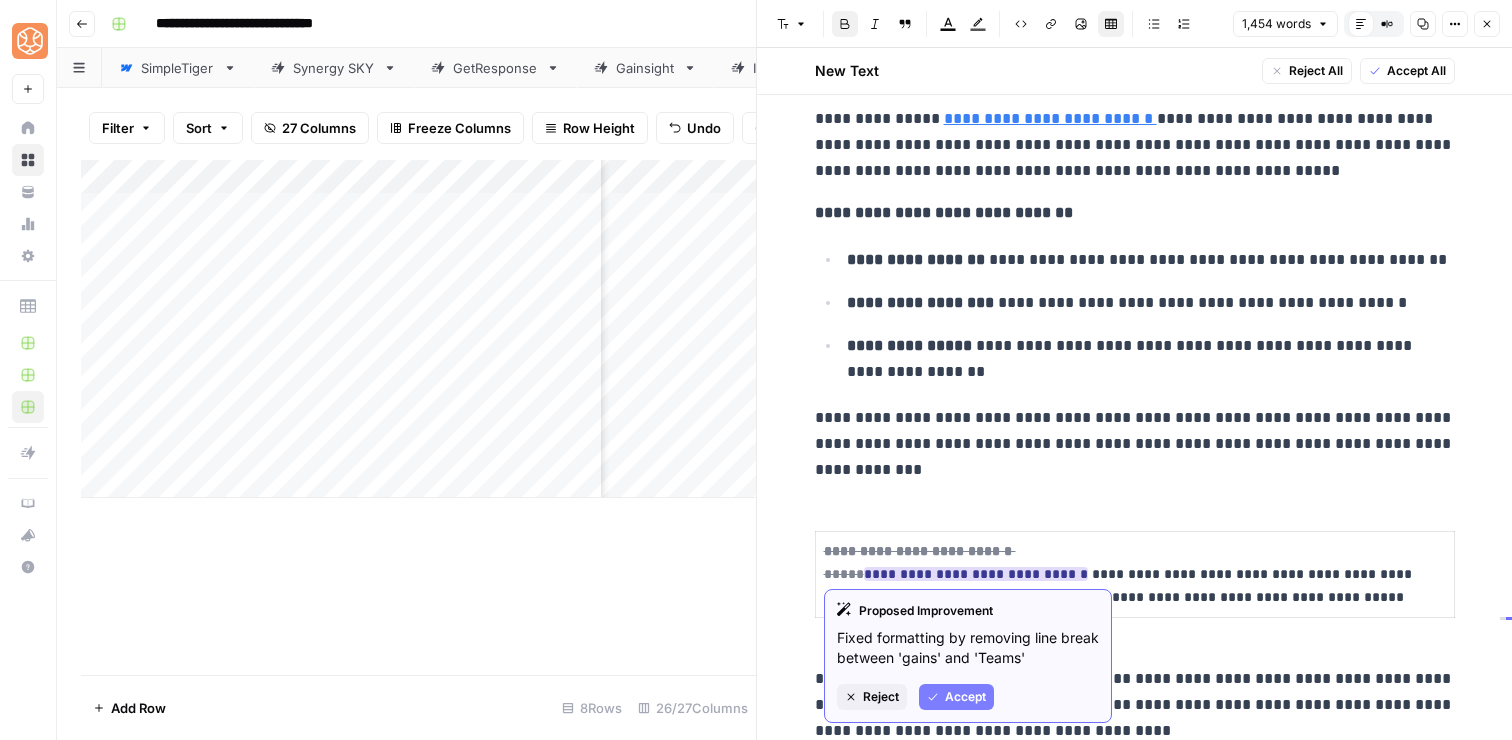 click on "Accept" at bounding box center [965, 697] 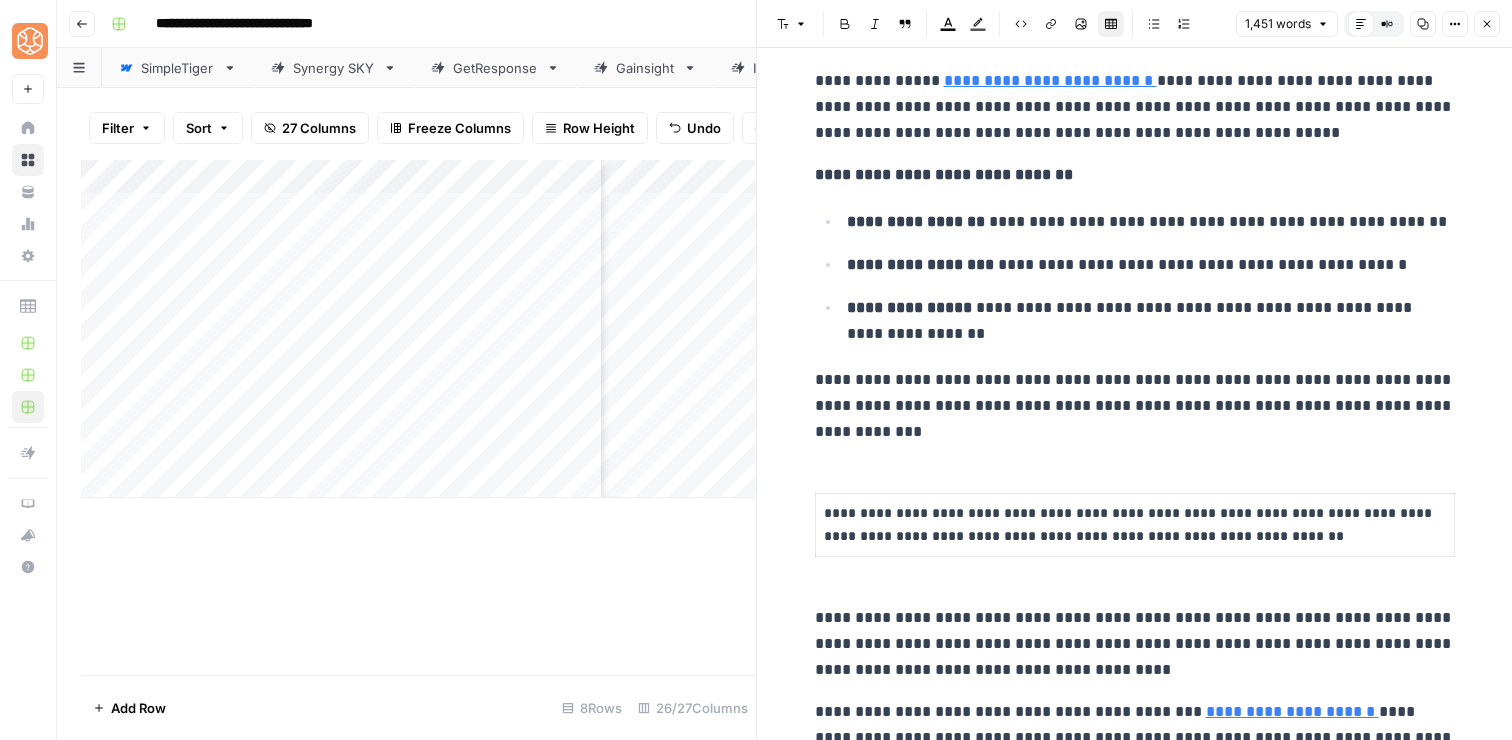 scroll, scrollTop: 4845, scrollLeft: 0, axis: vertical 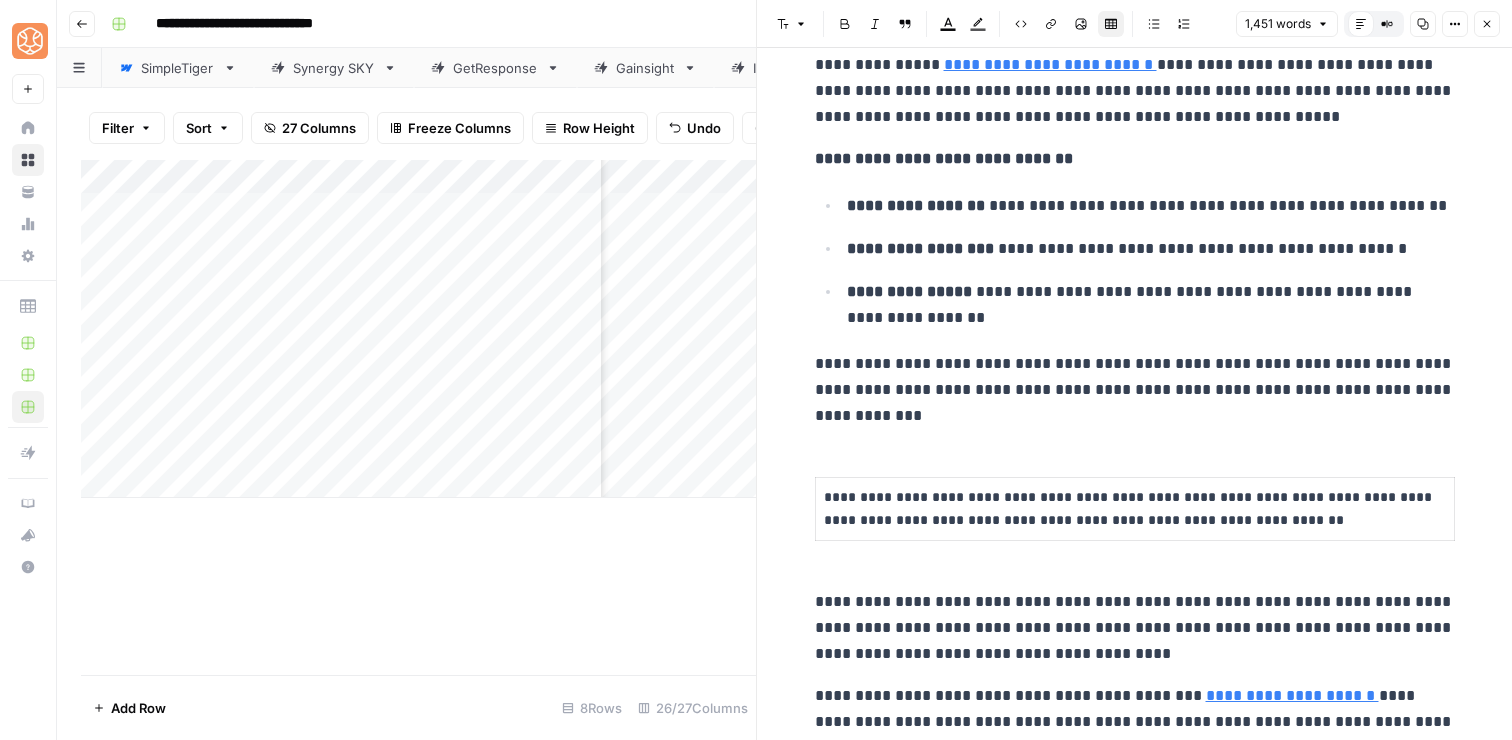 click on "**********" at bounding box center (1135, 509) 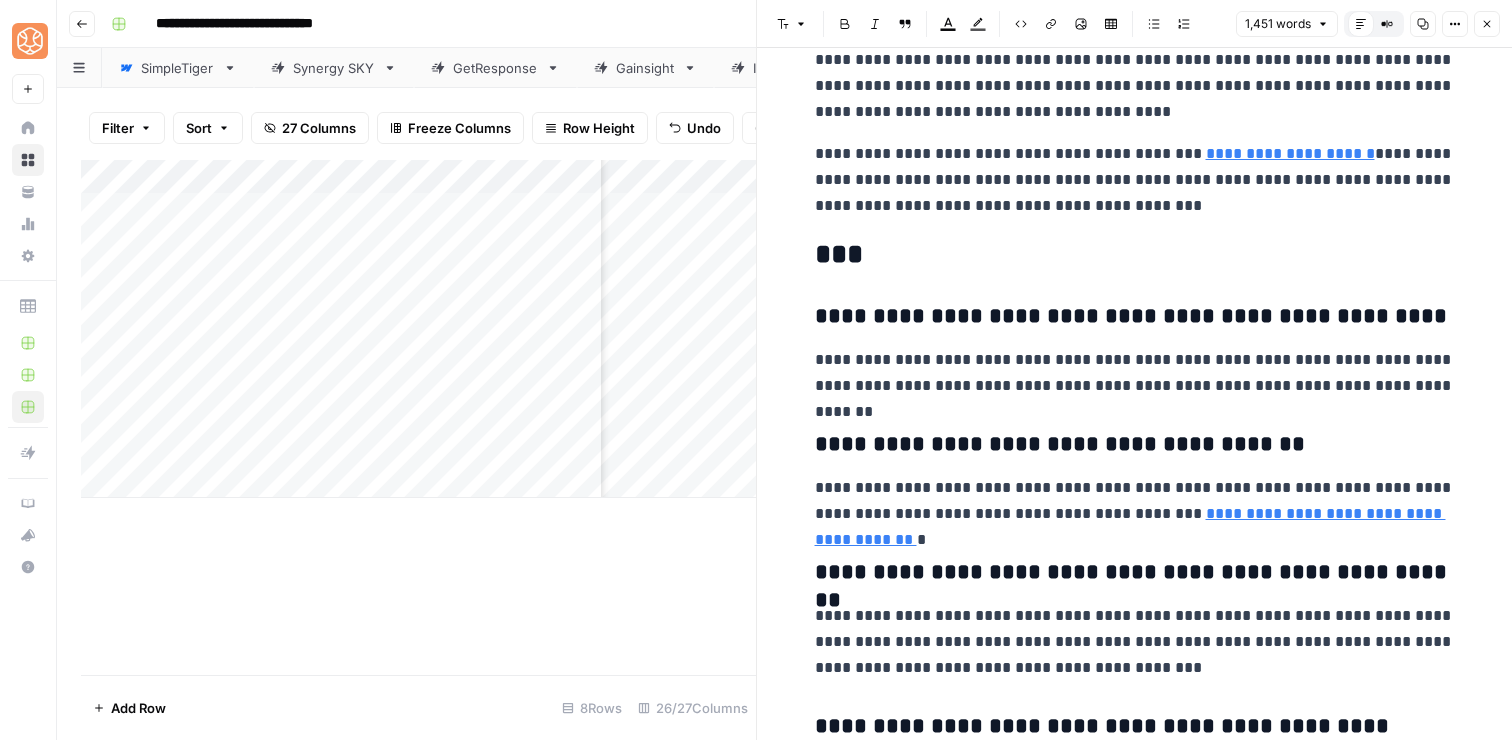 scroll, scrollTop: 5691, scrollLeft: 0, axis: vertical 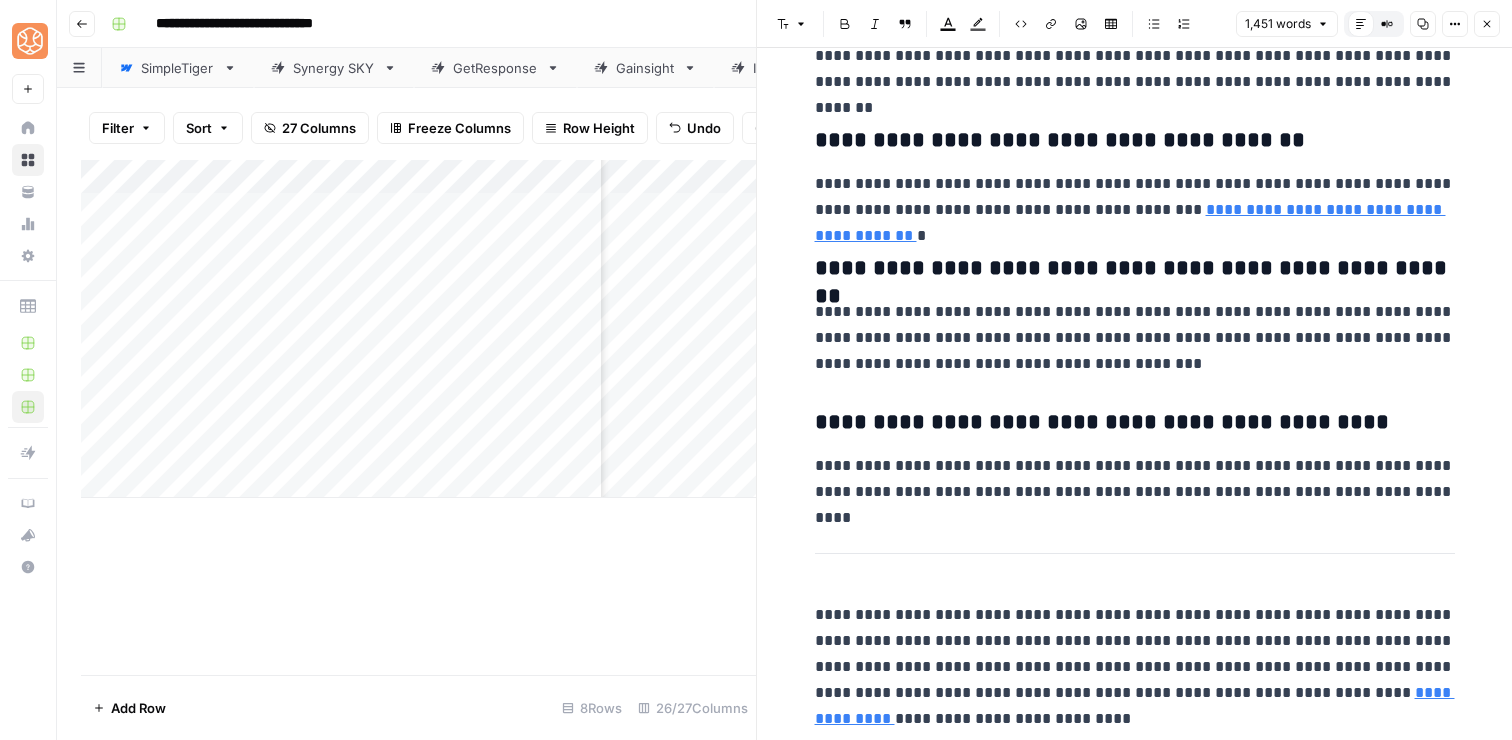 click on "**********" at bounding box center [1135, 667] 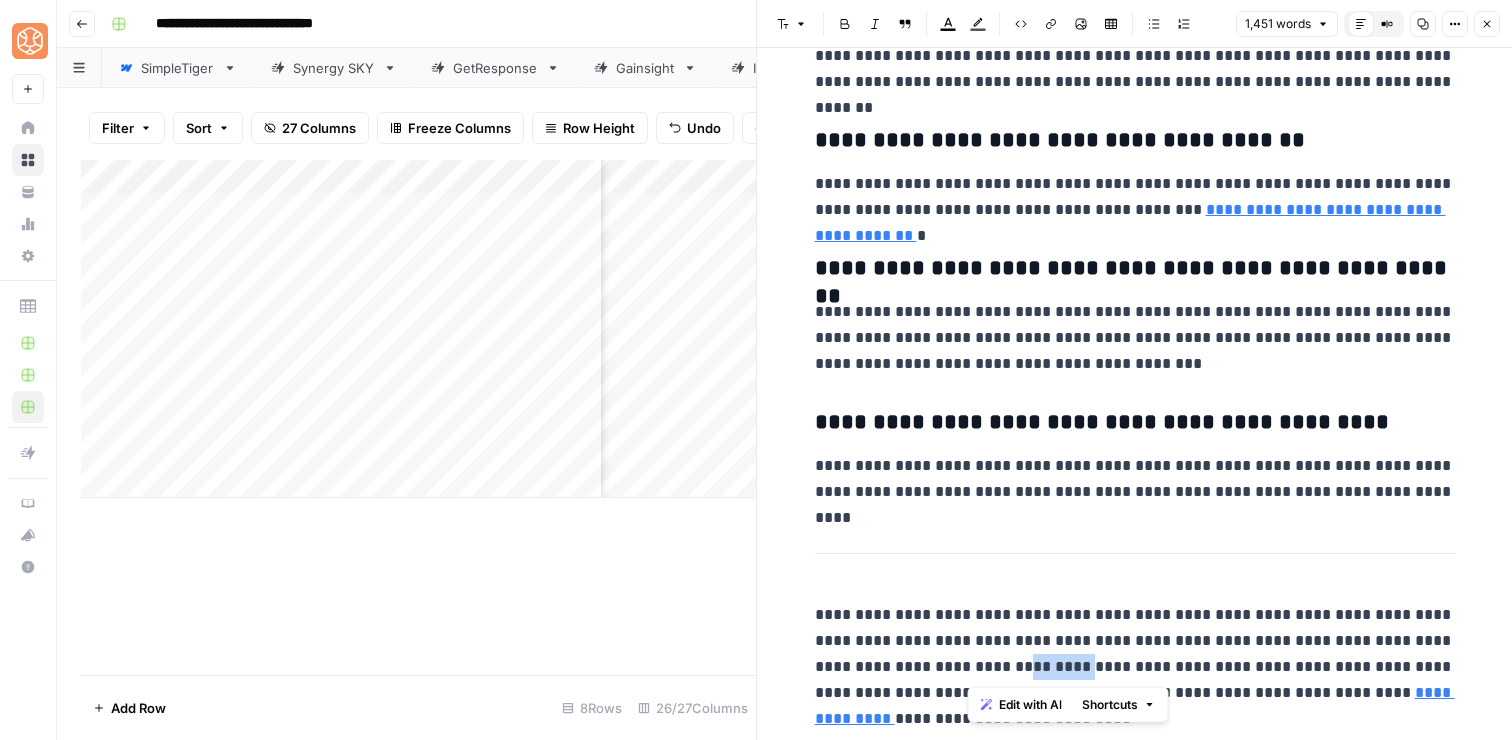 click on "**********" at bounding box center [1135, 667] 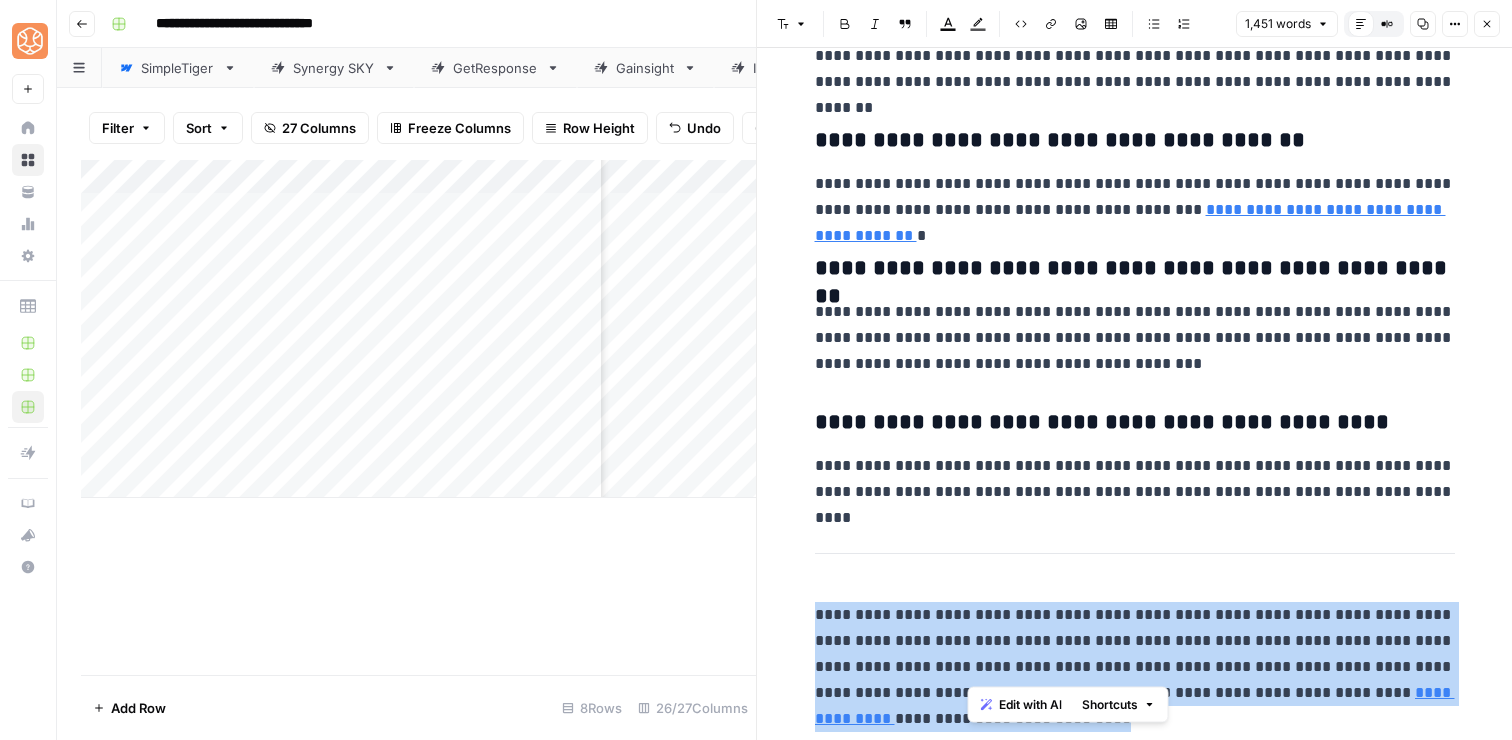 click on "**********" at bounding box center [1135, 667] 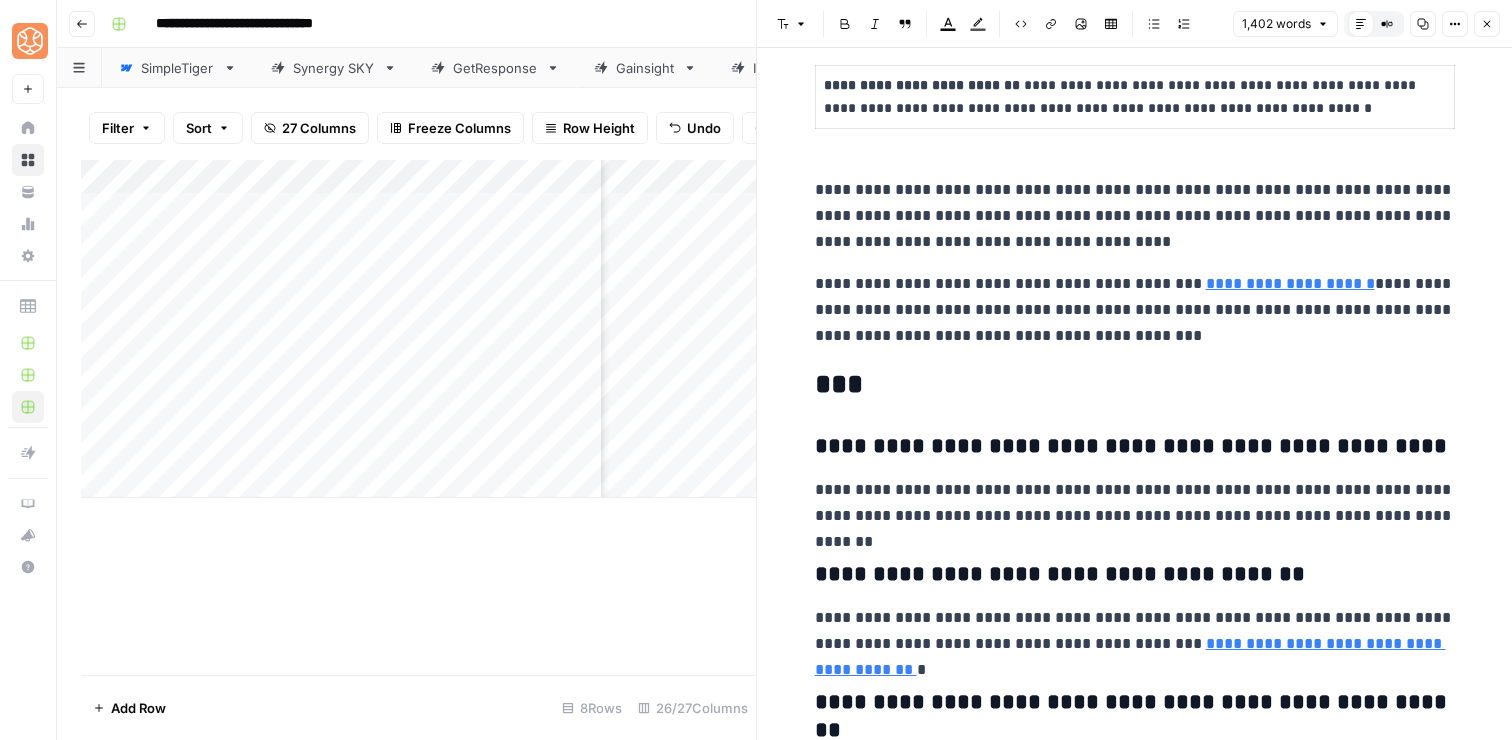 scroll, scrollTop: 5140, scrollLeft: 0, axis: vertical 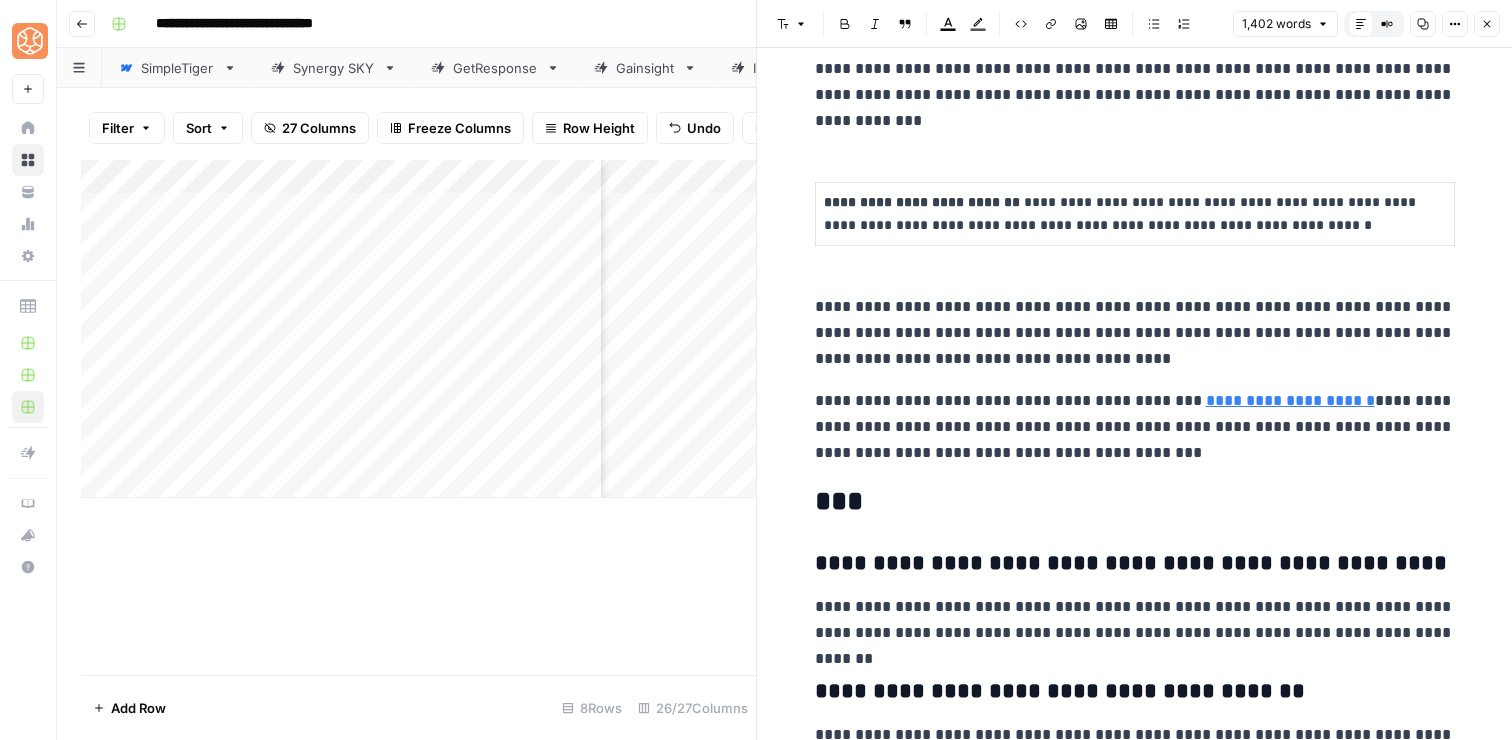 click on "**********" at bounding box center [1135, 427] 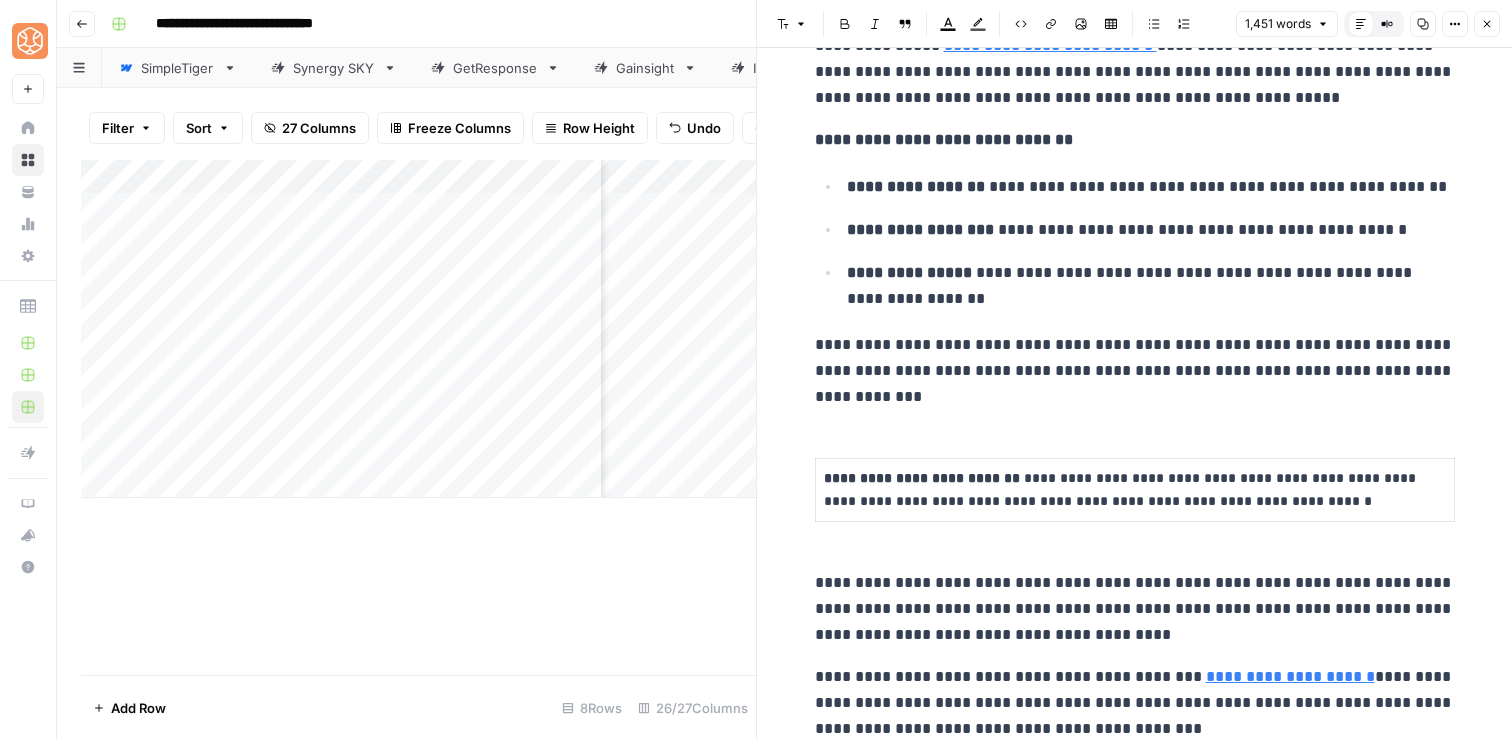 scroll, scrollTop: 4863, scrollLeft: 0, axis: vertical 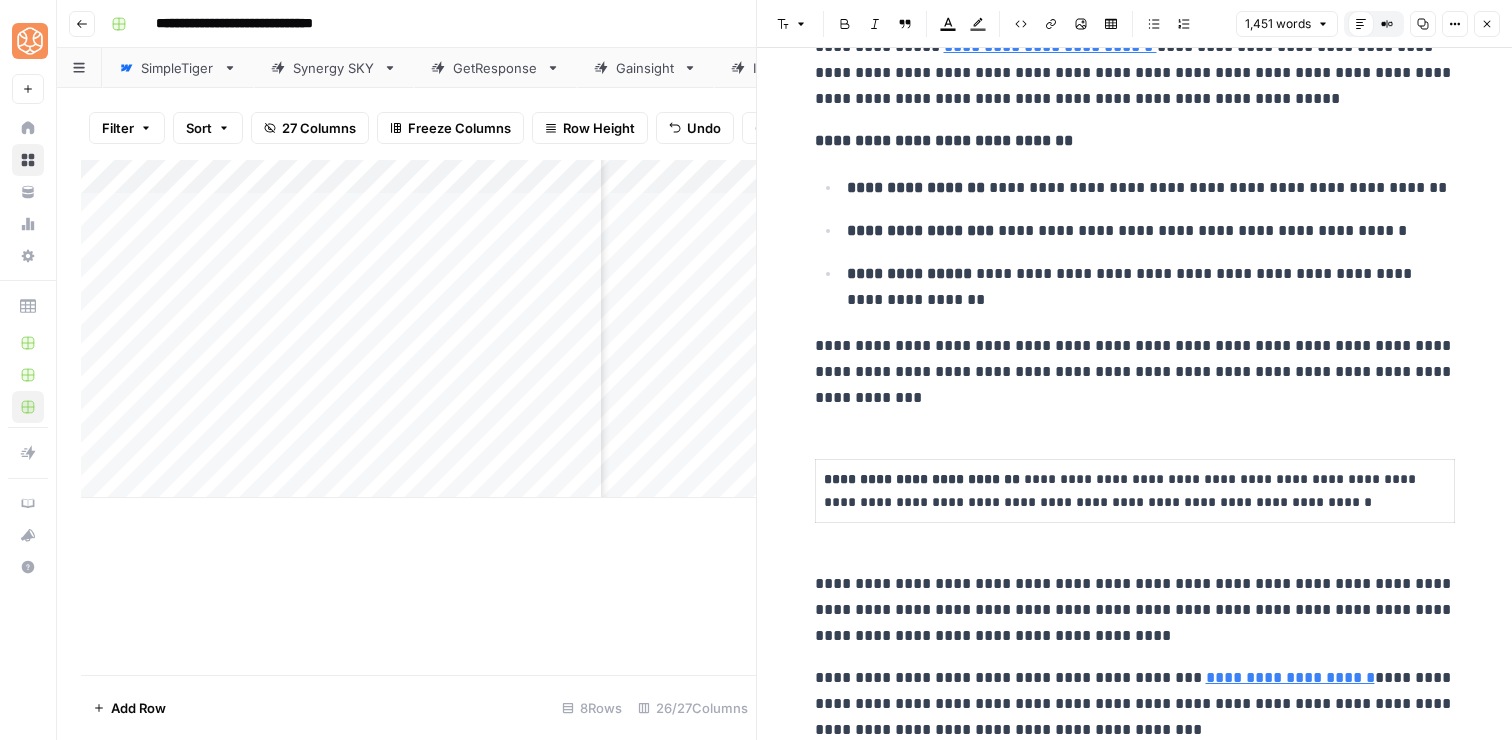 click on "**********" at bounding box center (1135, 610) 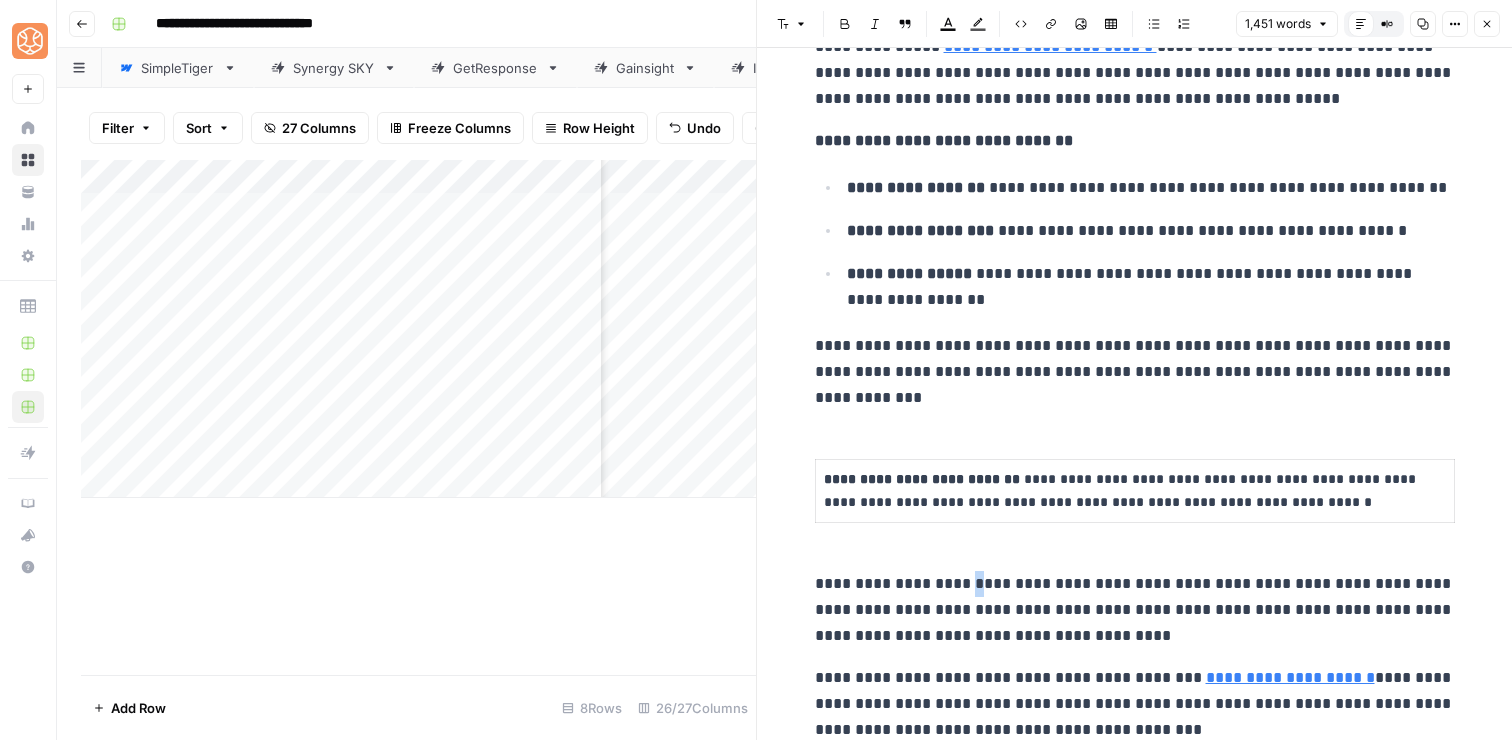 click on "**********" at bounding box center (1135, 610) 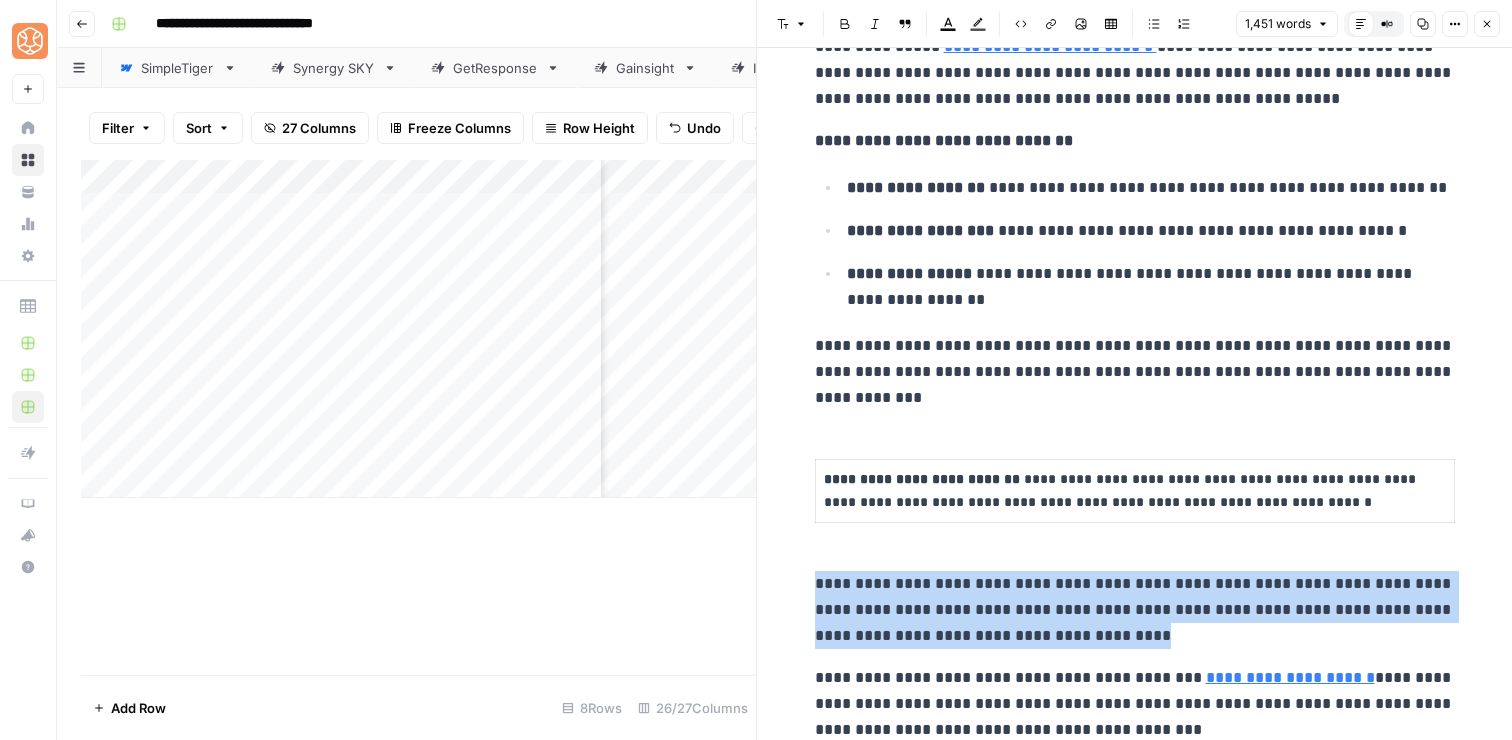 click on "**********" at bounding box center (1135, 610) 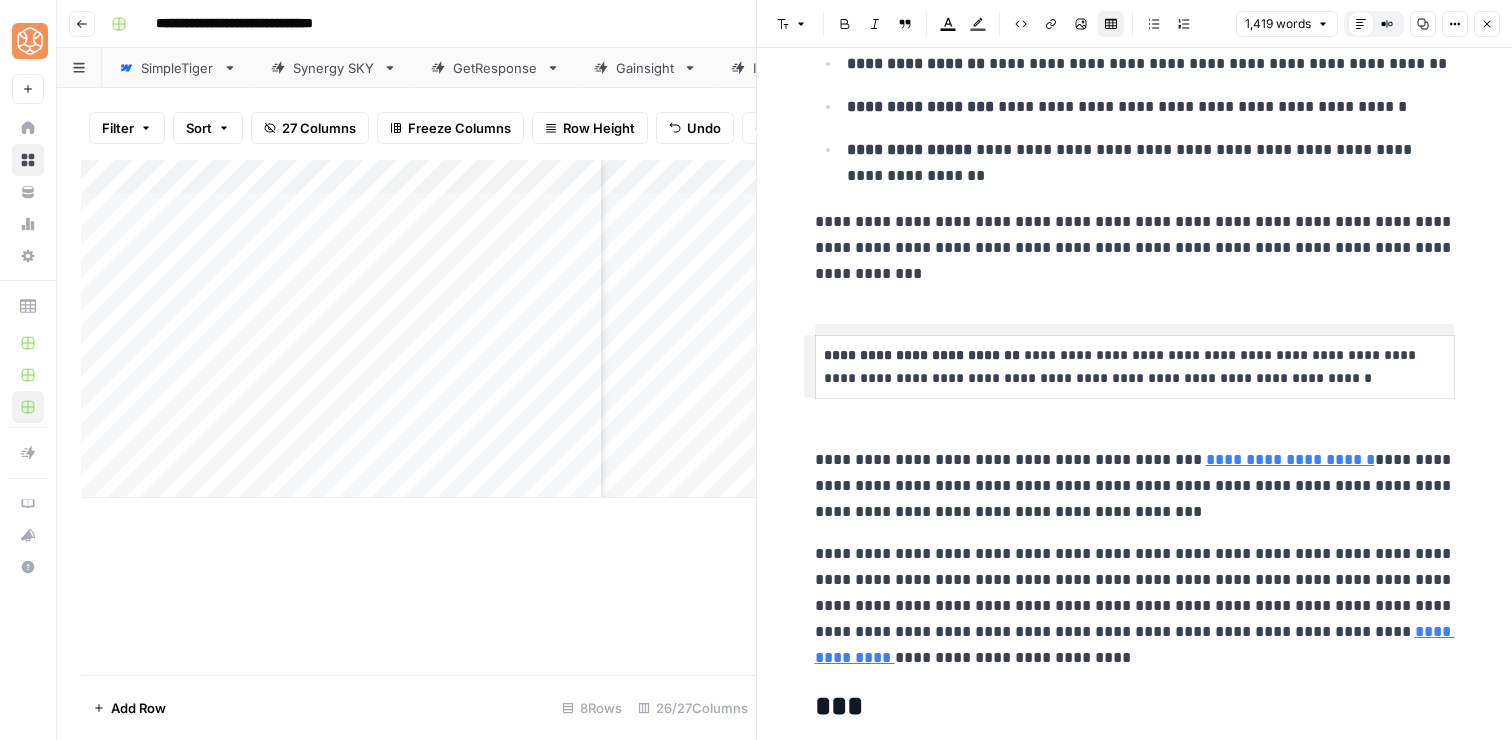 scroll, scrollTop: 4989, scrollLeft: 0, axis: vertical 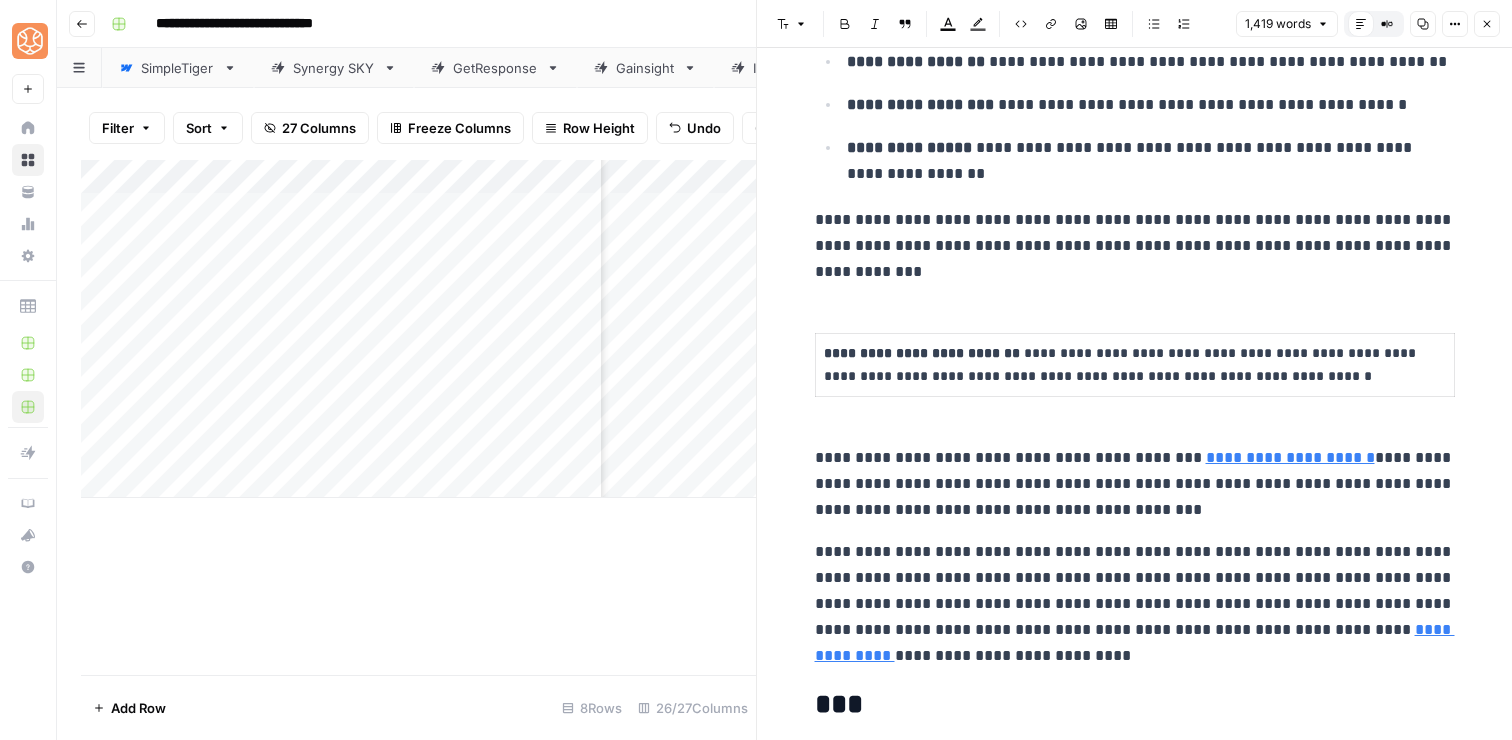 click on "**********" at bounding box center [1135, 604] 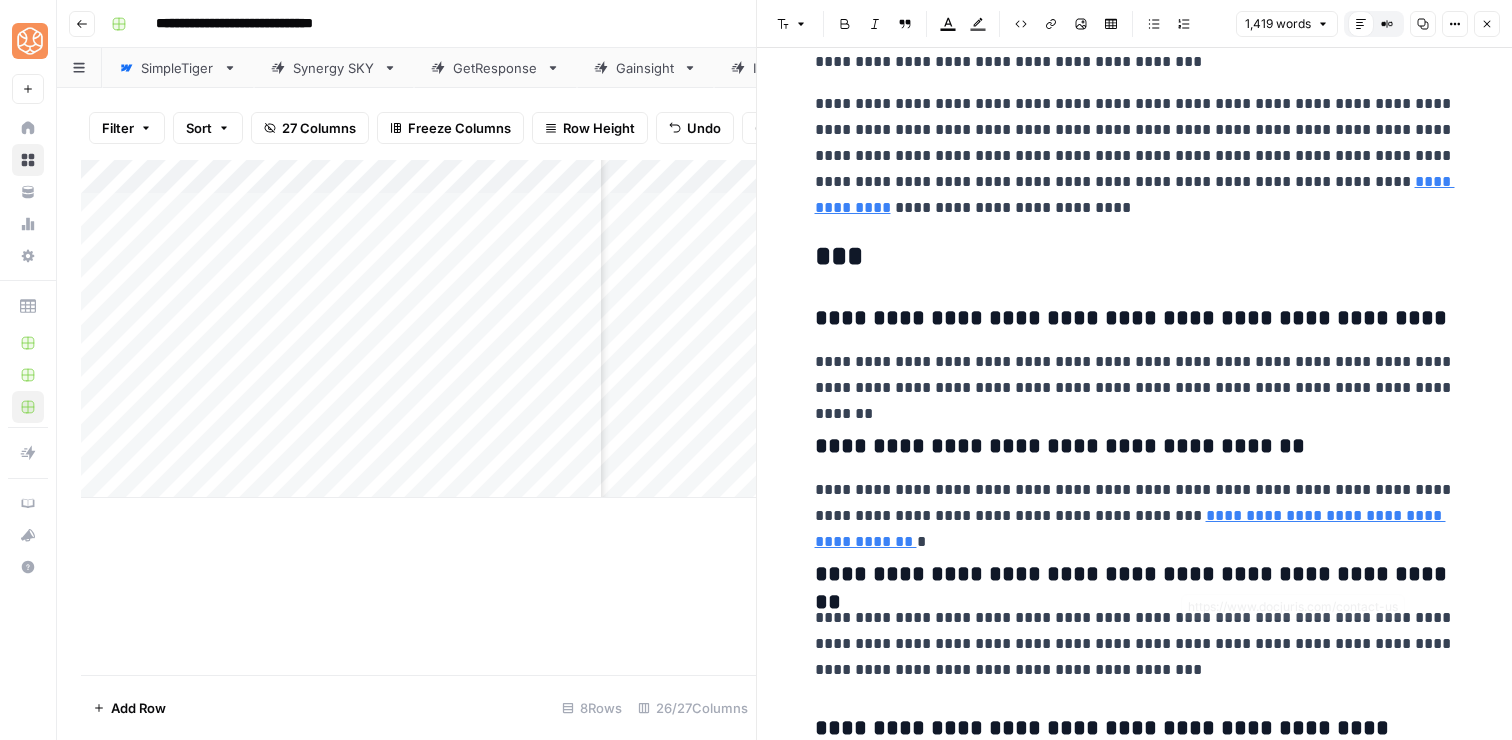 scroll, scrollTop: 5516, scrollLeft: 0, axis: vertical 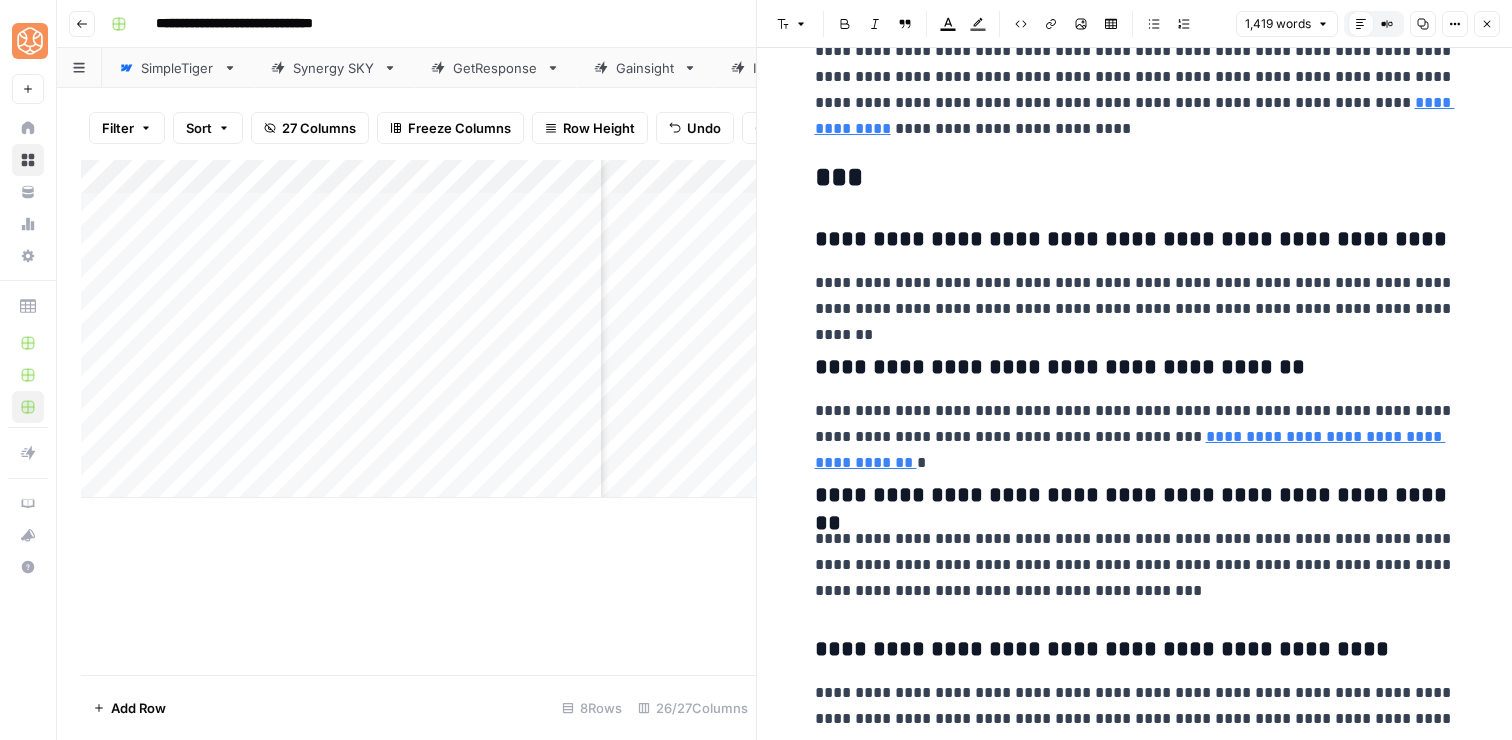 click on "***" at bounding box center (1135, 178) 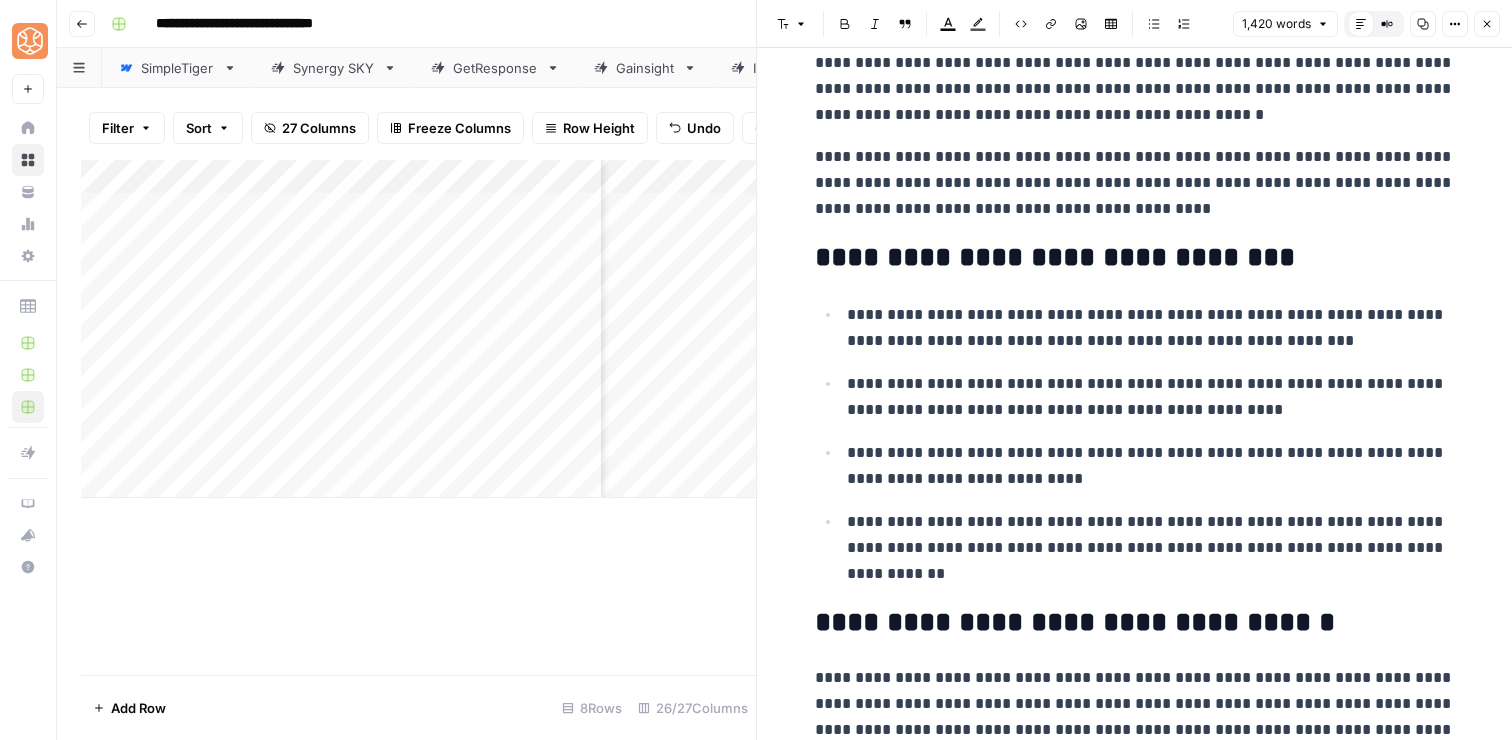 scroll, scrollTop: 0, scrollLeft: 0, axis: both 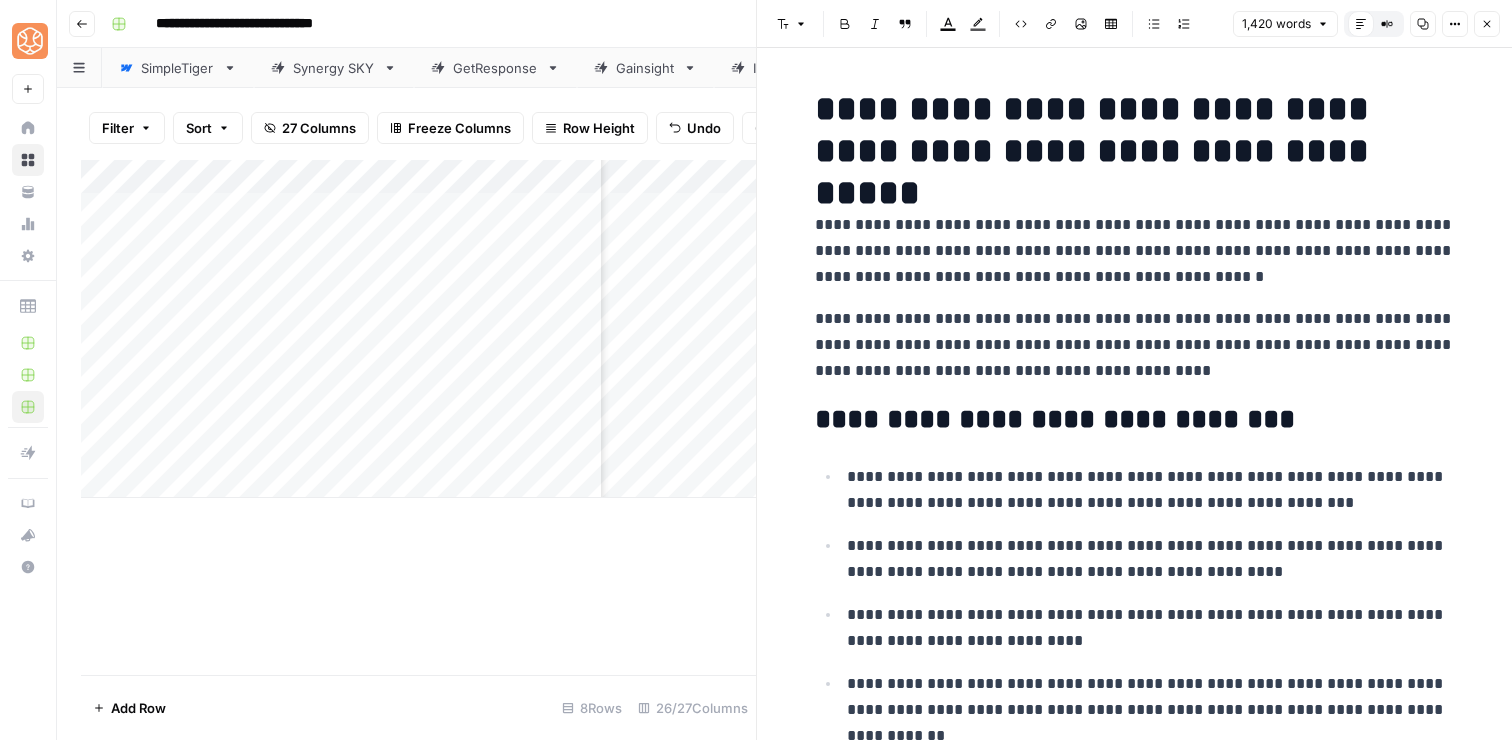 click on "**********" at bounding box center [1135, 345] 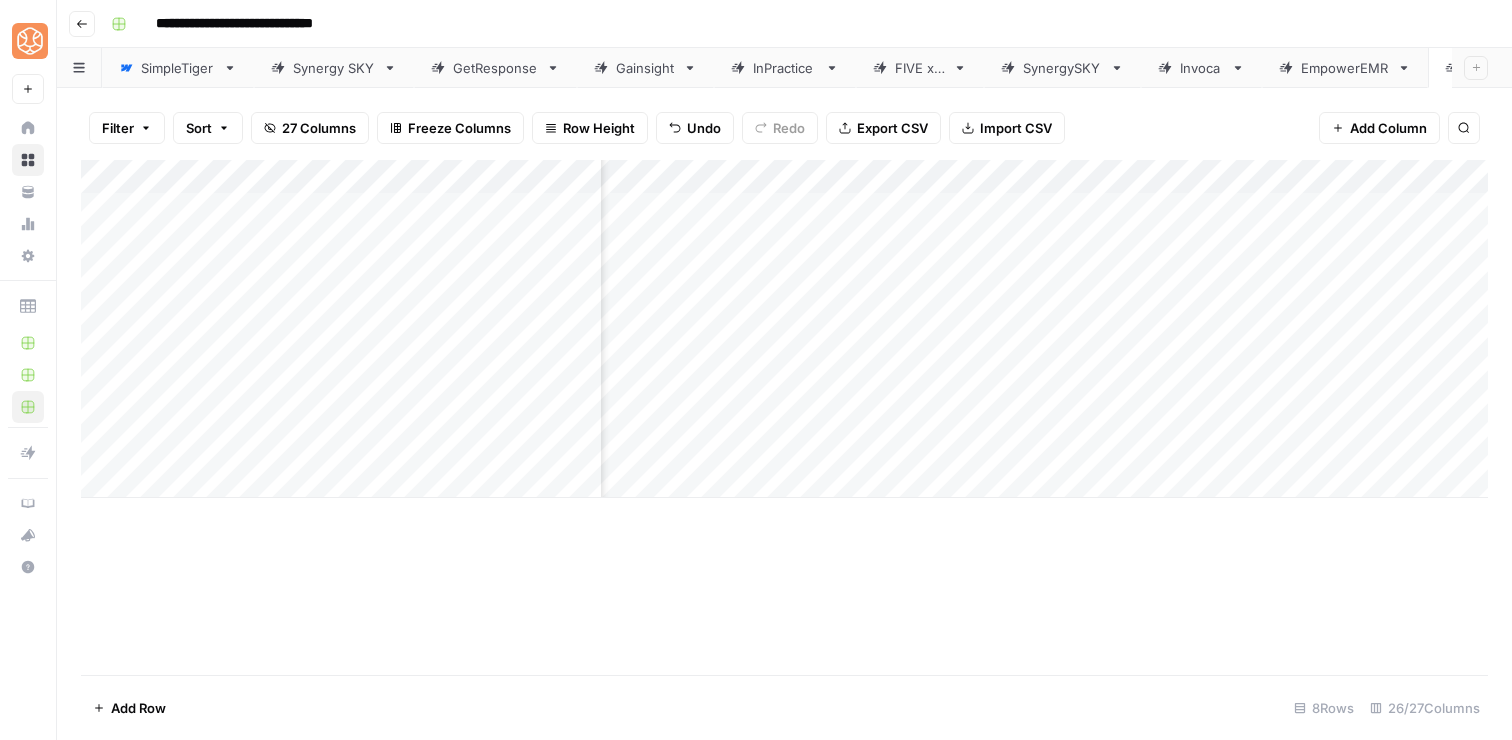 scroll, scrollTop: 0, scrollLeft: 2035, axis: horizontal 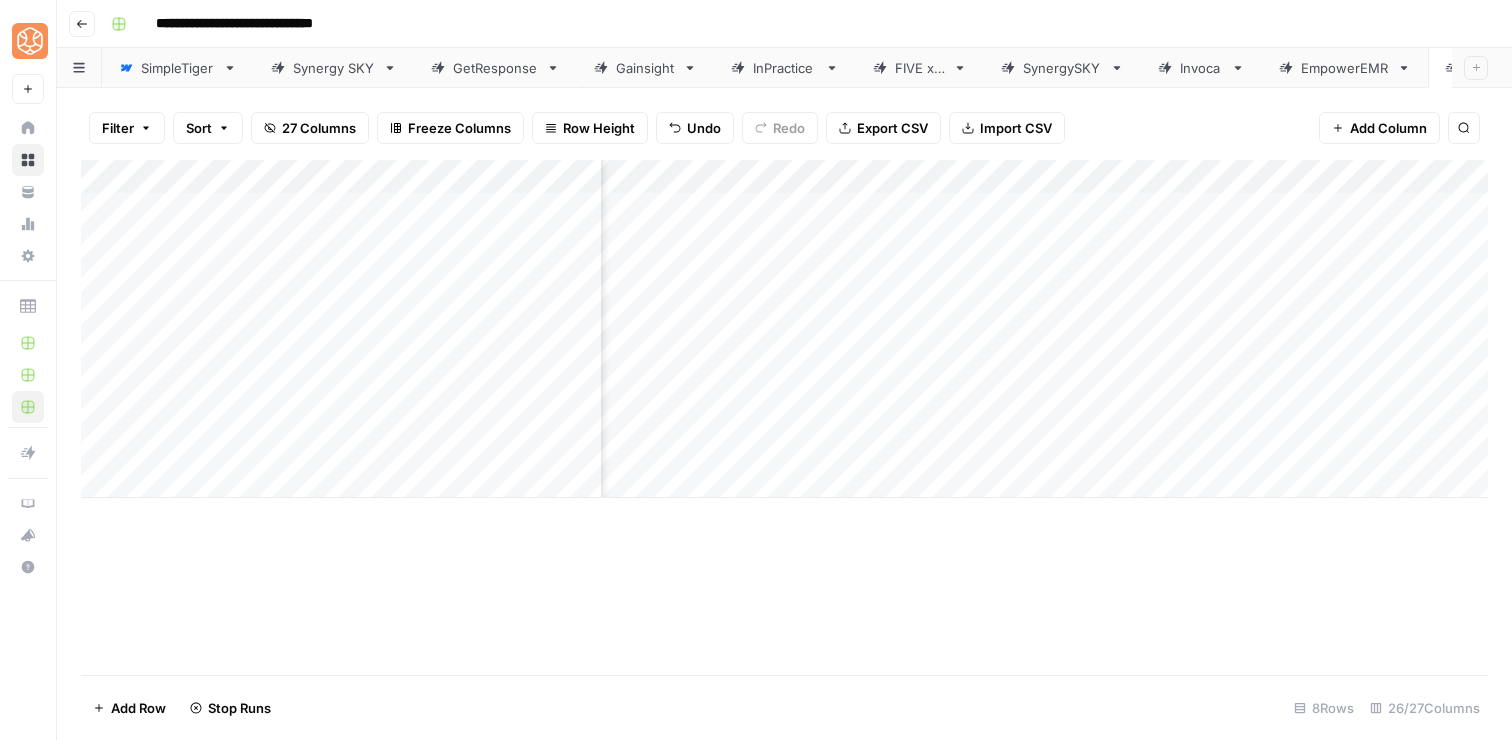 click on "Add Column" at bounding box center (784, 329) 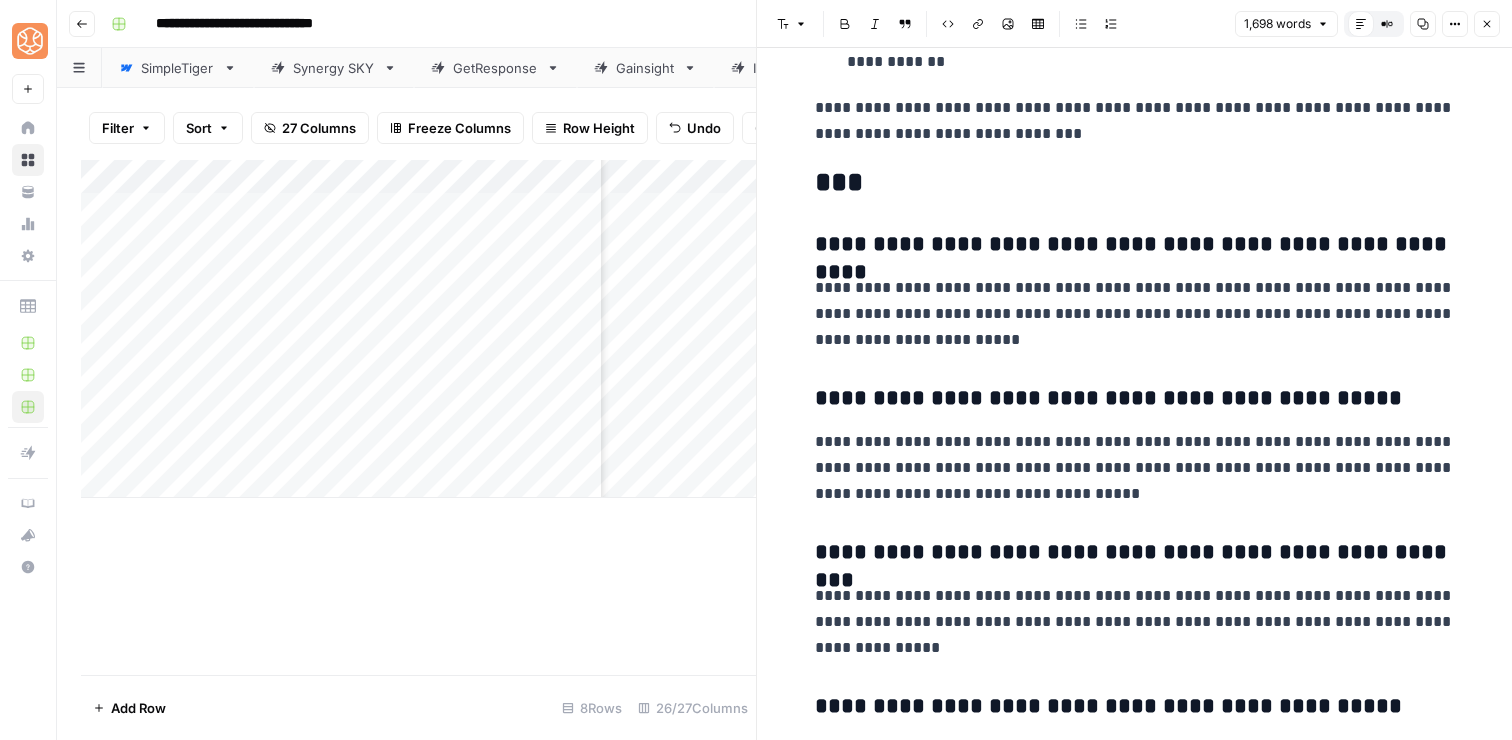 scroll, scrollTop: 7549, scrollLeft: 0, axis: vertical 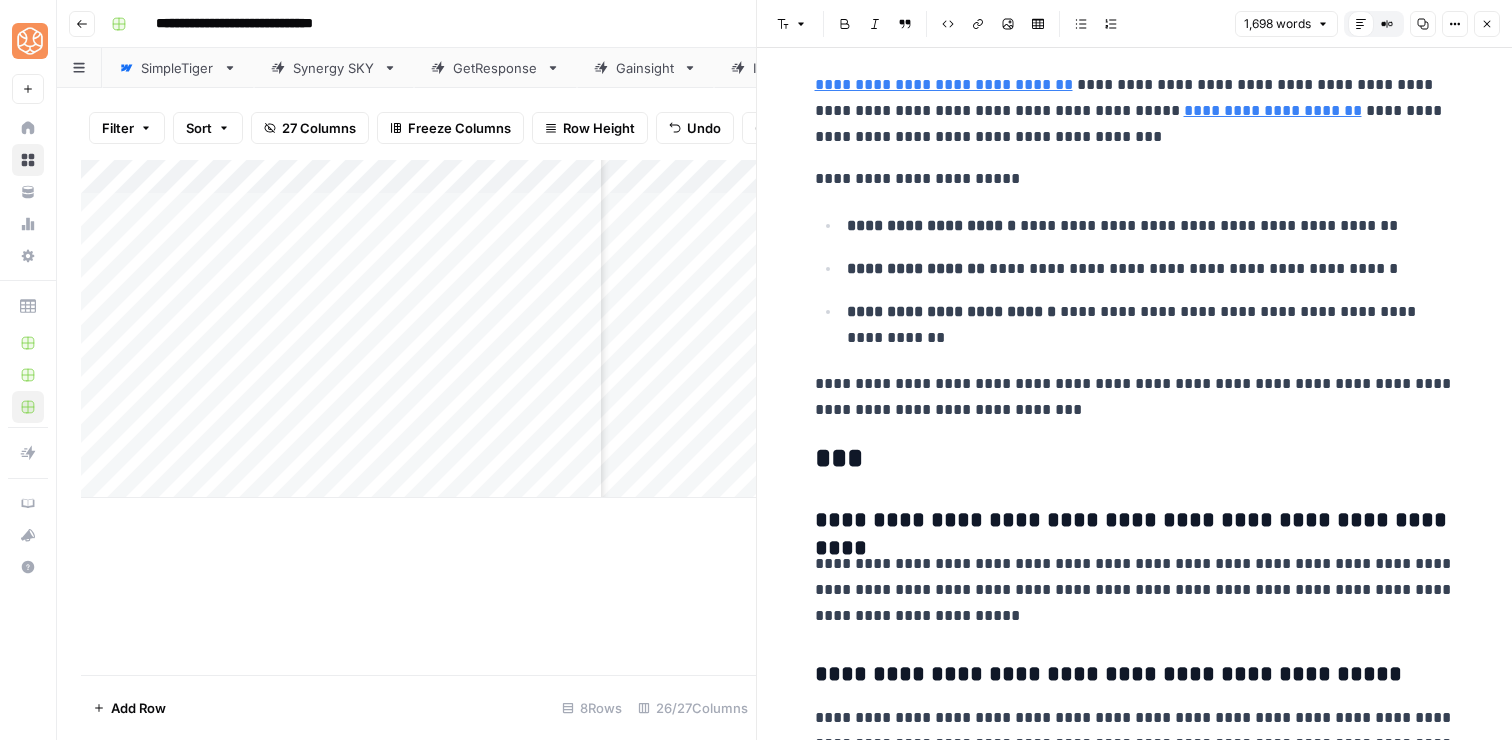 click on "***" at bounding box center (1135, 459) 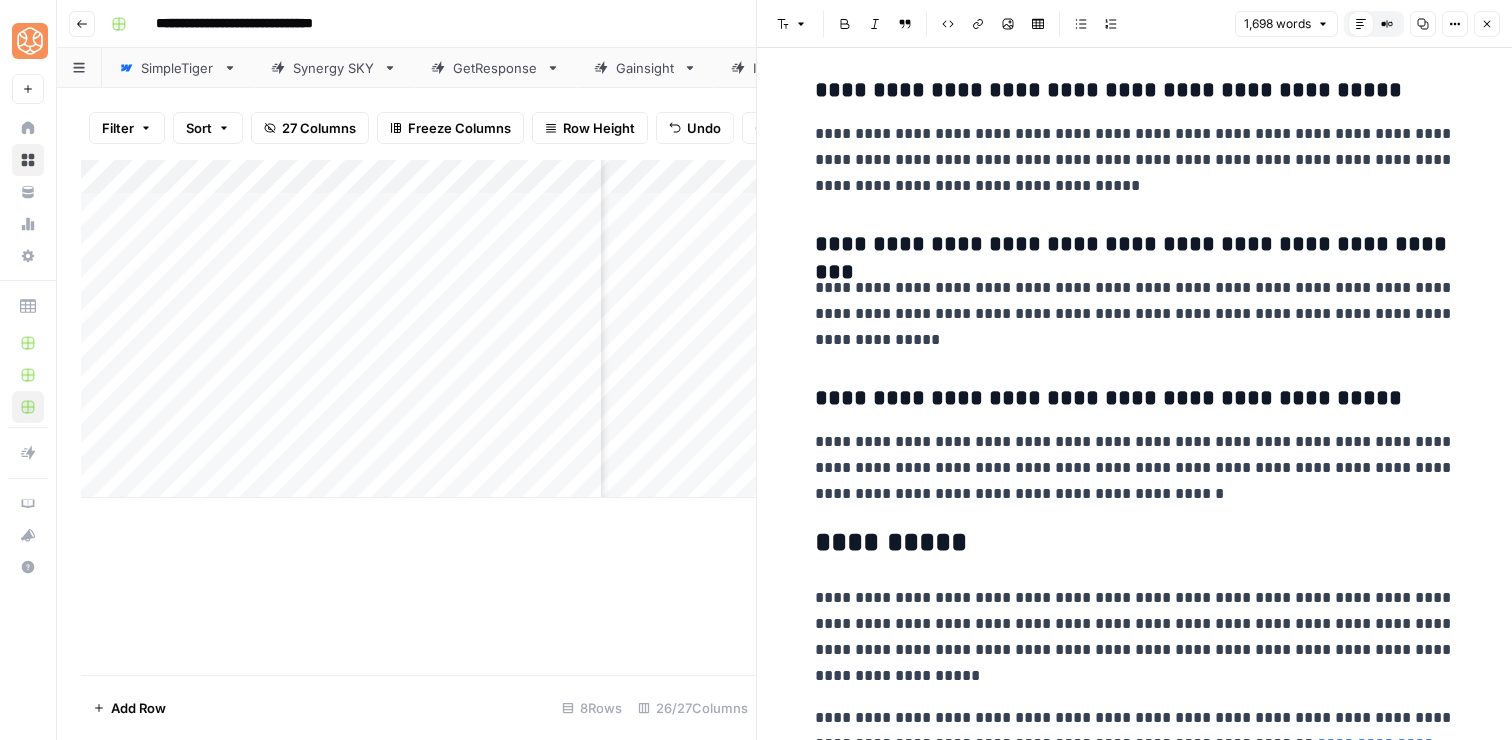 scroll, scrollTop: 8330, scrollLeft: 0, axis: vertical 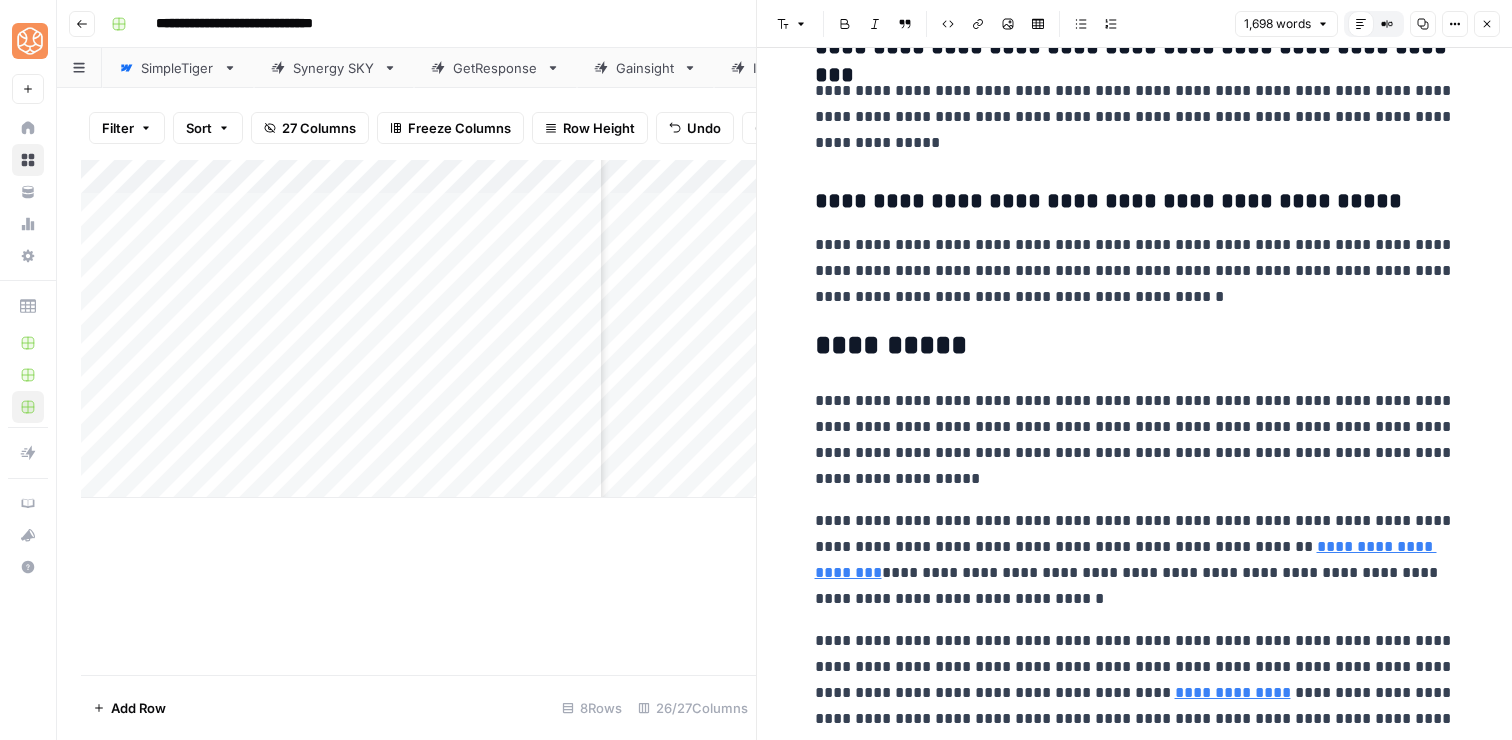 click 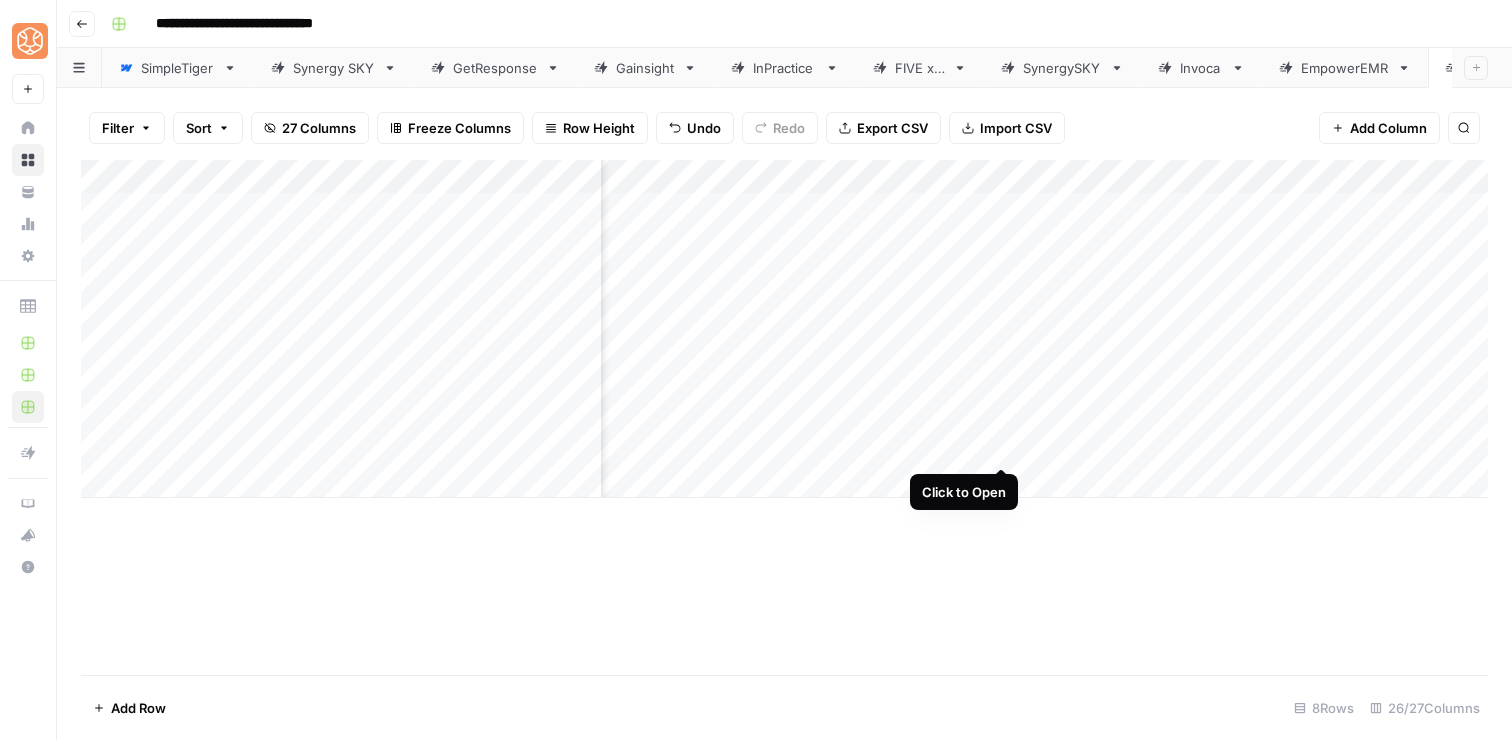 click on "Add Column" at bounding box center (784, 329) 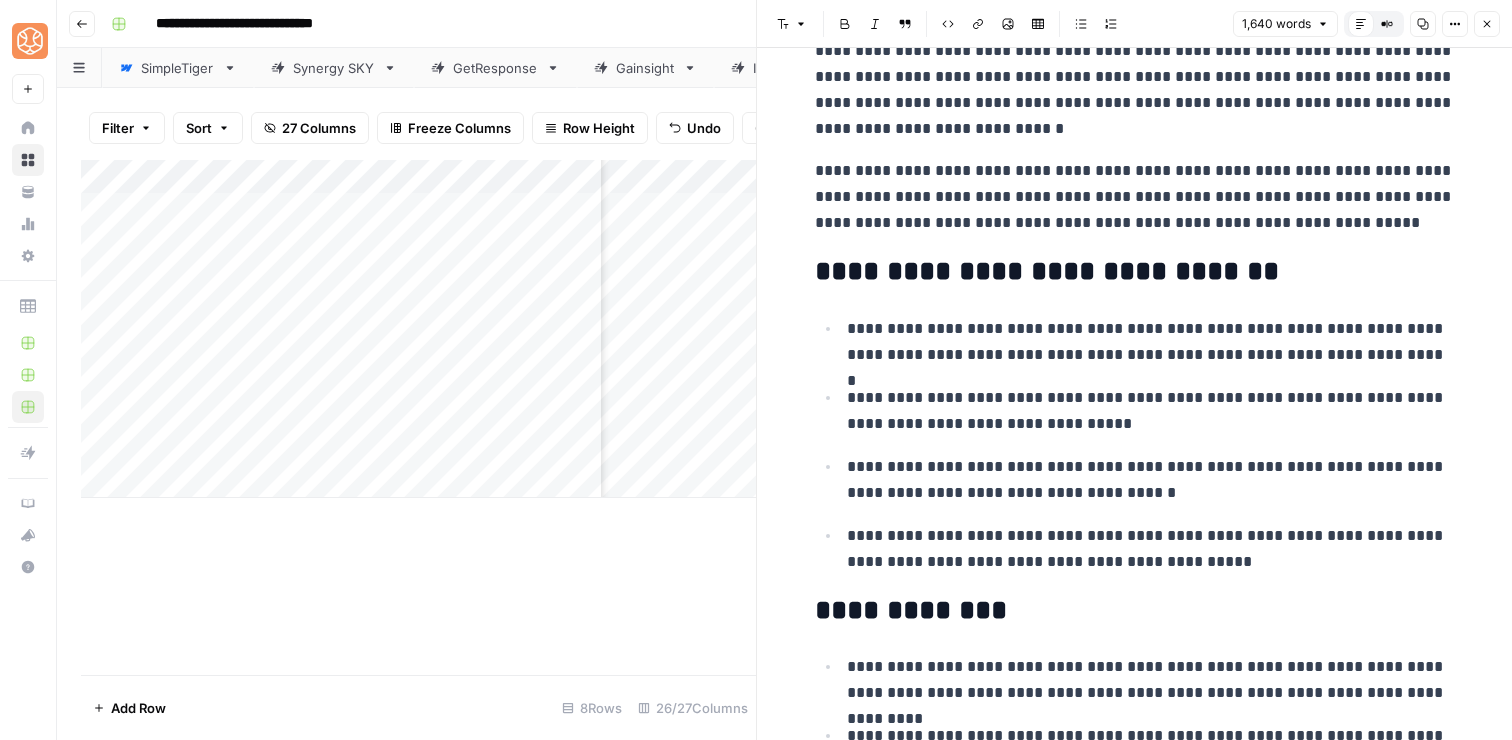 scroll, scrollTop: 201, scrollLeft: 0, axis: vertical 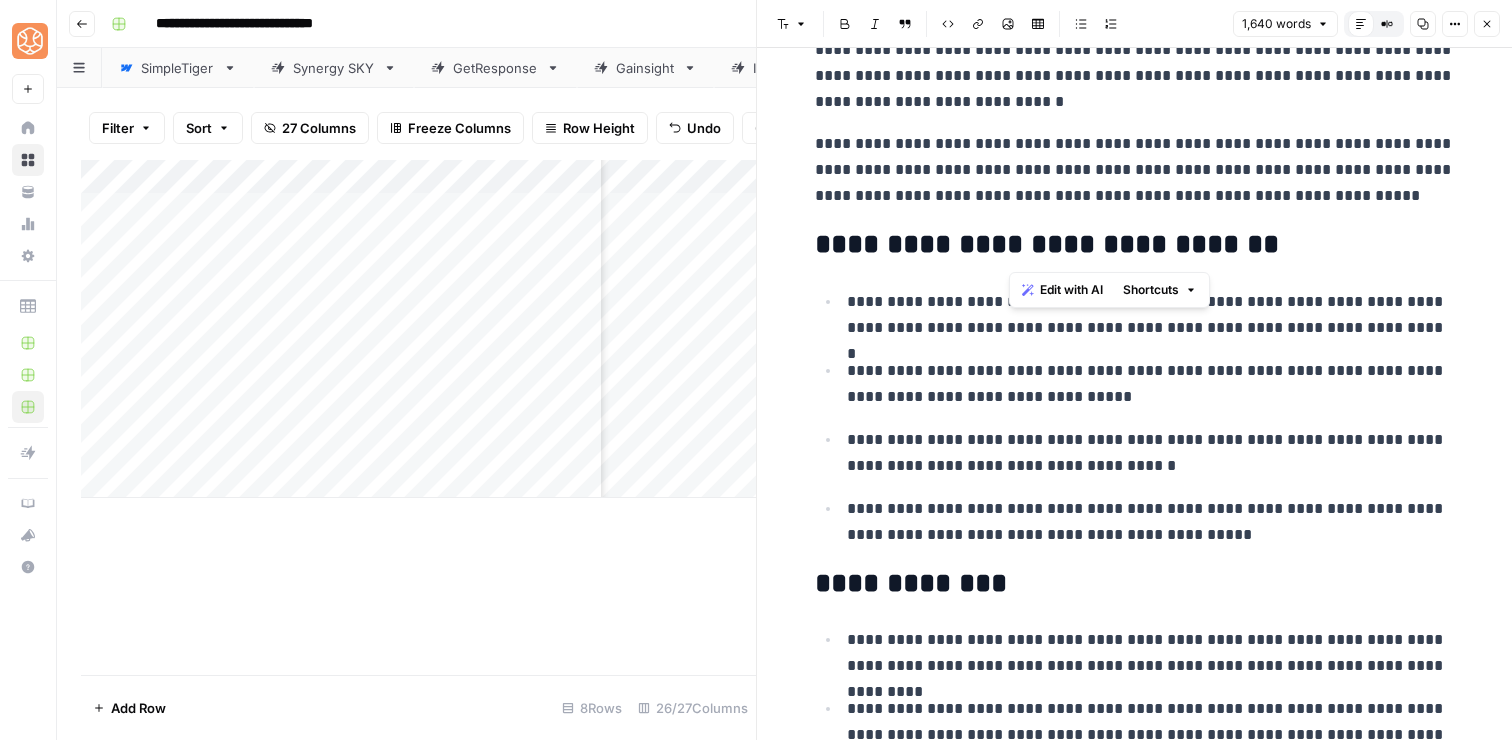 drag, startPoint x: 1258, startPoint y: 247, endPoint x: 1015, endPoint y: 243, distance: 243.03291 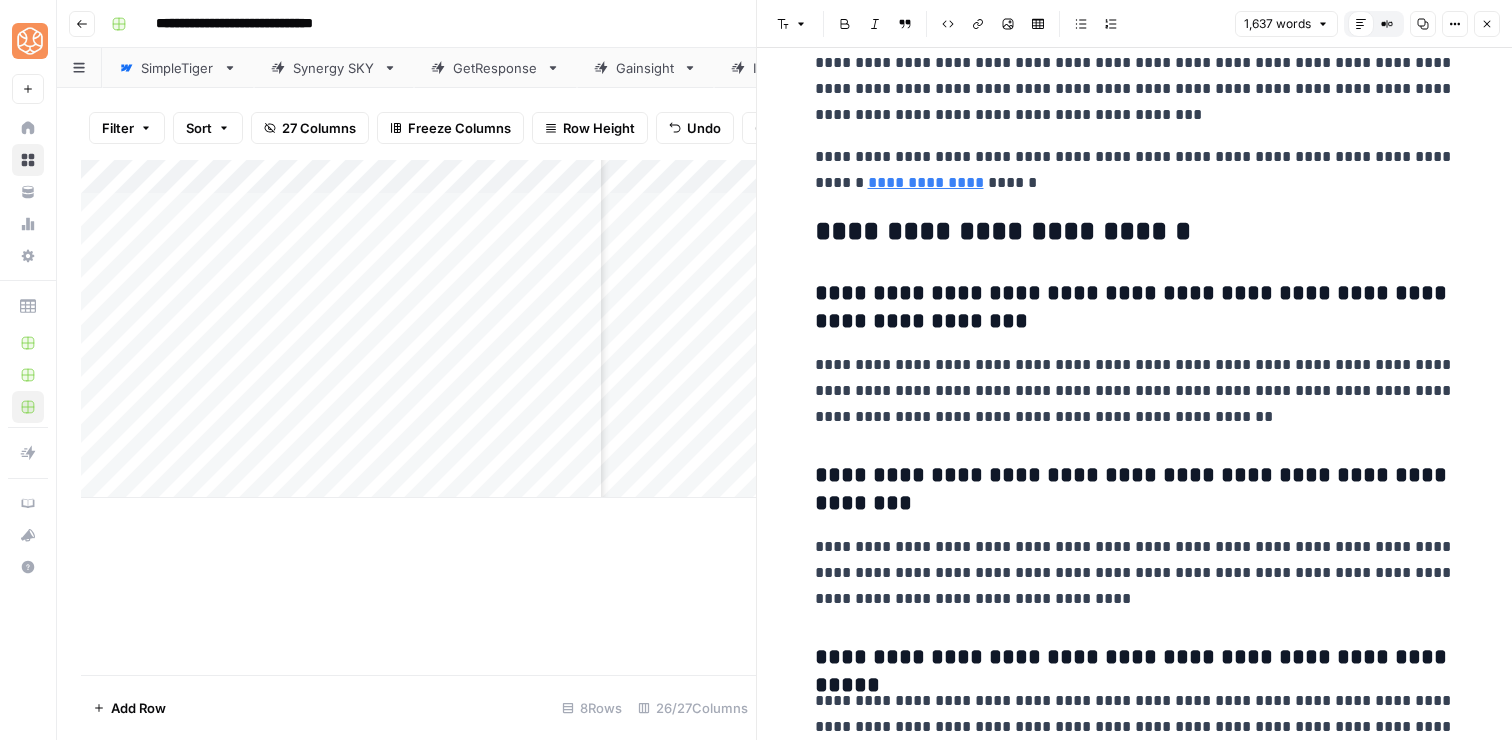 scroll, scrollTop: 8283, scrollLeft: 0, axis: vertical 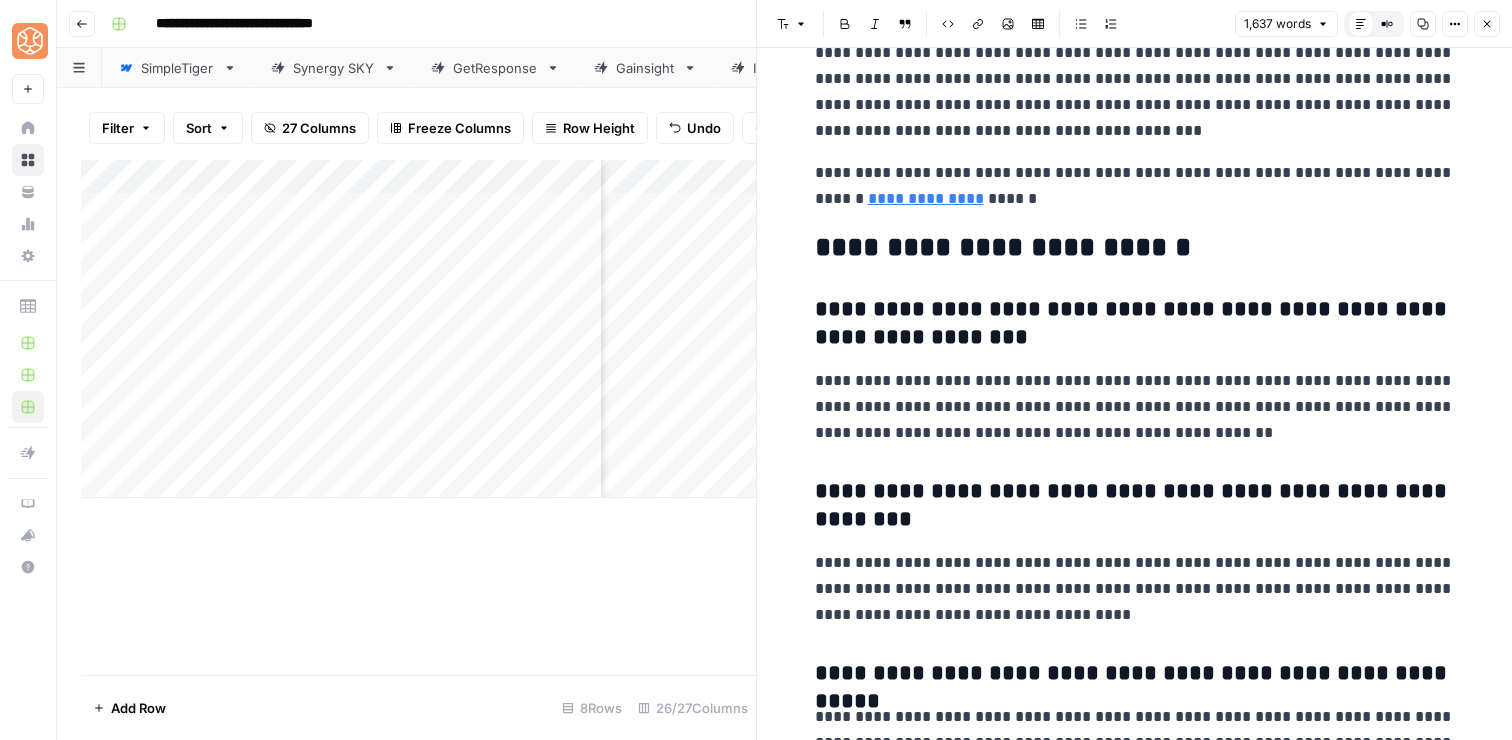 click on "**********" at bounding box center [1135, 248] 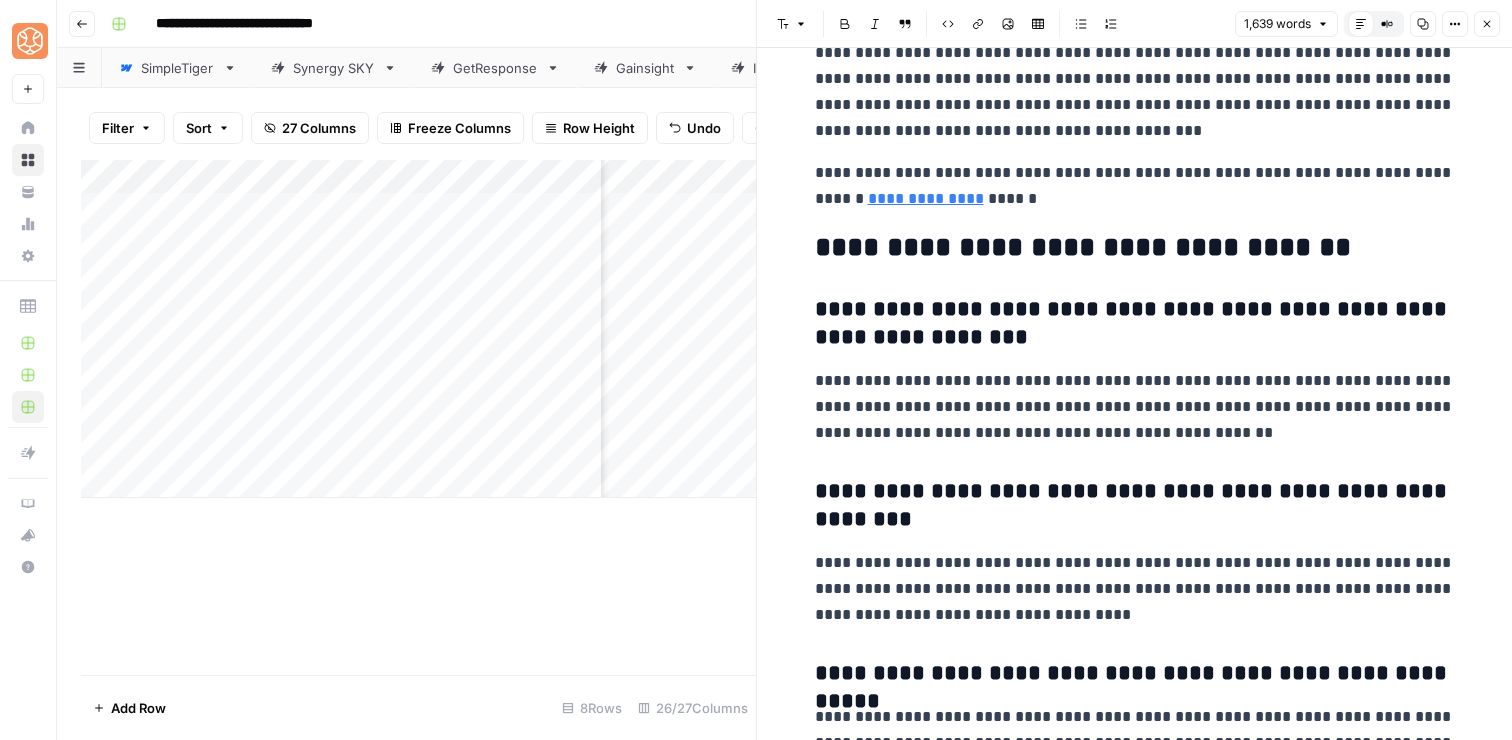 click on "Close" at bounding box center (1487, 24) 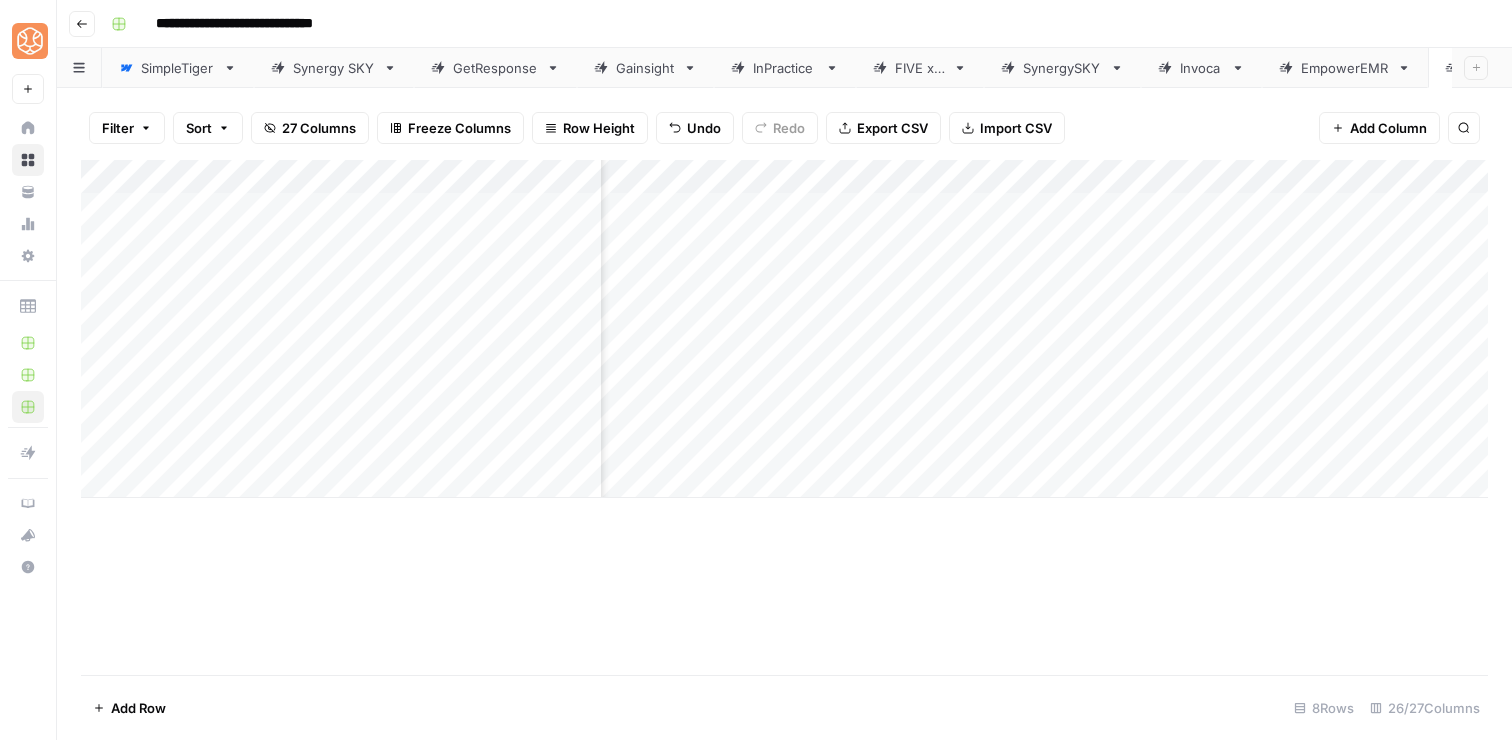 scroll, scrollTop: 0, scrollLeft: 2263, axis: horizontal 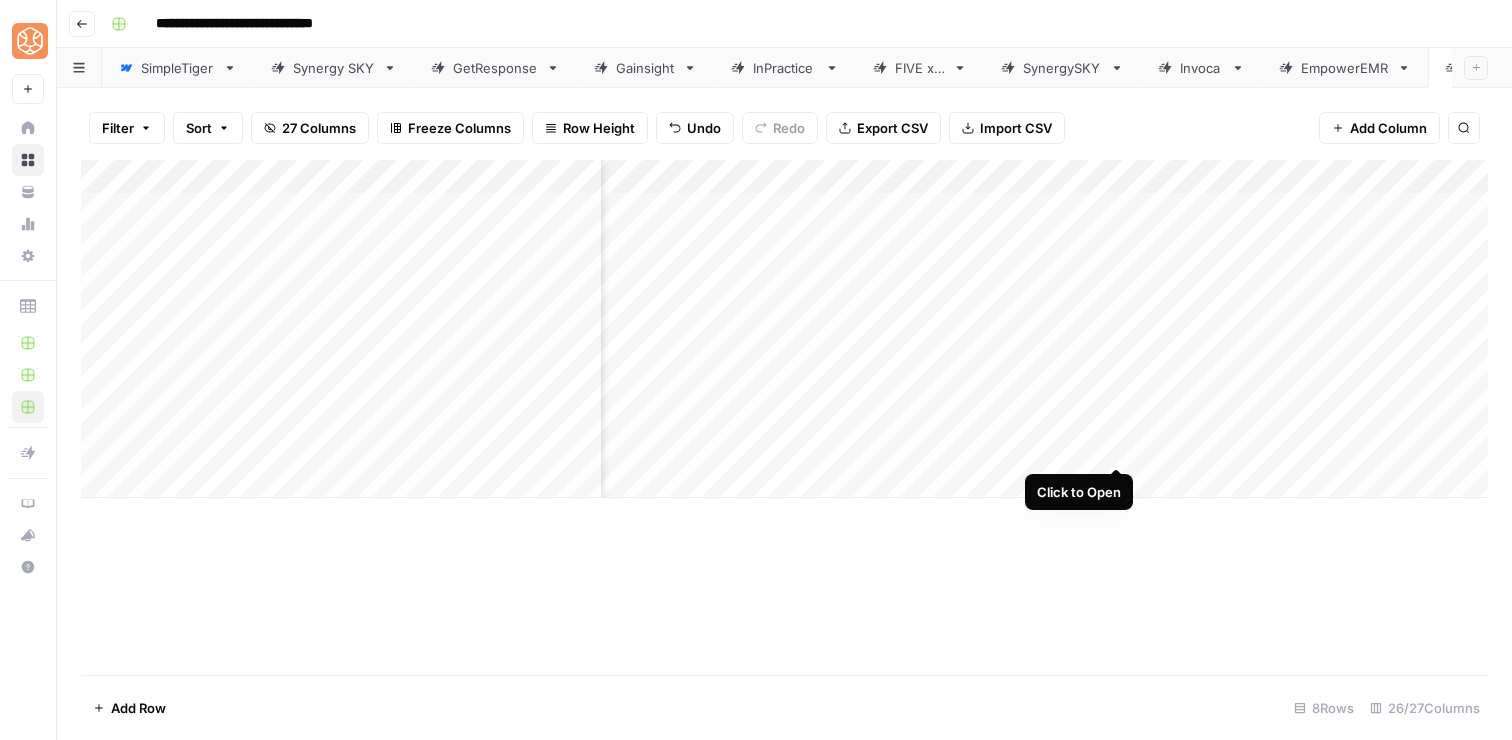 click on "Add Column" at bounding box center (784, 329) 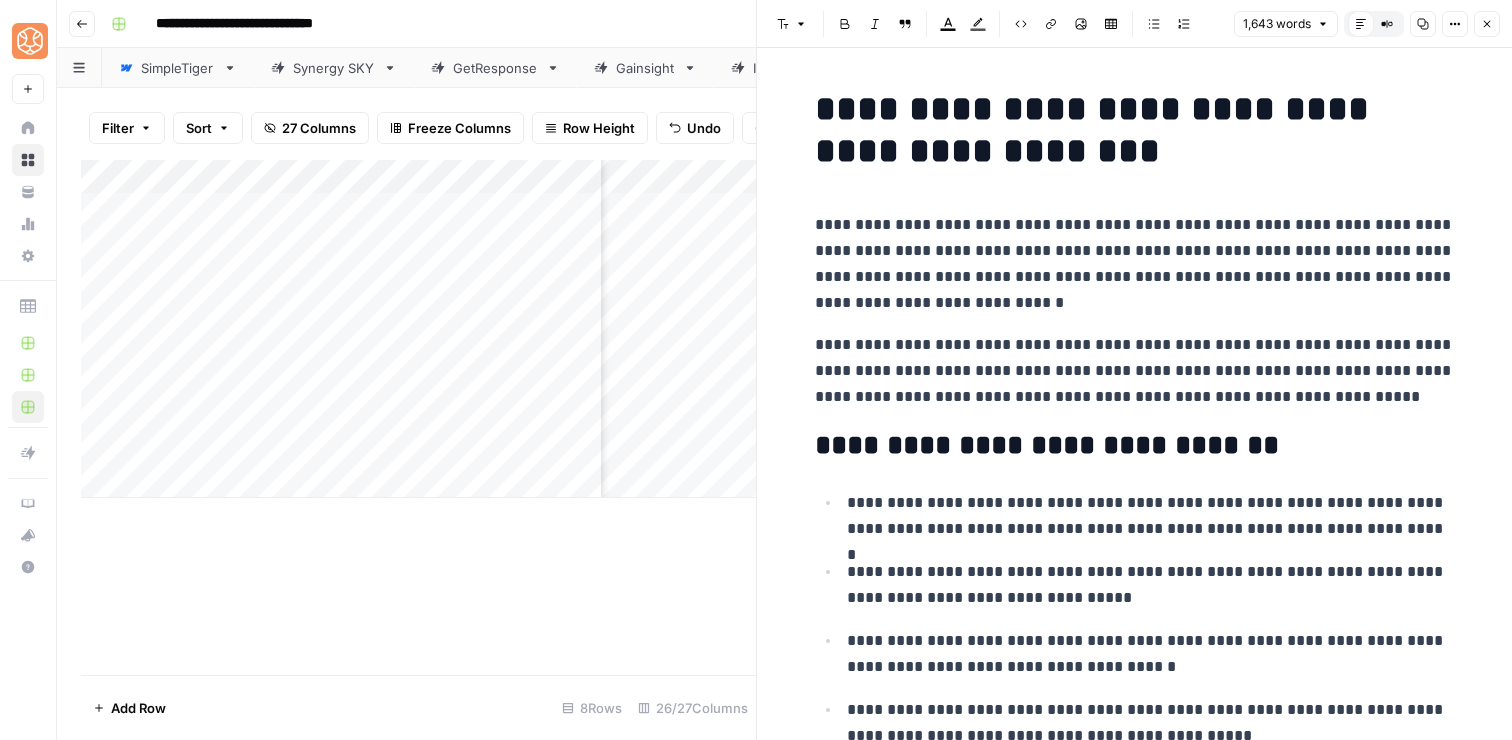 click 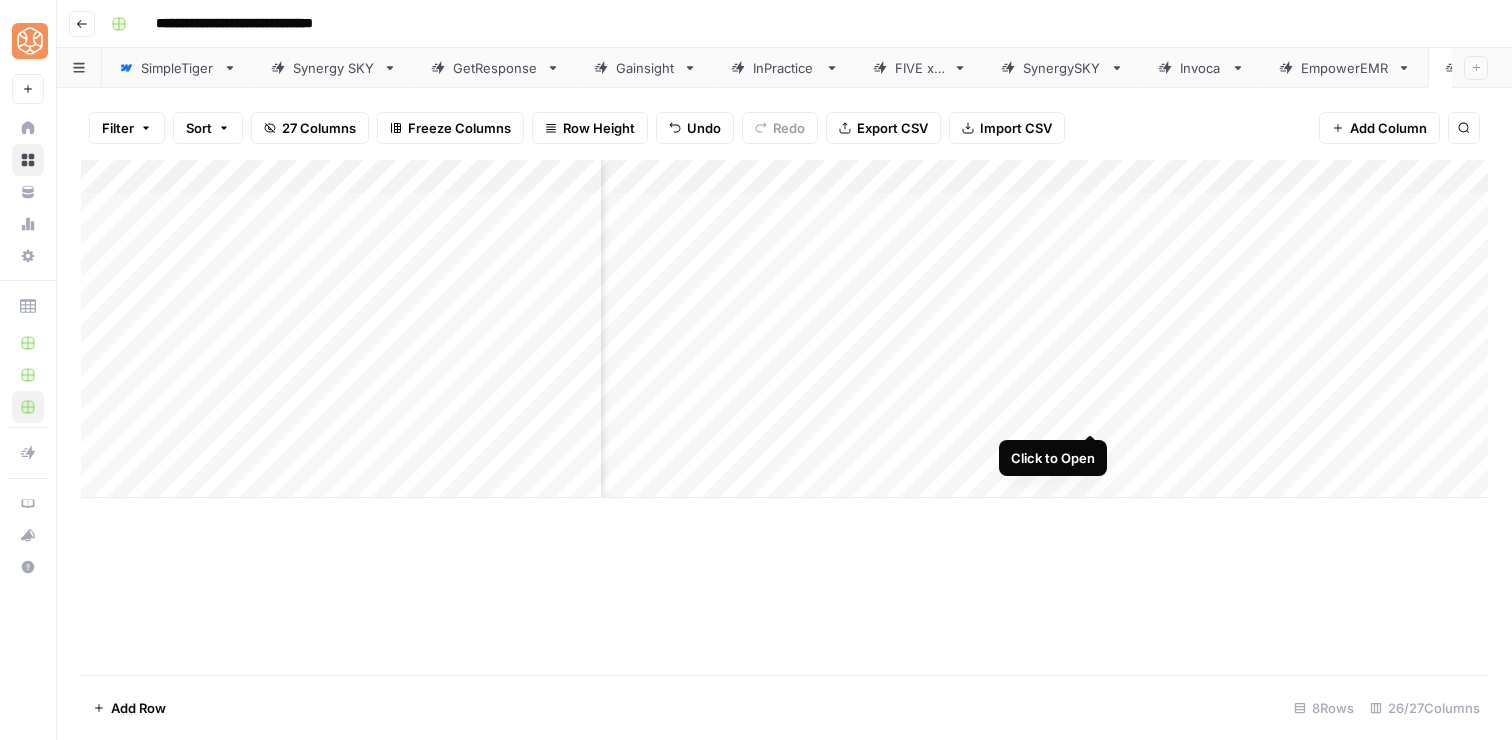 click on "Add Column" at bounding box center [784, 329] 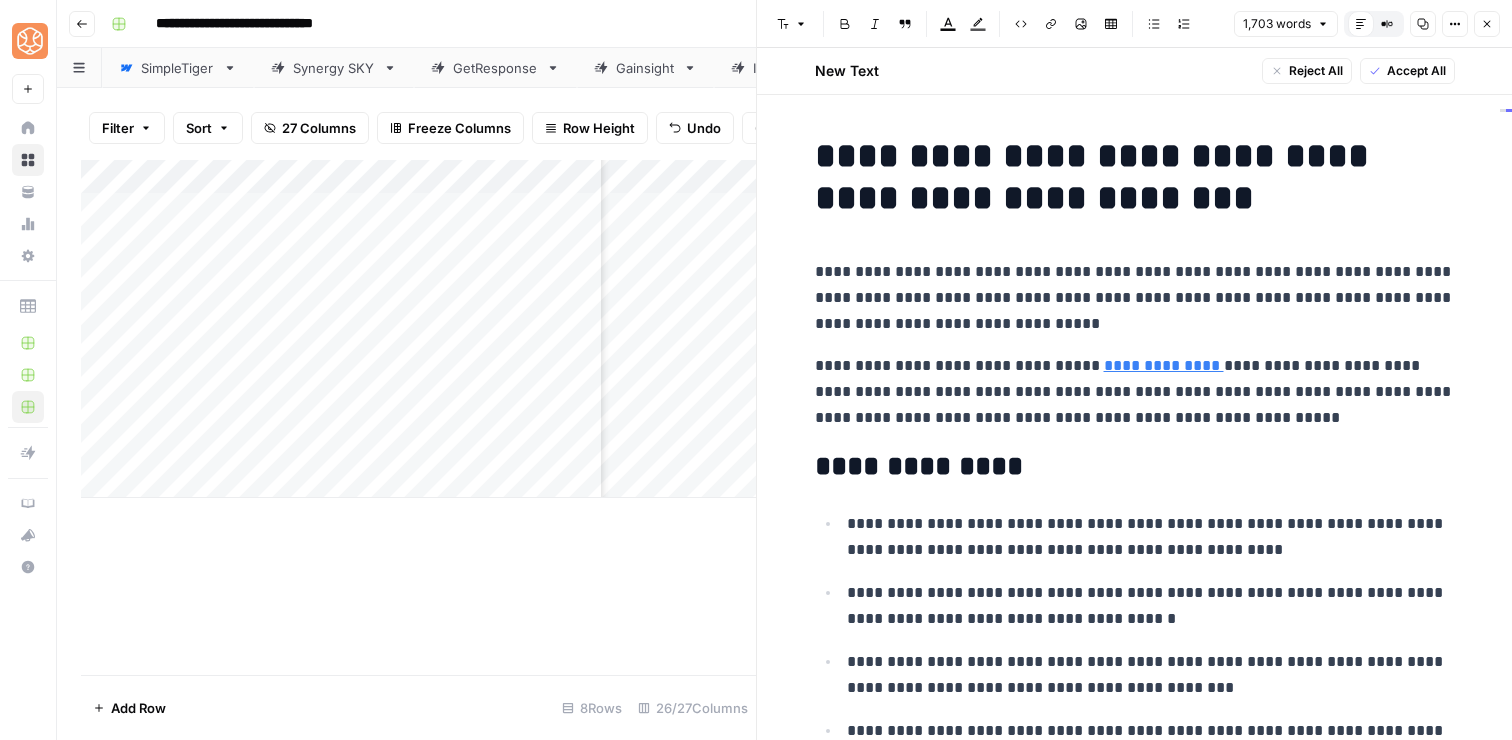 click on "Close" at bounding box center (1487, 24) 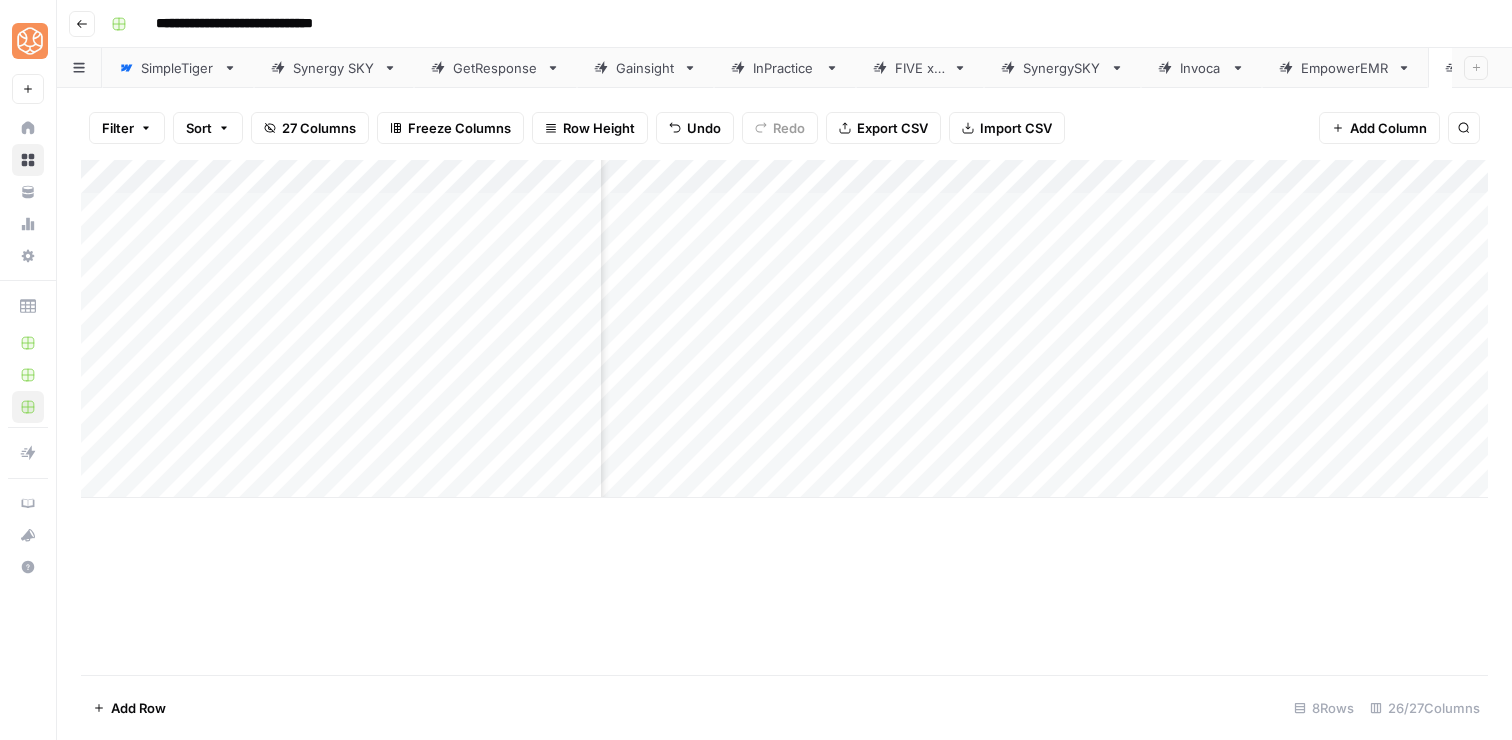 click on "Add Column" at bounding box center [784, 329] 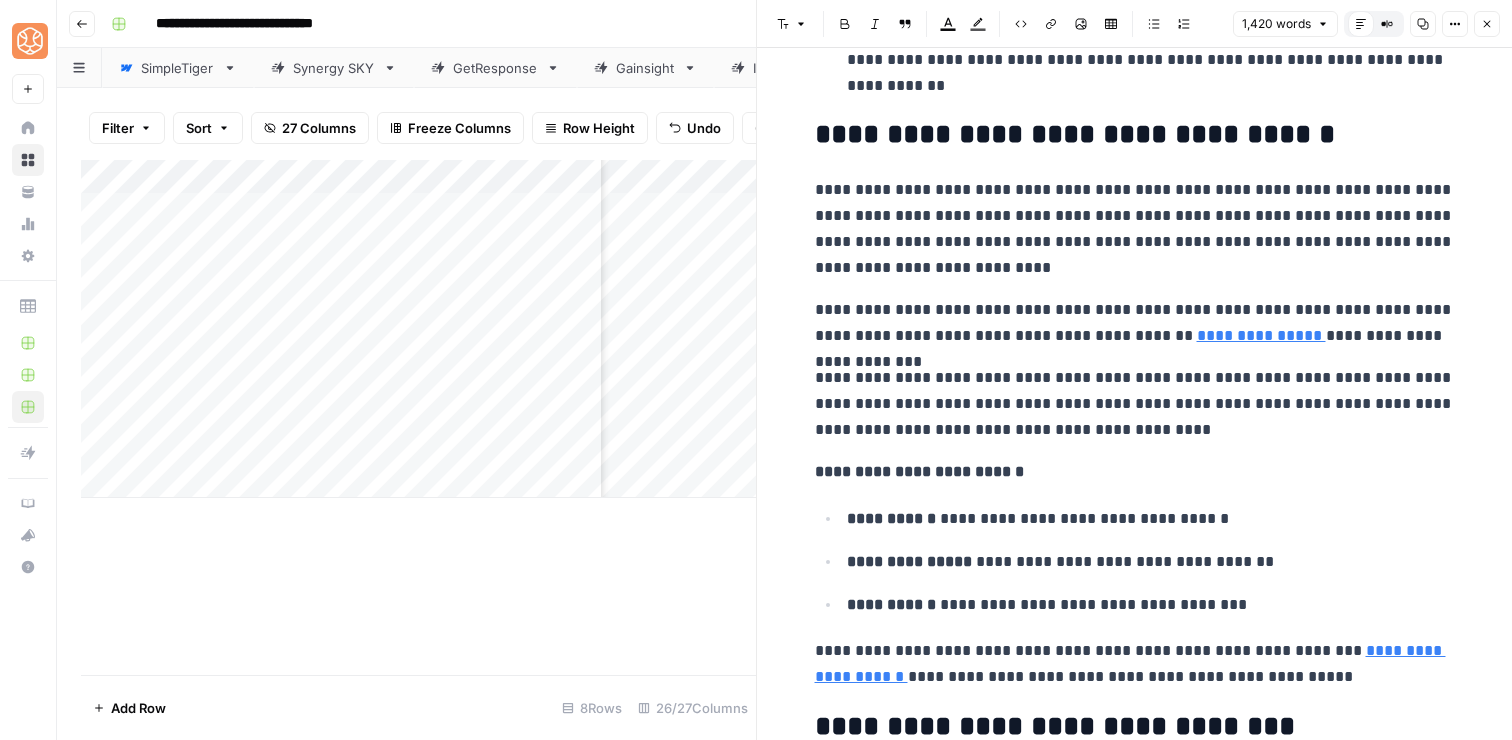 scroll, scrollTop: 652, scrollLeft: 0, axis: vertical 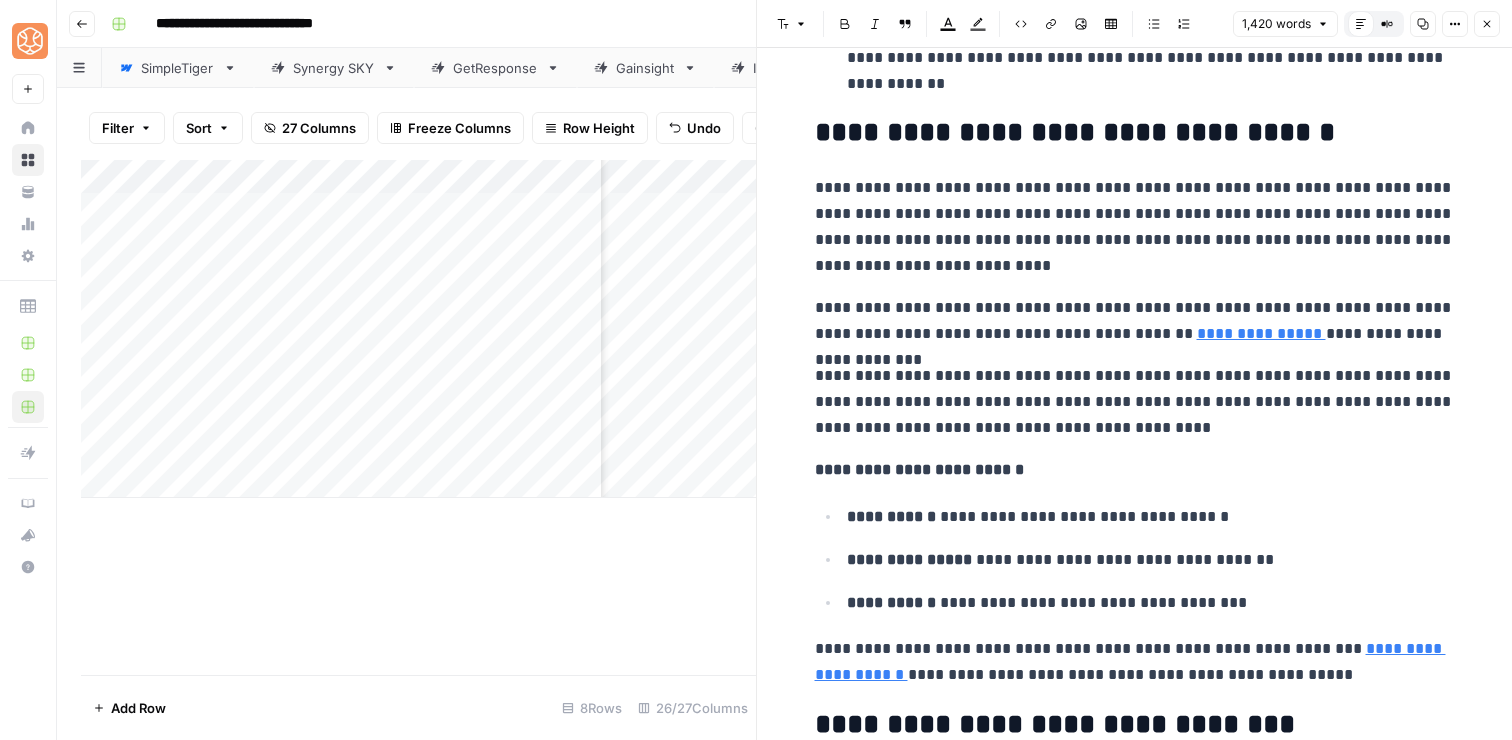 click on "**********" at bounding box center (1135, 2516) 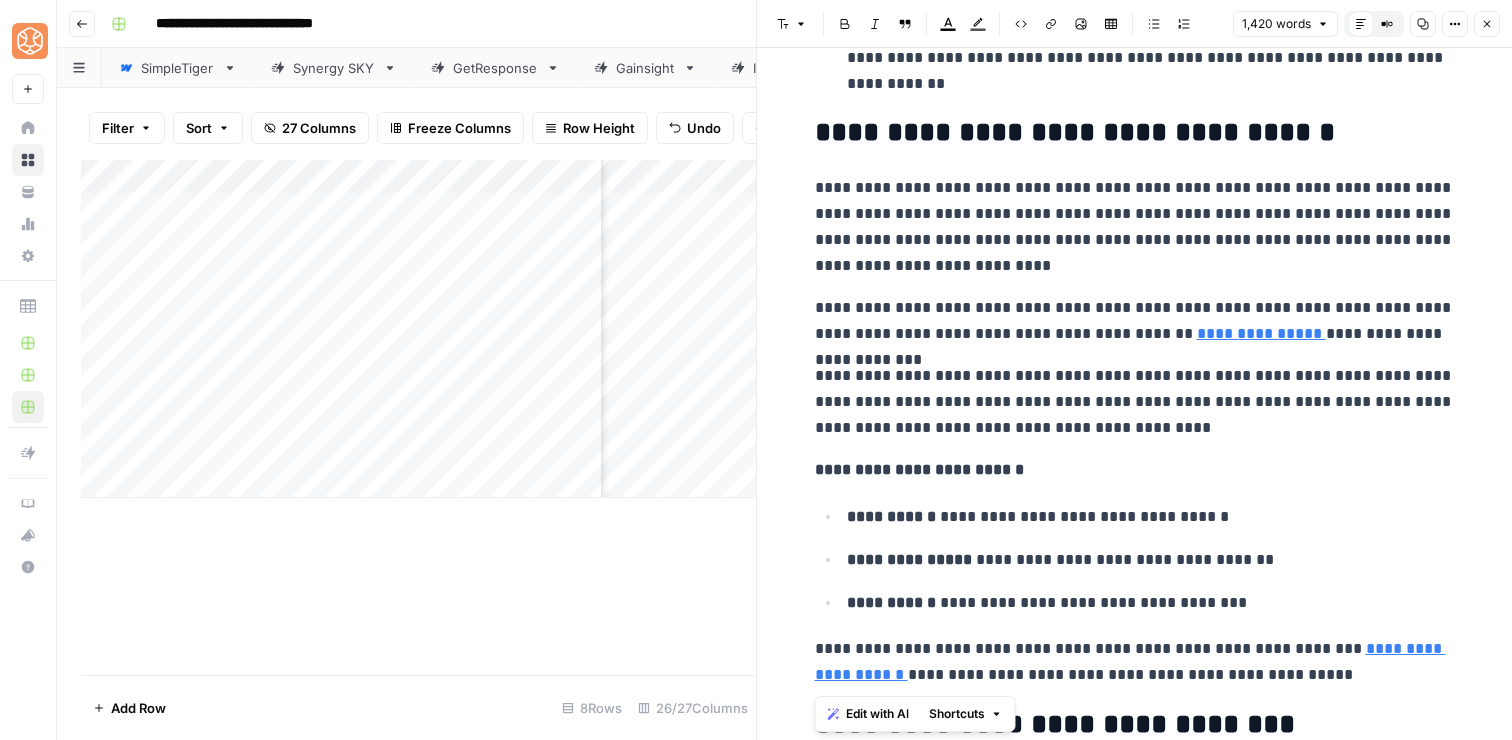 copy on "**********" 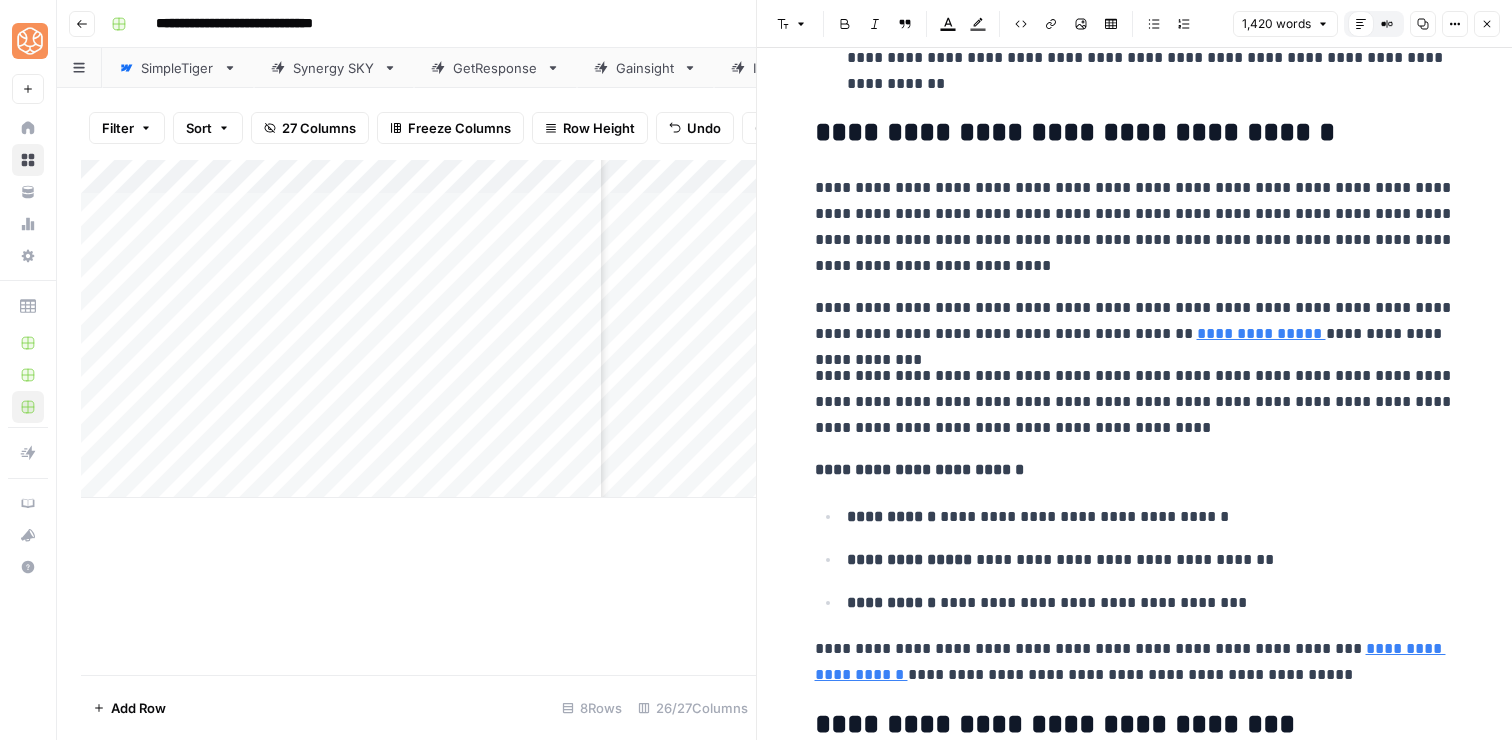 click on "**********" at bounding box center [1134, 2500] 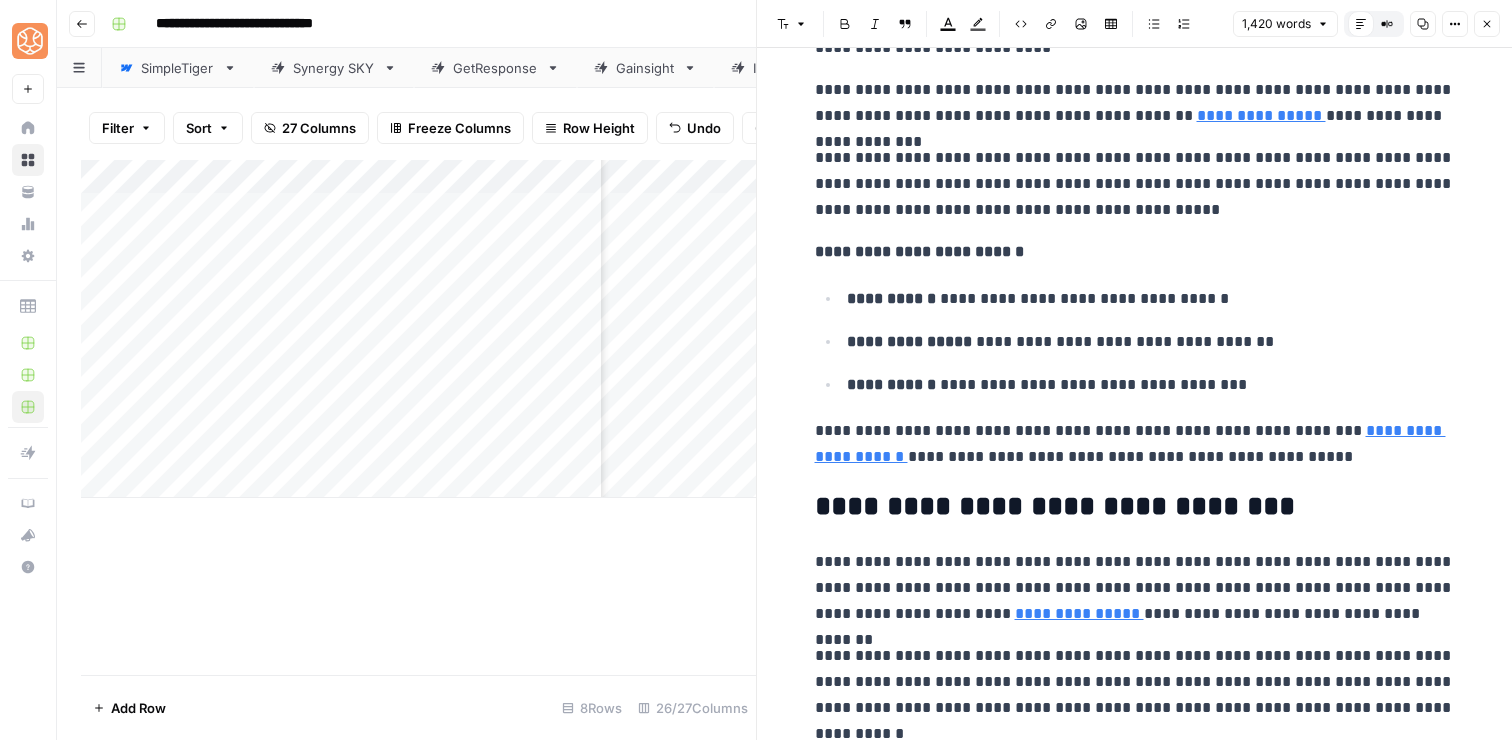 scroll, scrollTop: 882, scrollLeft: 0, axis: vertical 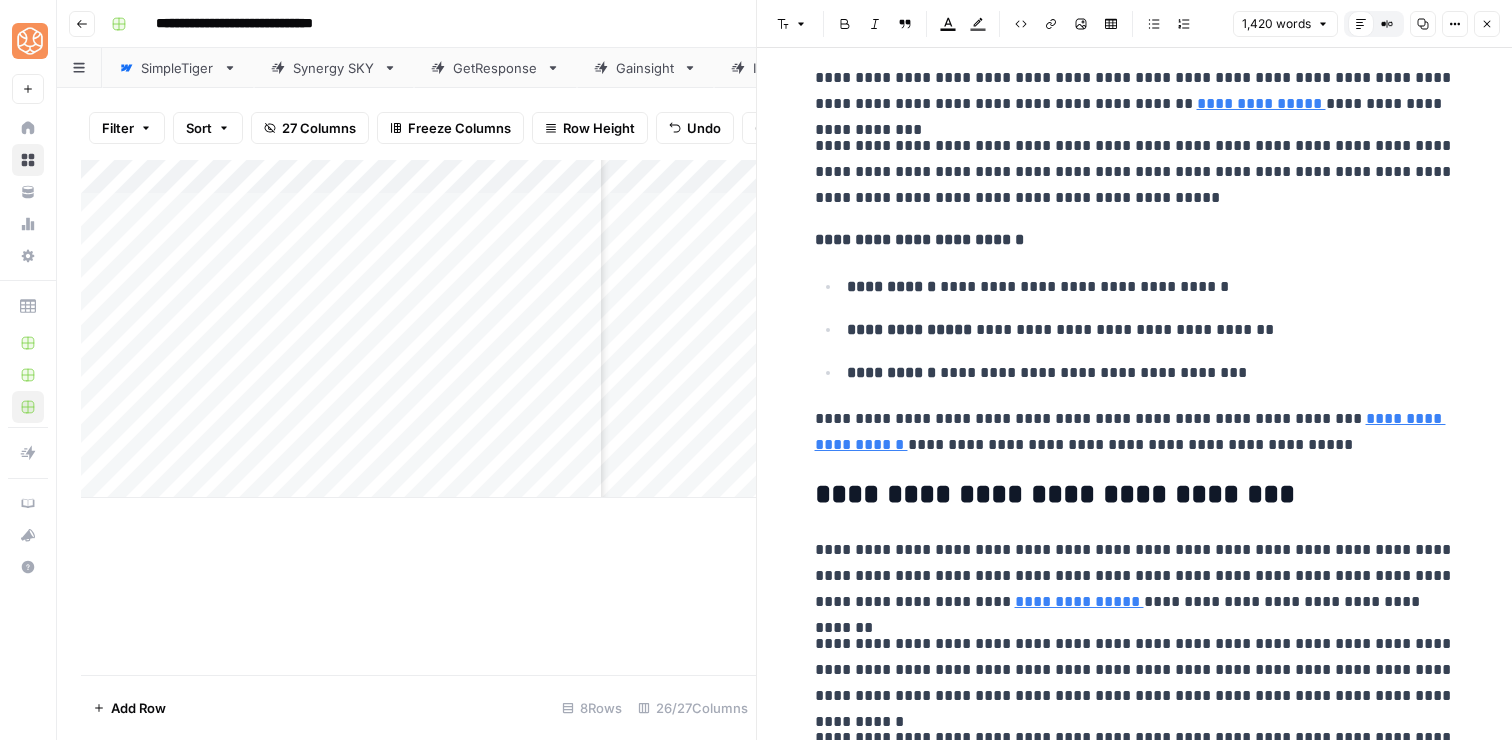 click on "**********" at bounding box center [1135, 432] 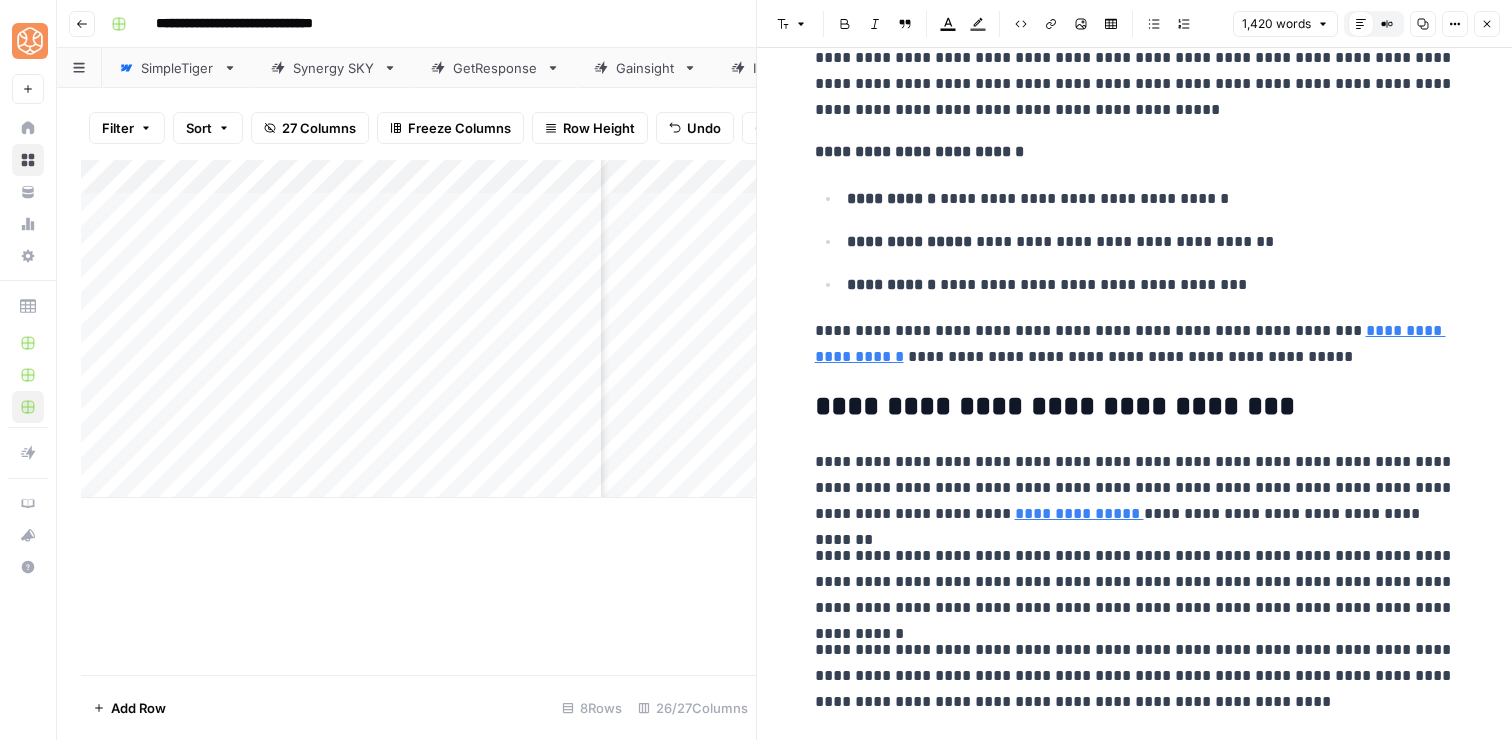 scroll, scrollTop: 971, scrollLeft: 0, axis: vertical 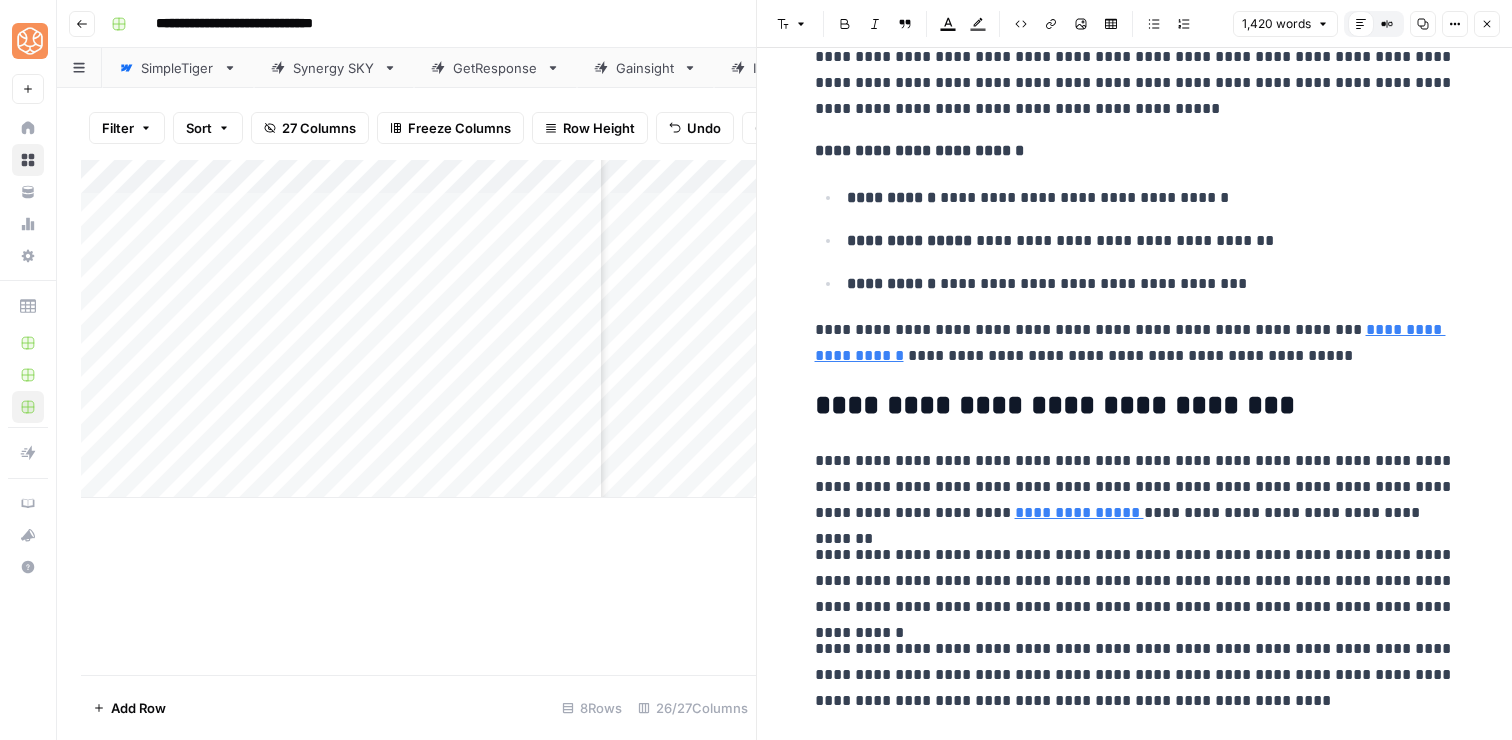 click on "**********" at bounding box center (1135, 2197) 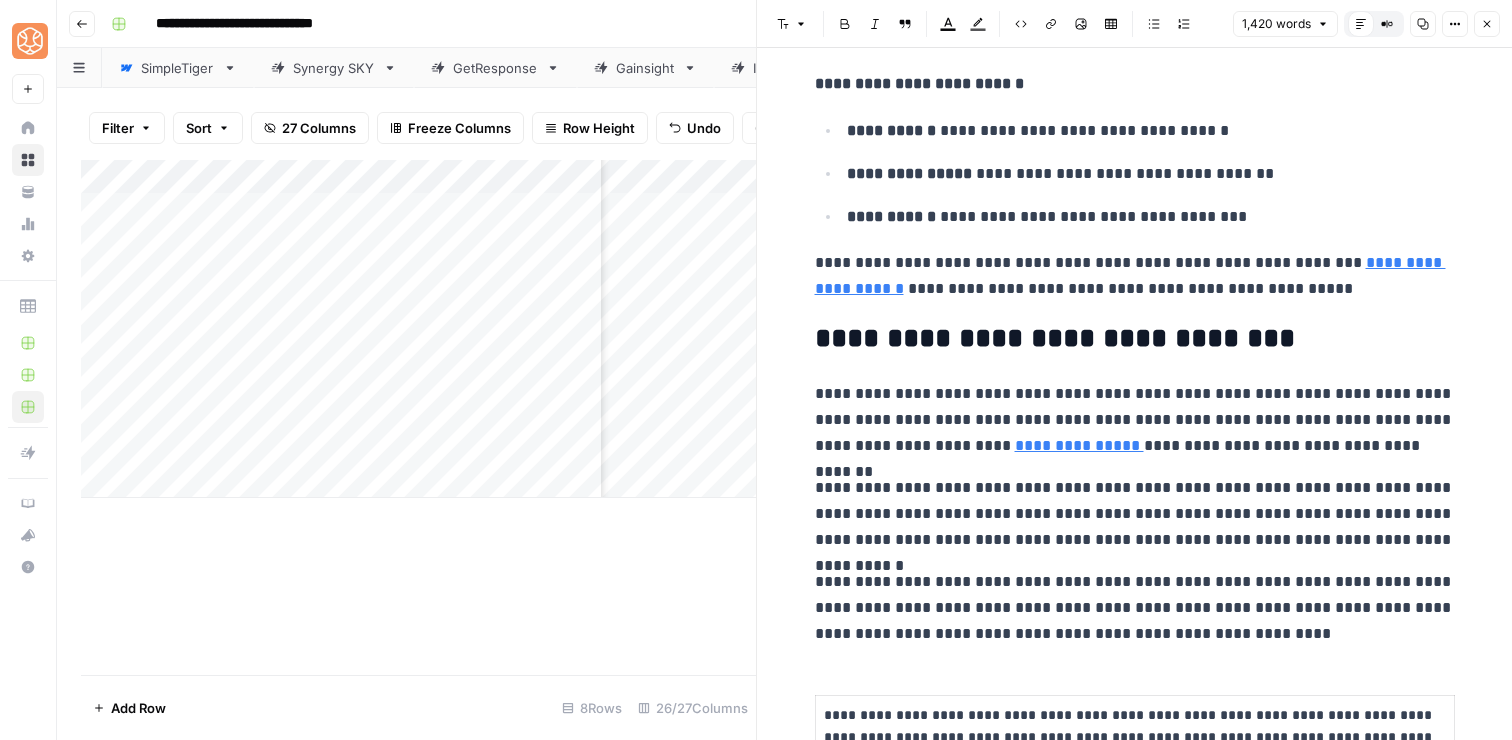 scroll, scrollTop: 1039, scrollLeft: 0, axis: vertical 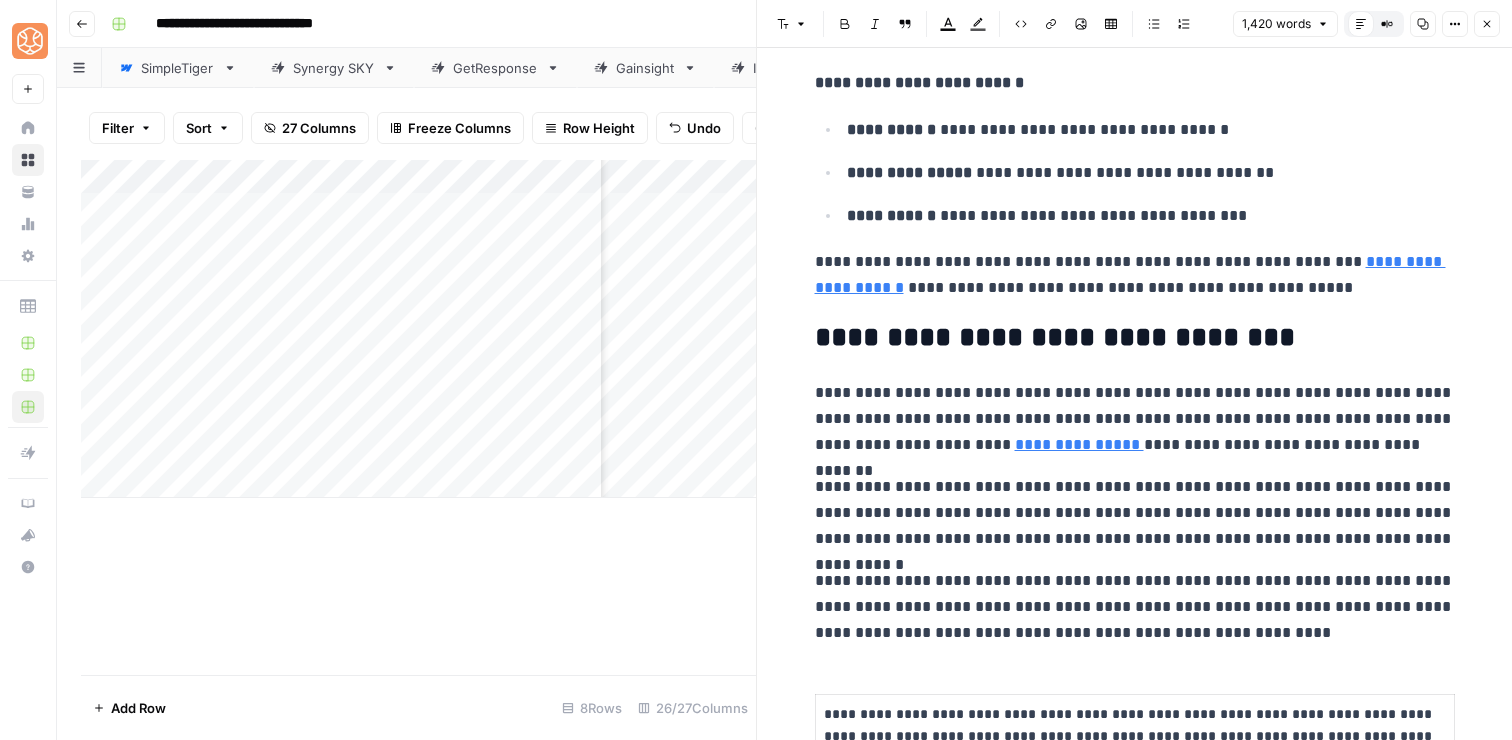 click on "**********" at bounding box center (1135, 513) 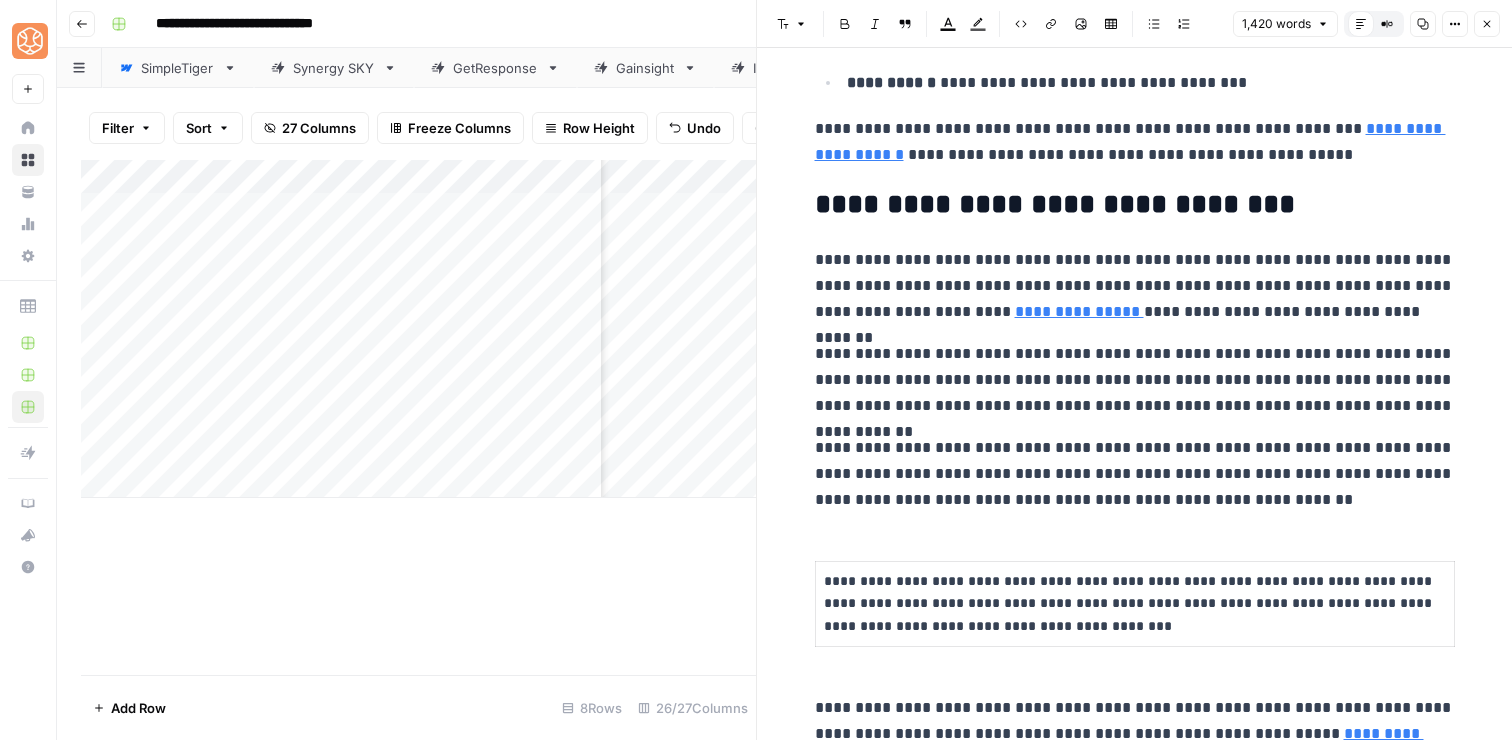 scroll, scrollTop: 1172, scrollLeft: 0, axis: vertical 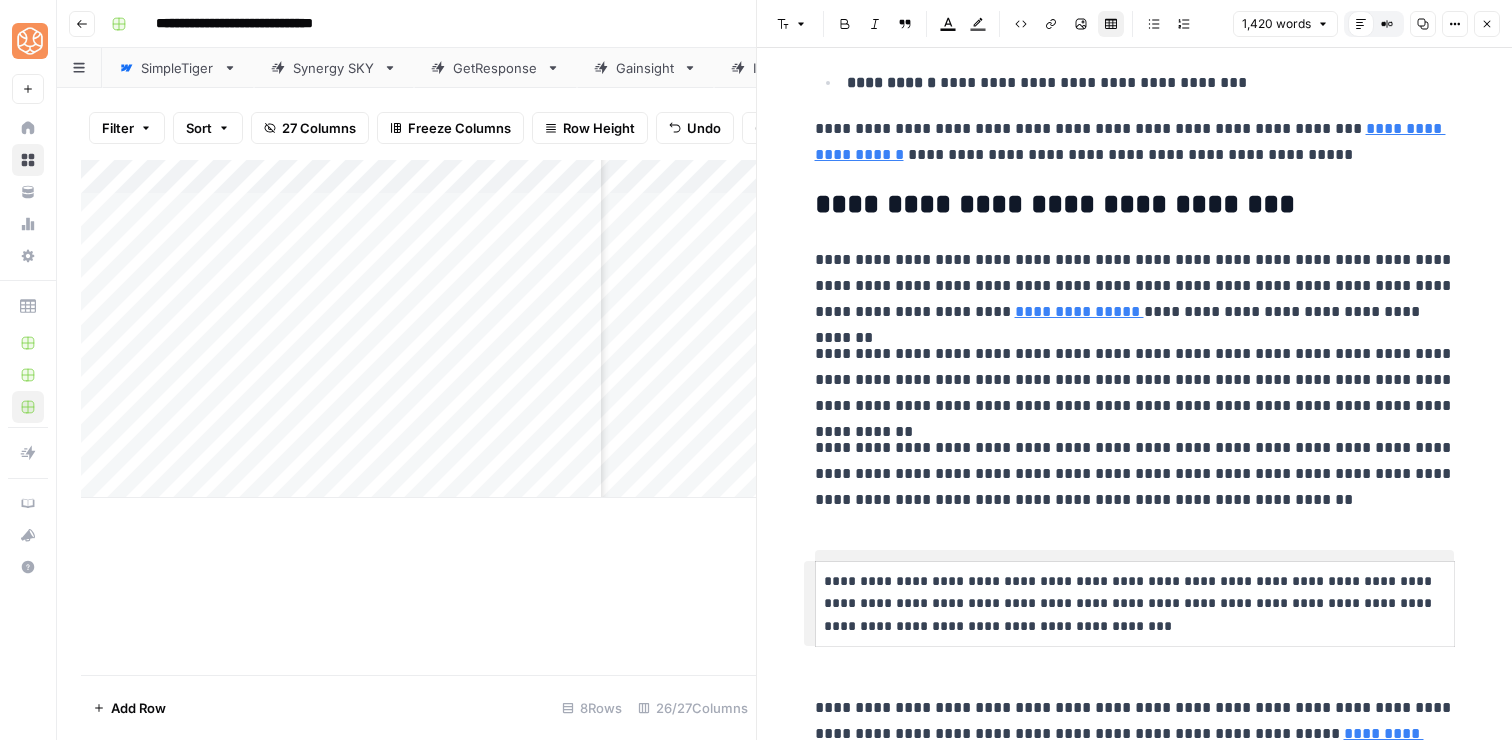 click on "**********" at bounding box center (1135, 604) 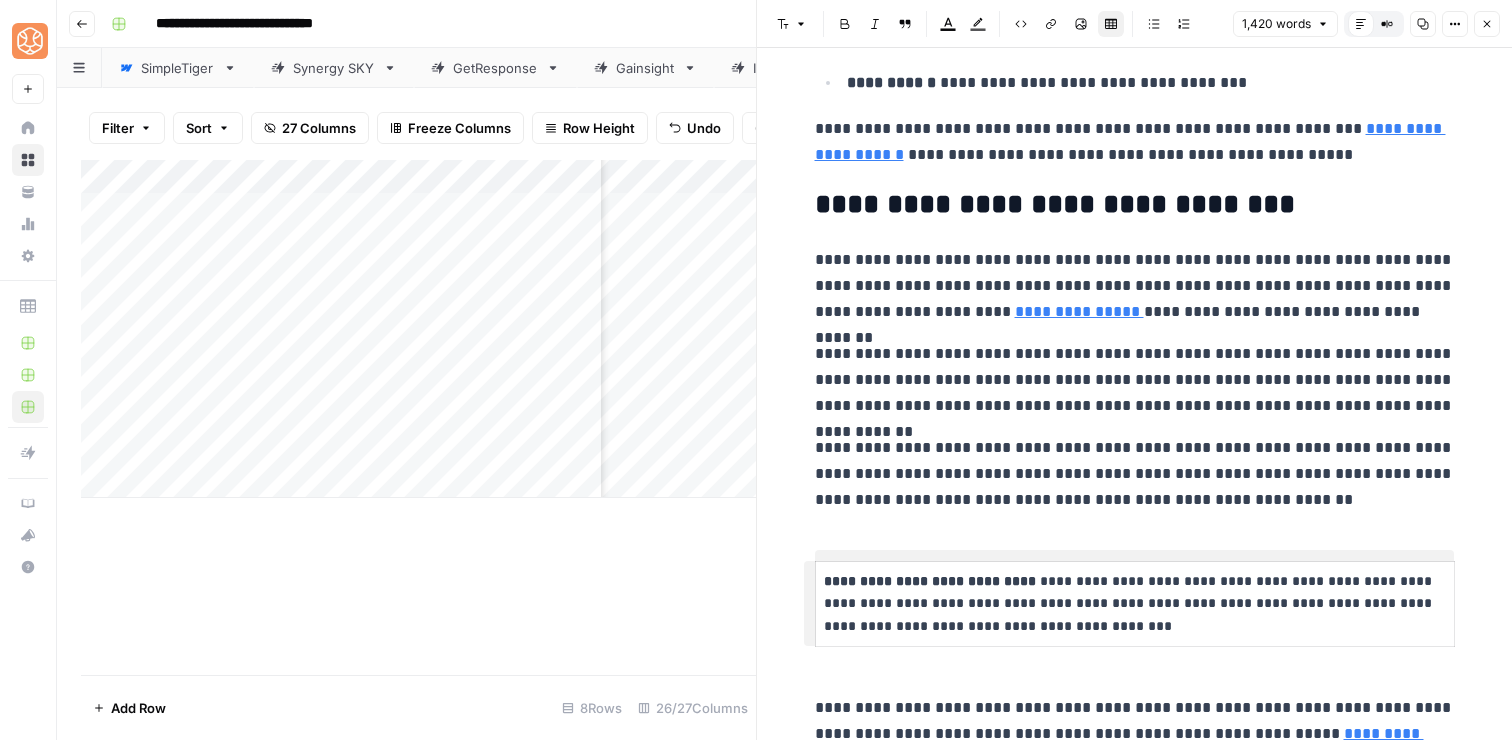 scroll, scrollTop: 1246, scrollLeft: 0, axis: vertical 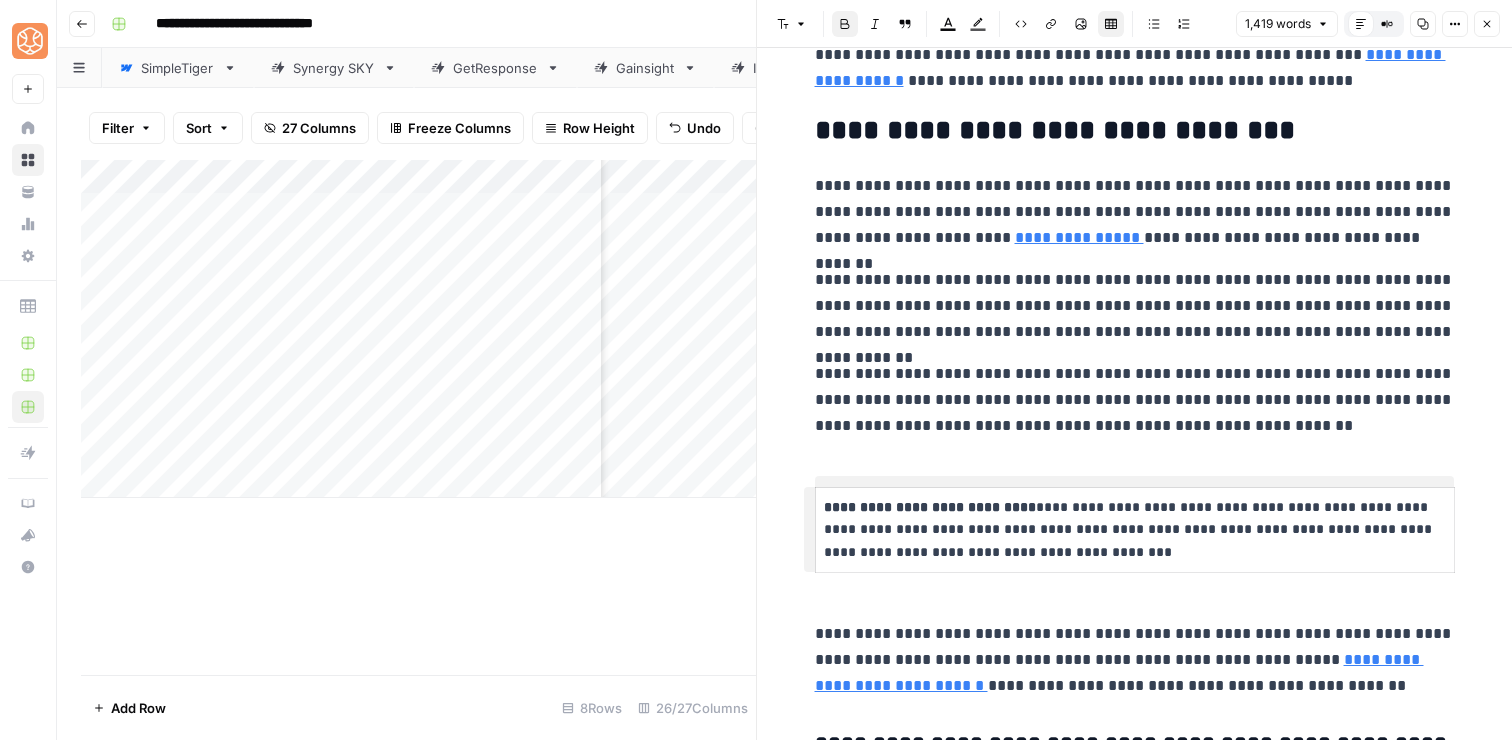 click on "**********" at bounding box center (1135, 530) 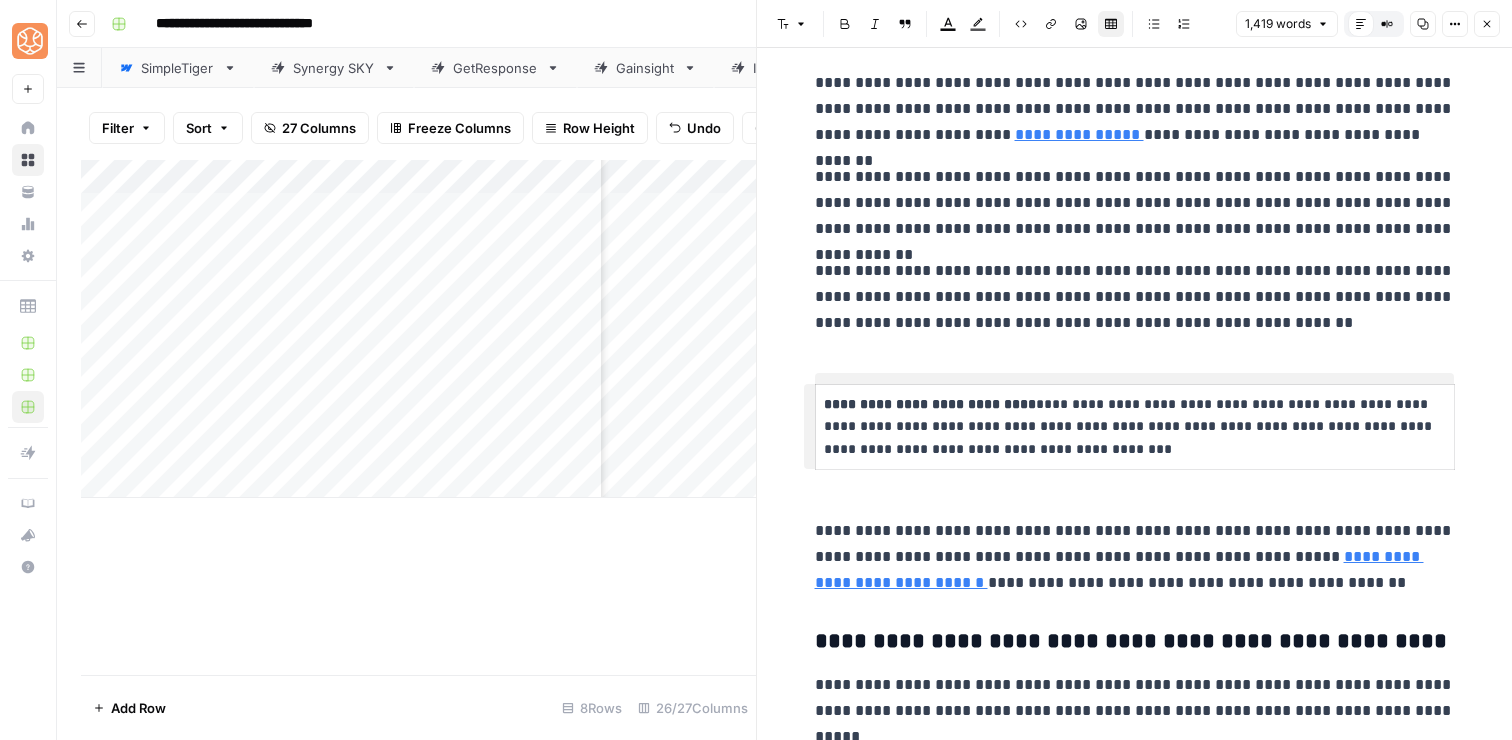 scroll, scrollTop: 1357, scrollLeft: 0, axis: vertical 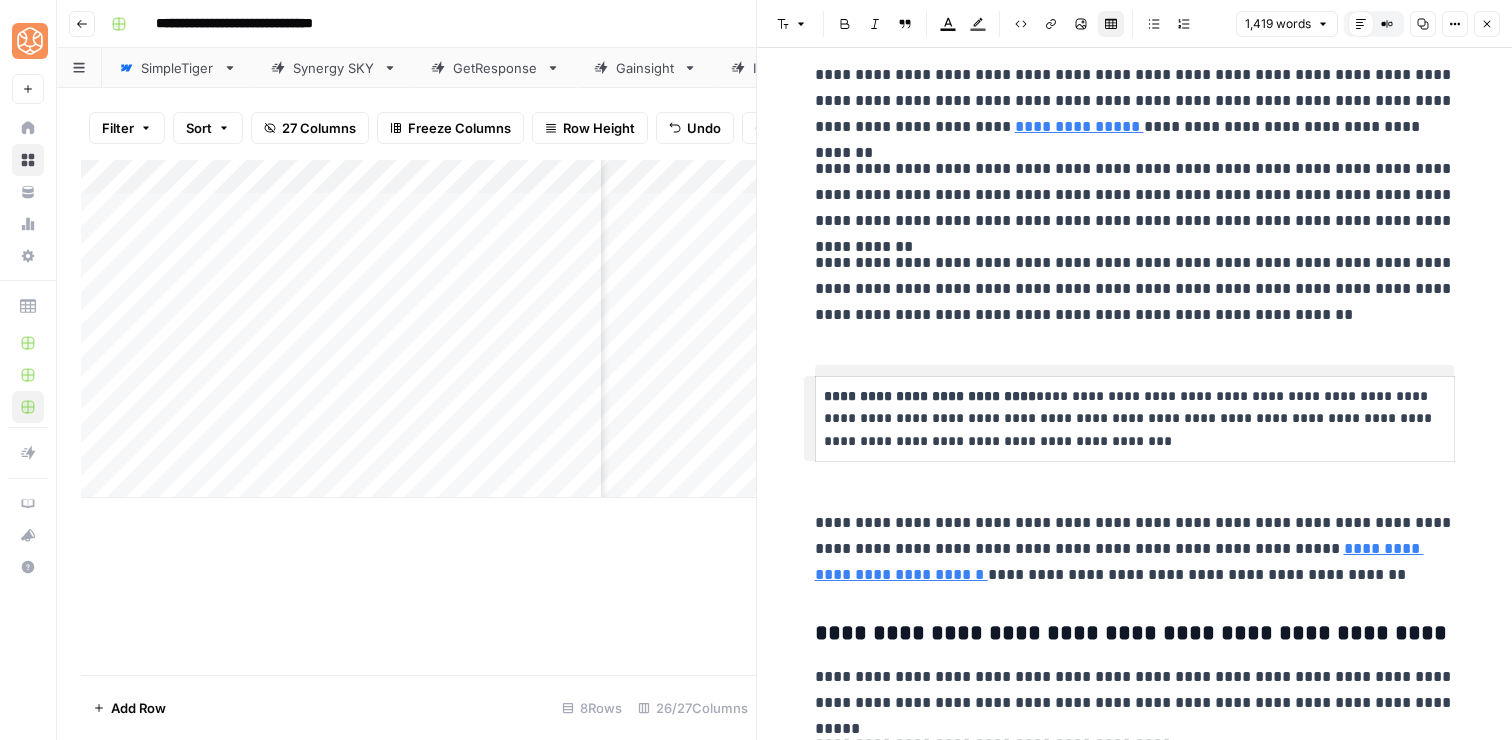click on "**********" at bounding box center [1135, 549] 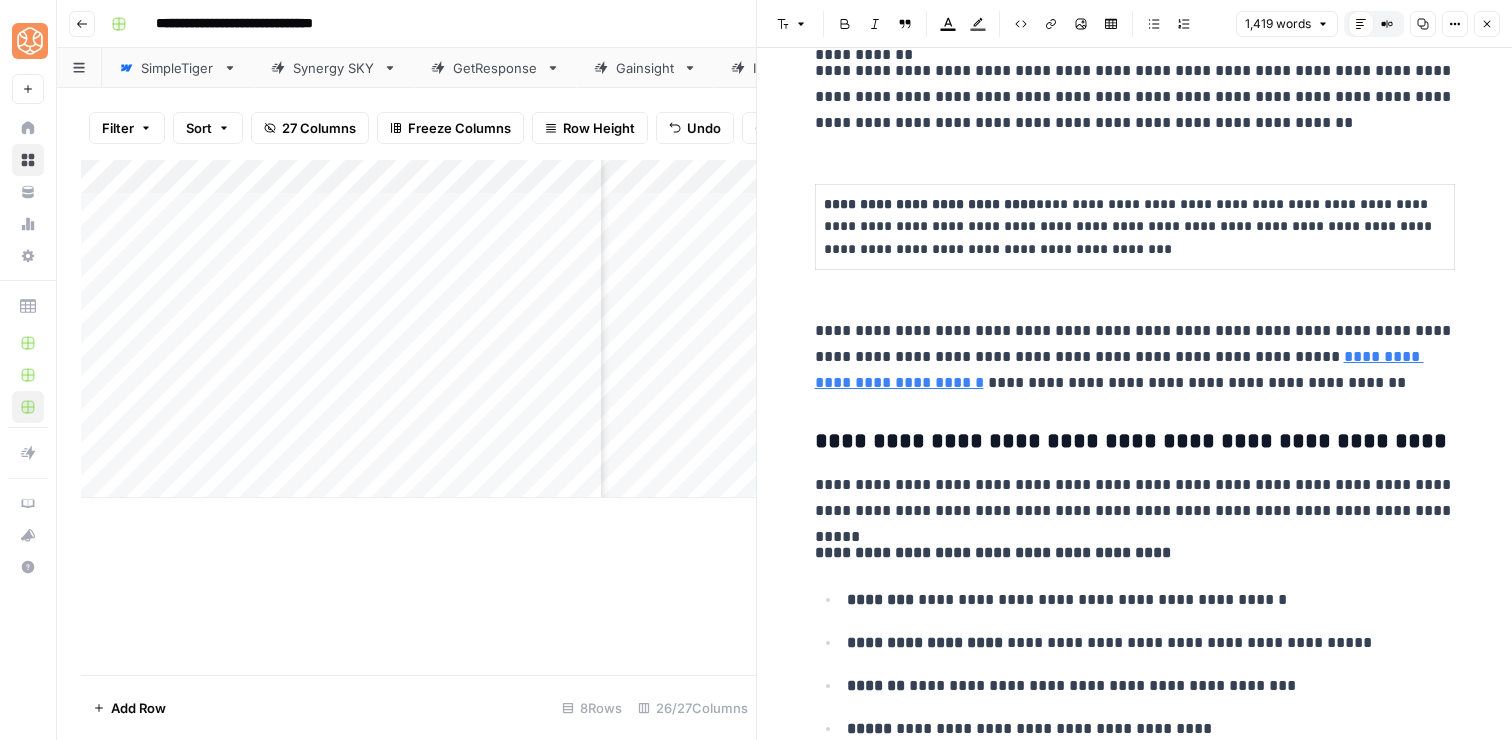 scroll, scrollTop: 1554, scrollLeft: 0, axis: vertical 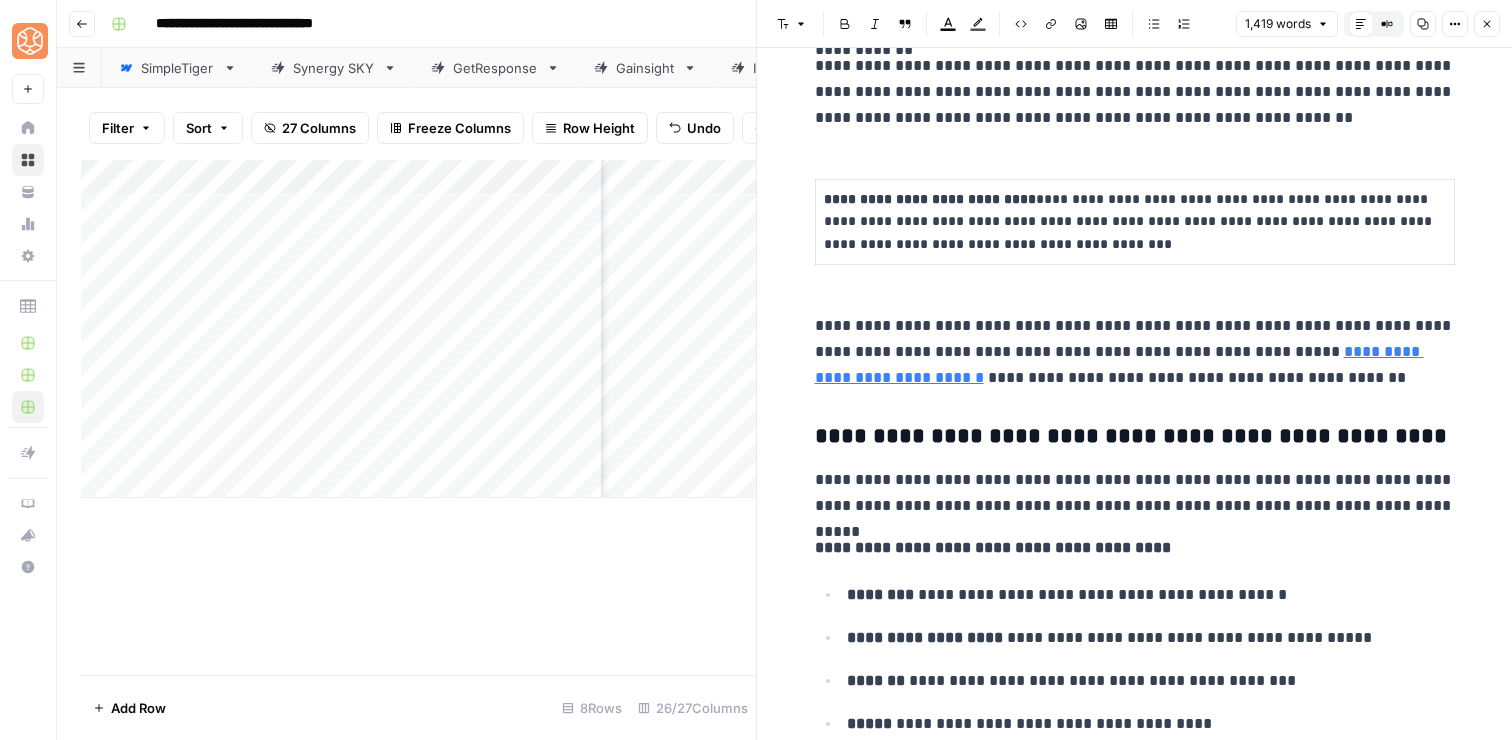 click on "**********" at bounding box center [1135, 493] 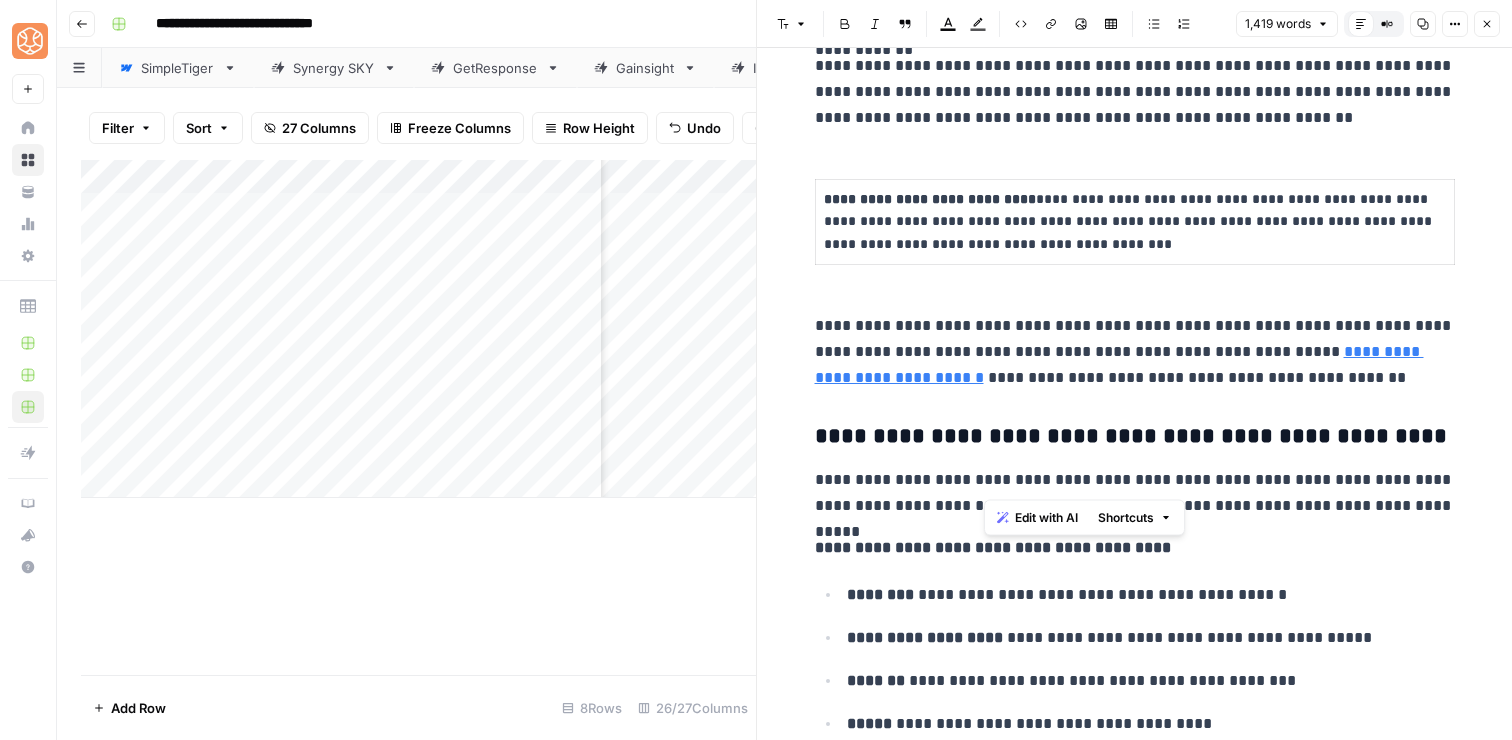 click on "**********" at bounding box center (1135, 493) 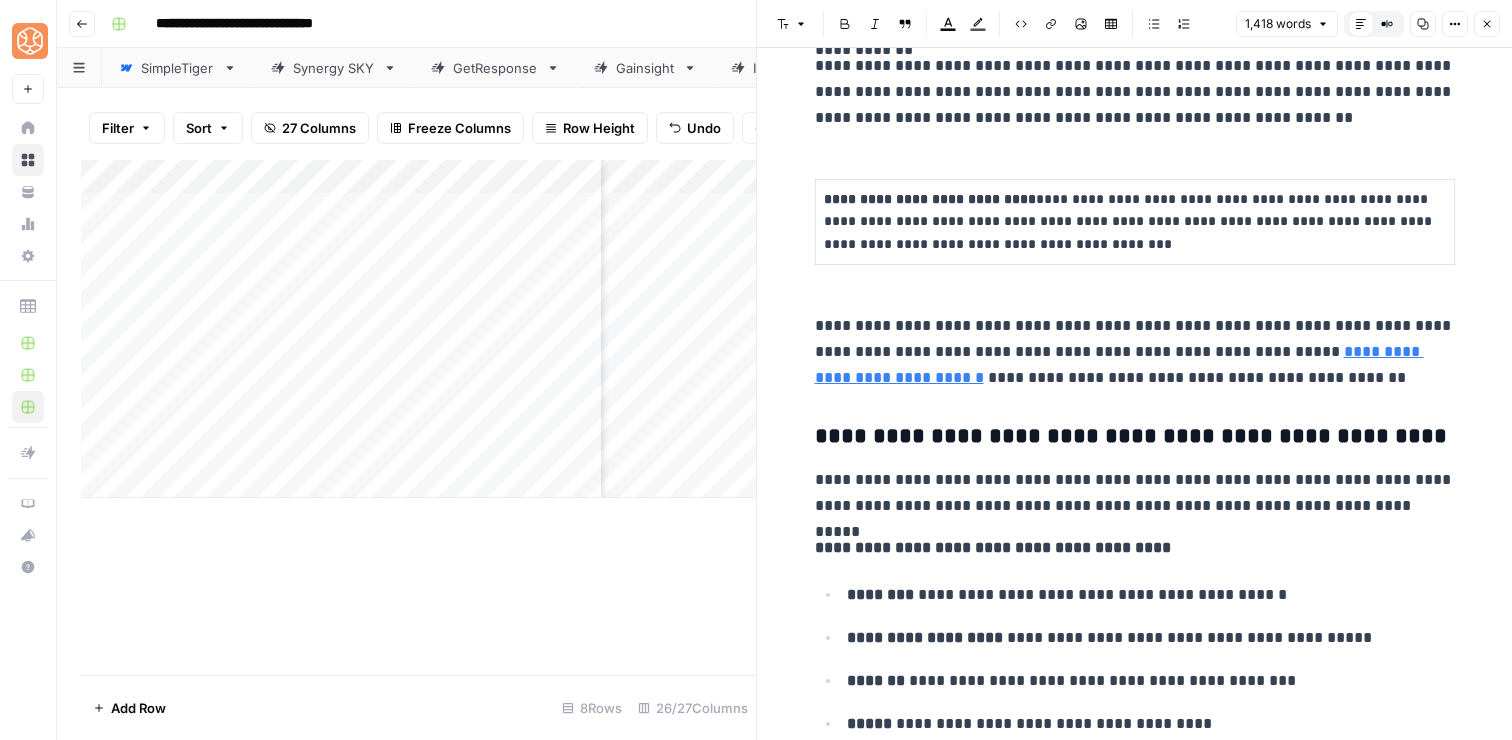 click on "**********" at bounding box center [1135, 493] 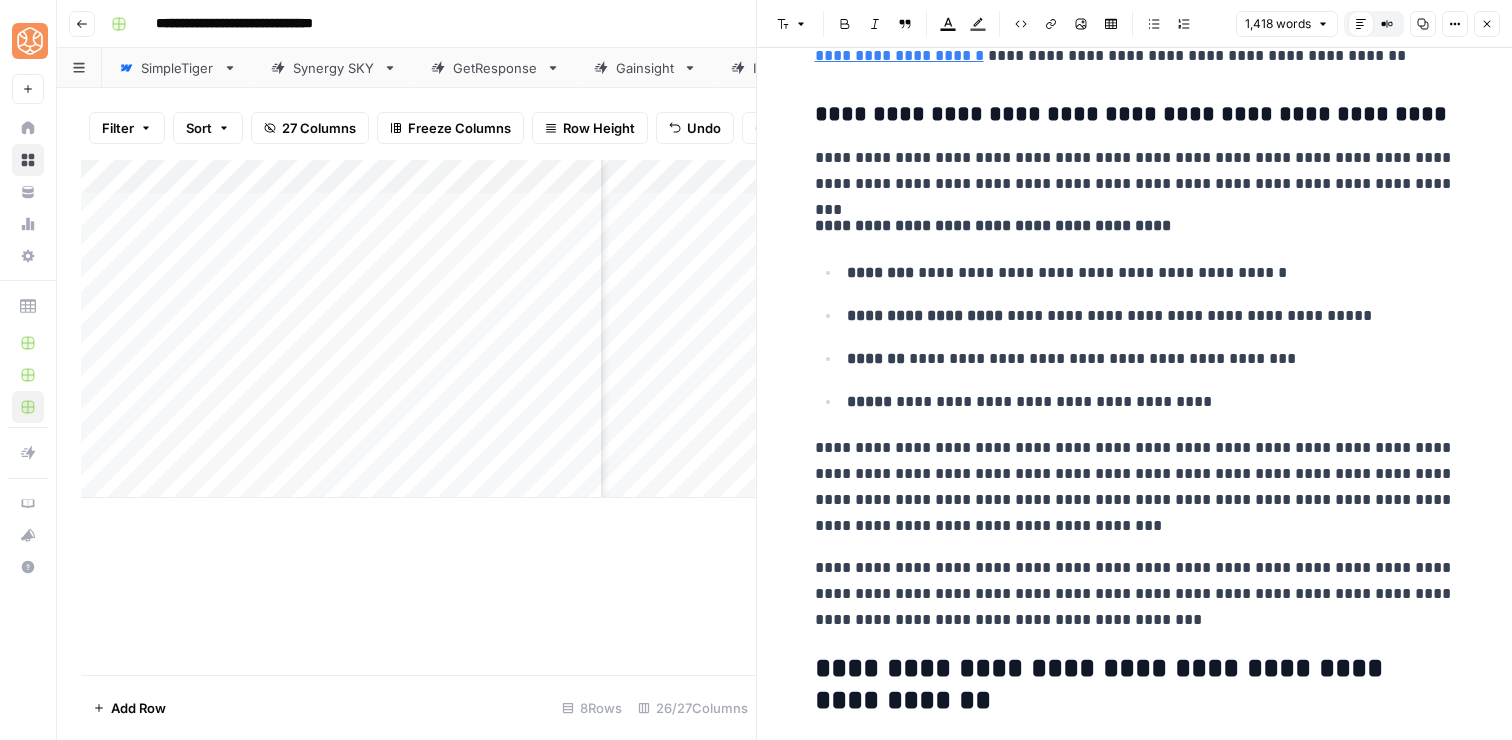 scroll, scrollTop: 1885, scrollLeft: 0, axis: vertical 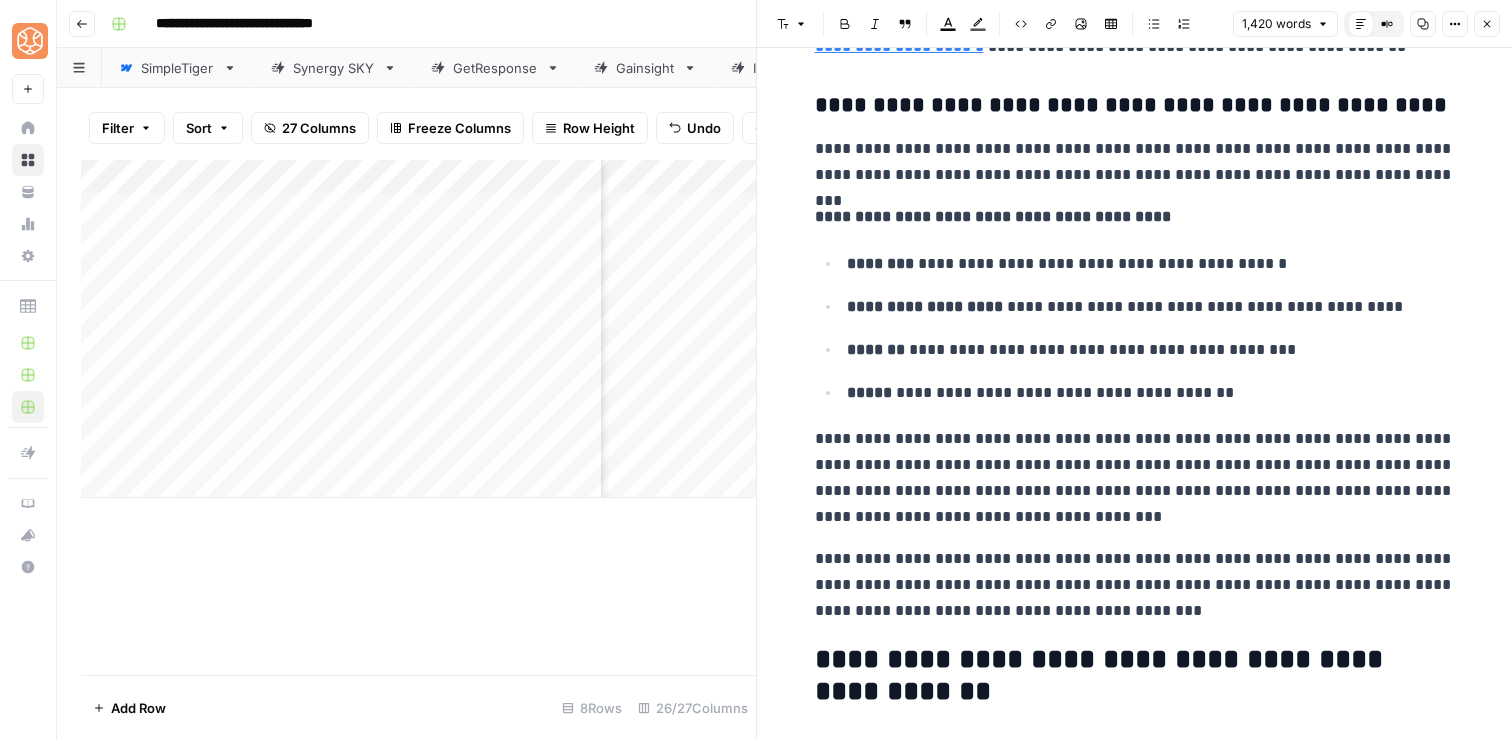 click on "**********" at bounding box center (1135, 478) 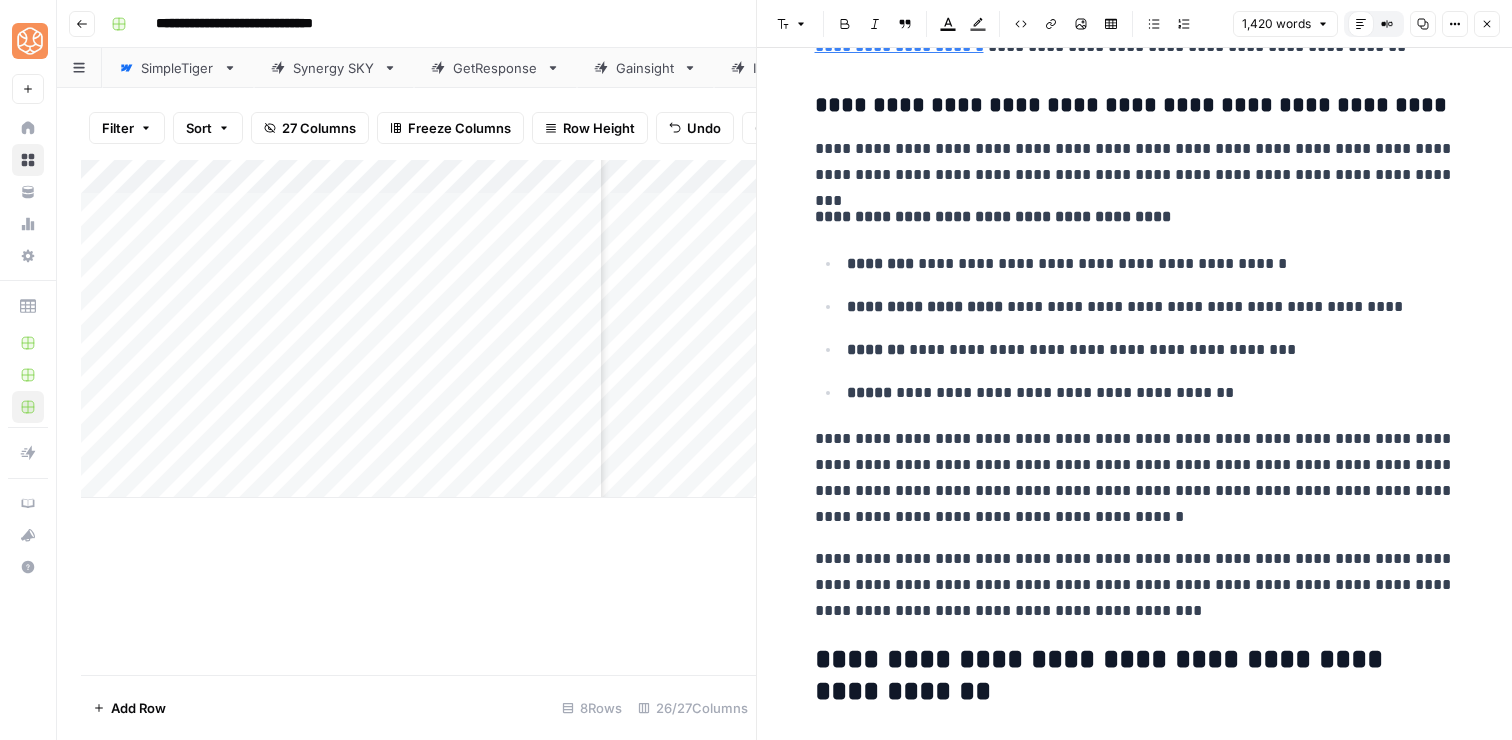 click on "**********" at bounding box center [1135, 478] 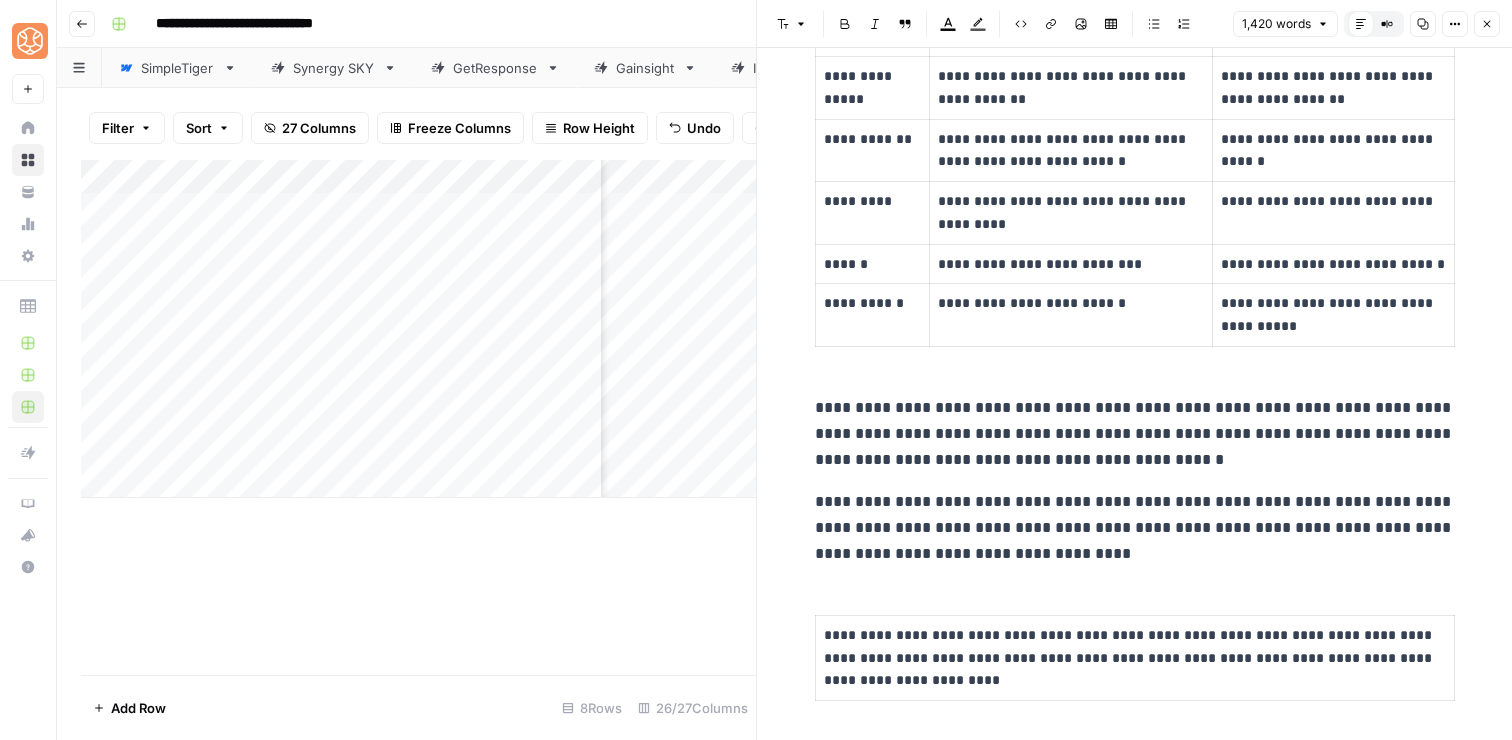 scroll, scrollTop: 2740, scrollLeft: 0, axis: vertical 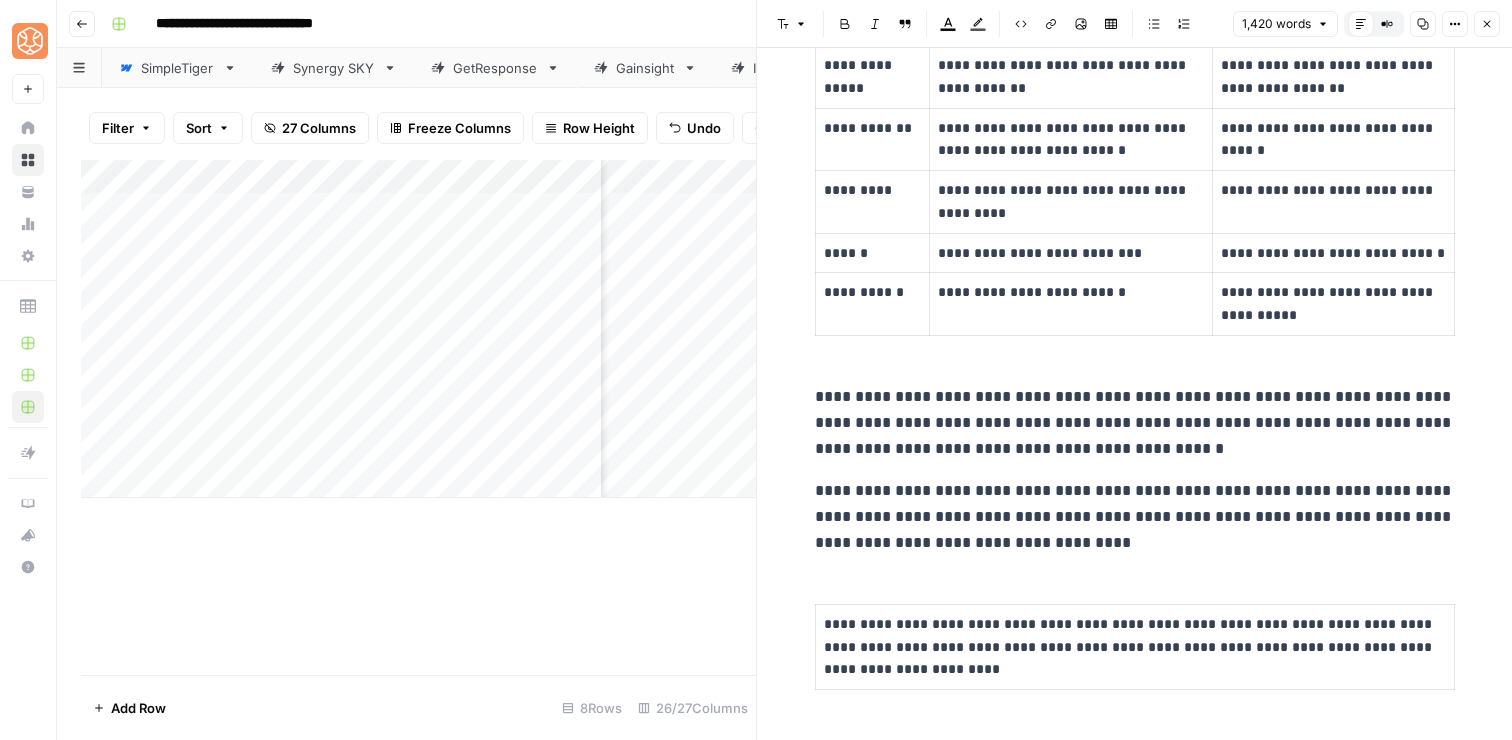 click on "**********" at bounding box center [1135, 428] 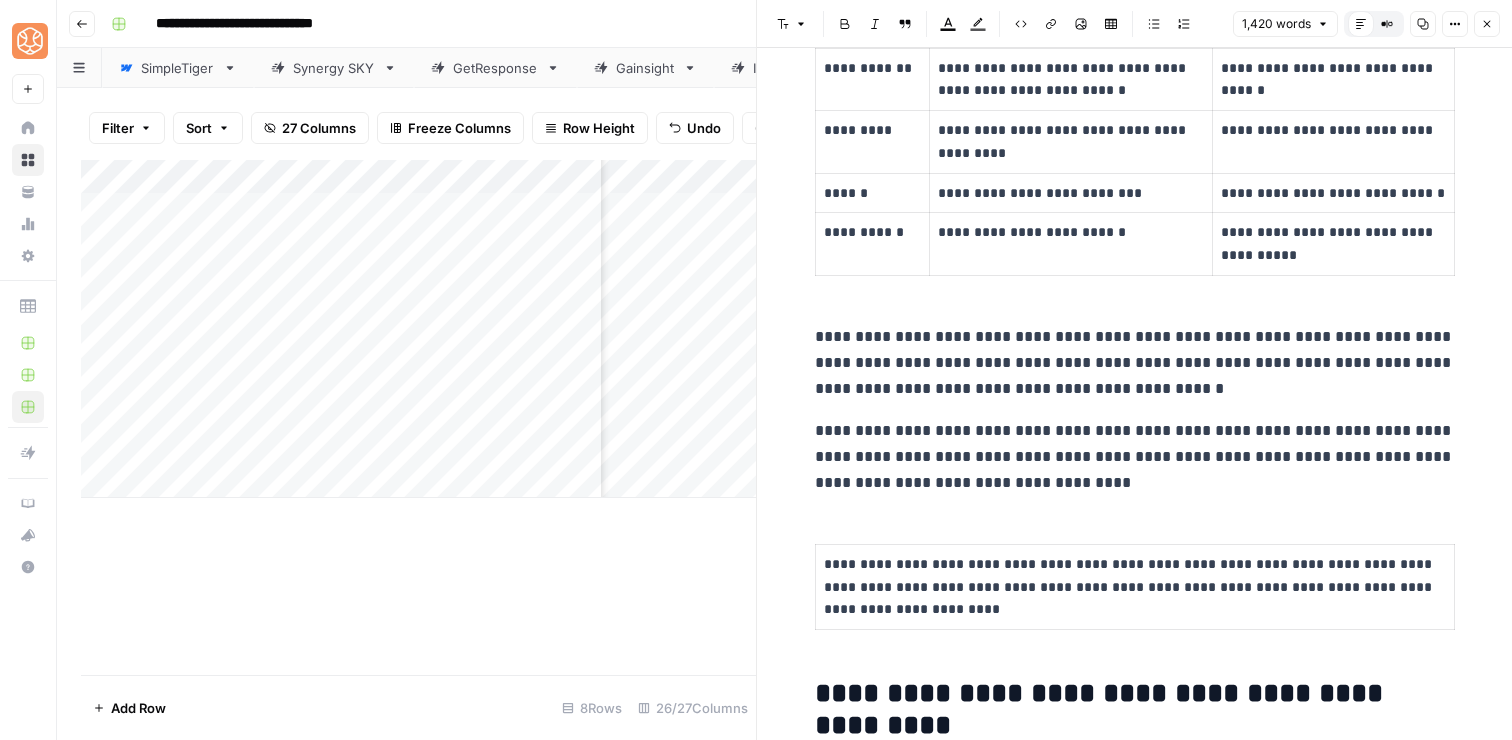 scroll, scrollTop: 2802, scrollLeft: 0, axis: vertical 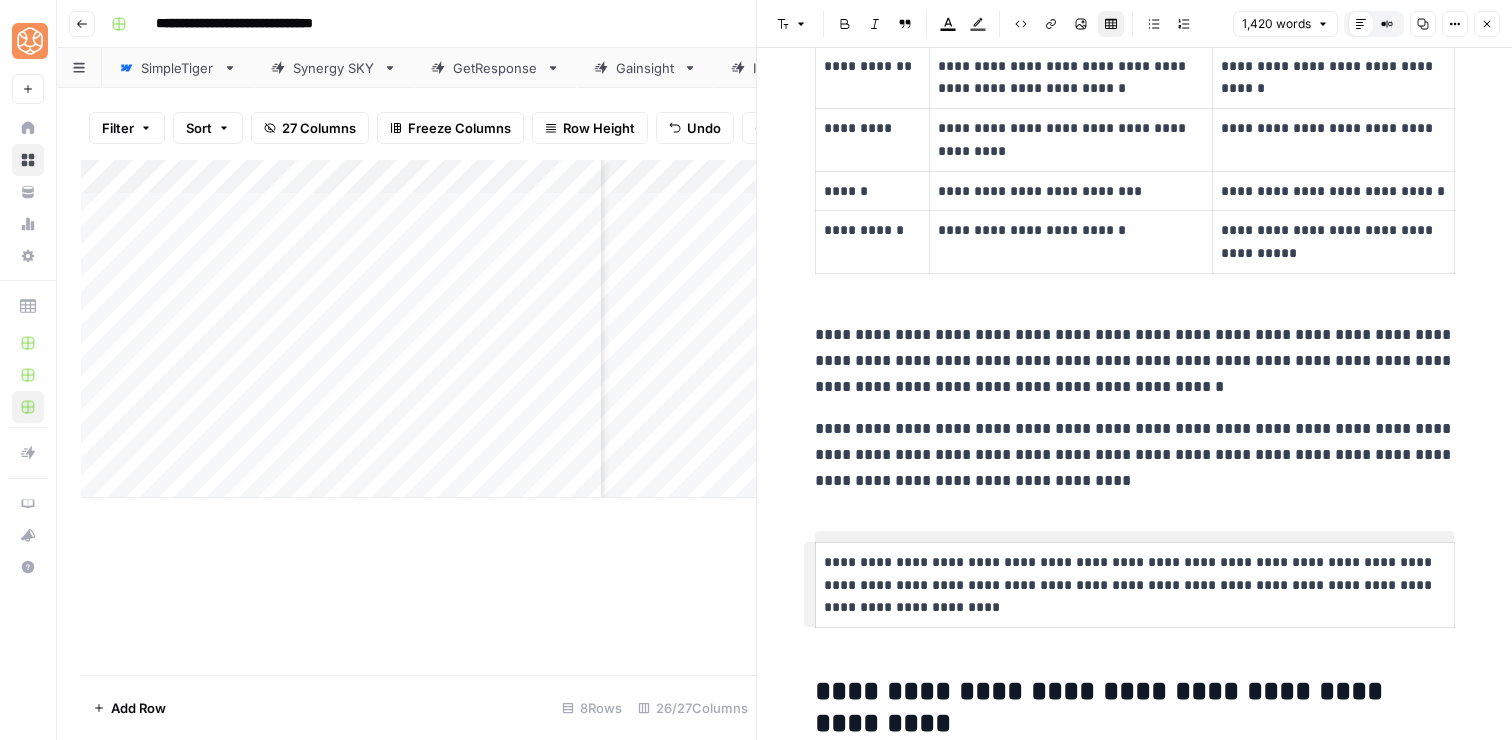 click on "**********" at bounding box center (1135, 585) 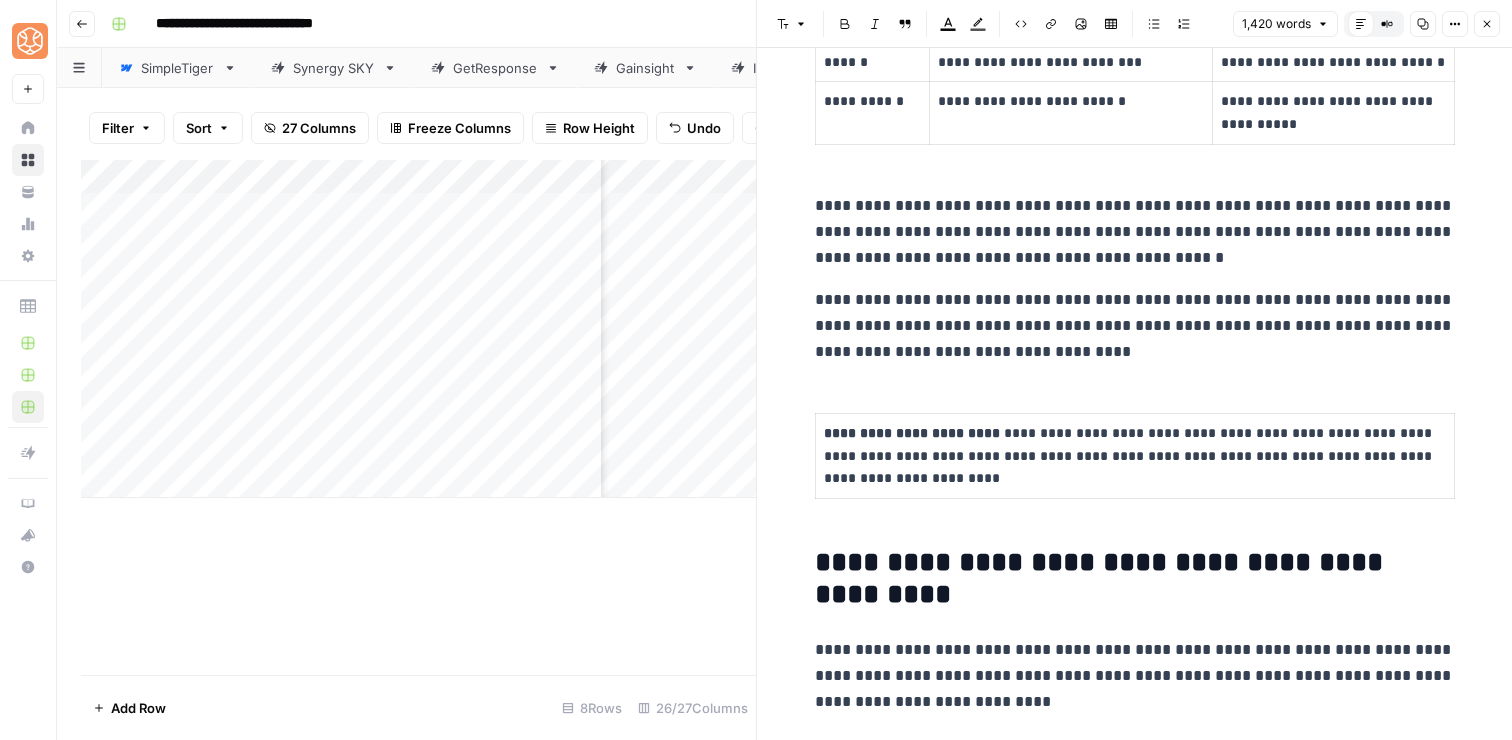 click on "**********" at bounding box center (1135, 579) 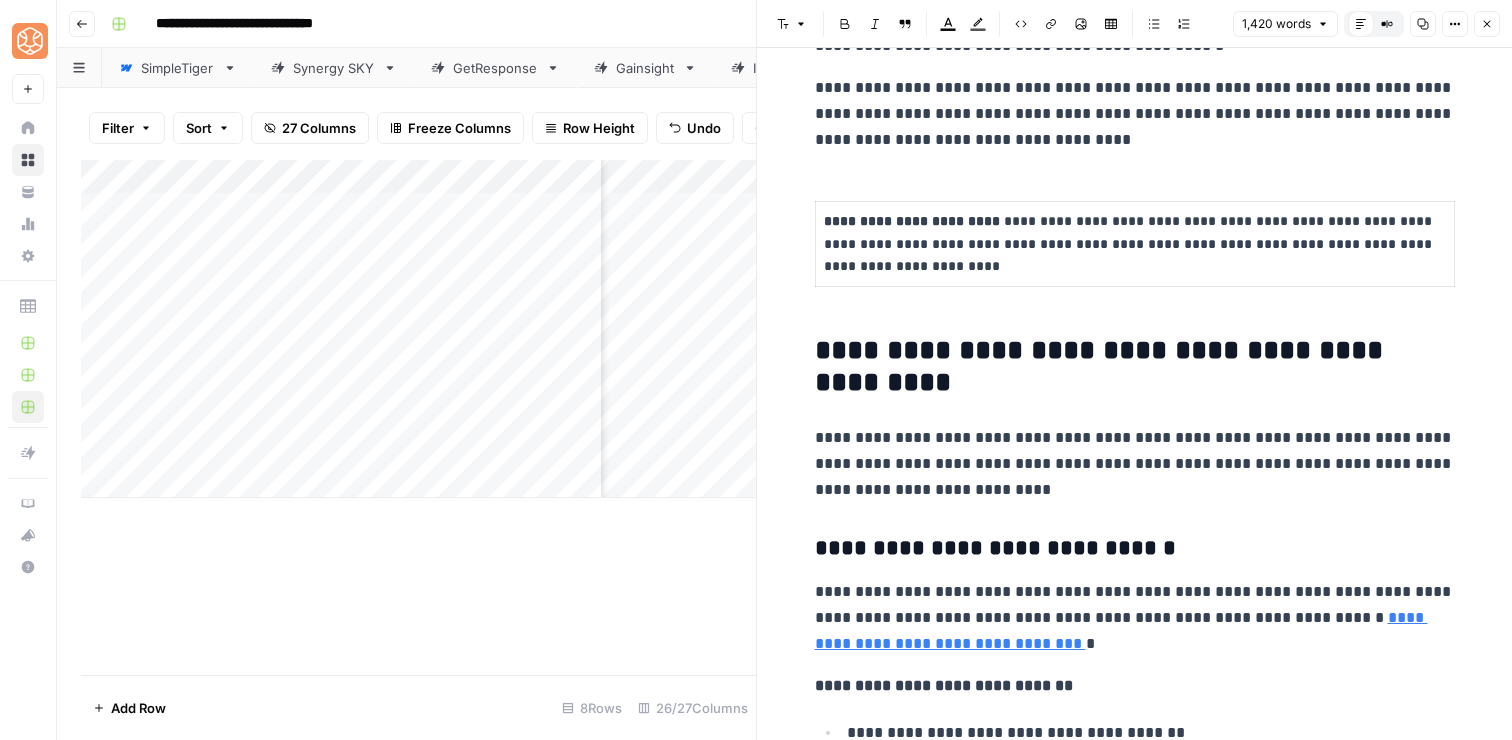 scroll, scrollTop: 3216, scrollLeft: 0, axis: vertical 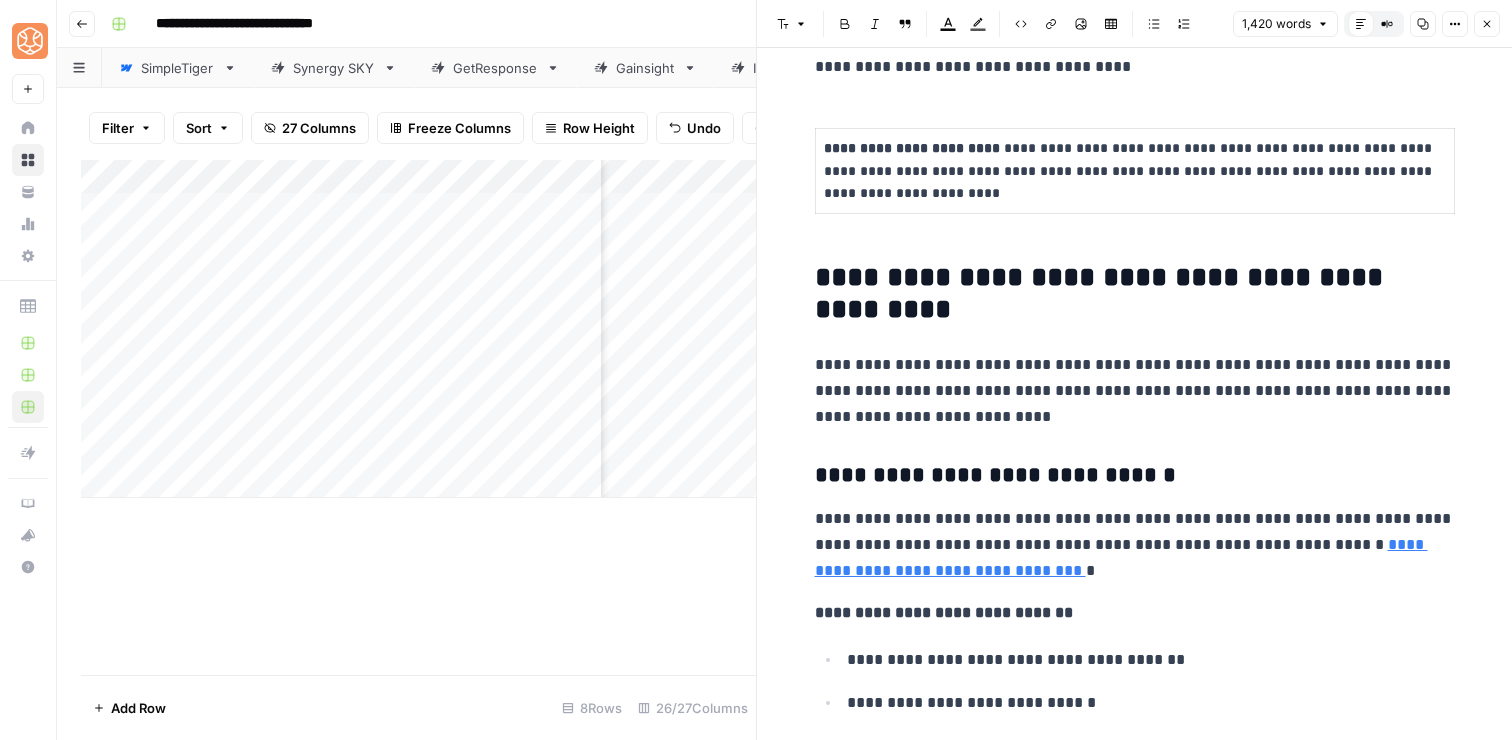 click on "**********" at bounding box center (1135, 545) 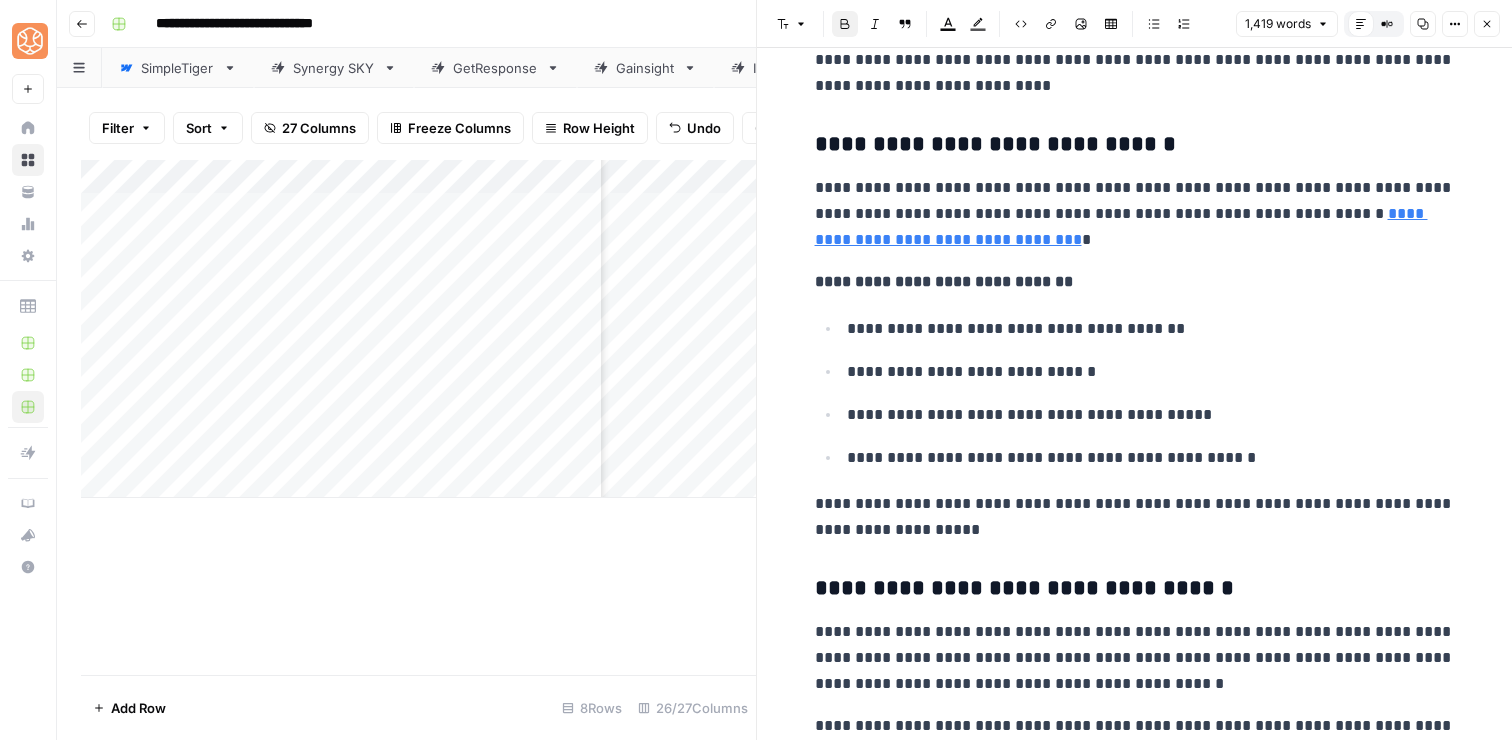 click on "**********" at bounding box center [1135, 517] 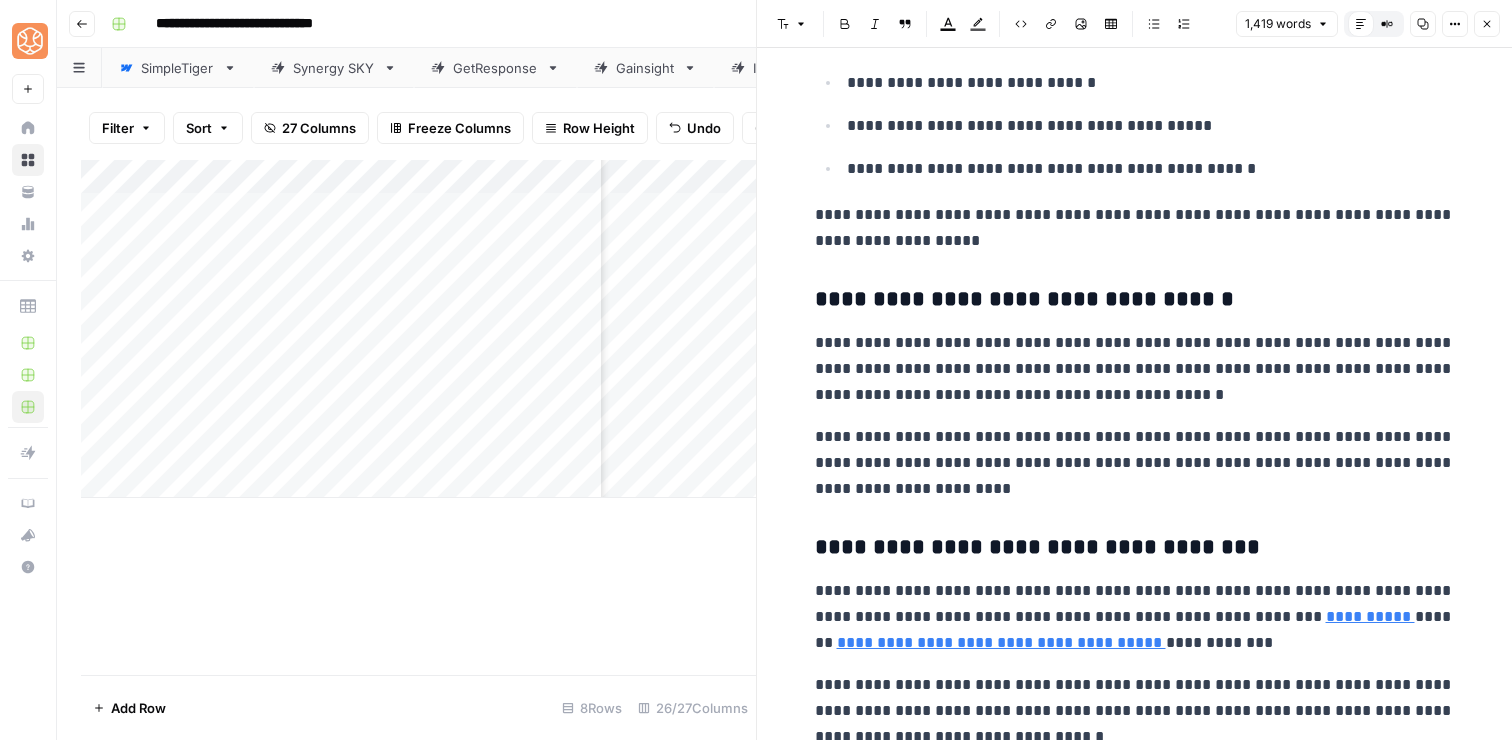 scroll, scrollTop: 3837, scrollLeft: 0, axis: vertical 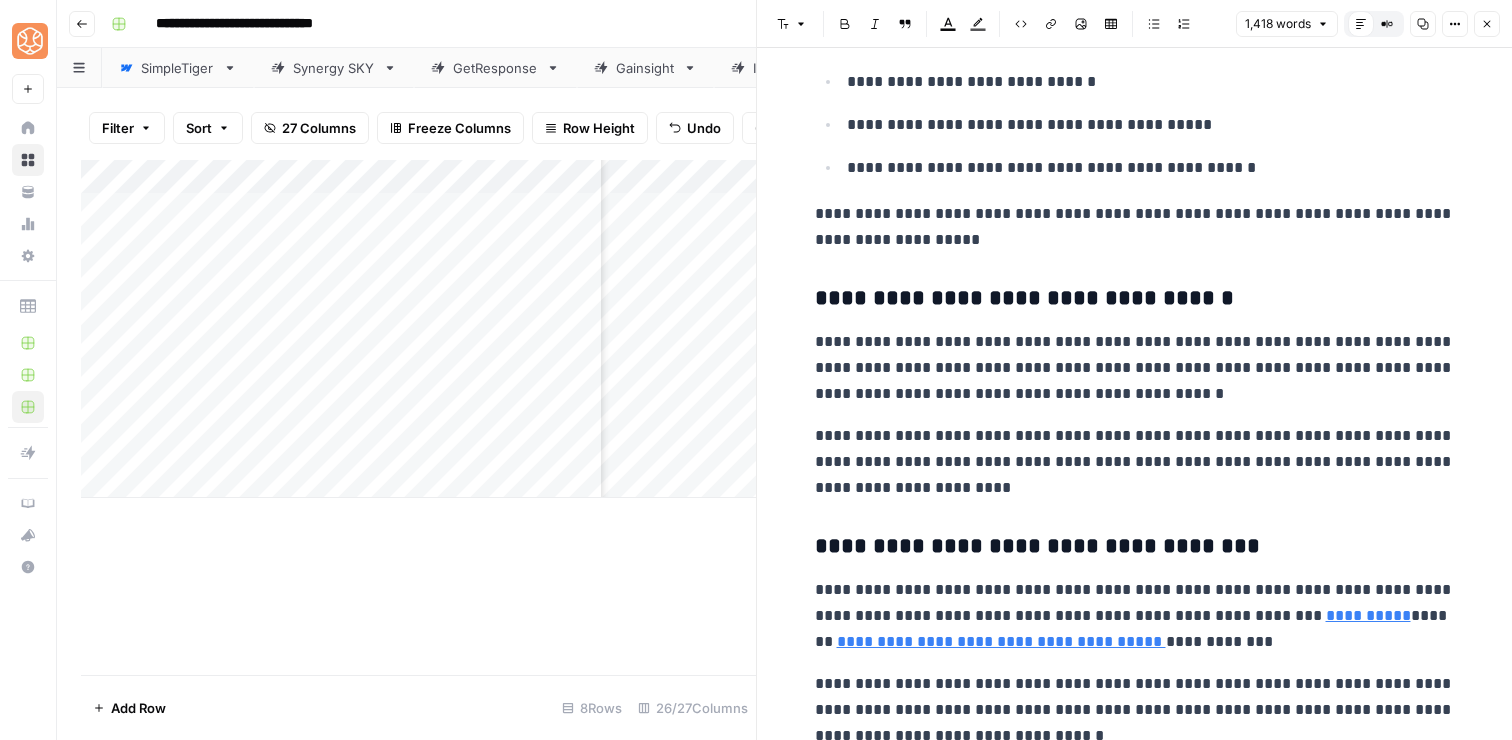 click on "**********" at bounding box center (1135, 616) 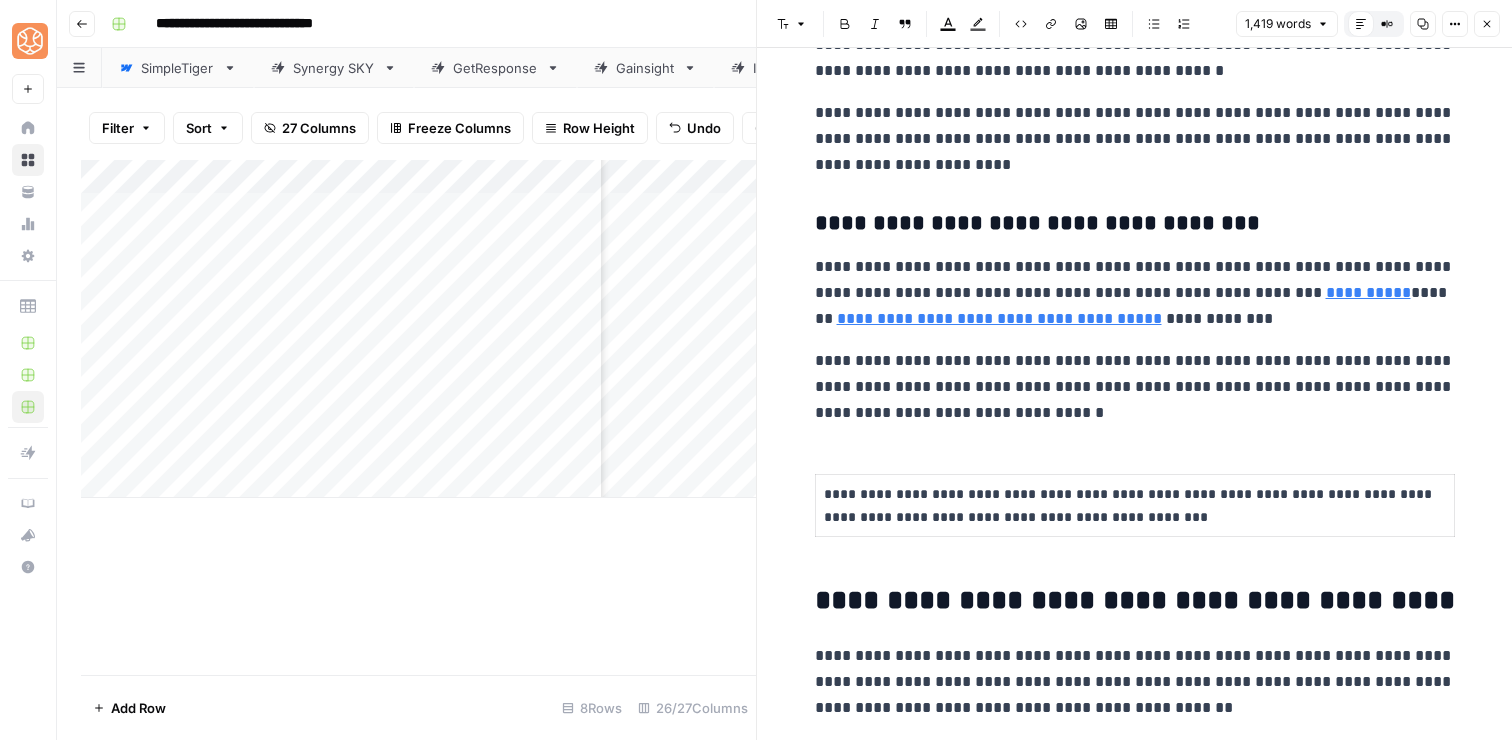 scroll, scrollTop: 4168, scrollLeft: 0, axis: vertical 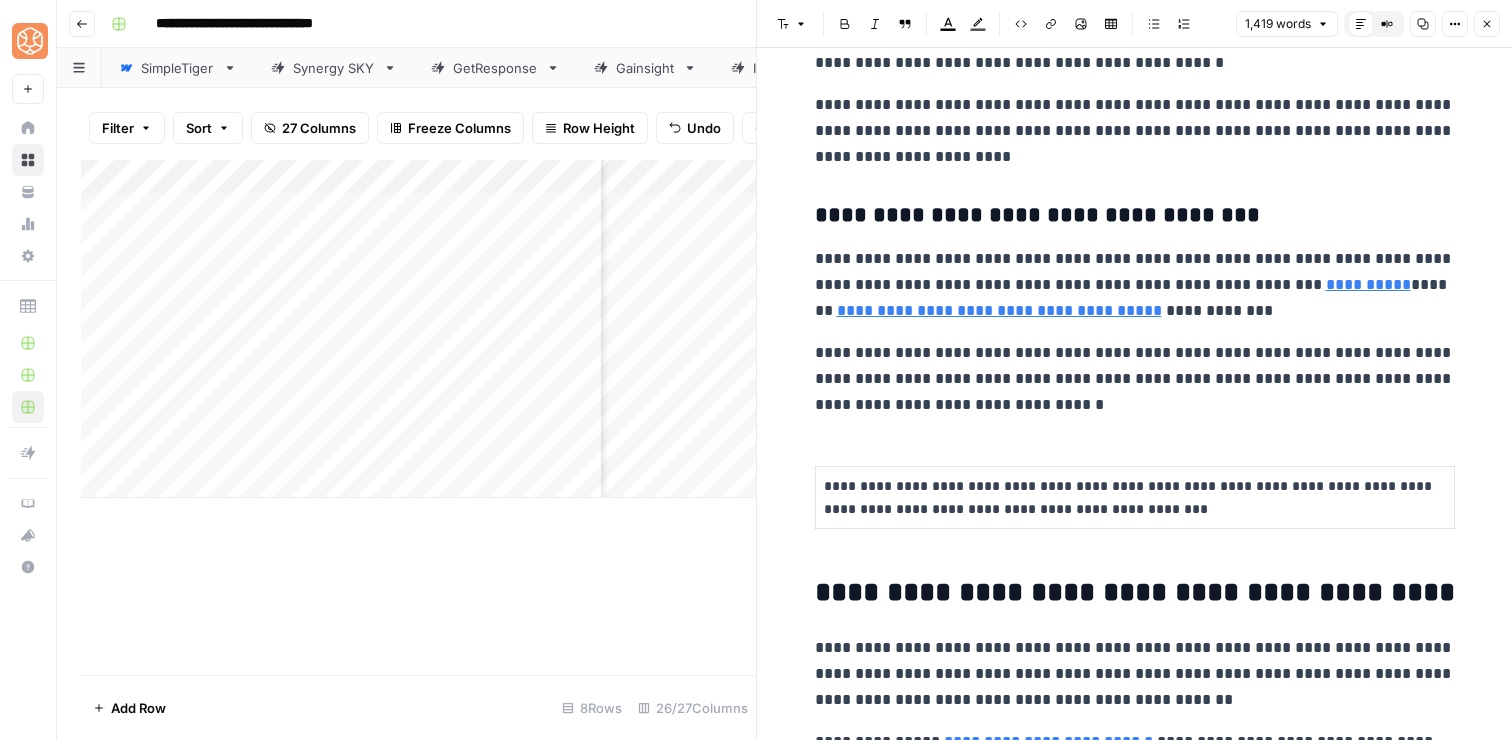 click on "**********" at bounding box center [1135, 498] 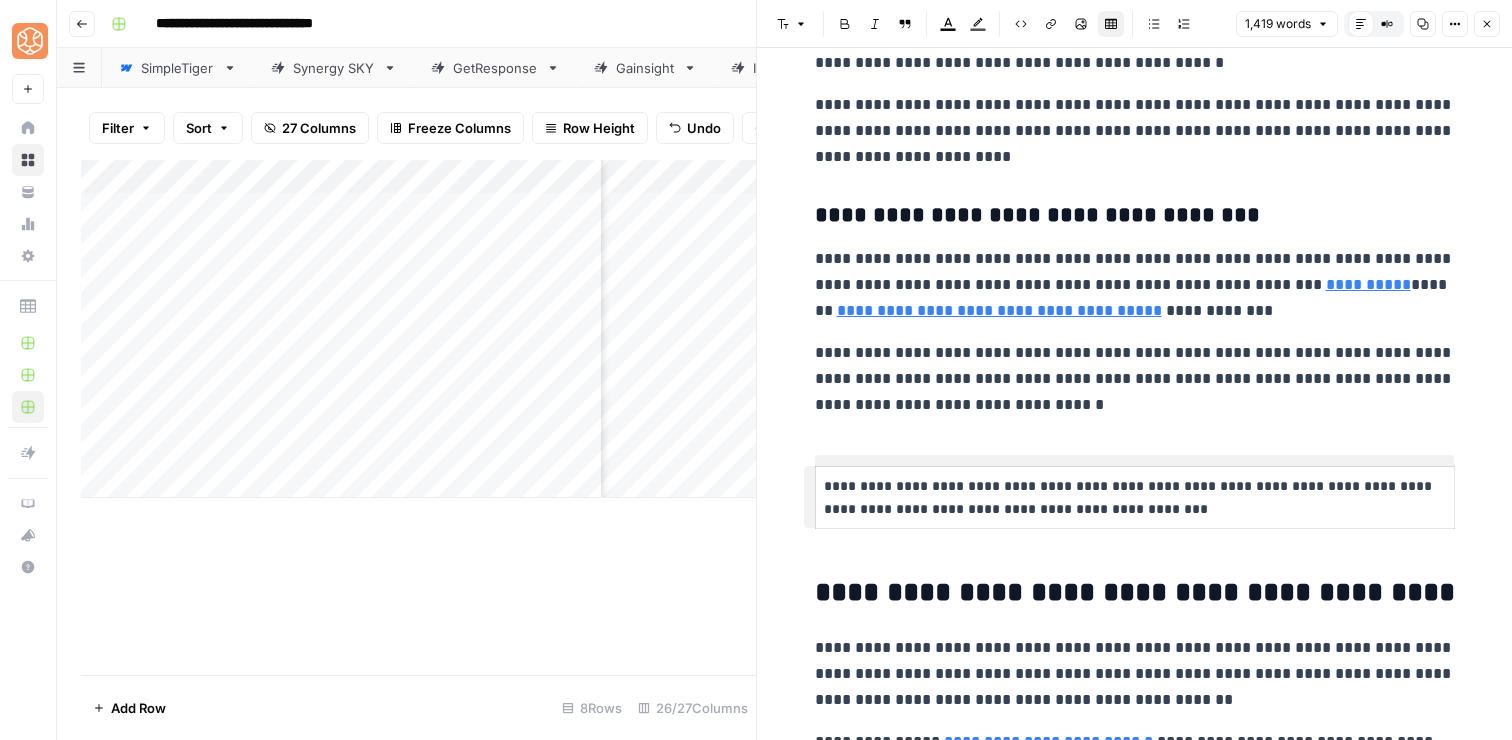 click on "**********" at bounding box center [1135, 498] 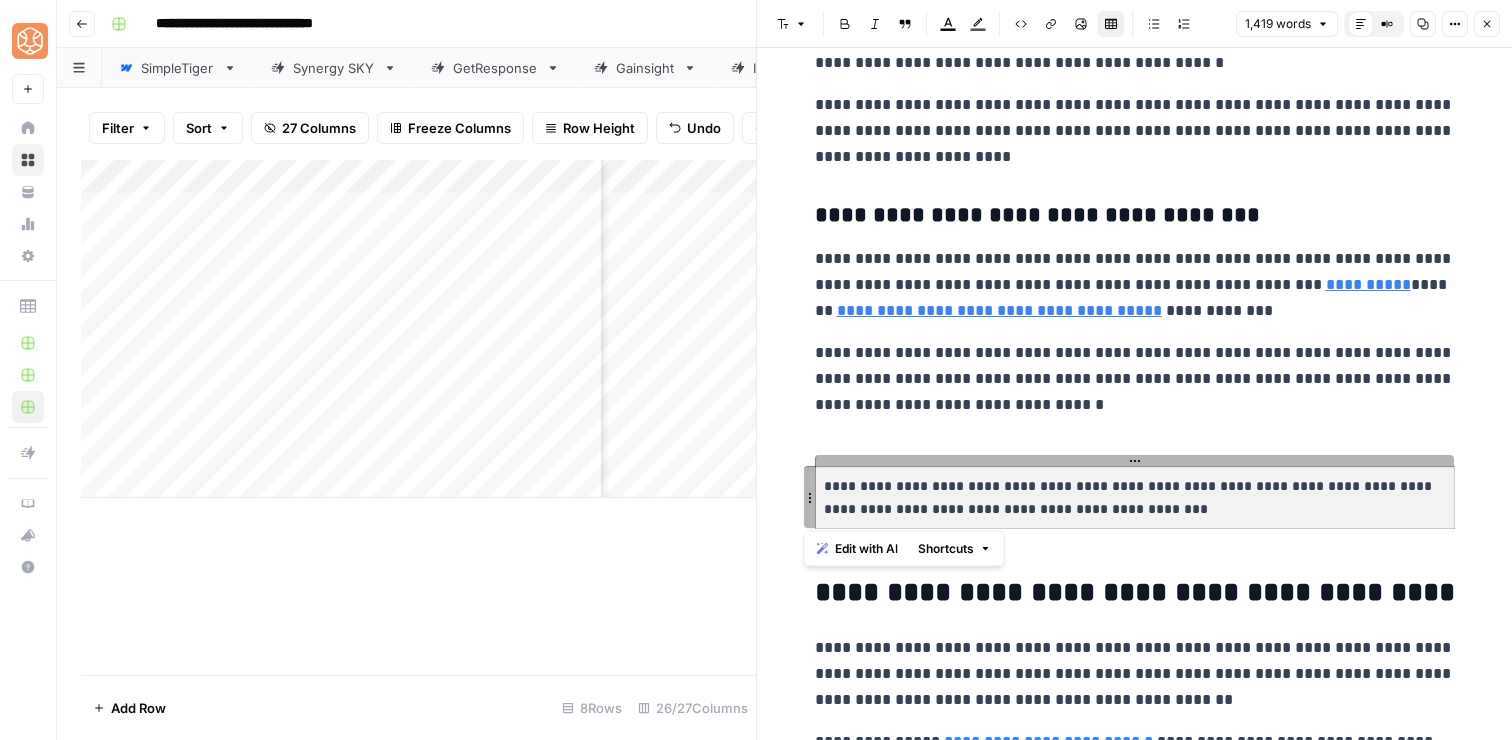 click on "**********" at bounding box center (1135, 498) 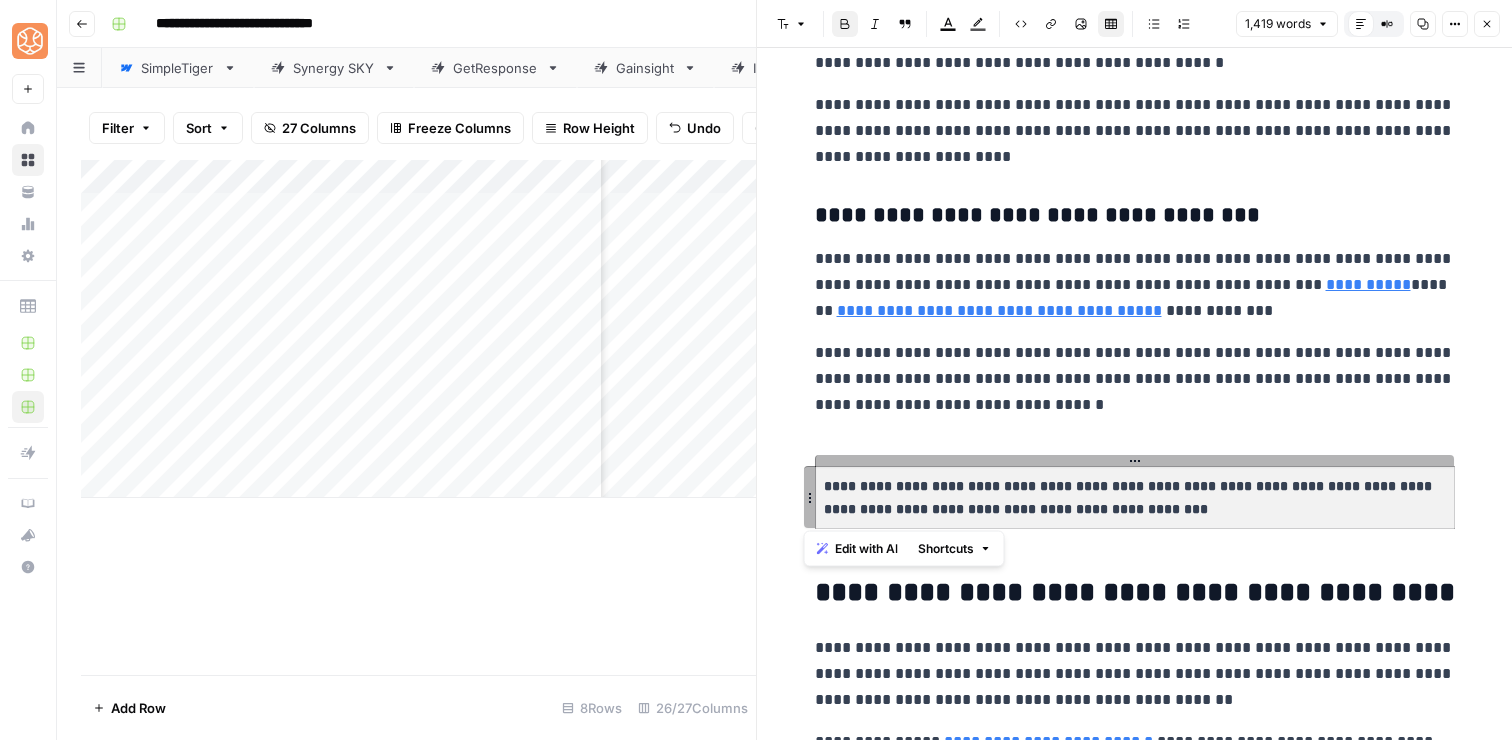click on "**********" at bounding box center [1135, 498] 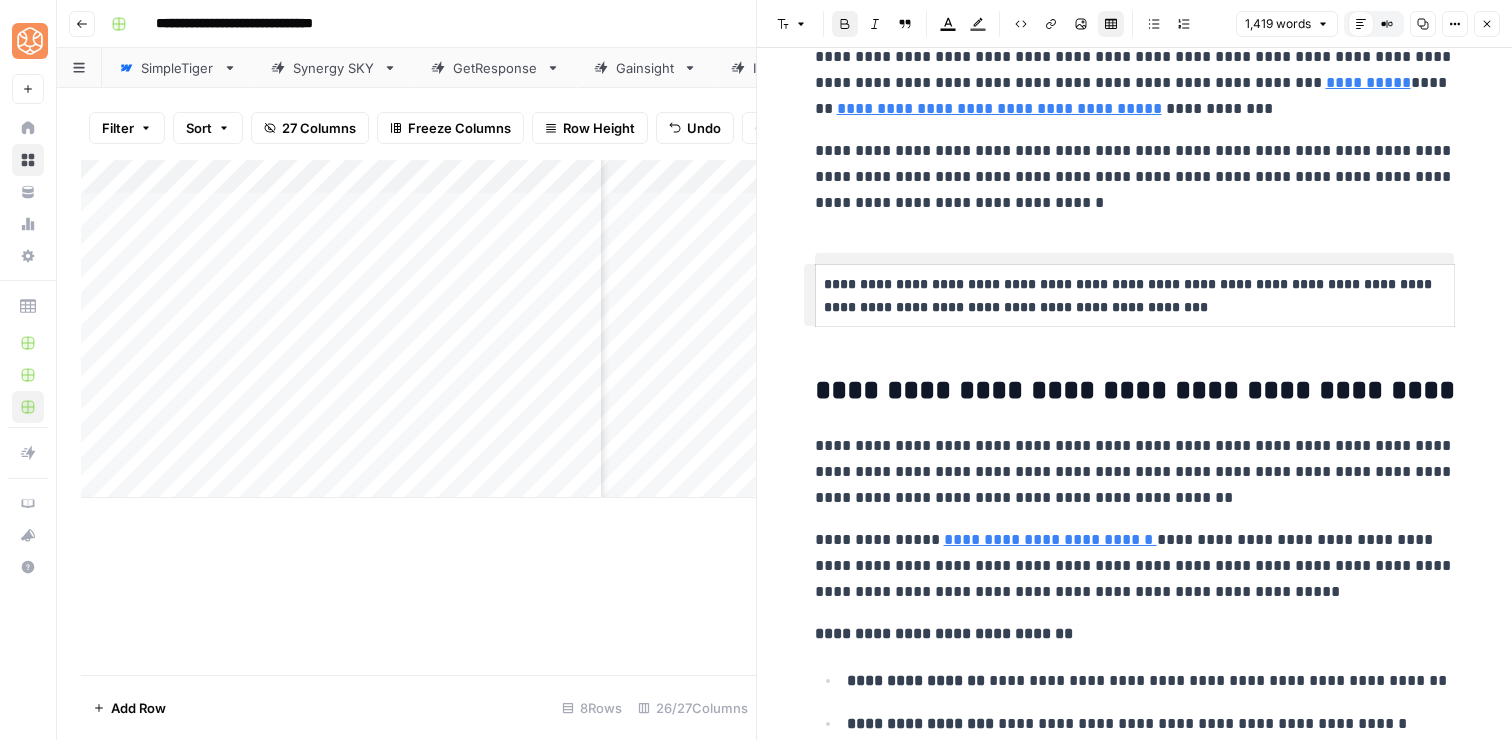 scroll, scrollTop: 4432, scrollLeft: 0, axis: vertical 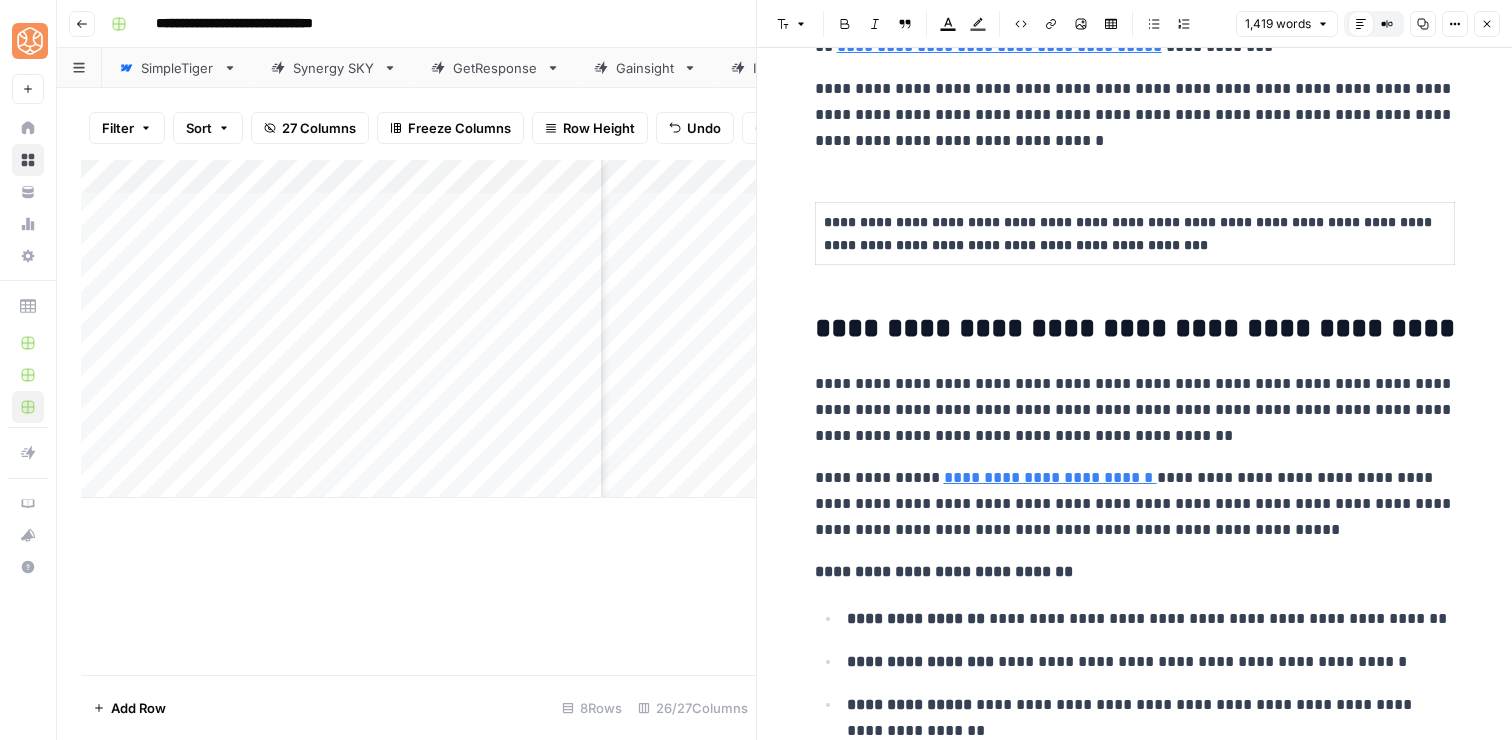 click on "**********" at bounding box center [1135, 504] 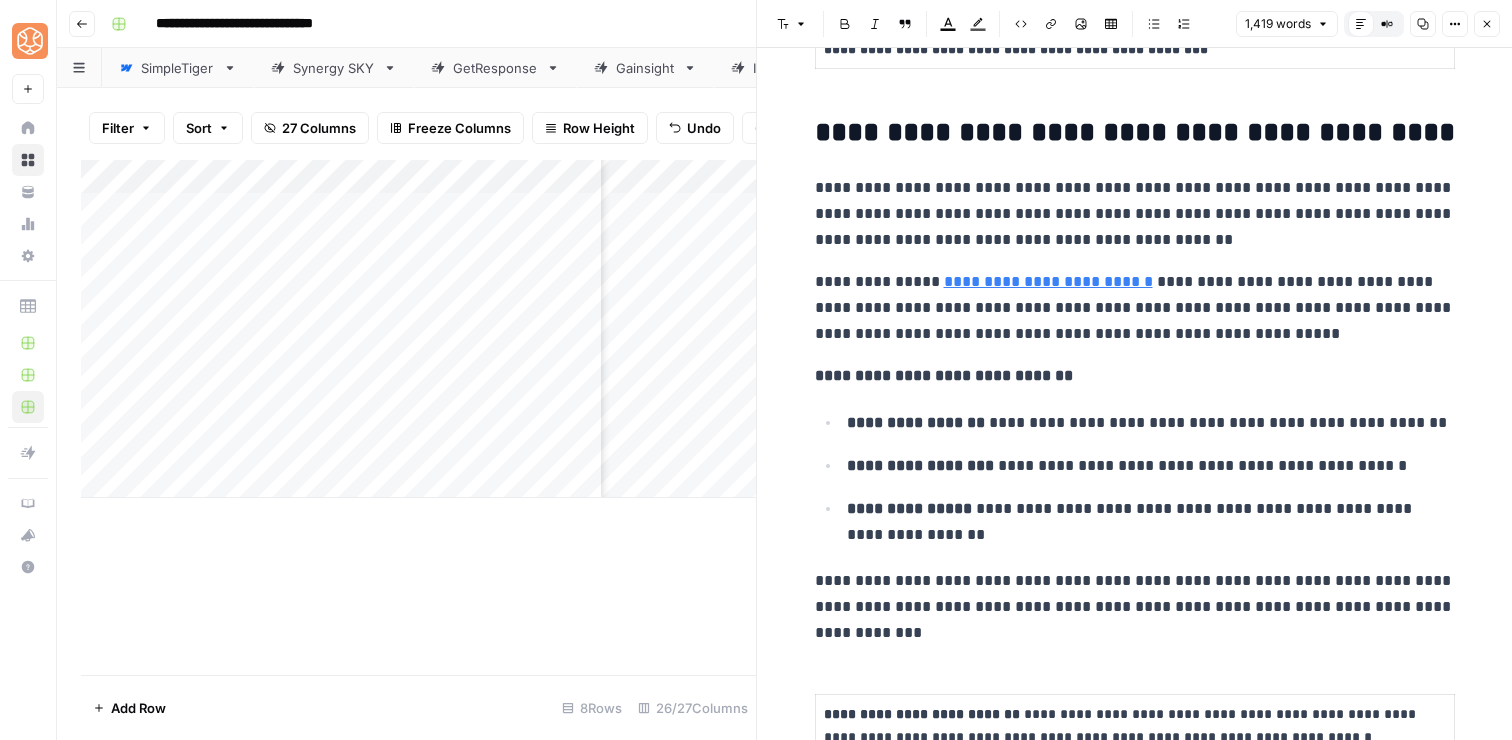 scroll, scrollTop: 4712, scrollLeft: 0, axis: vertical 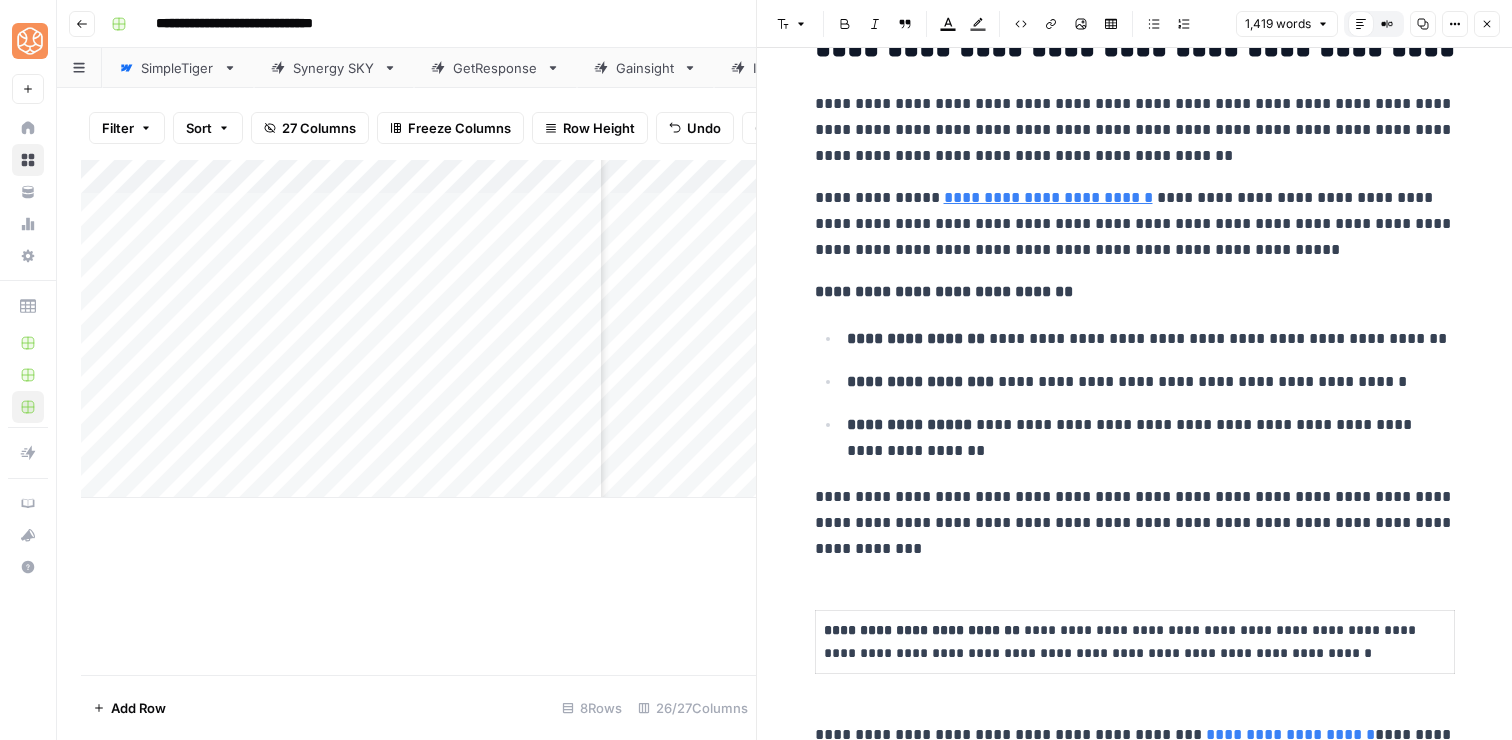 click on "**********" at bounding box center [1135, -1544] 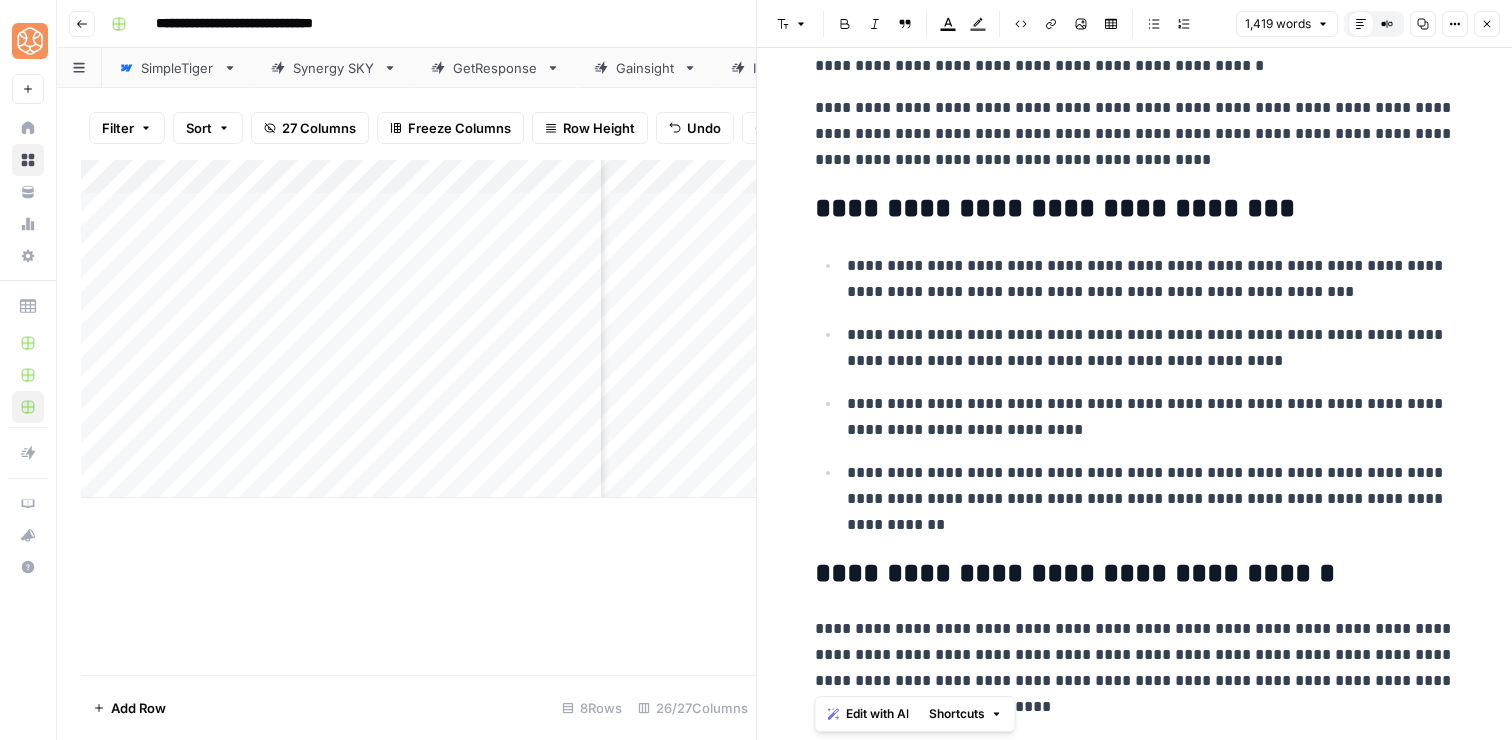 scroll, scrollTop: 0, scrollLeft: 0, axis: both 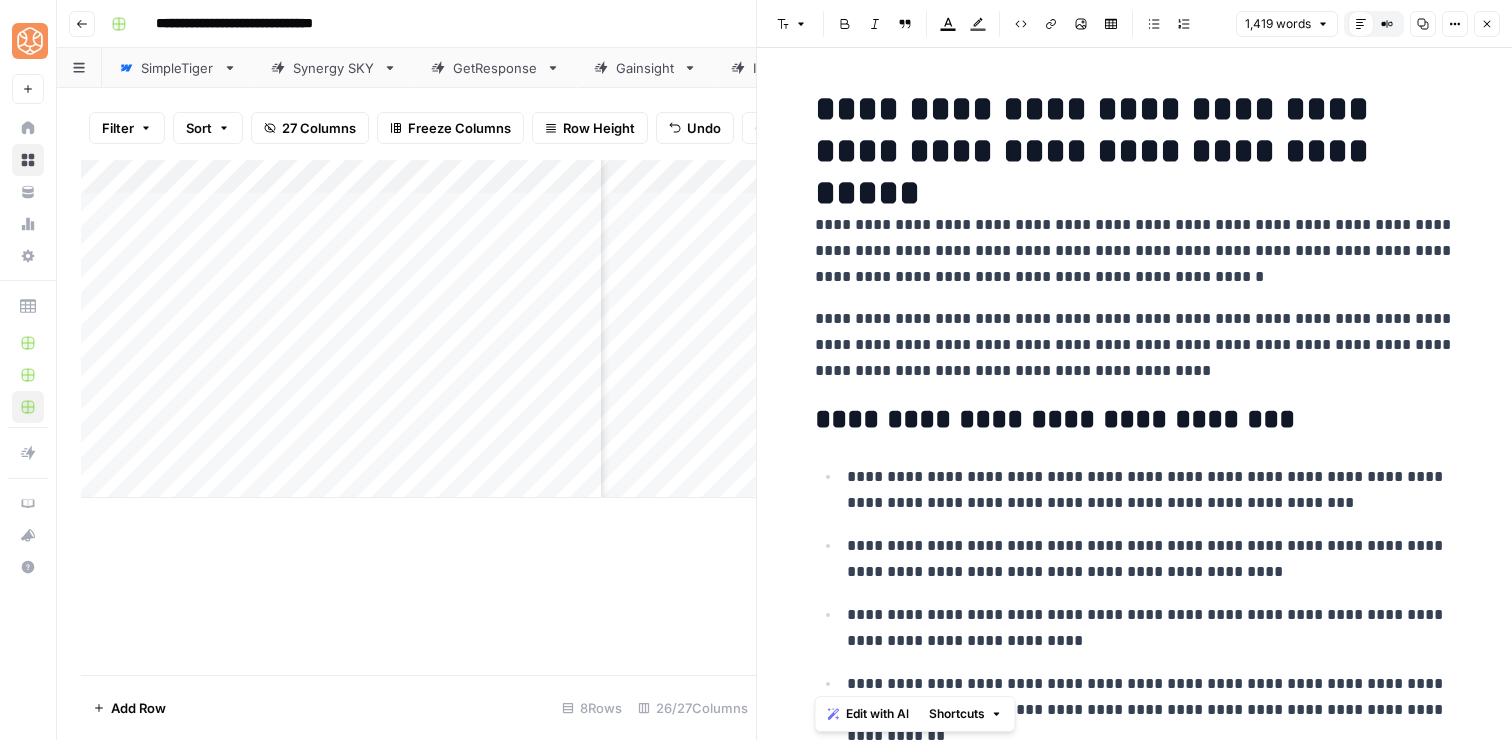 drag, startPoint x: 1025, startPoint y: 417, endPoint x: 789, endPoint y: 1, distance: 478.28024 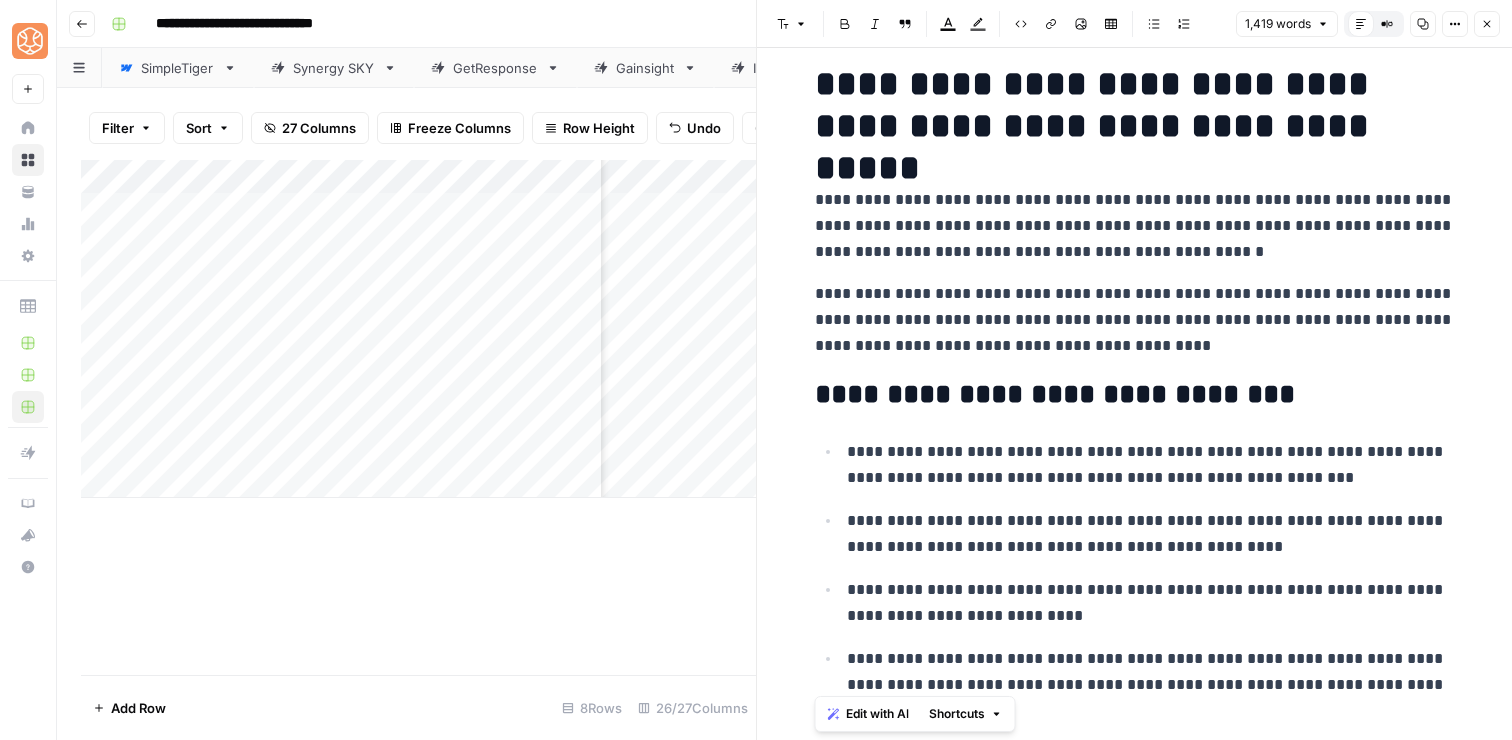 click on "**********" at bounding box center [1135, 226] 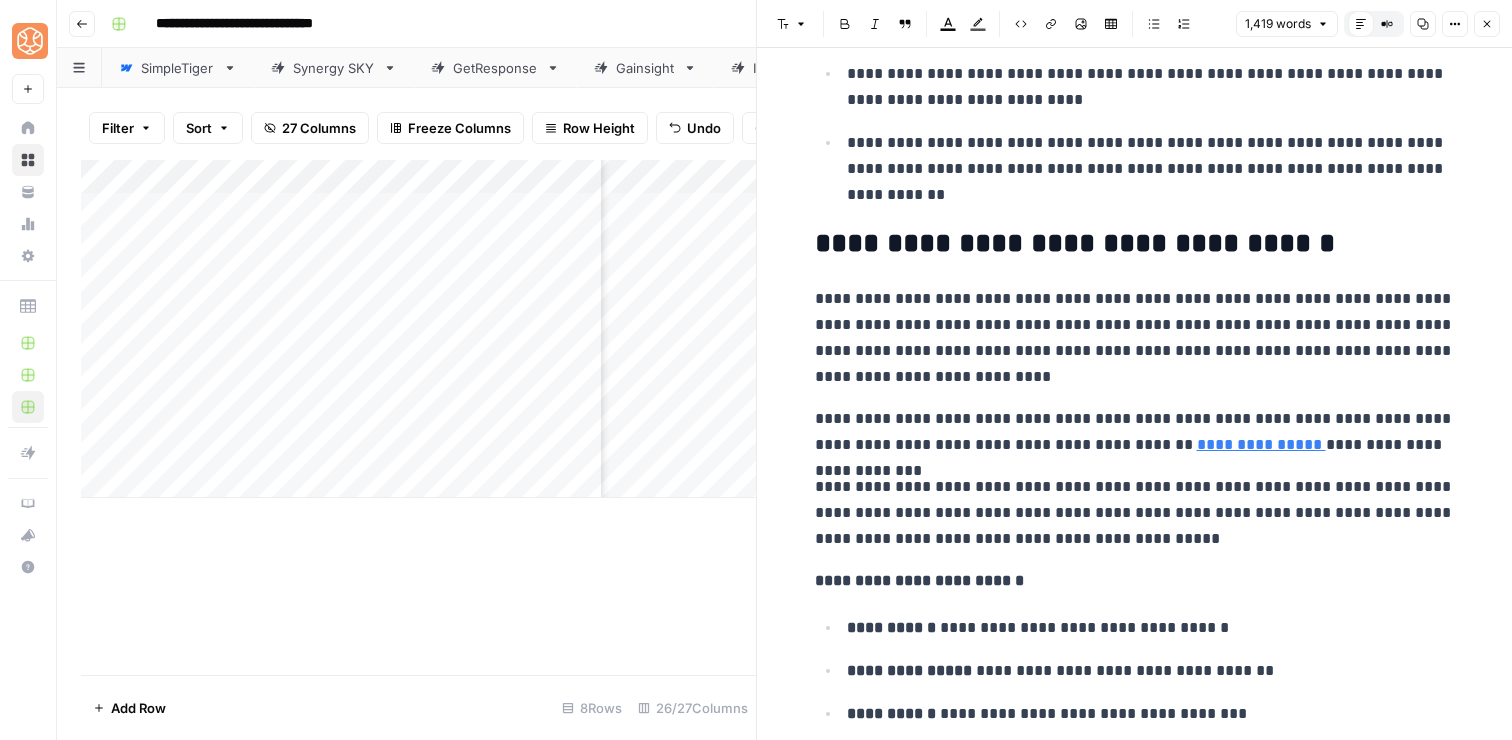 scroll, scrollTop: 543, scrollLeft: 0, axis: vertical 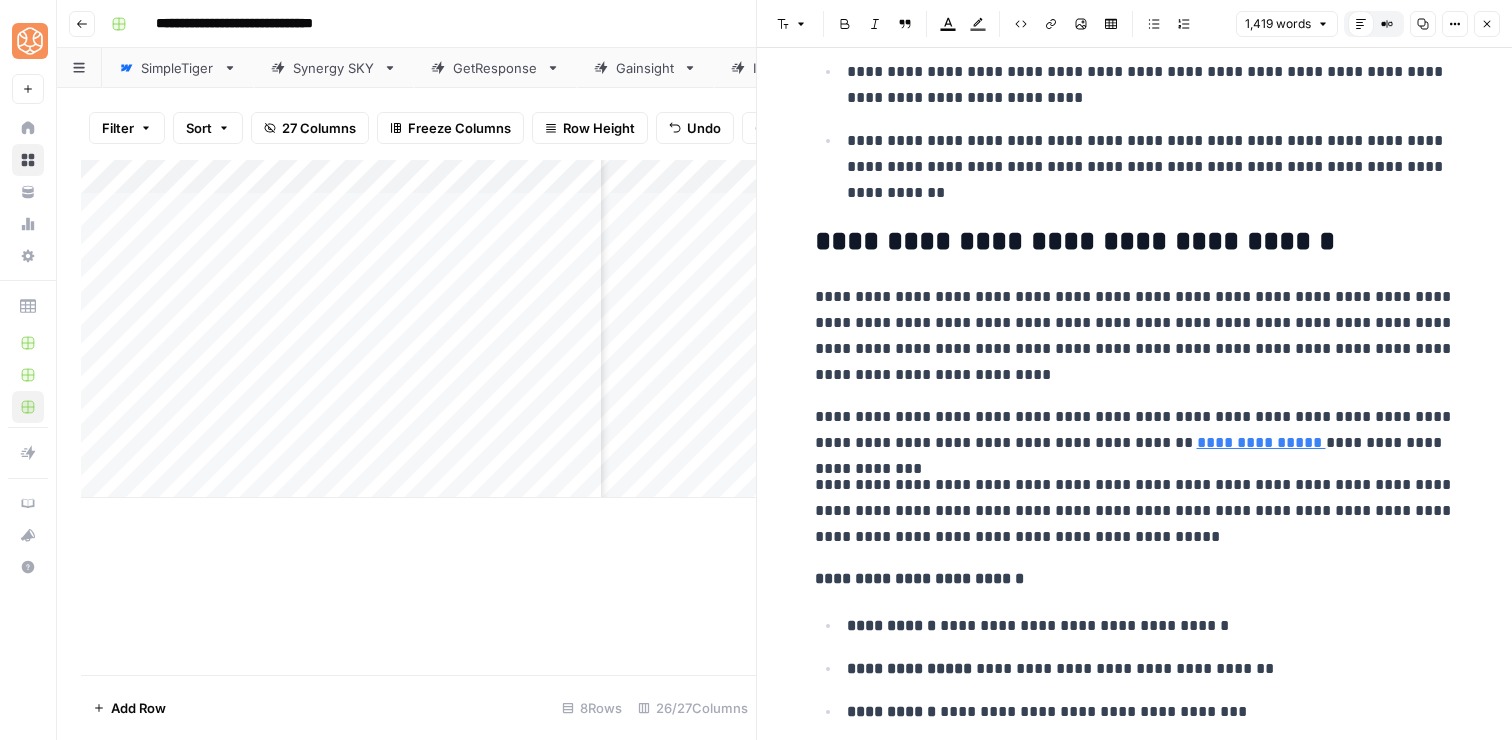 click on "**********" at bounding box center (1135, 430) 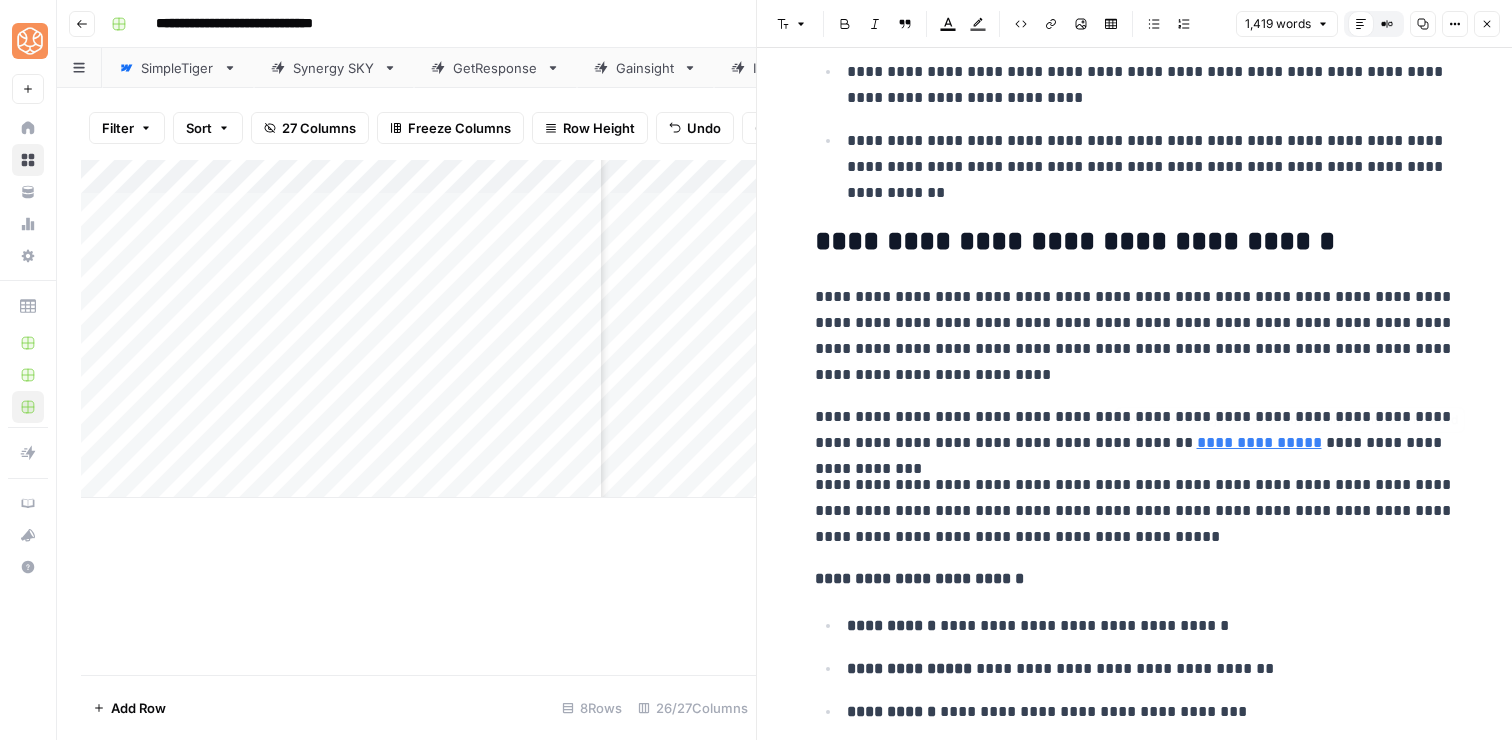 click on "**********" at bounding box center (1135, 511) 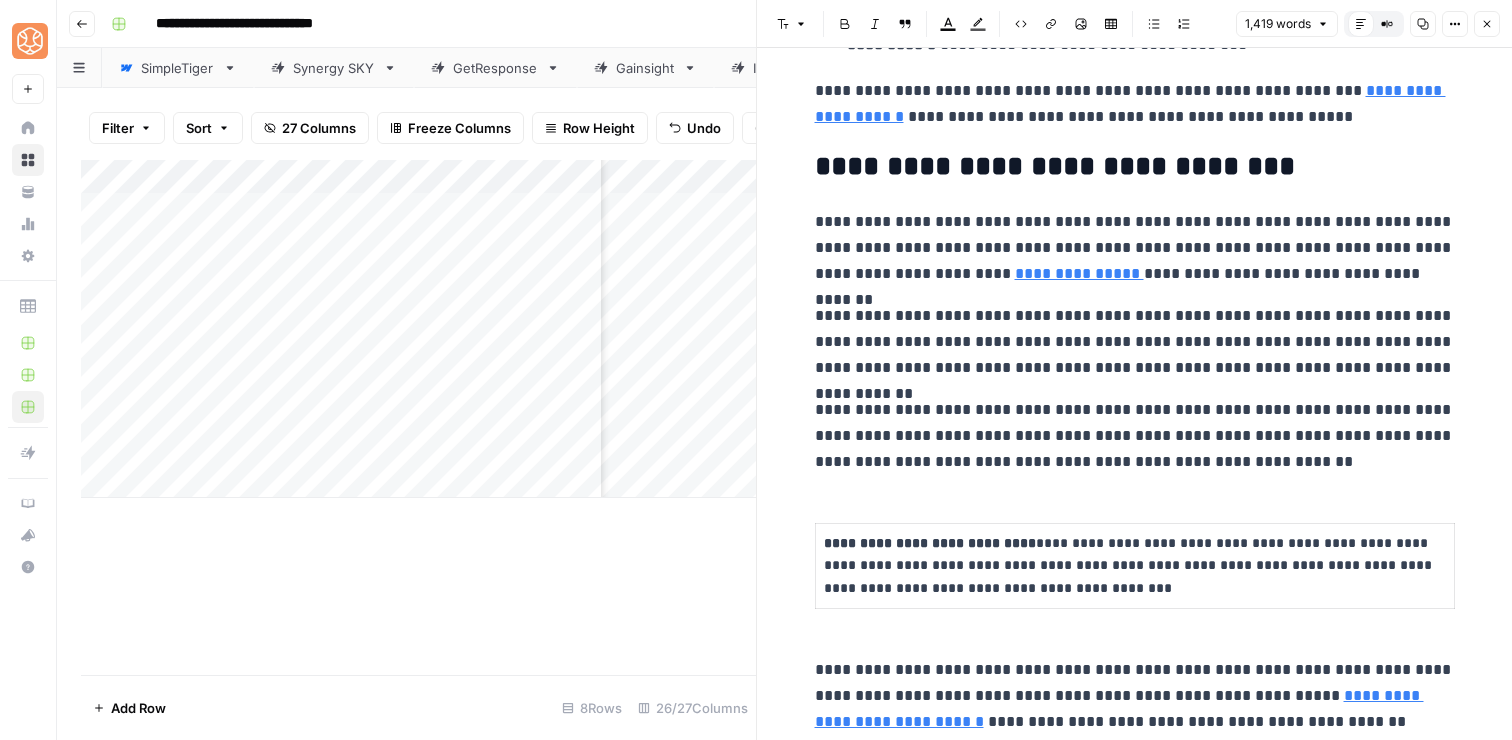 scroll, scrollTop: 1219, scrollLeft: 0, axis: vertical 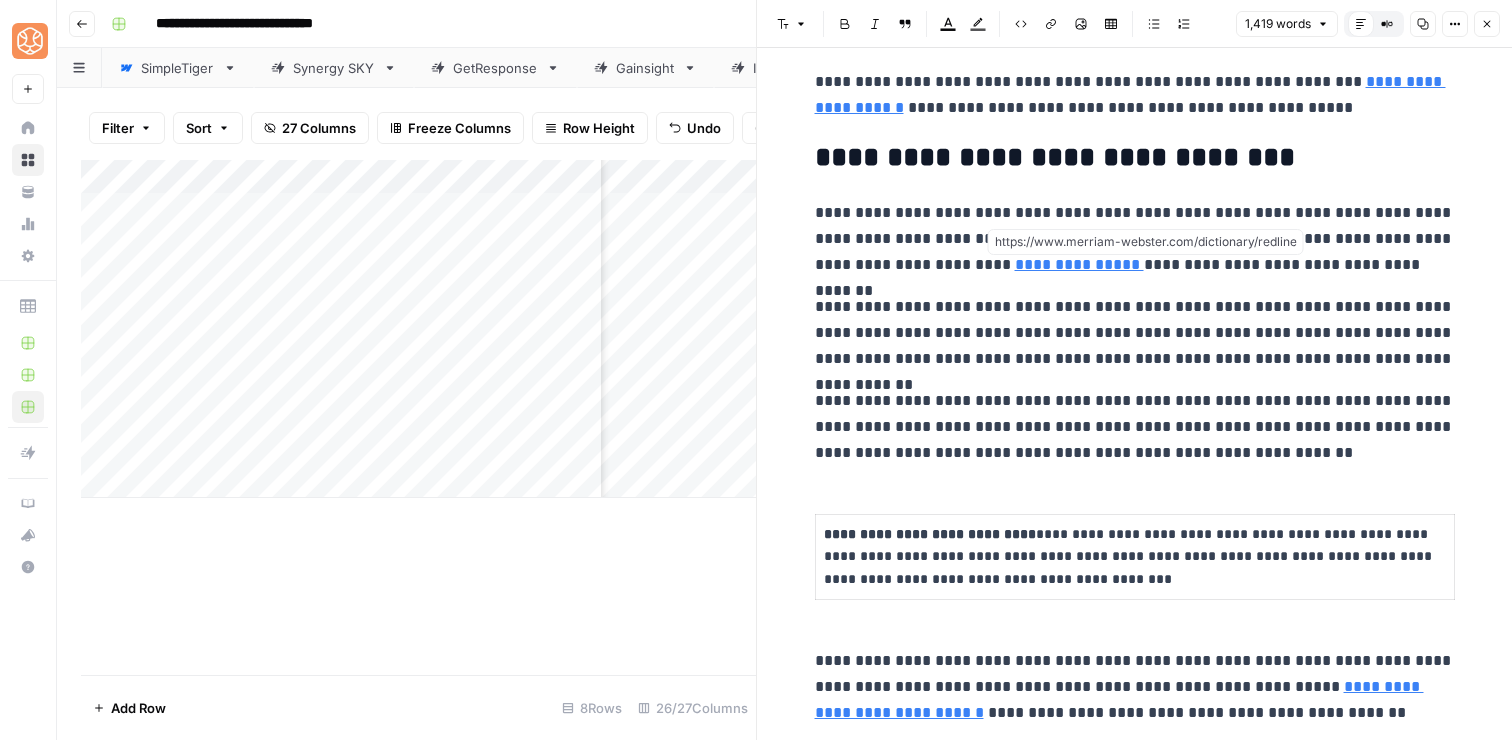 click on "**********" at bounding box center [1135, 239] 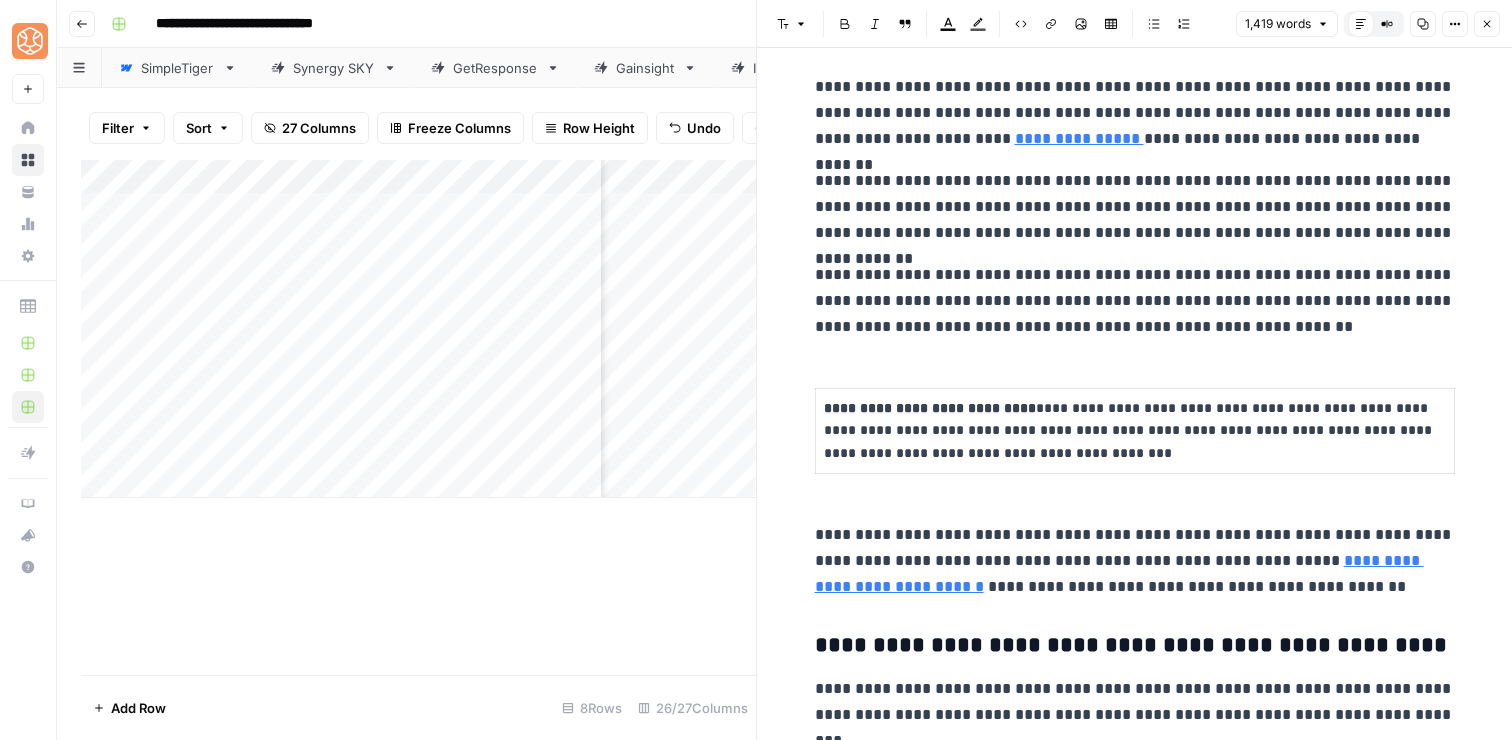 scroll, scrollTop: 1350, scrollLeft: 0, axis: vertical 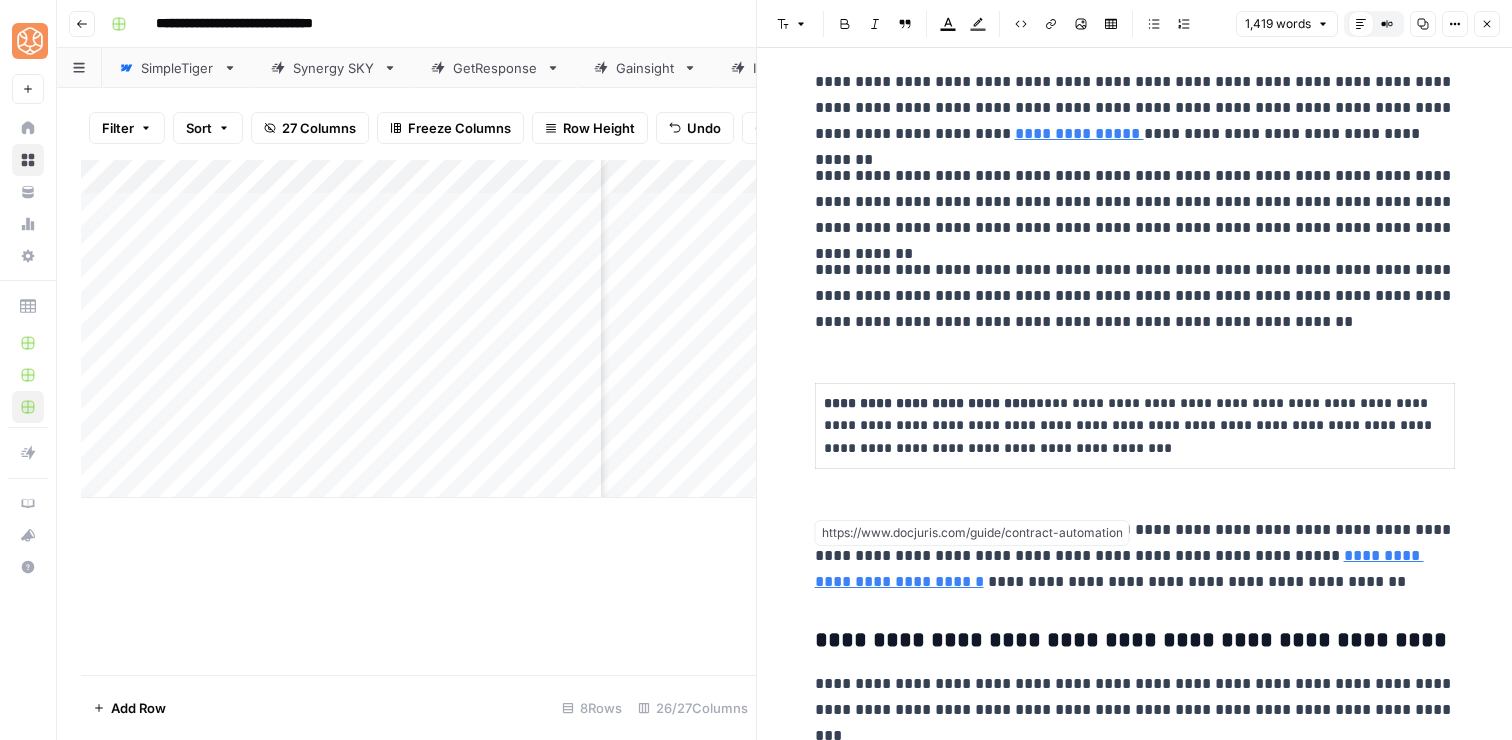 click on "**********" at bounding box center [1135, 556] 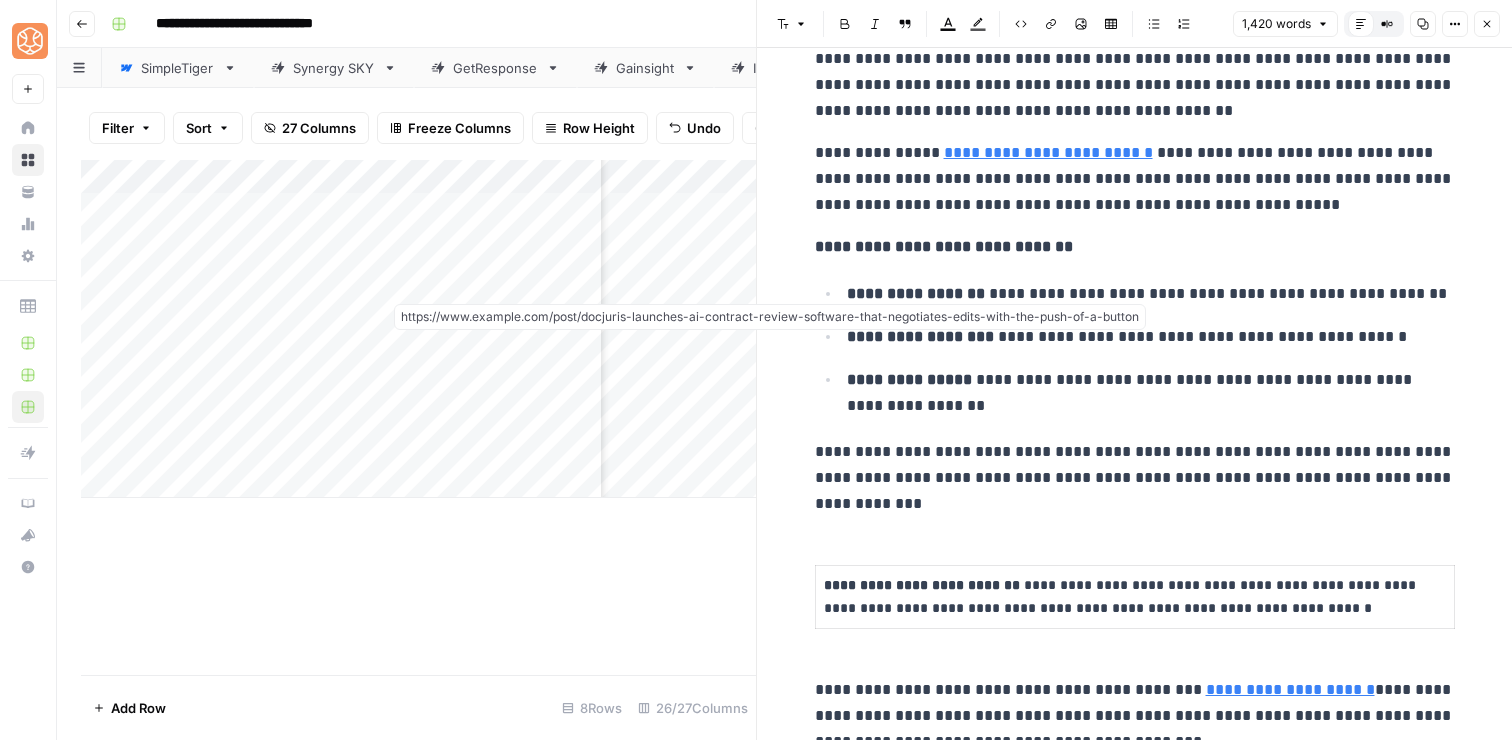 scroll, scrollTop: 4777, scrollLeft: 0, axis: vertical 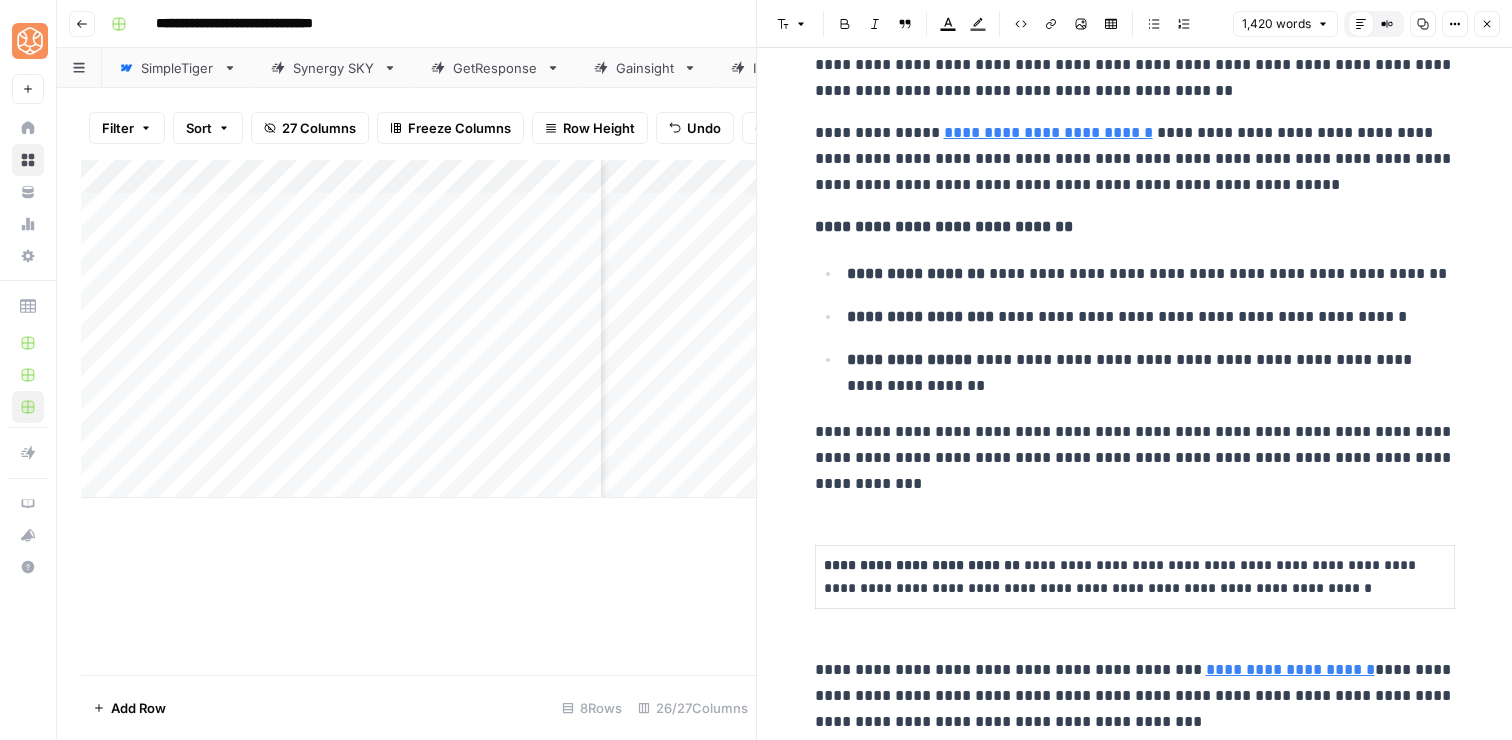 click on "**********" at bounding box center [1135, 458] 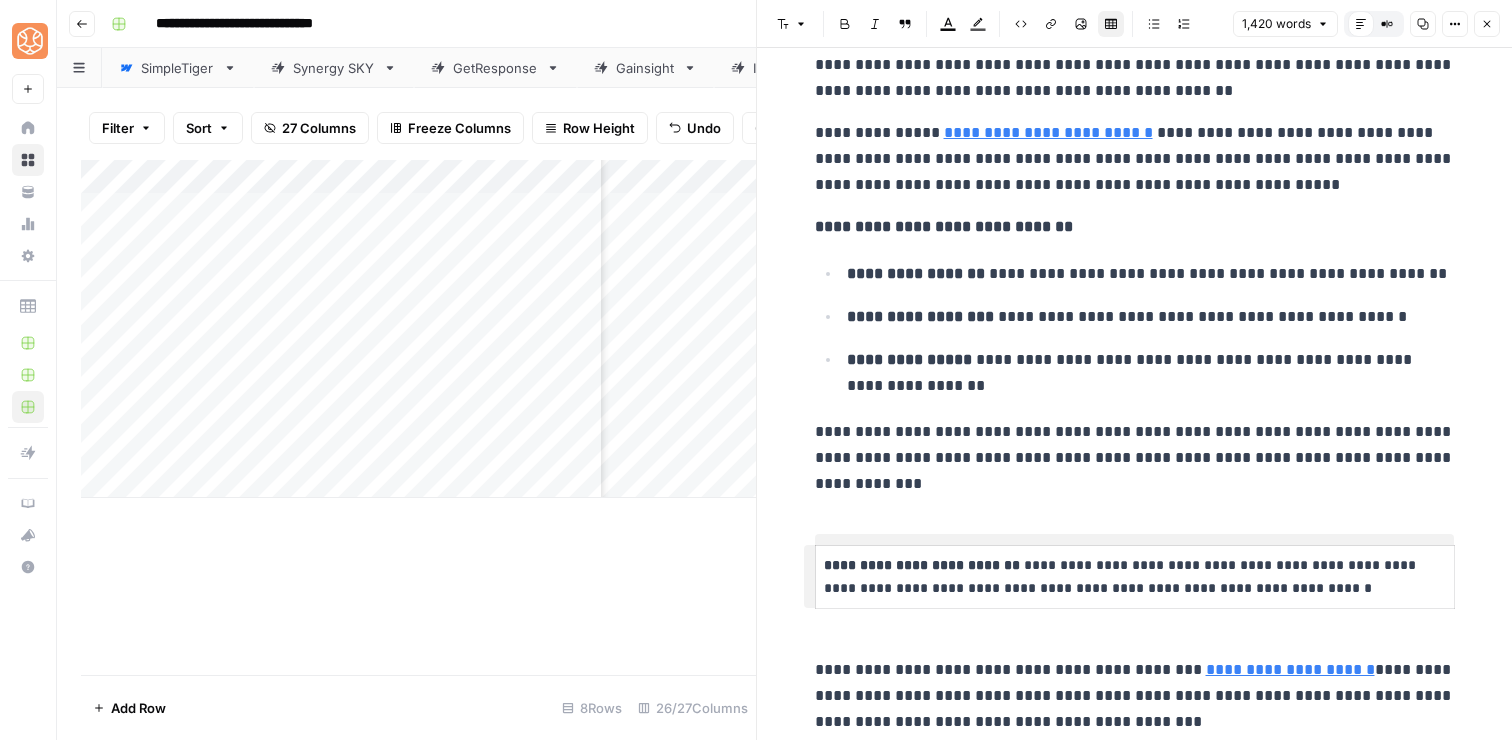 click on "**********" at bounding box center (1135, 577) 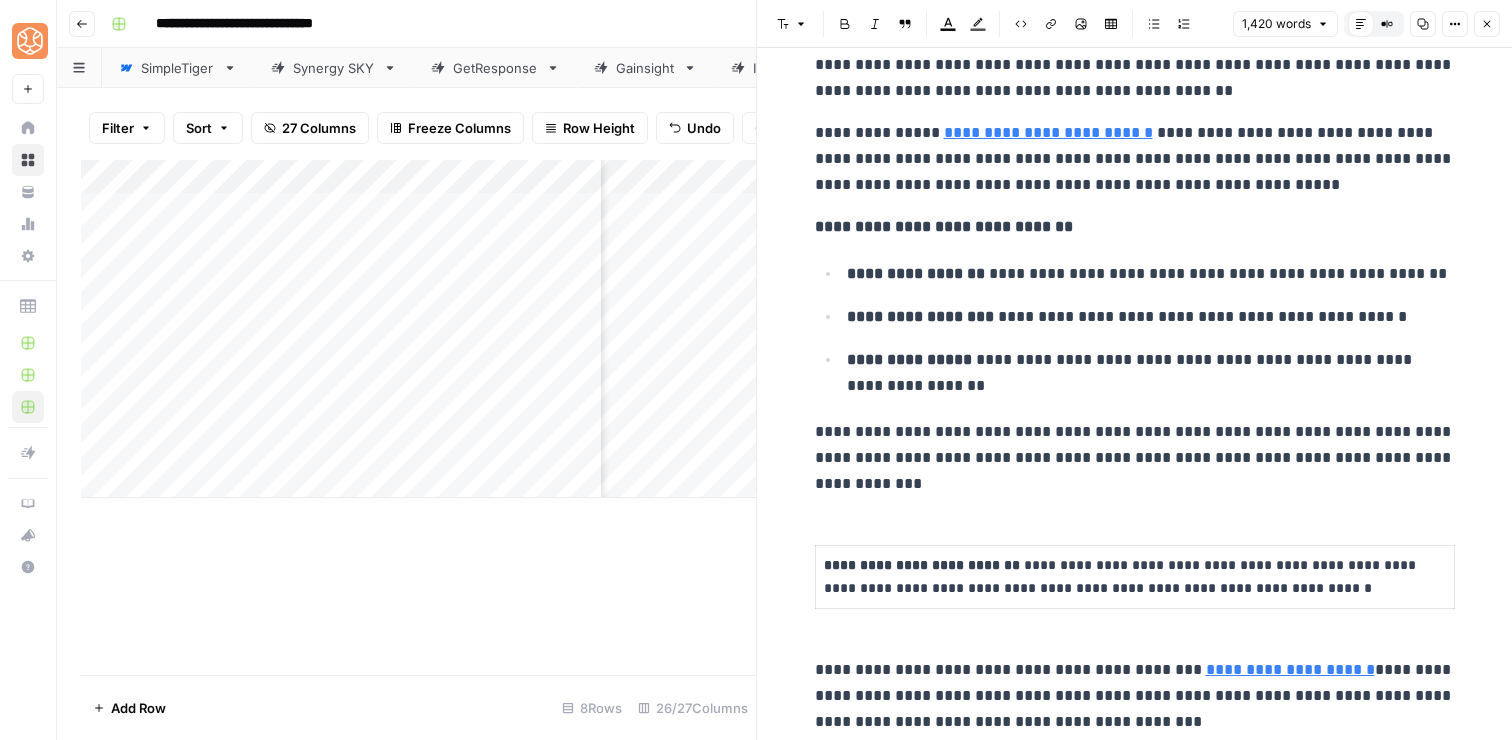 click on "**********" at bounding box center [1135, -1609] 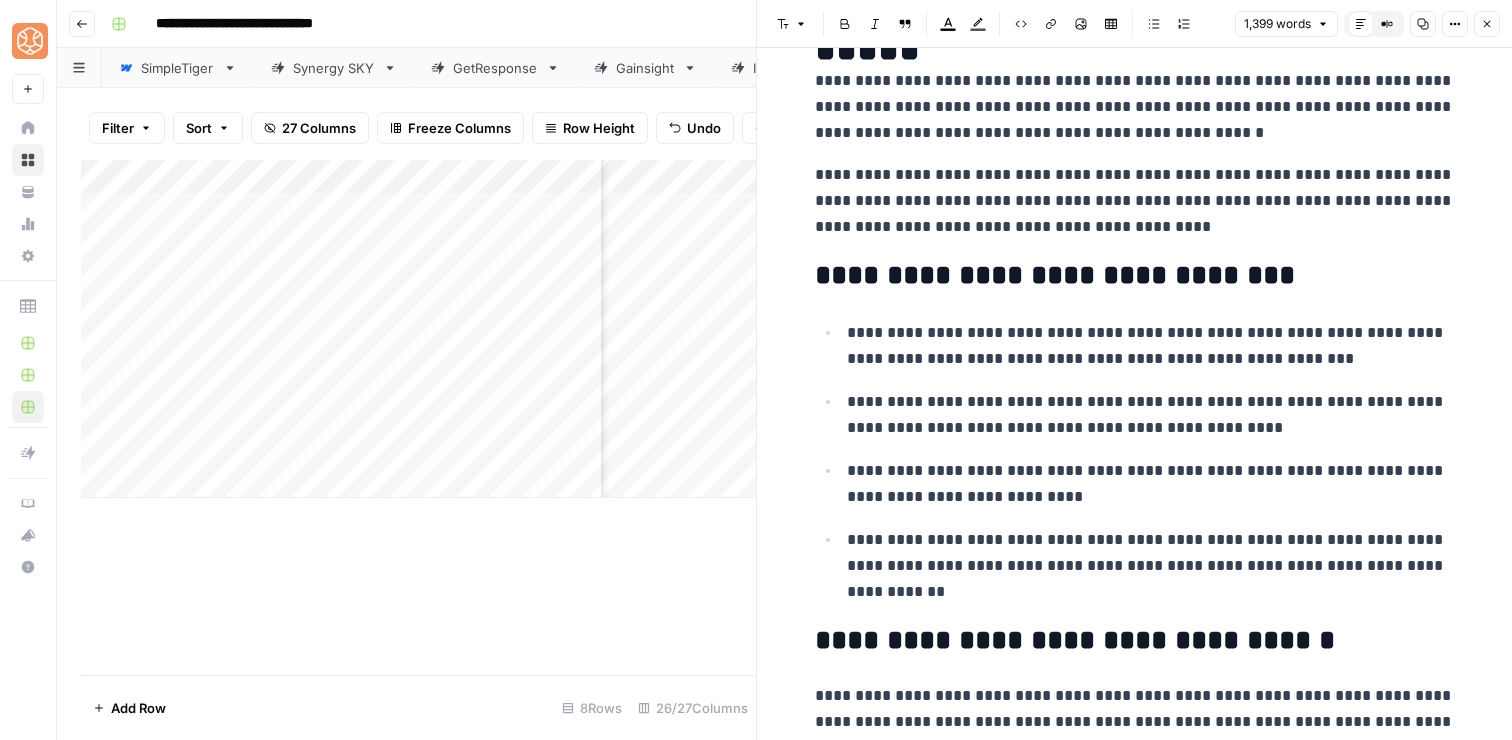 scroll, scrollTop: 0, scrollLeft: 0, axis: both 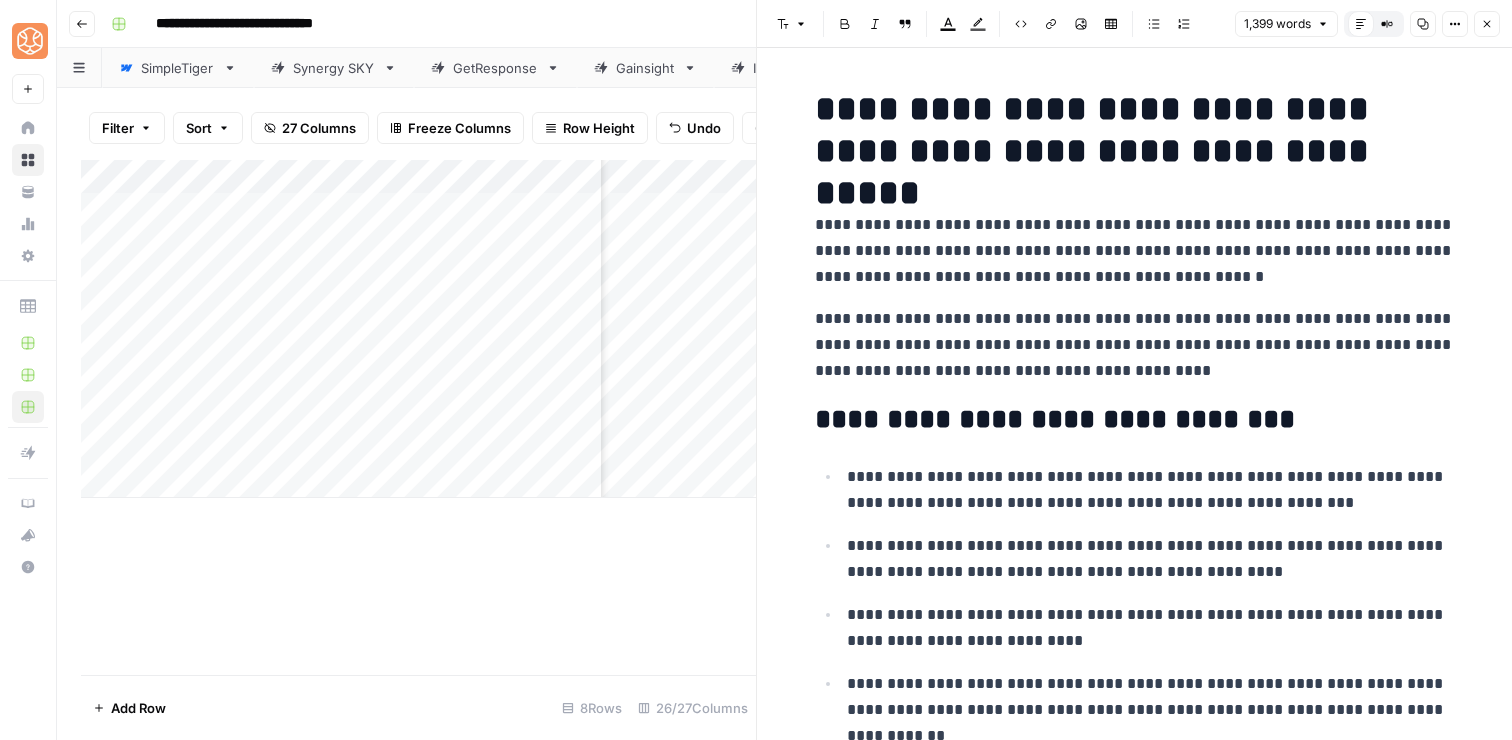 click on "**********" at bounding box center (1135, 345) 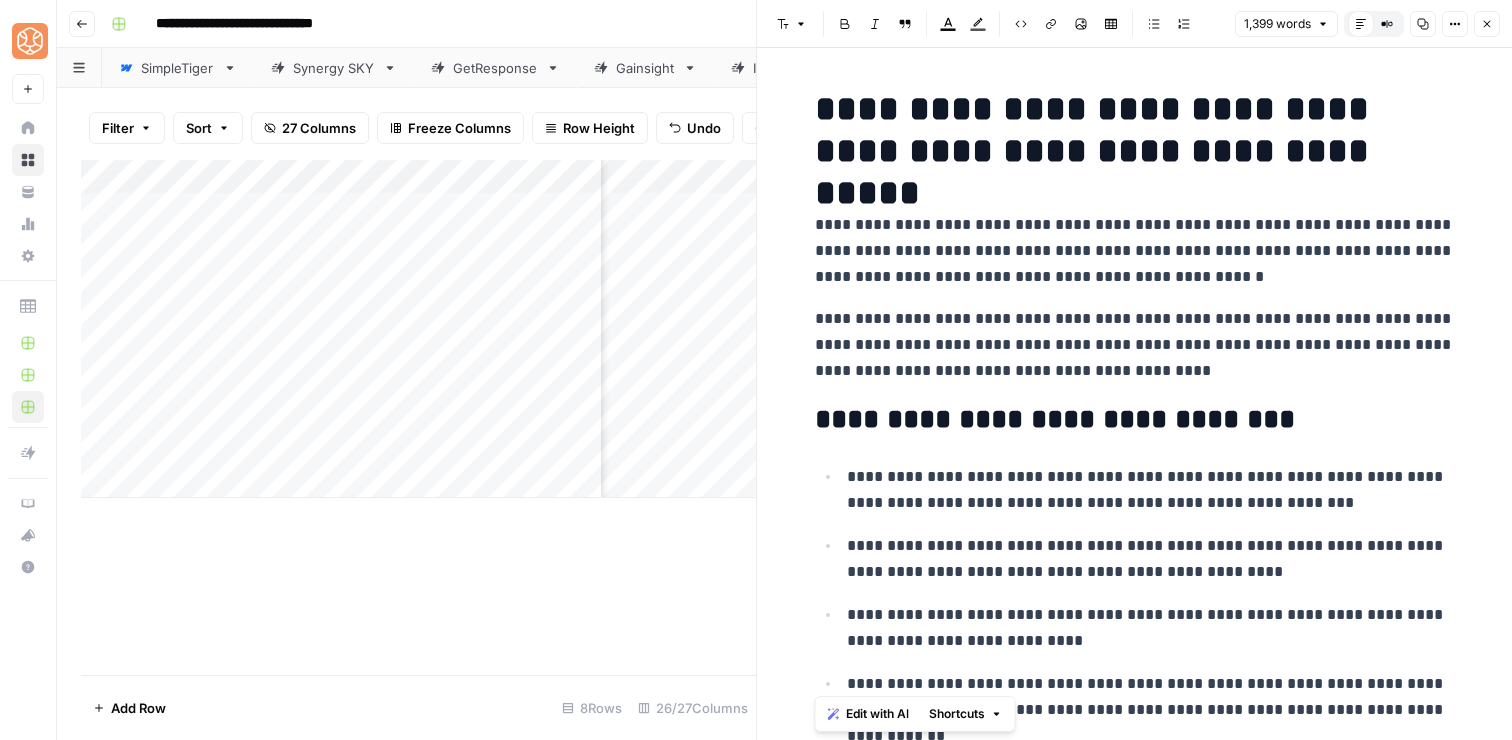 copy on "**********" 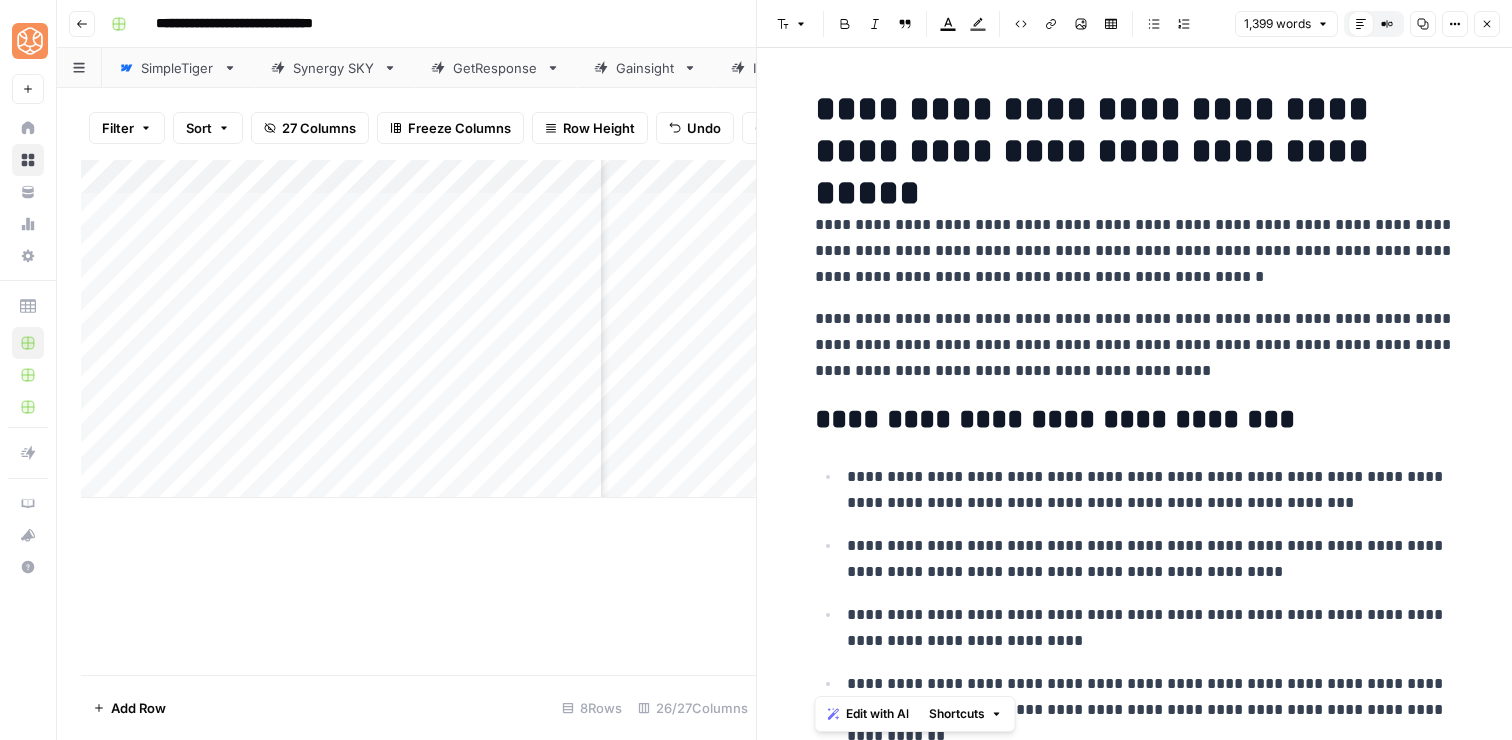 click on "**********" at bounding box center (1135, 420) 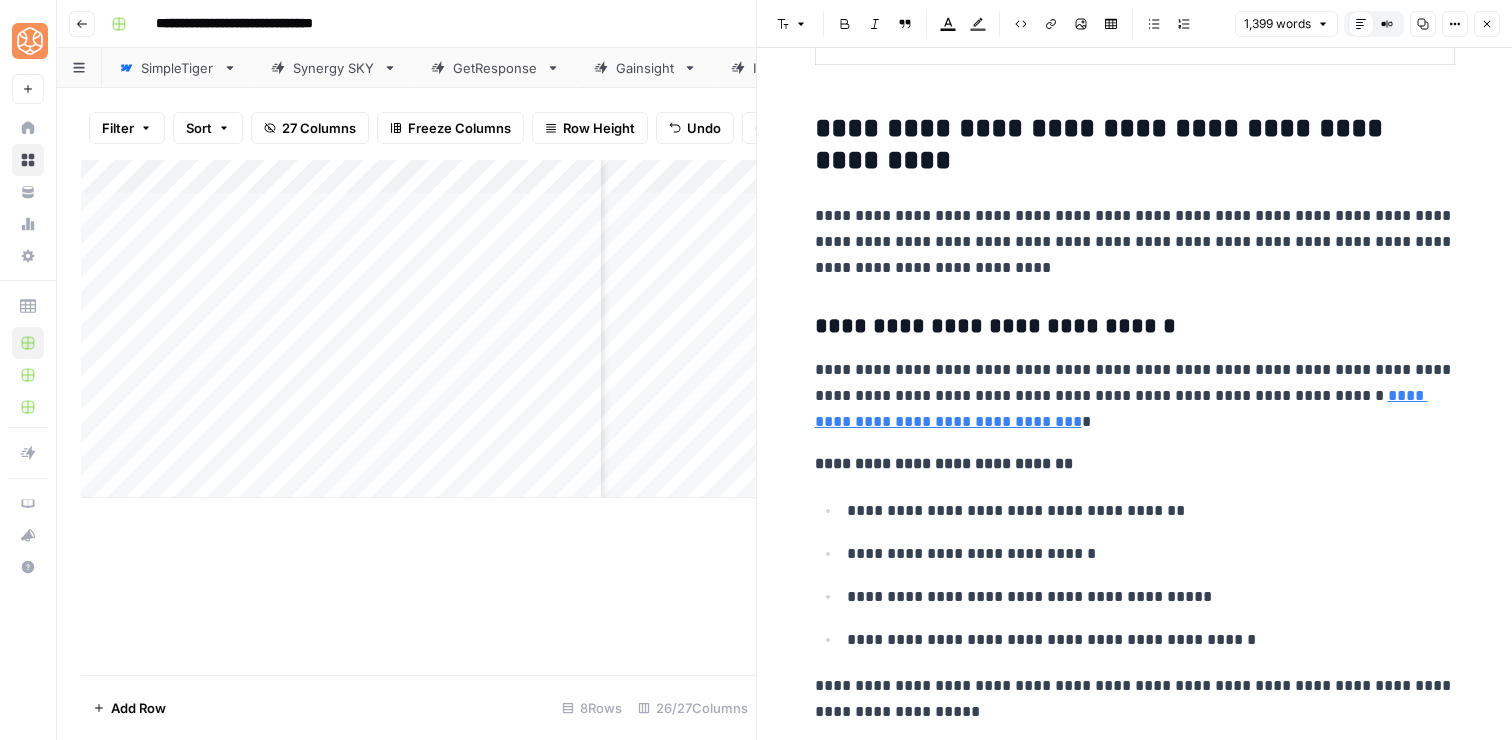 scroll, scrollTop: 3402, scrollLeft: 0, axis: vertical 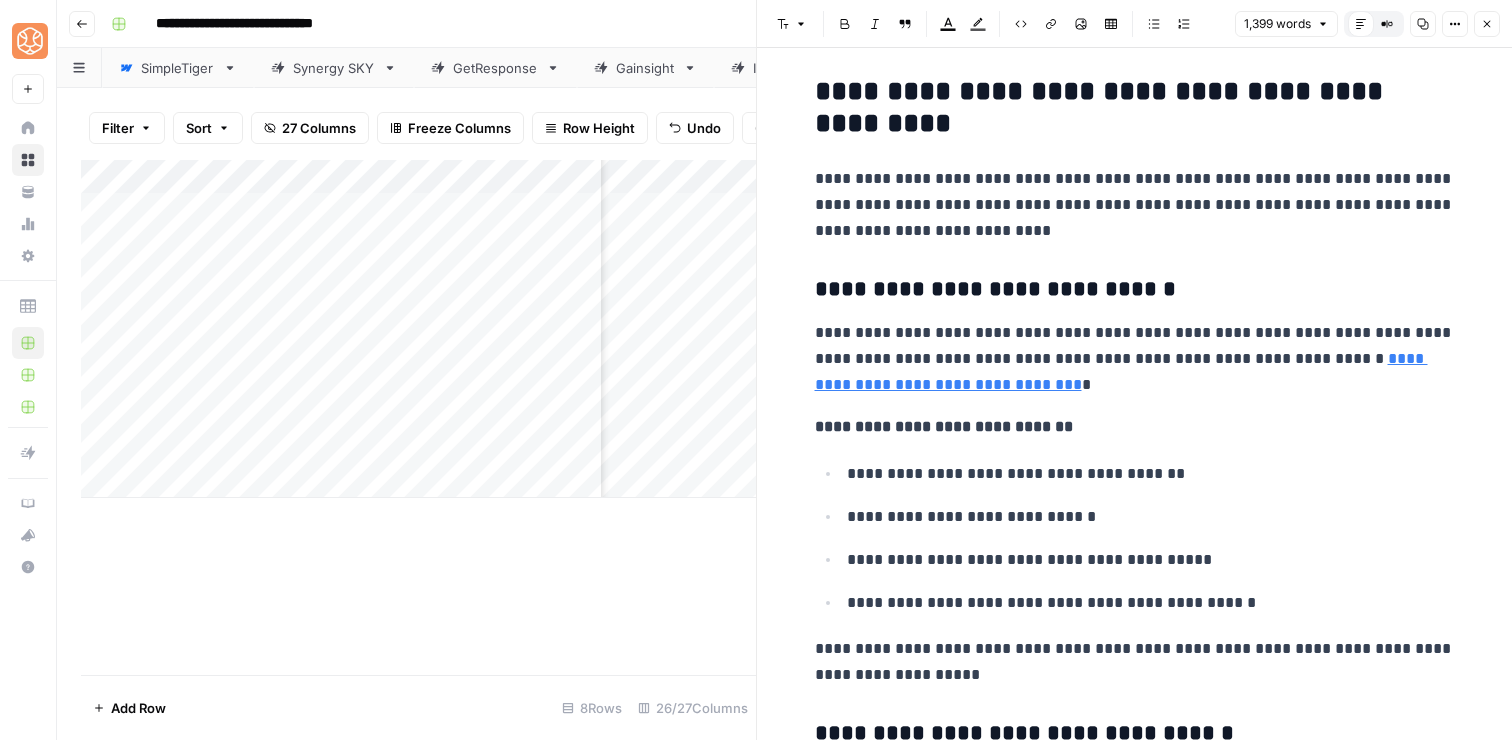 click on "**********" at bounding box center (1135, 108) 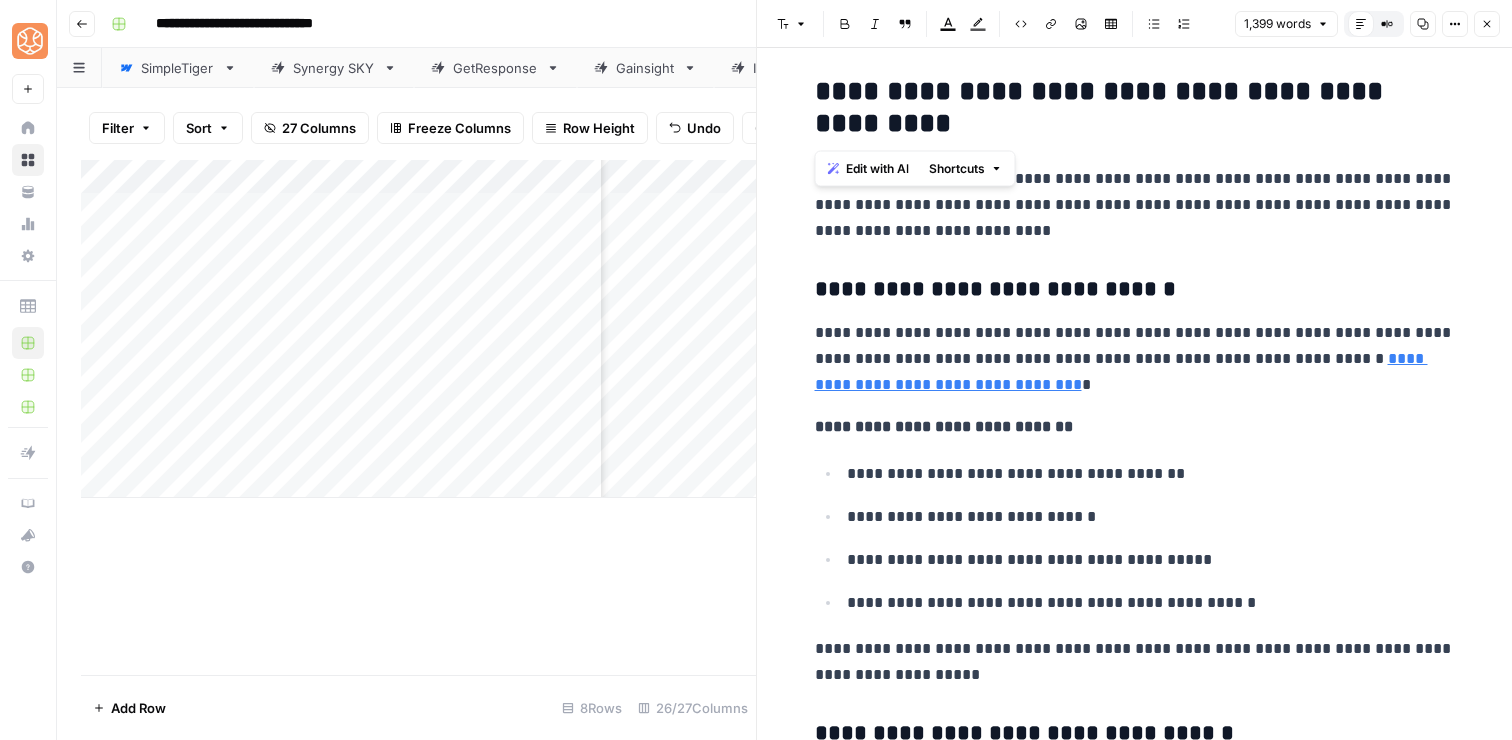 click on "**********" at bounding box center [1135, 108] 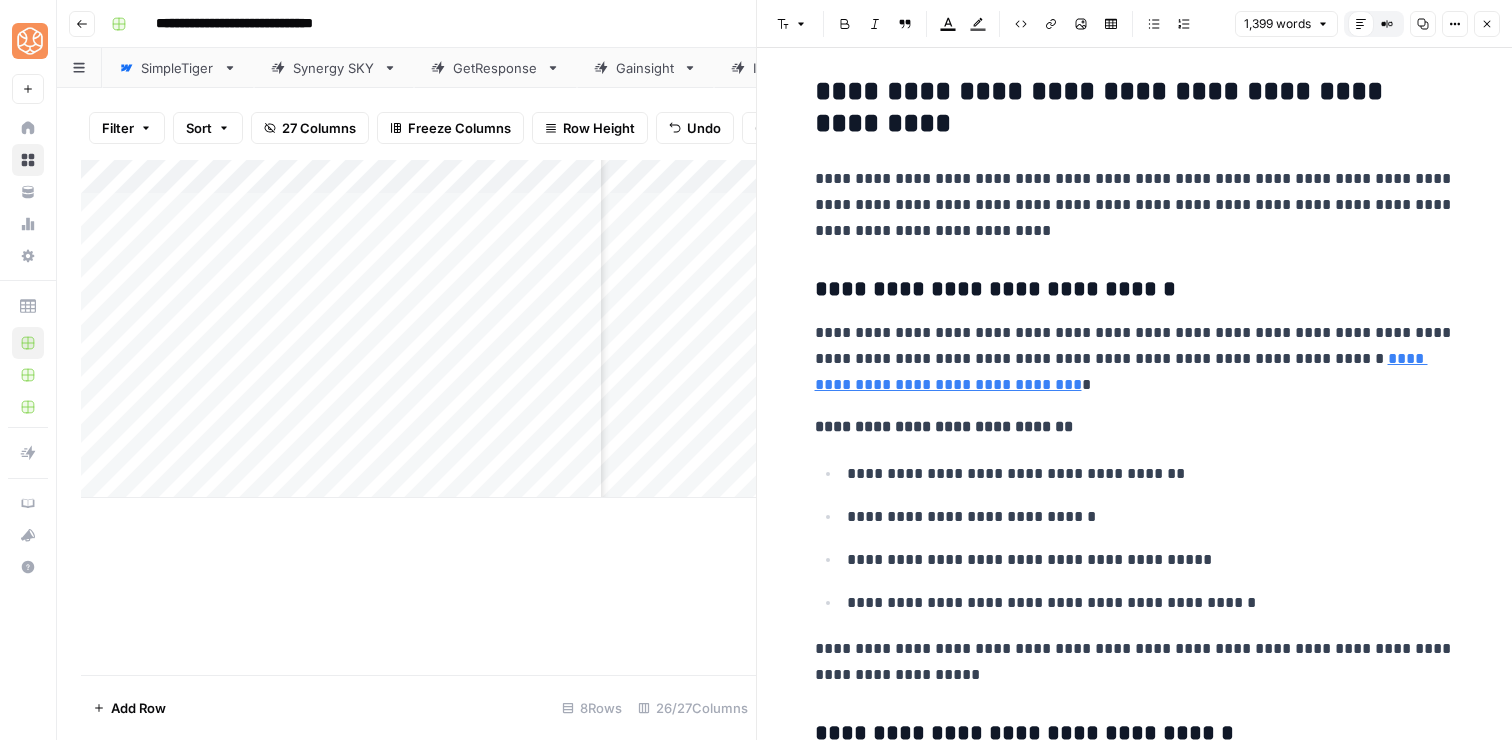 click on "**********" at bounding box center (1135, 290) 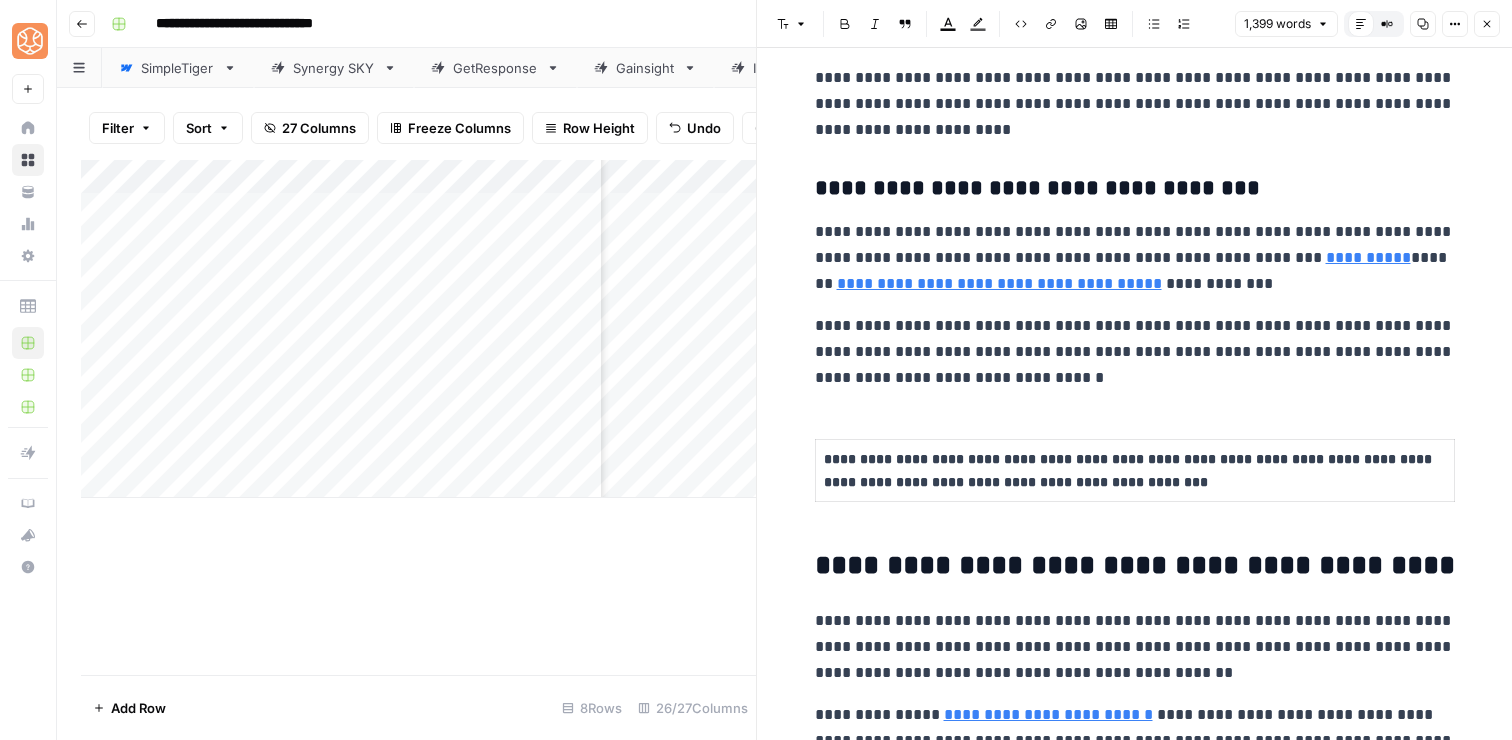 scroll, scrollTop: 4193, scrollLeft: 0, axis: vertical 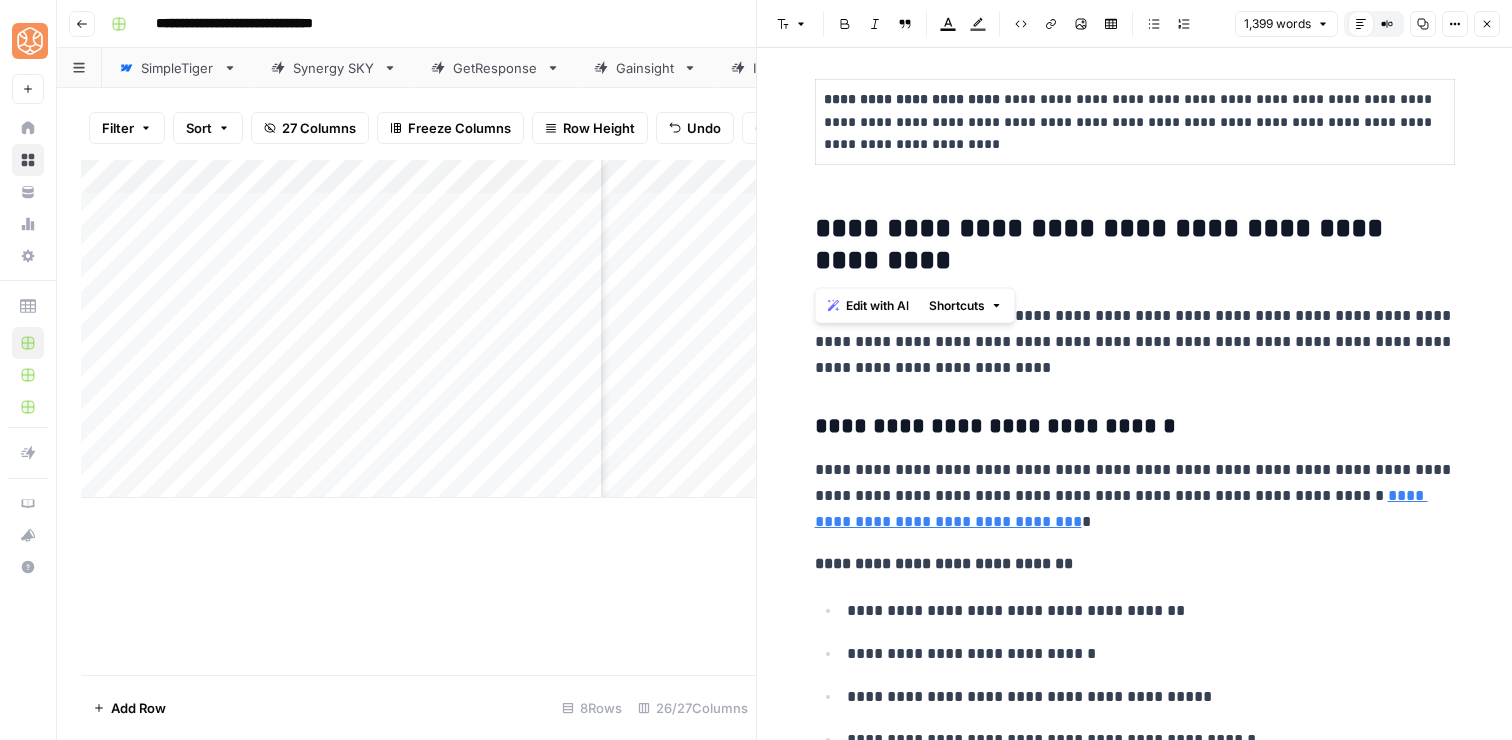 drag, startPoint x: 1065, startPoint y: 274, endPoint x: 823, endPoint y: 227, distance: 246.5218 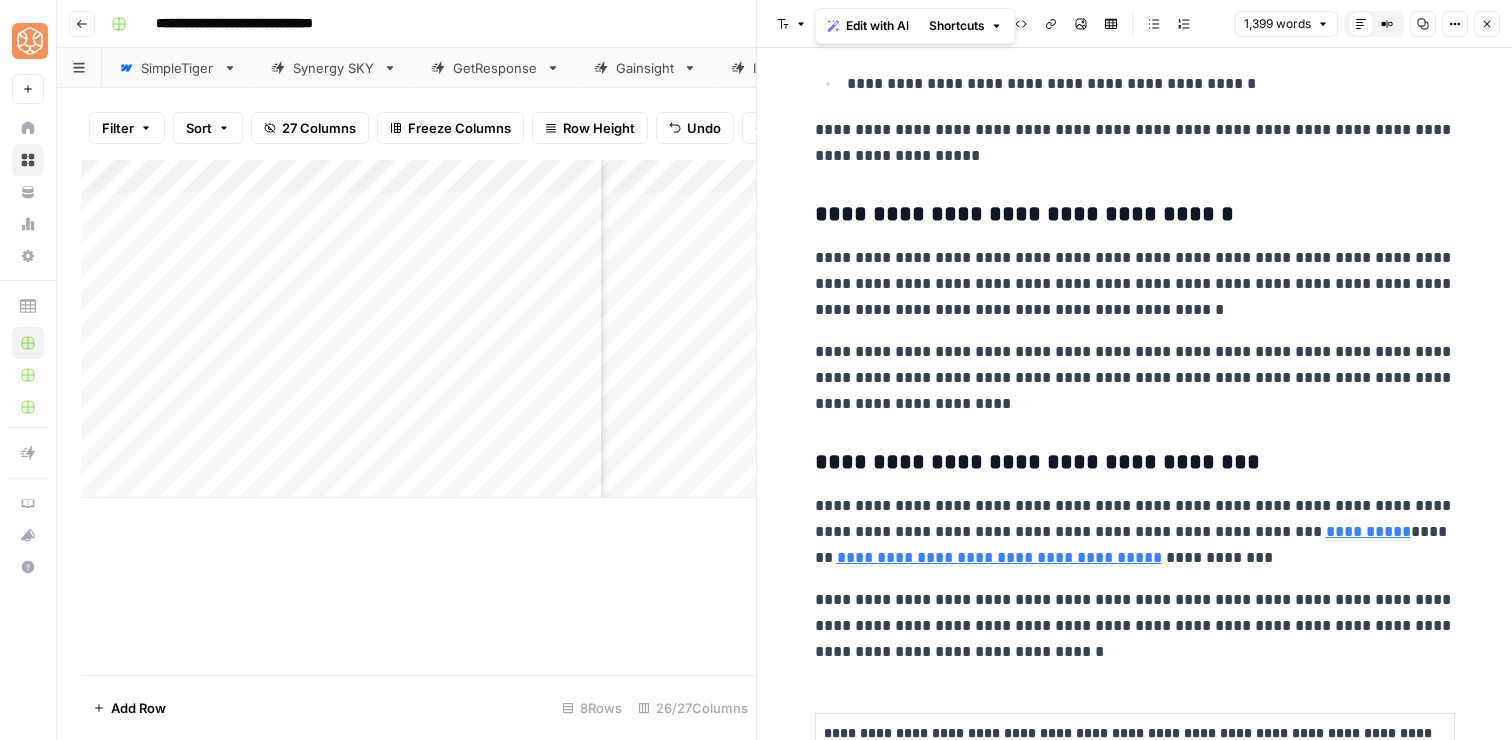 scroll, scrollTop: 3993, scrollLeft: 0, axis: vertical 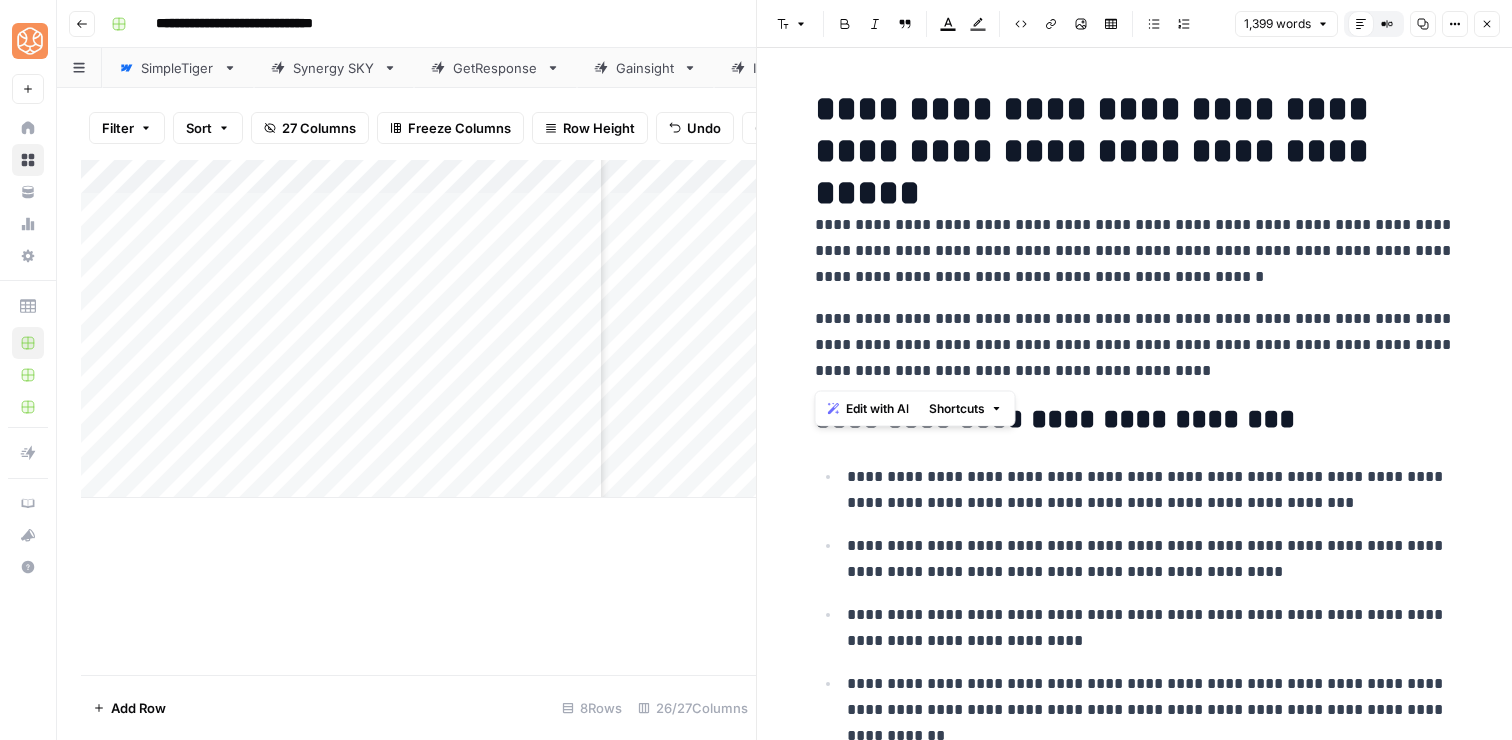 drag, startPoint x: 1143, startPoint y: 363, endPoint x: 796, endPoint y: 219, distance: 375.6927 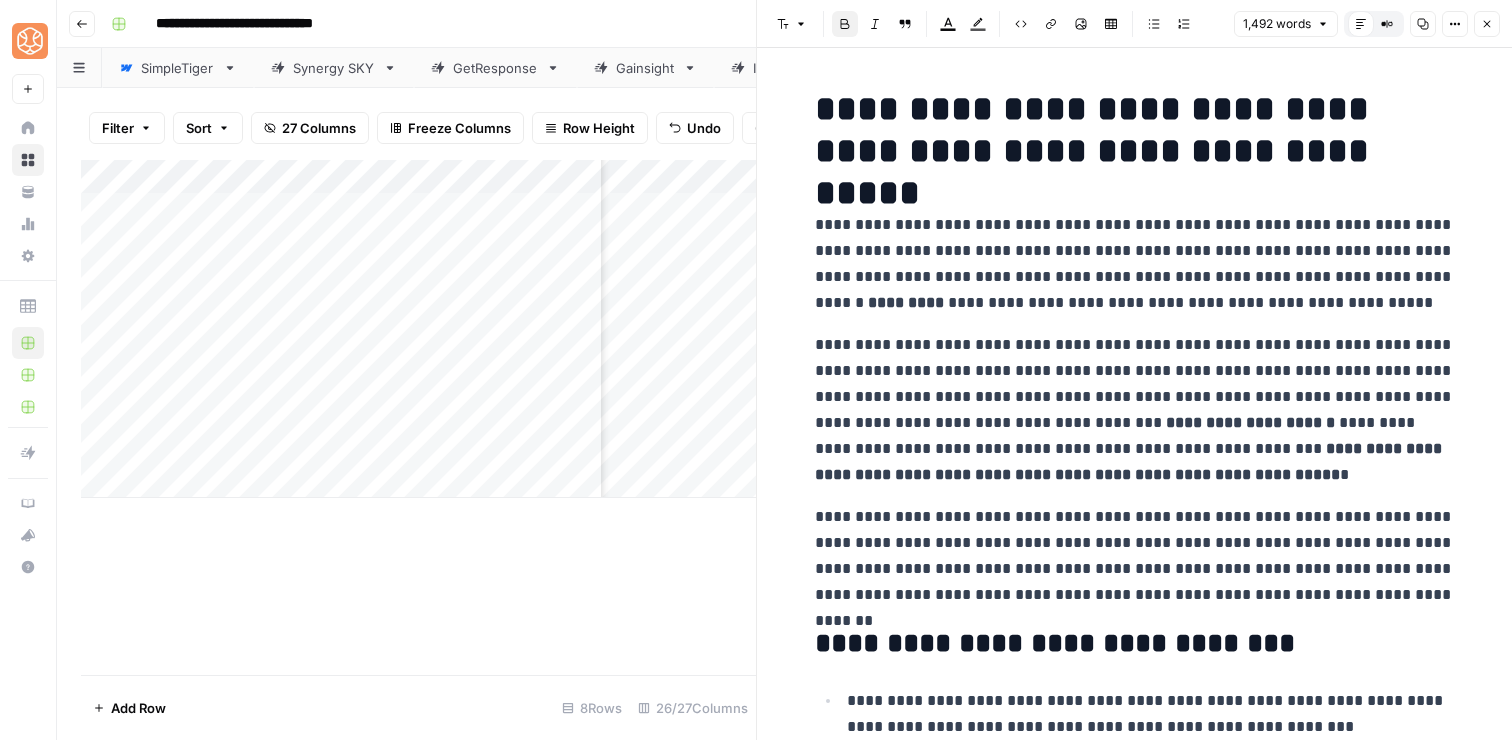click on "**********" at bounding box center (1250, 422) 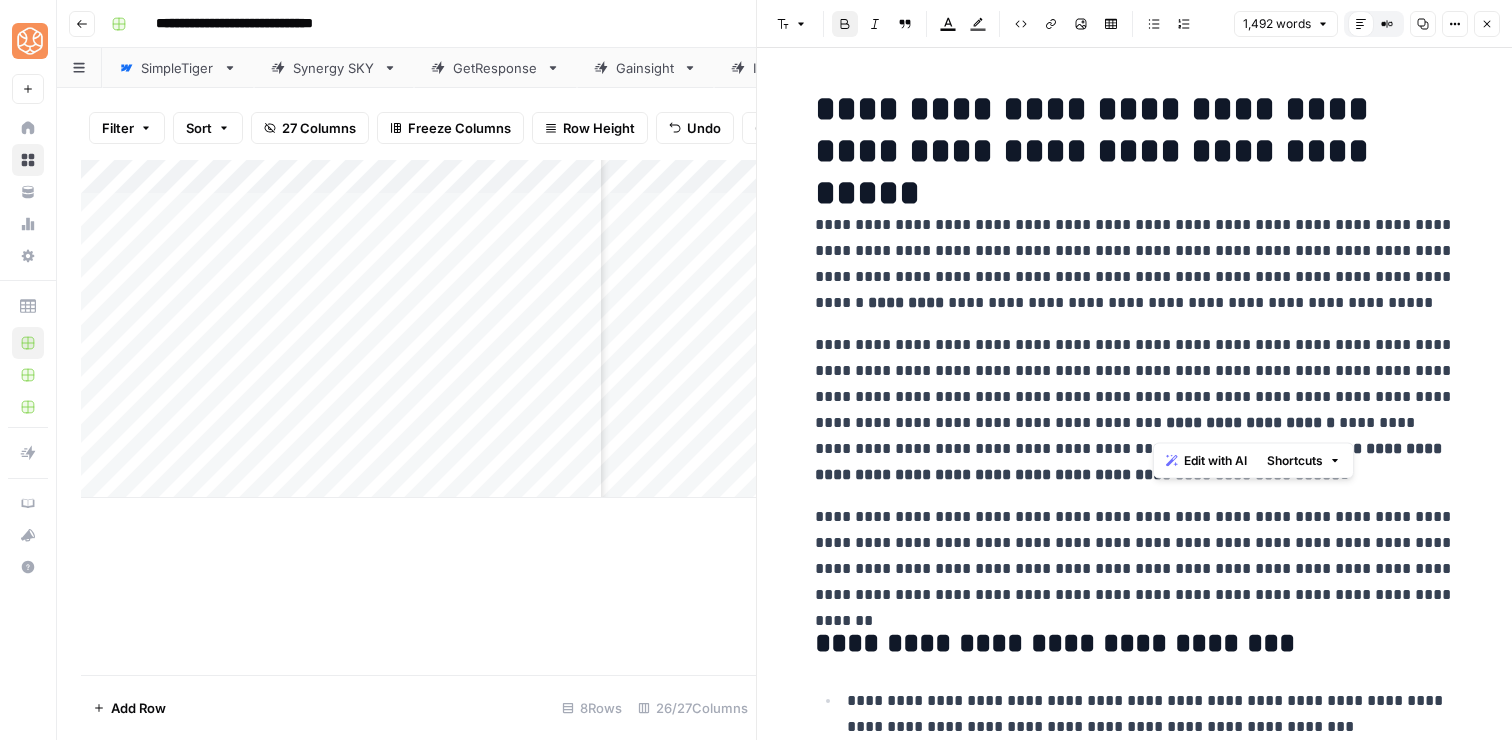 click on "**********" at bounding box center [1250, 422] 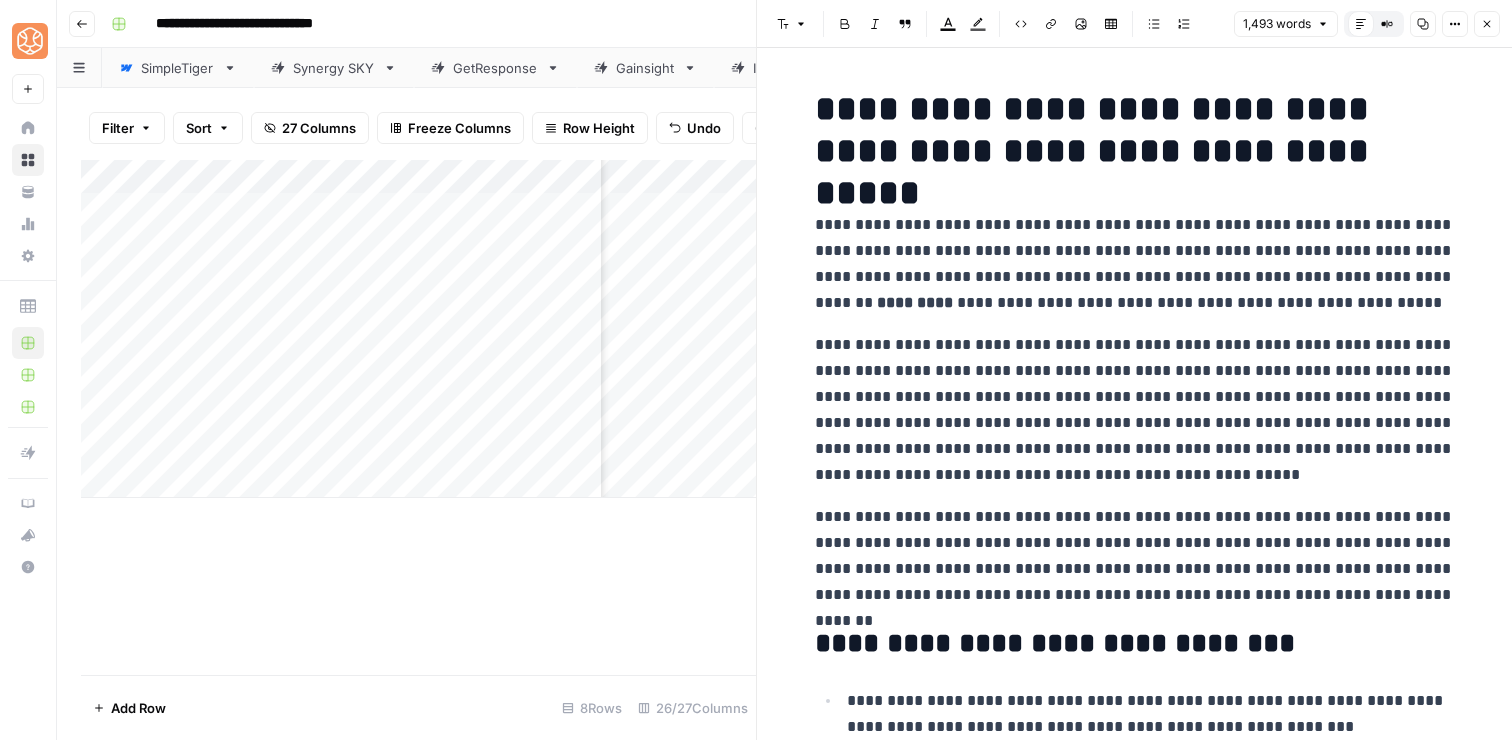 click on "**********" at bounding box center [1135, 556] 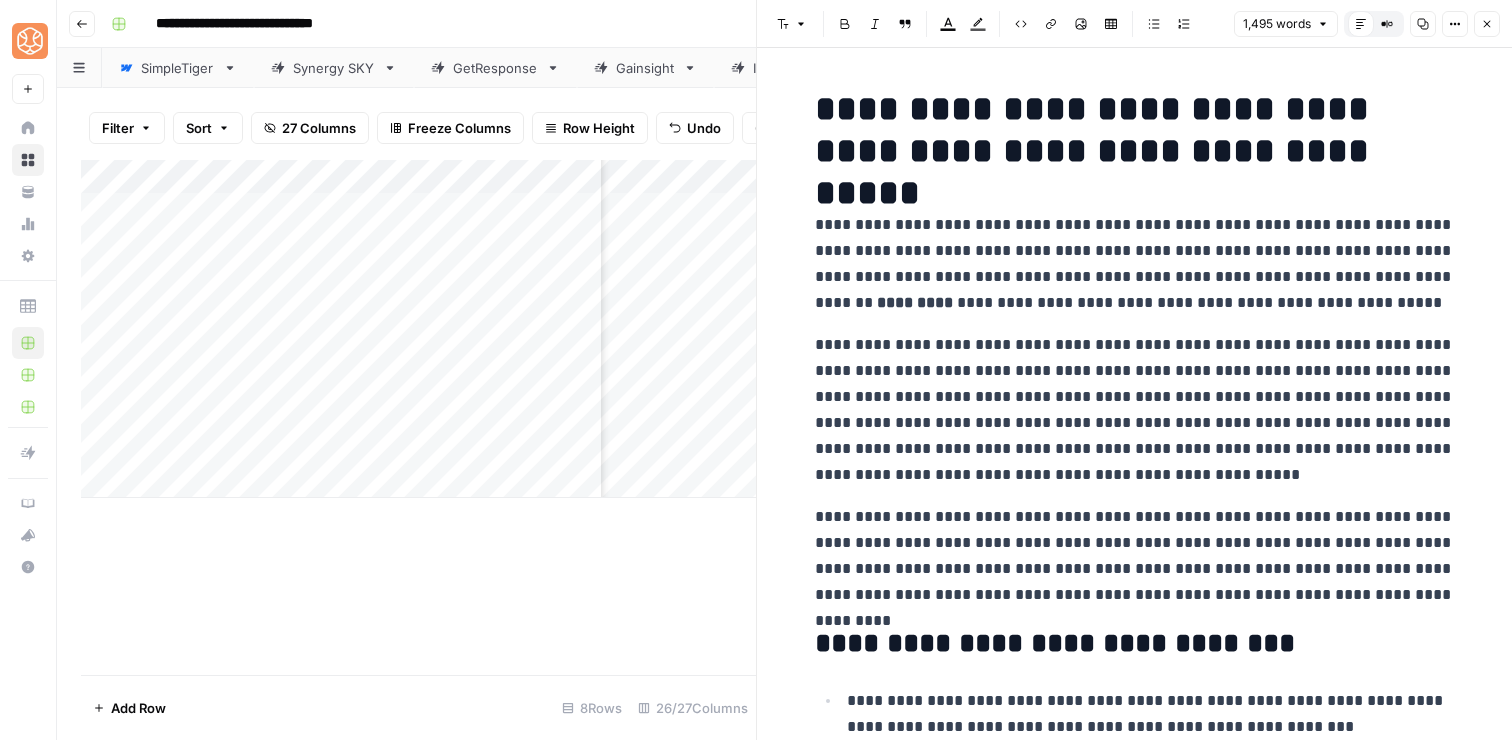 scroll, scrollTop: 40, scrollLeft: 0, axis: vertical 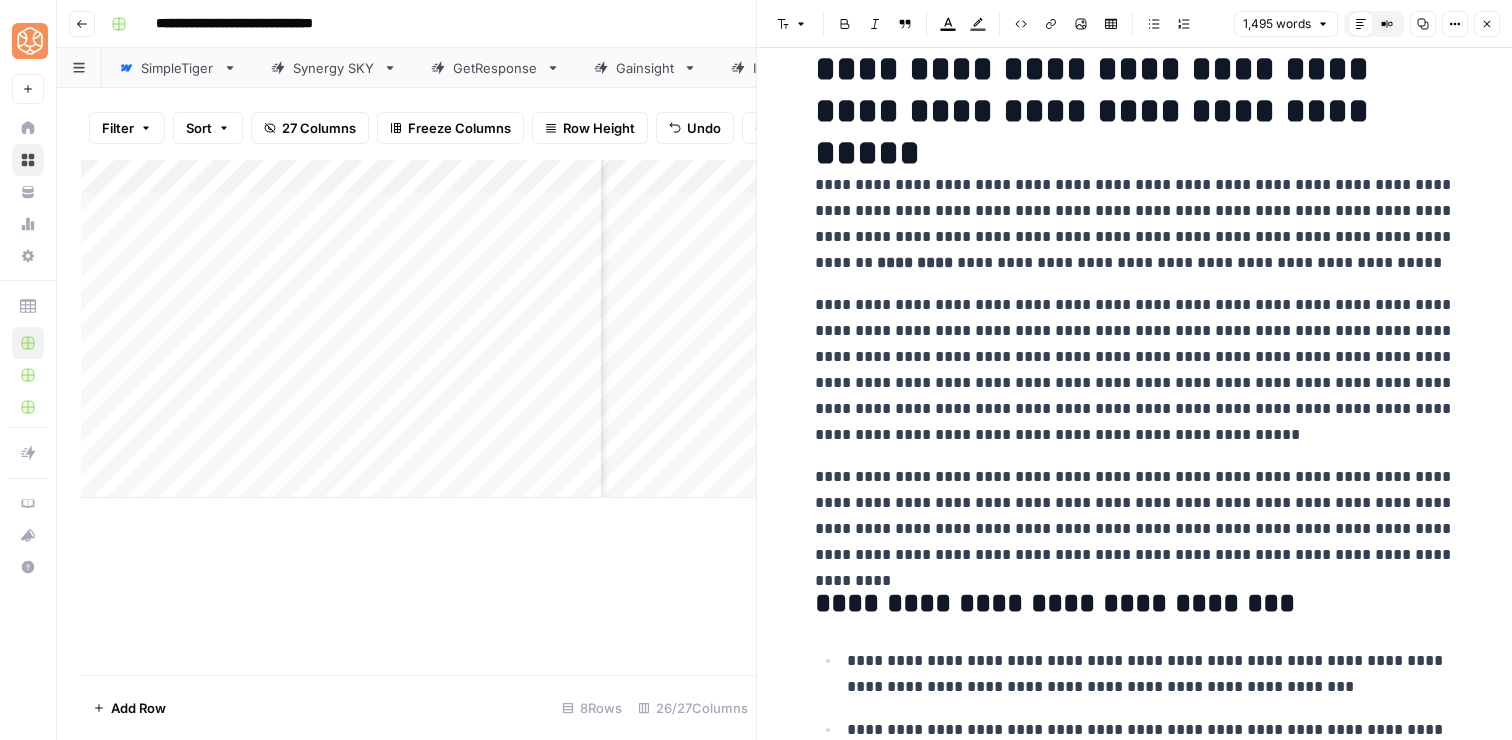 click on "**********" at bounding box center (1135, 516) 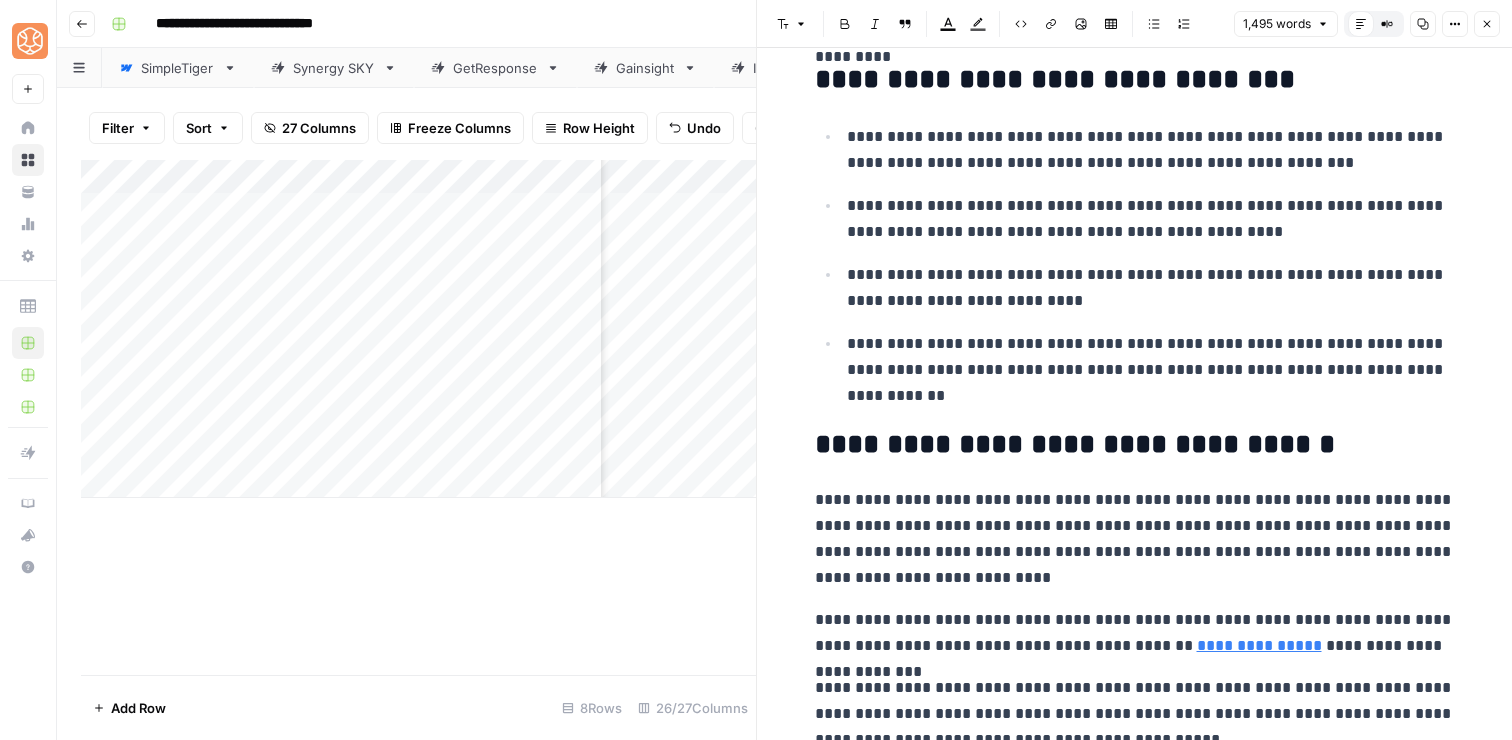 scroll, scrollTop: 567, scrollLeft: 0, axis: vertical 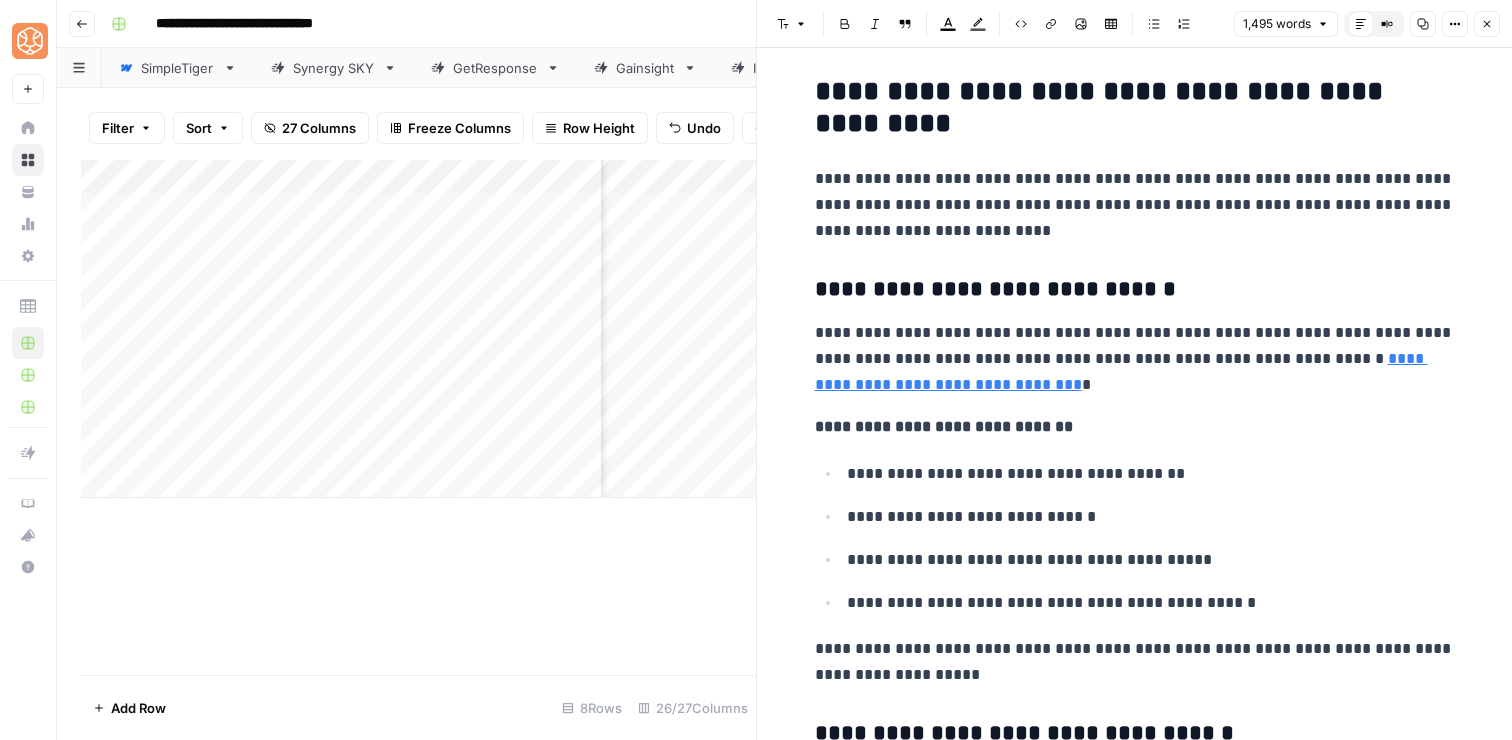 click on "**********" at bounding box center [1135, 662] 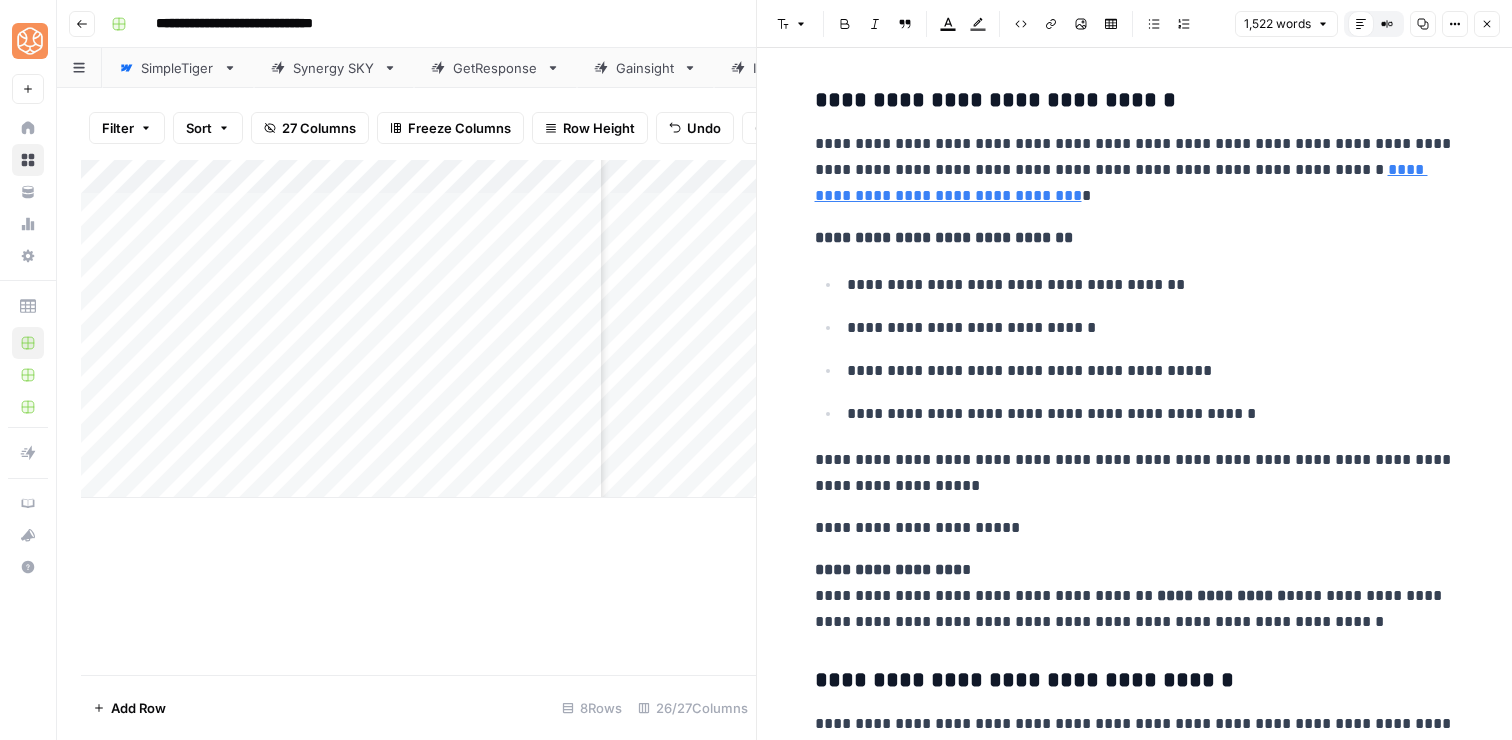 scroll, scrollTop: 3818, scrollLeft: 0, axis: vertical 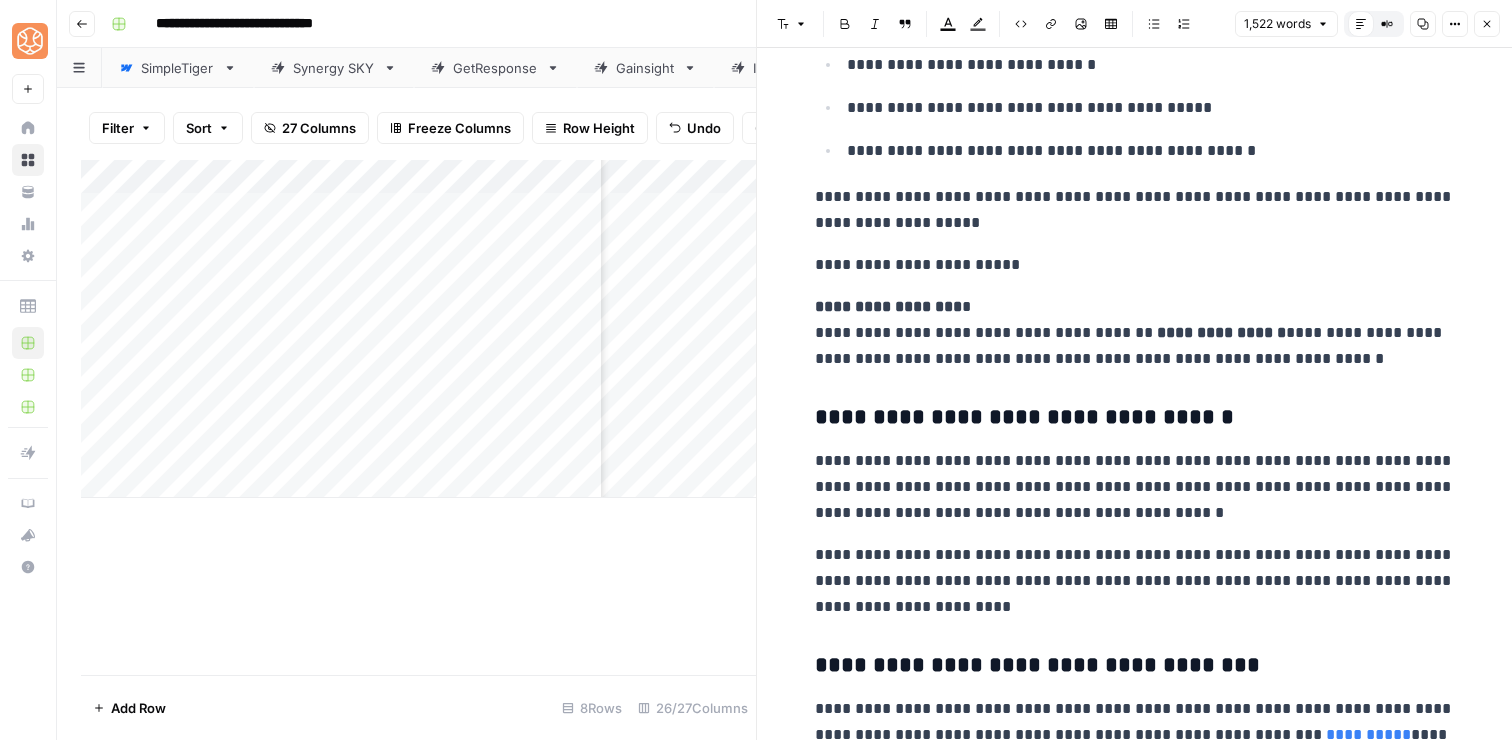 click on "**********" at bounding box center [1135, 581] 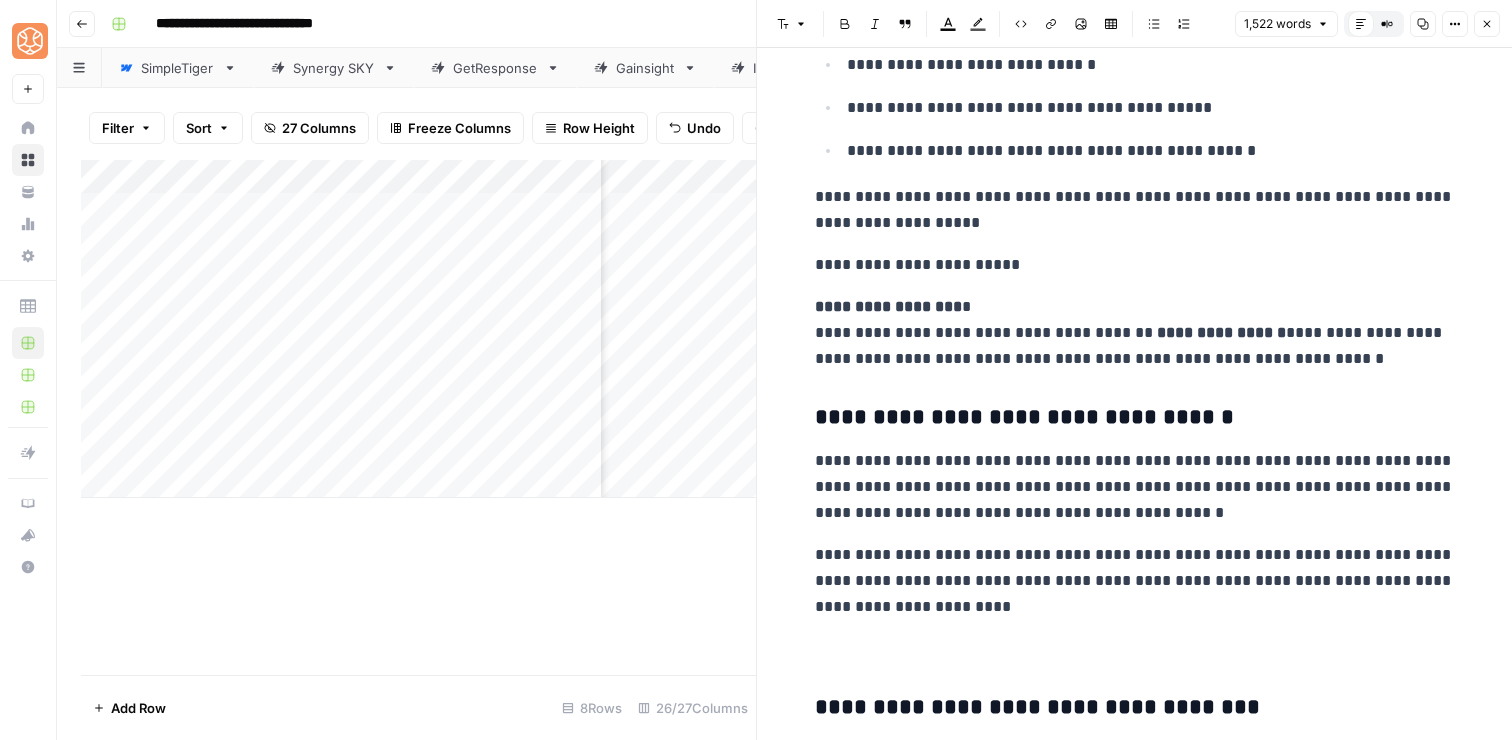 scroll, scrollTop: 4095, scrollLeft: 0, axis: vertical 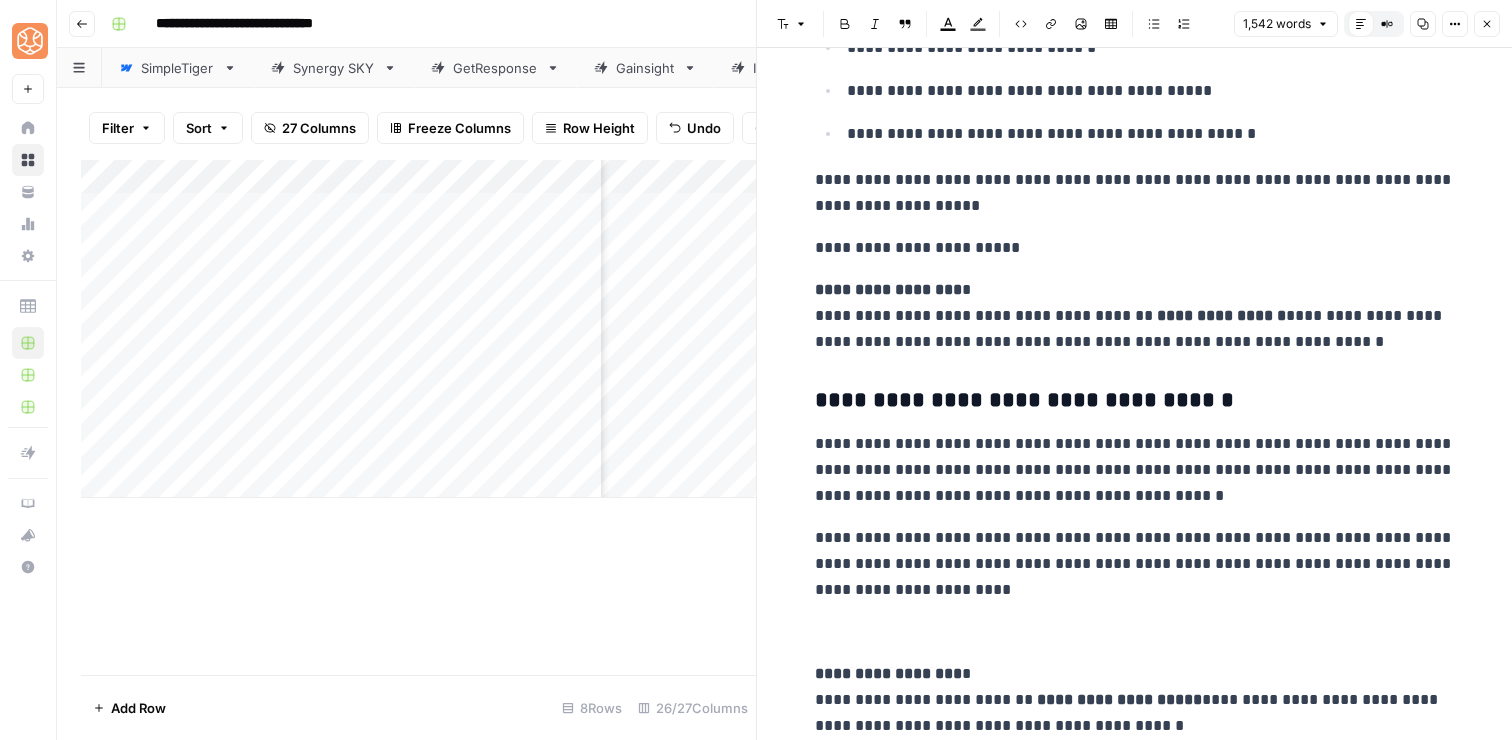 click at bounding box center (1135, 632) 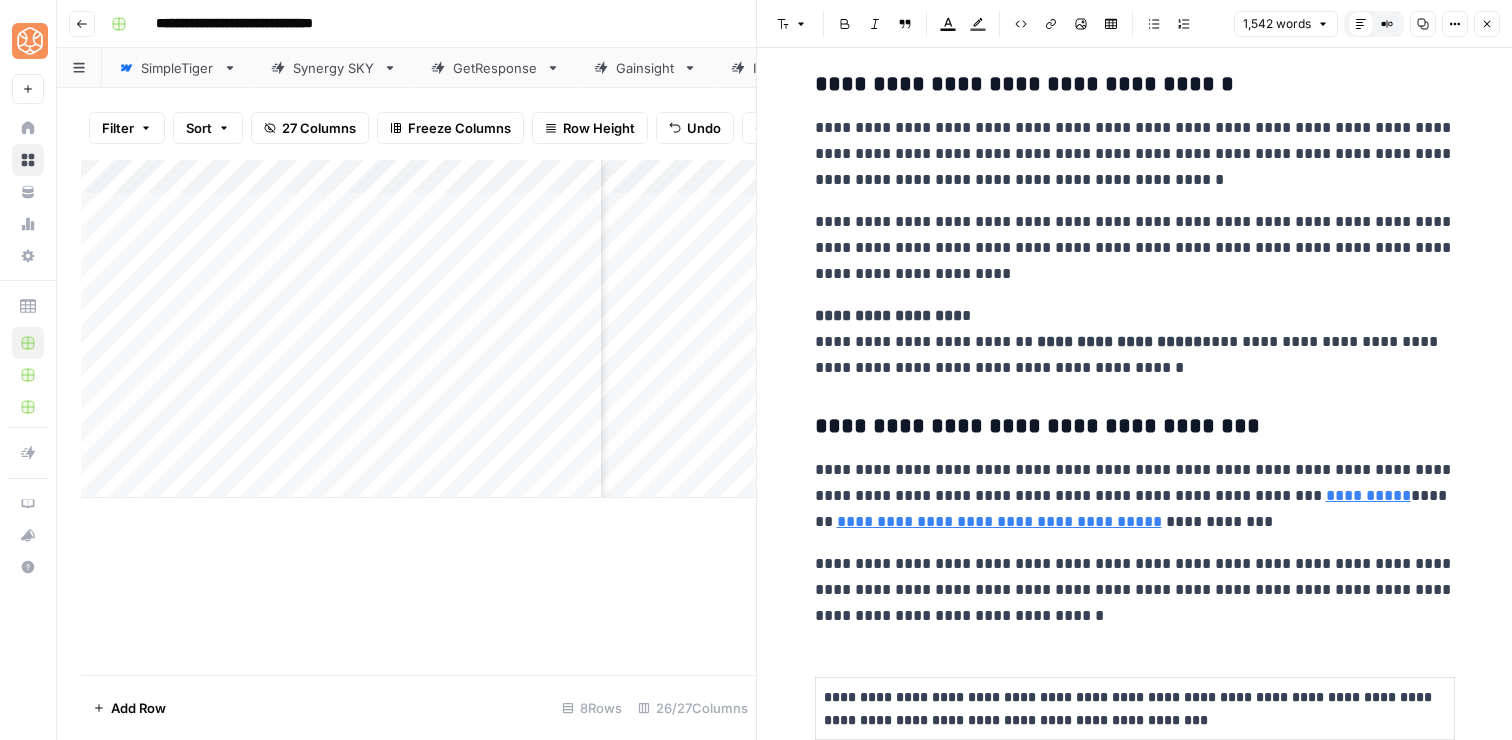 scroll, scrollTop: 4412, scrollLeft: 0, axis: vertical 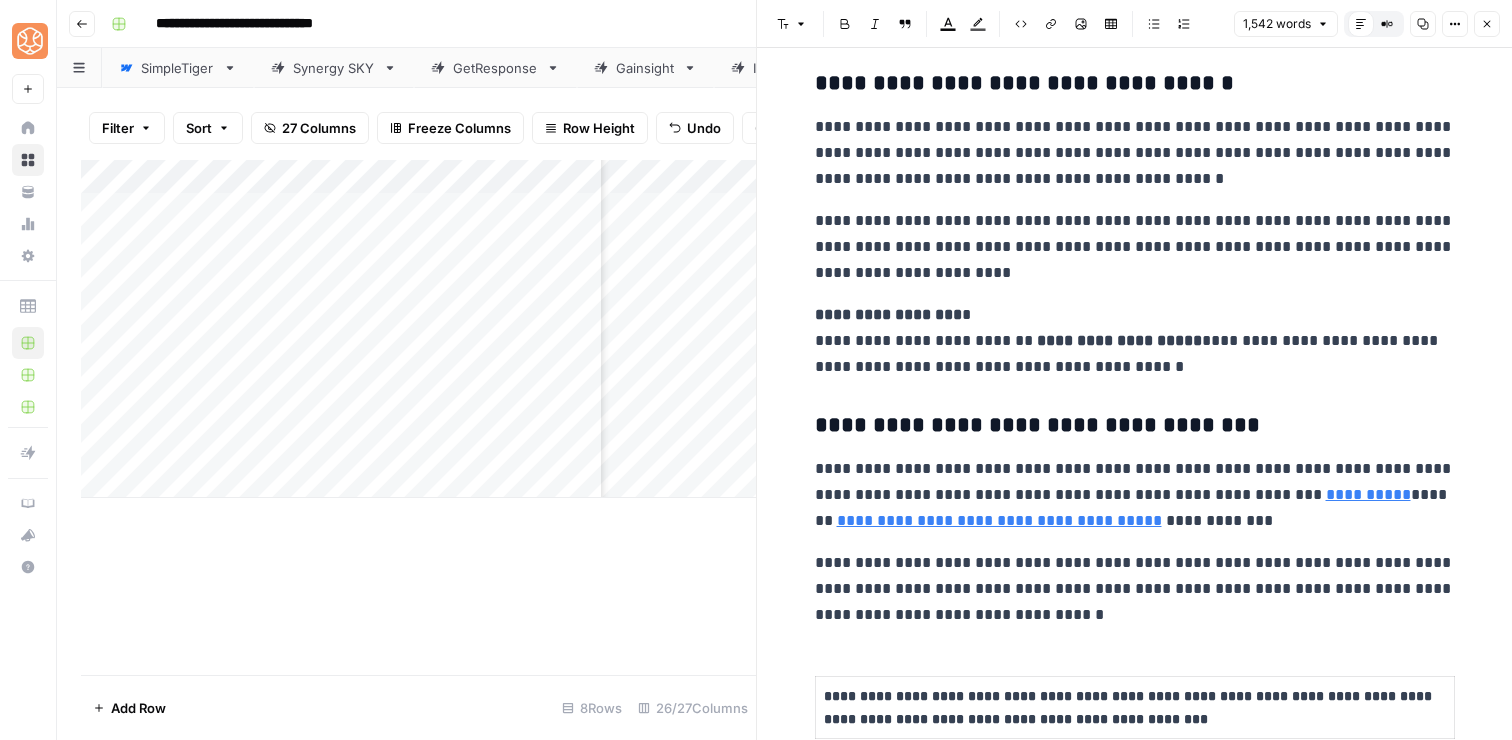 click on "**********" at bounding box center [1135, 589] 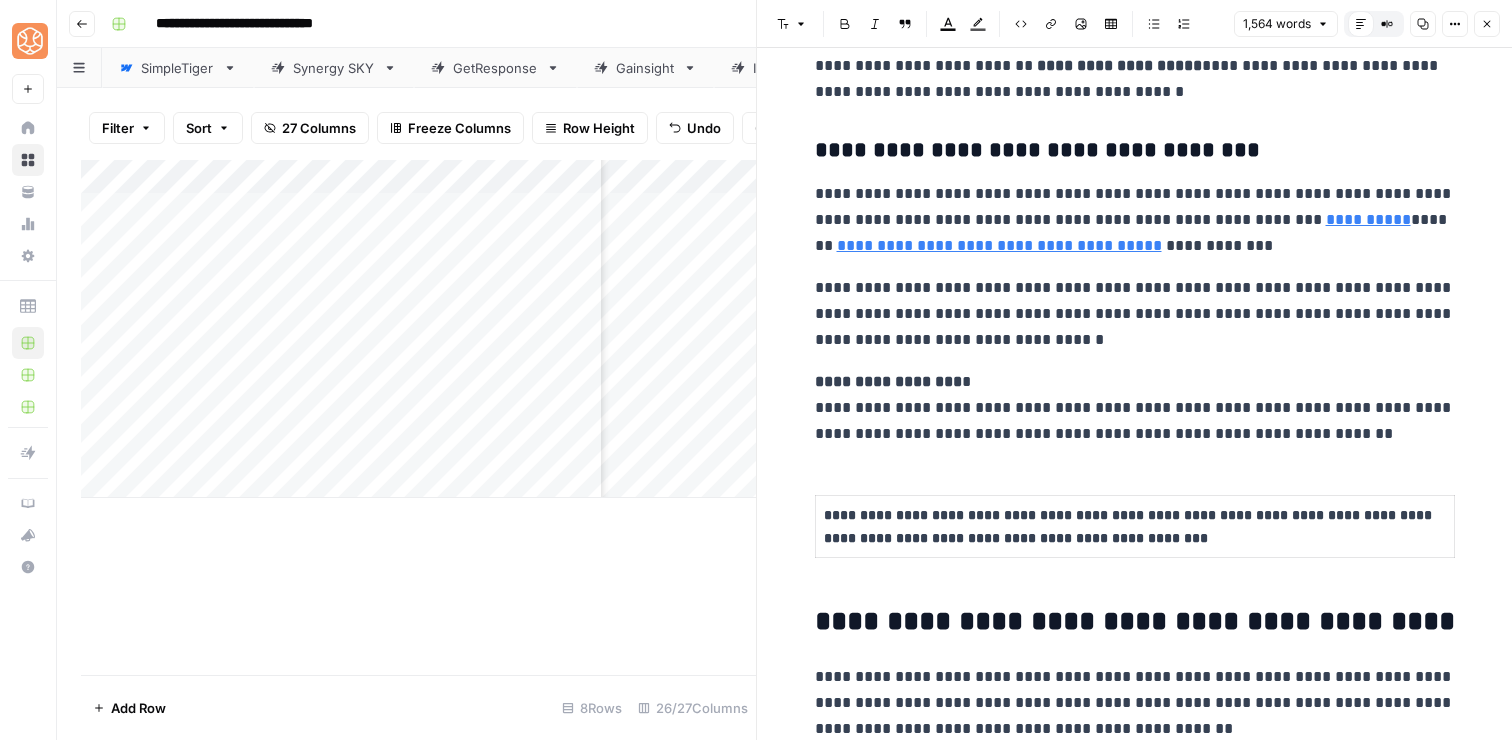 scroll, scrollTop: 4687, scrollLeft: 0, axis: vertical 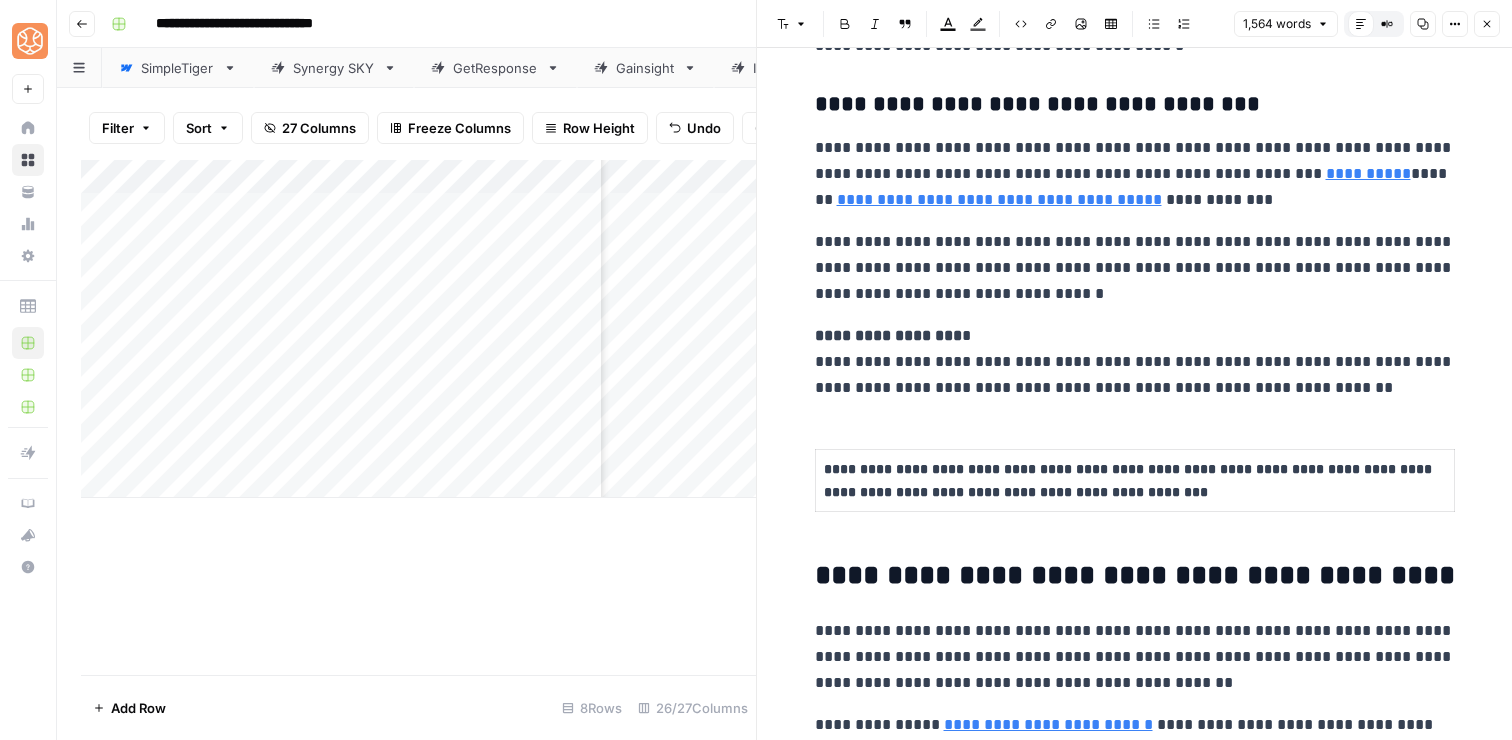 click on "**********" at bounding box center (1135, -1363) 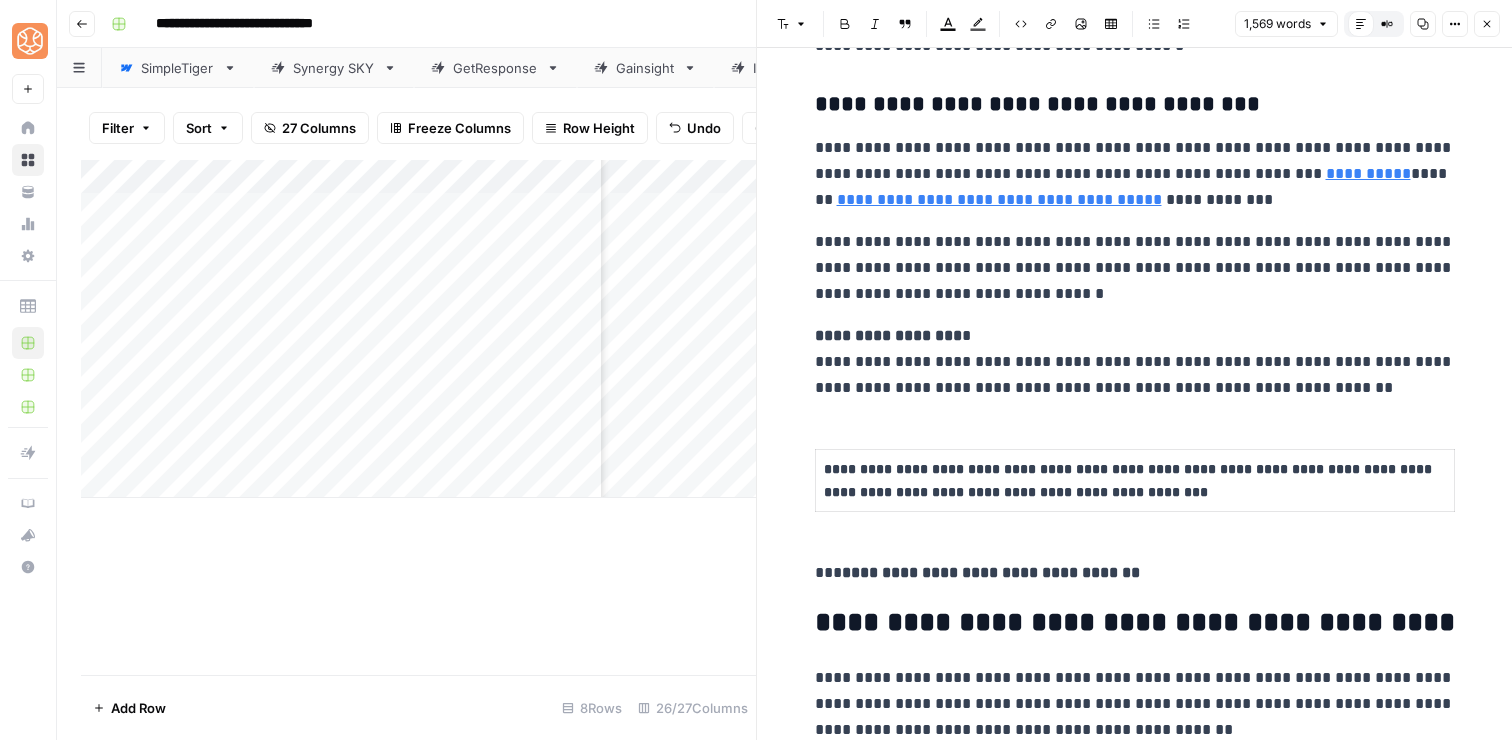 click on "**********" at bounding box center (991, 572) 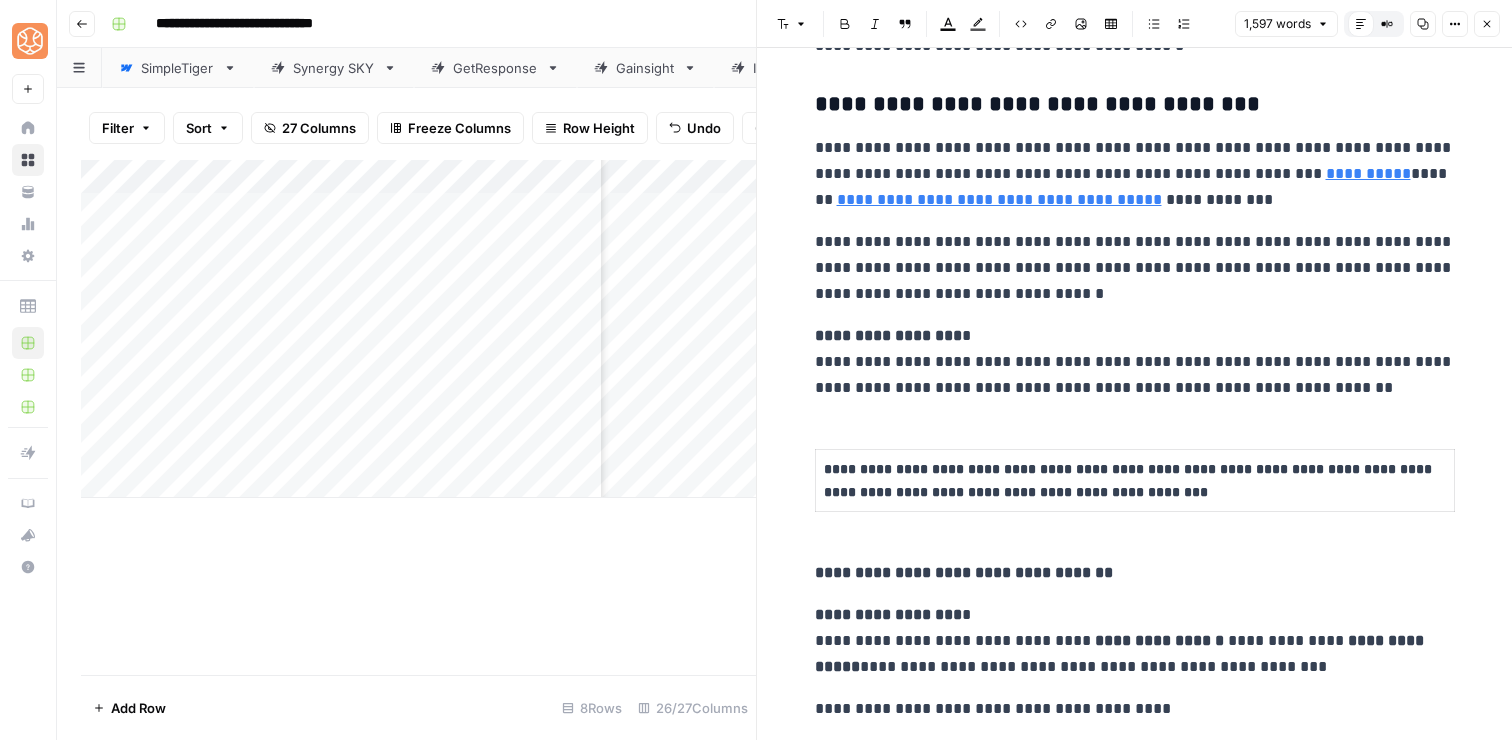 click on "**********" at bounding box center [1135, -1272] 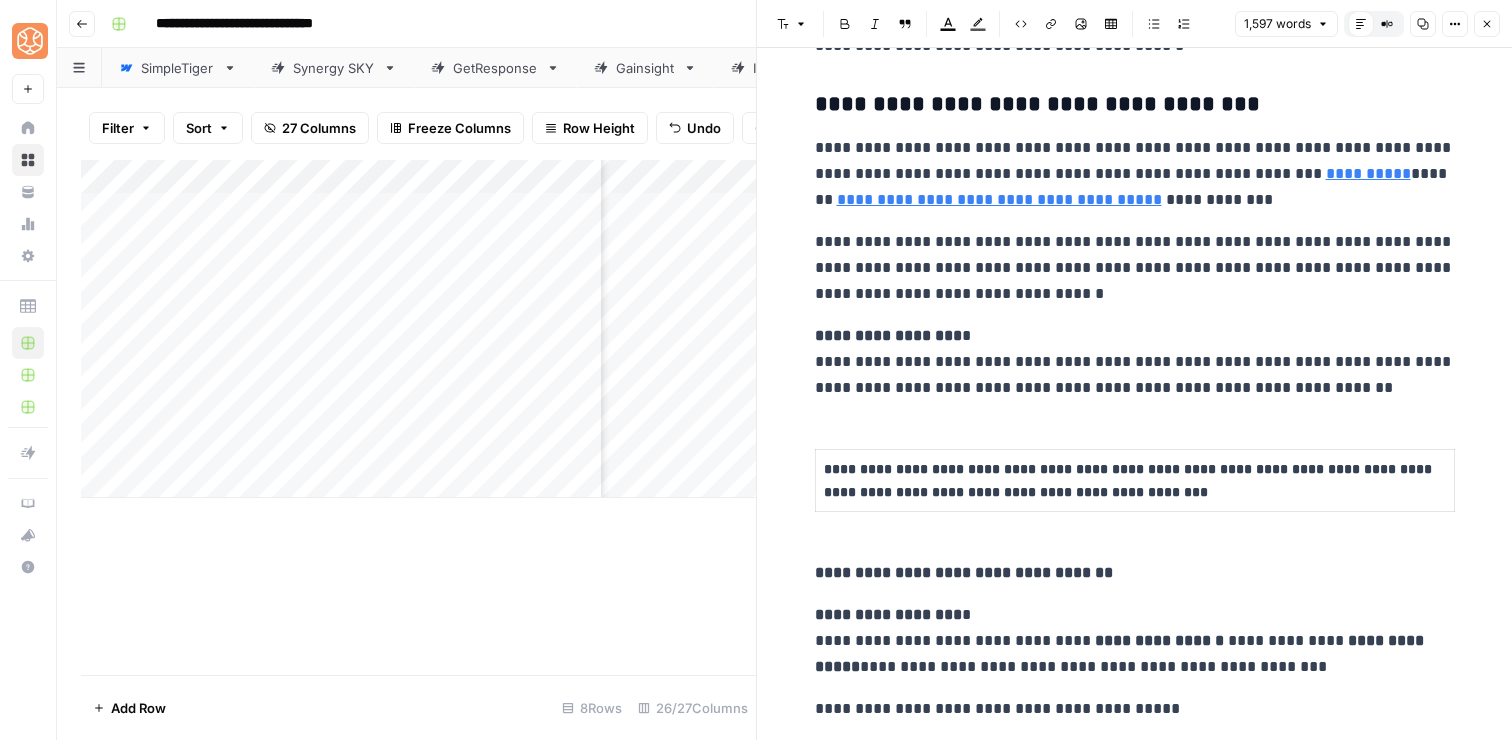 click on "Font style" at bounding box center [792, 24] 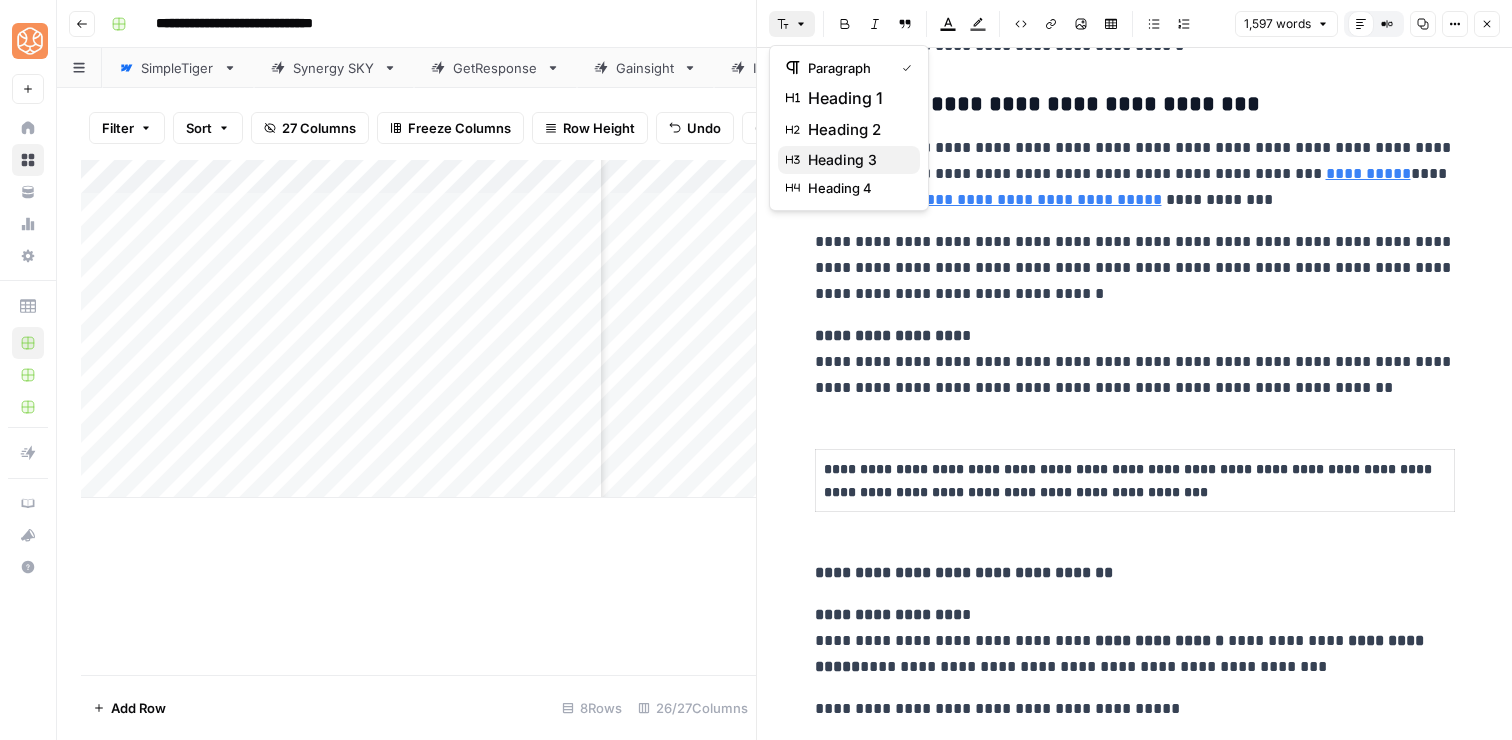 click on "heading 3" at bounding box center [849, 160] 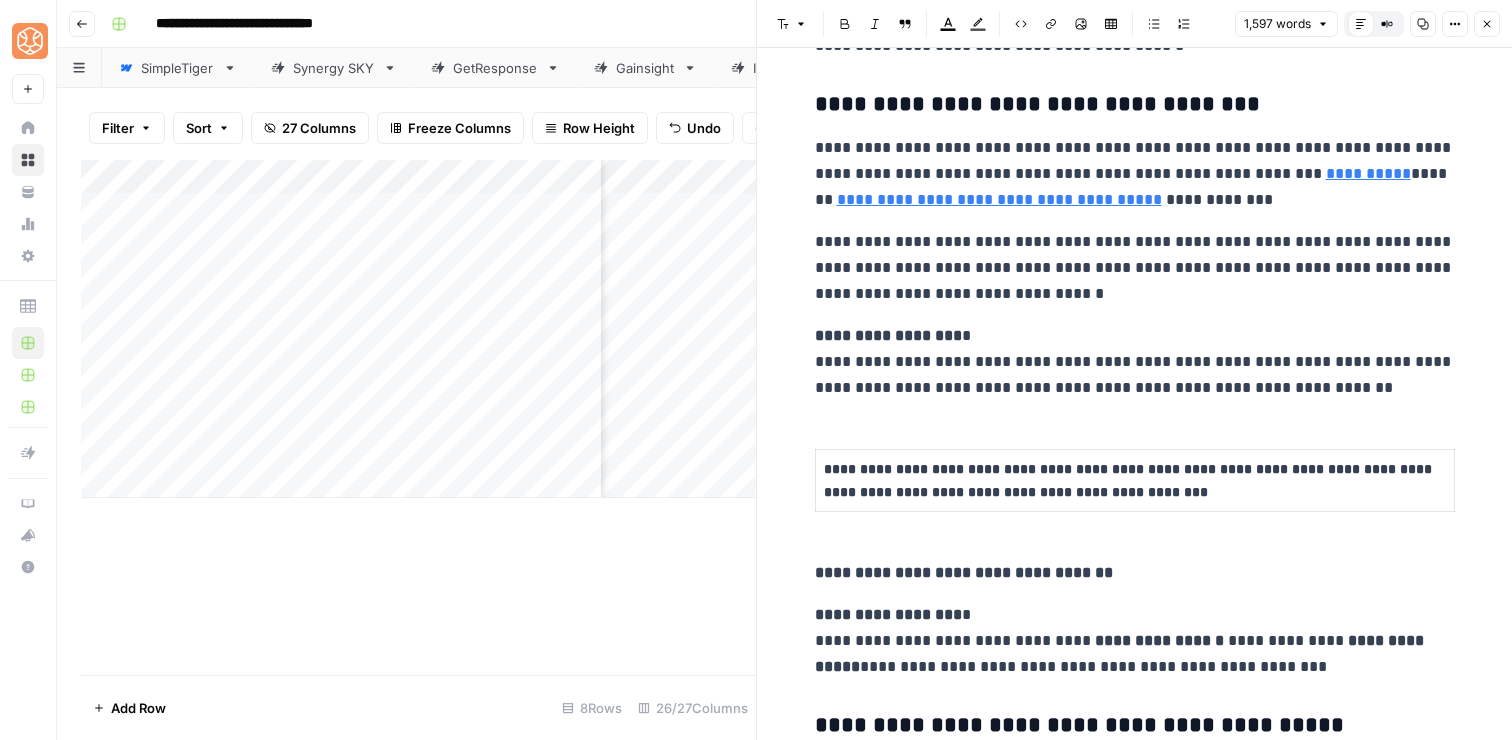 click on "**********" at bounding box center (1135, 573) 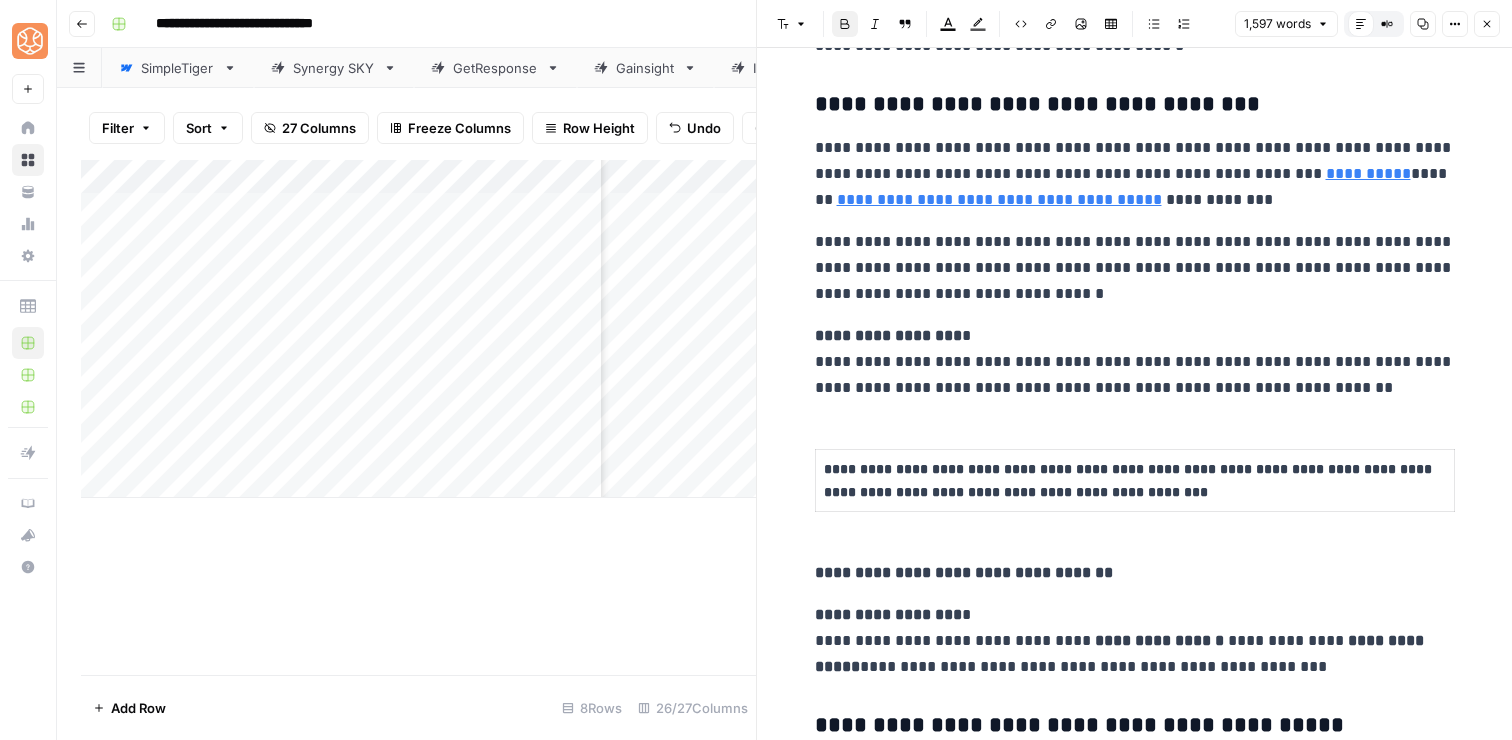 click on "Font style" at bounding box center (792, 24) 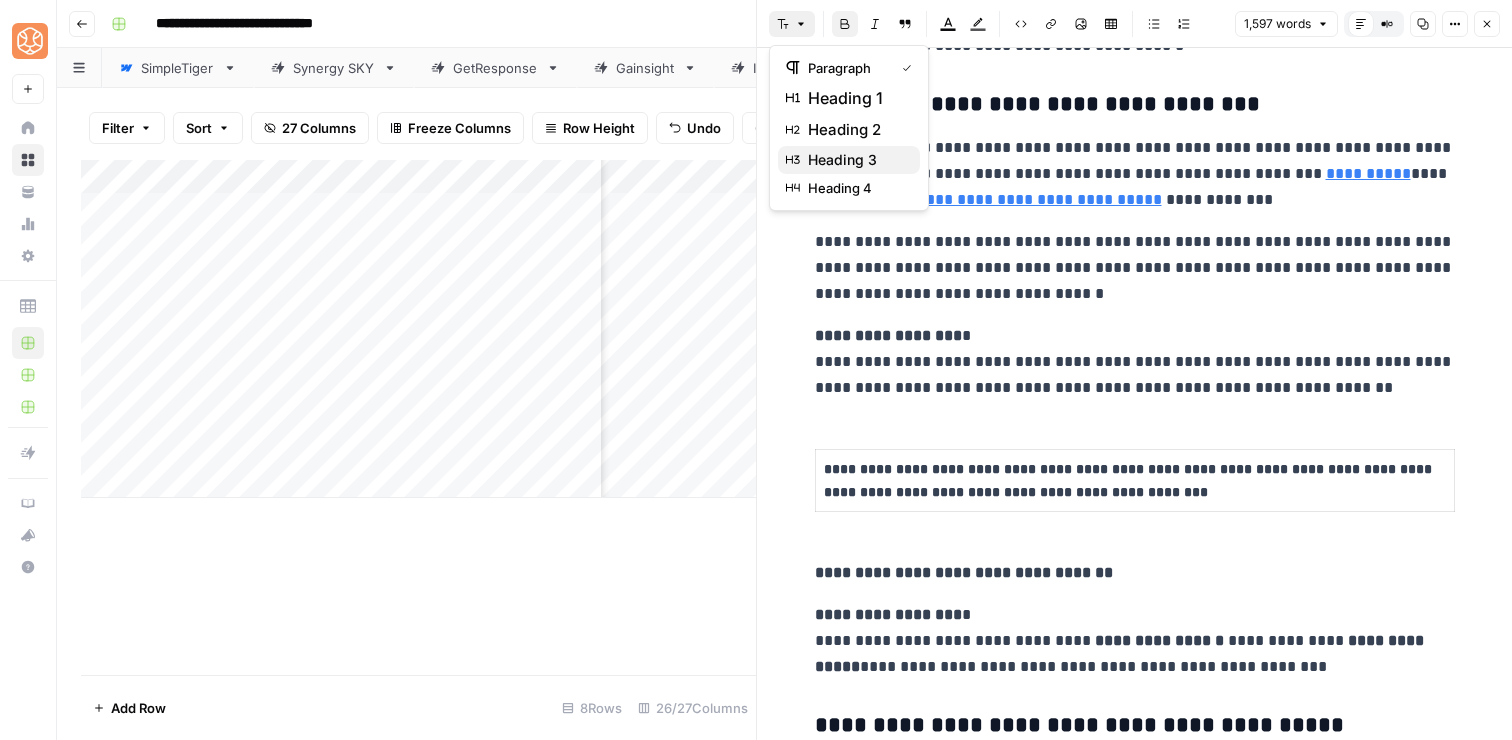 click 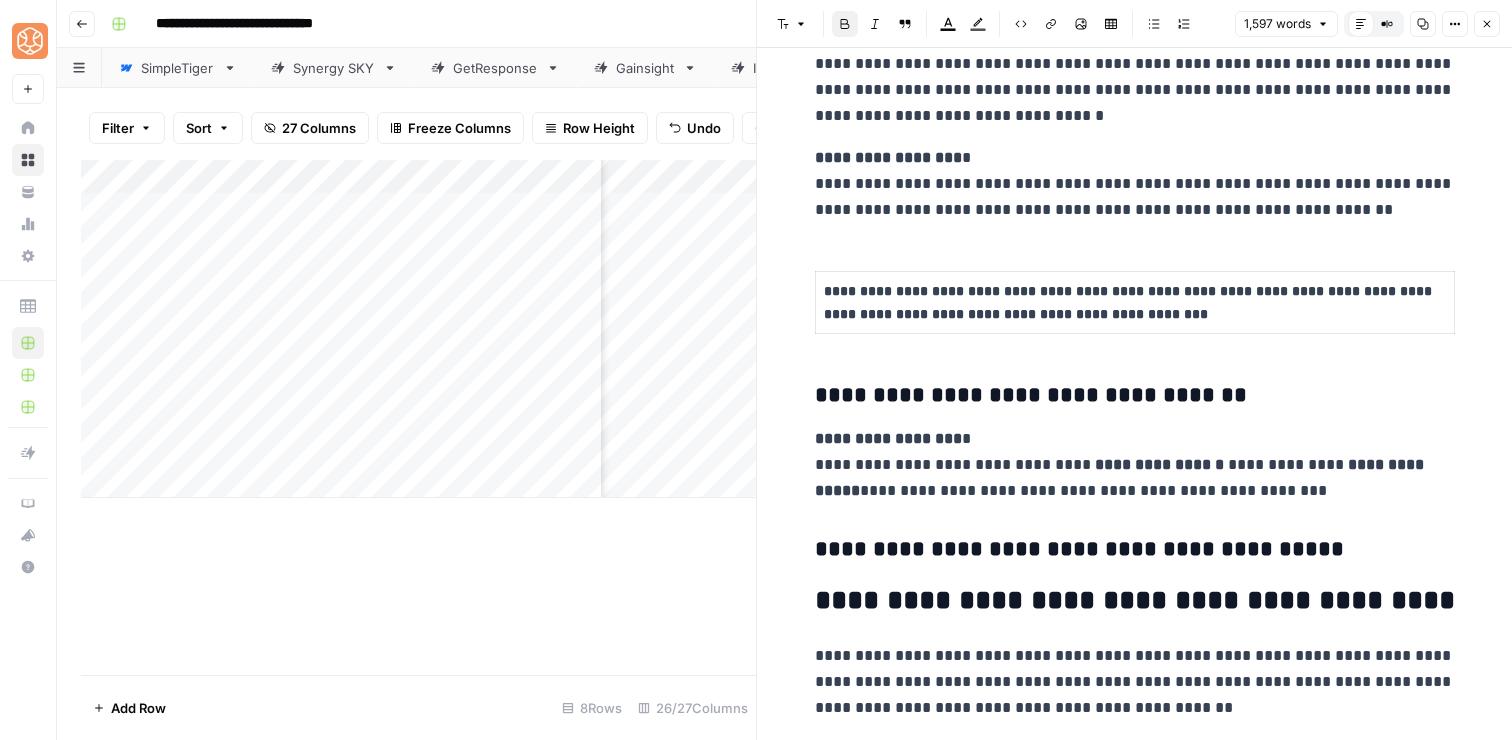scroll, scrollTop: 4941, scrollLeft: 0, axis: vertical 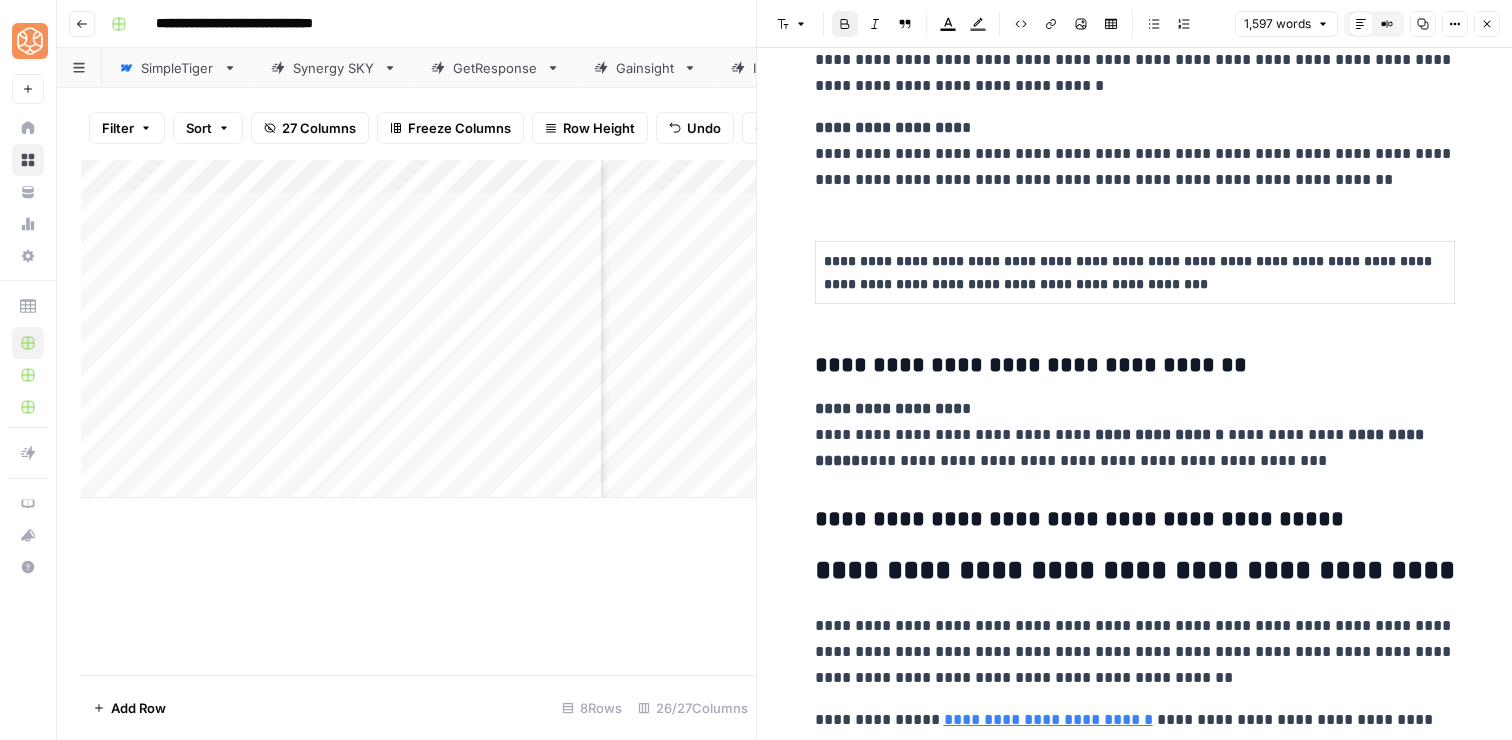 click on "**********" at bounding box center [1135, 520] 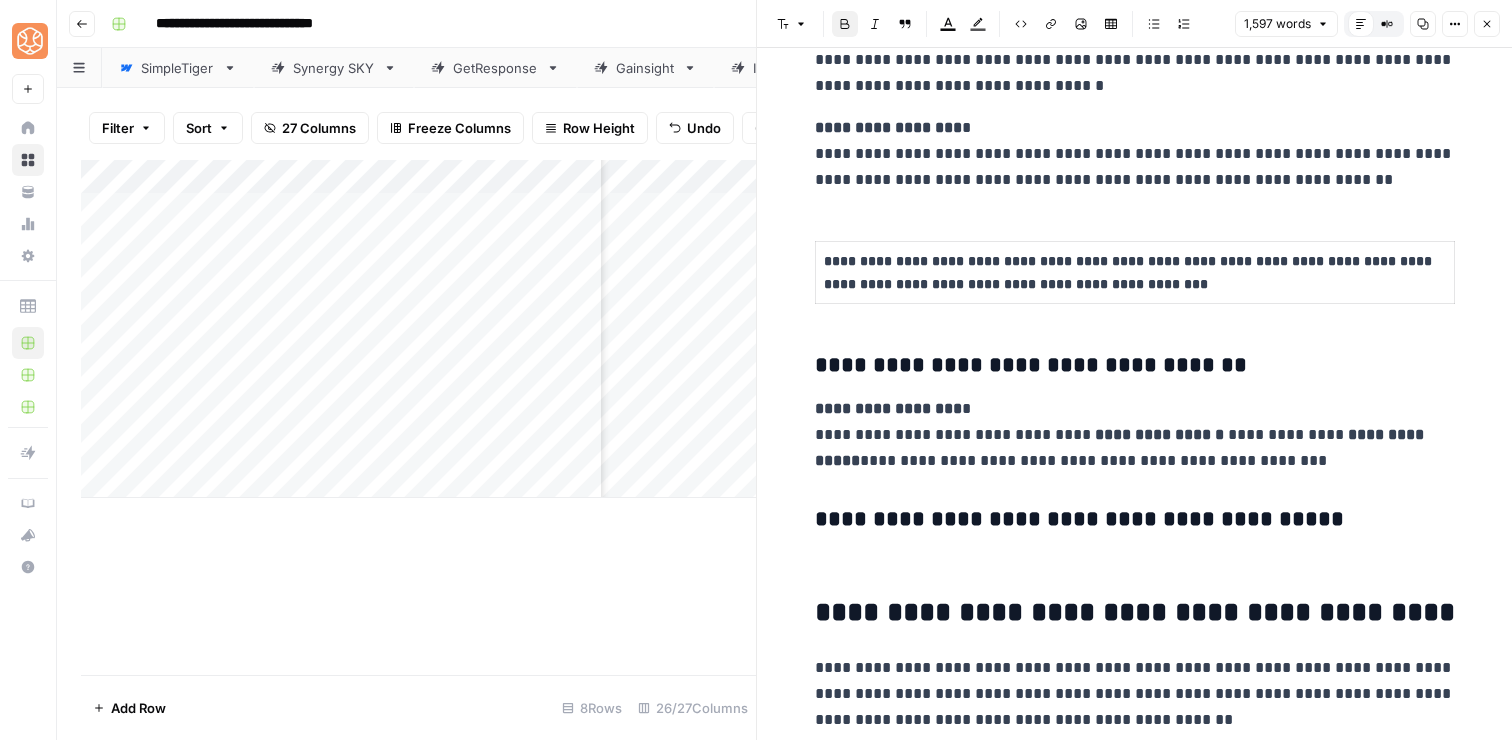 click on "**********" at bounding box center (1031, 365) 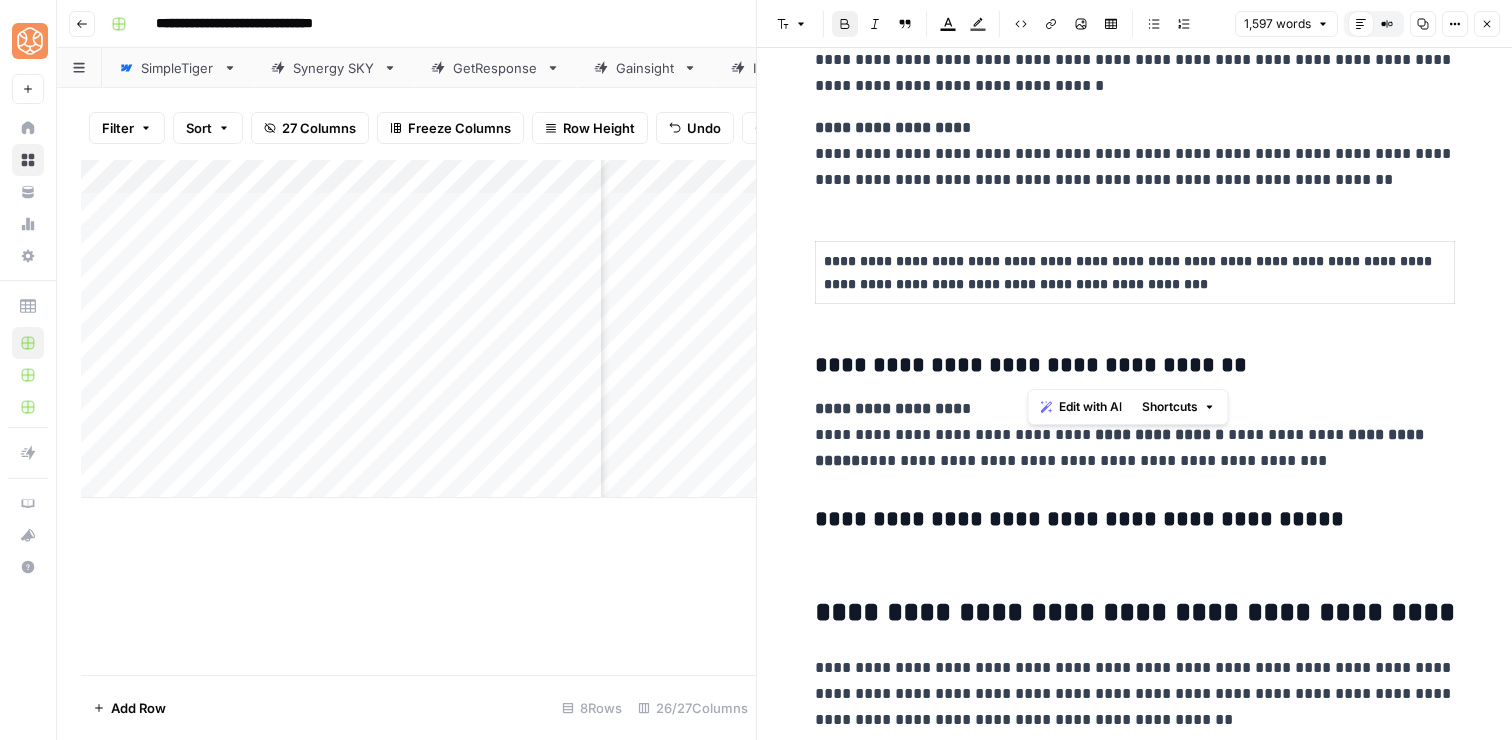 click on "**********" at bounding box center (1031, 365) 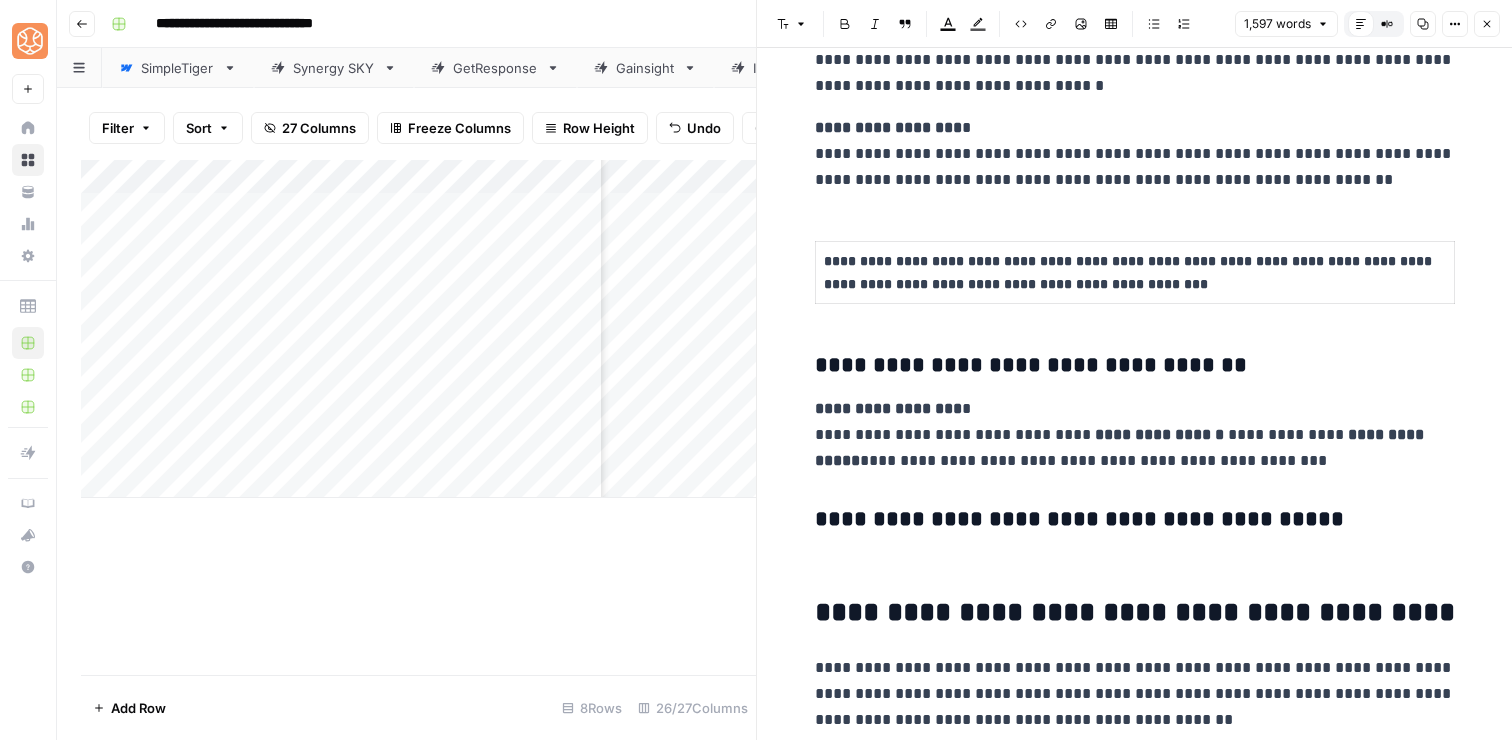 click at bounding box center (1135, 563) 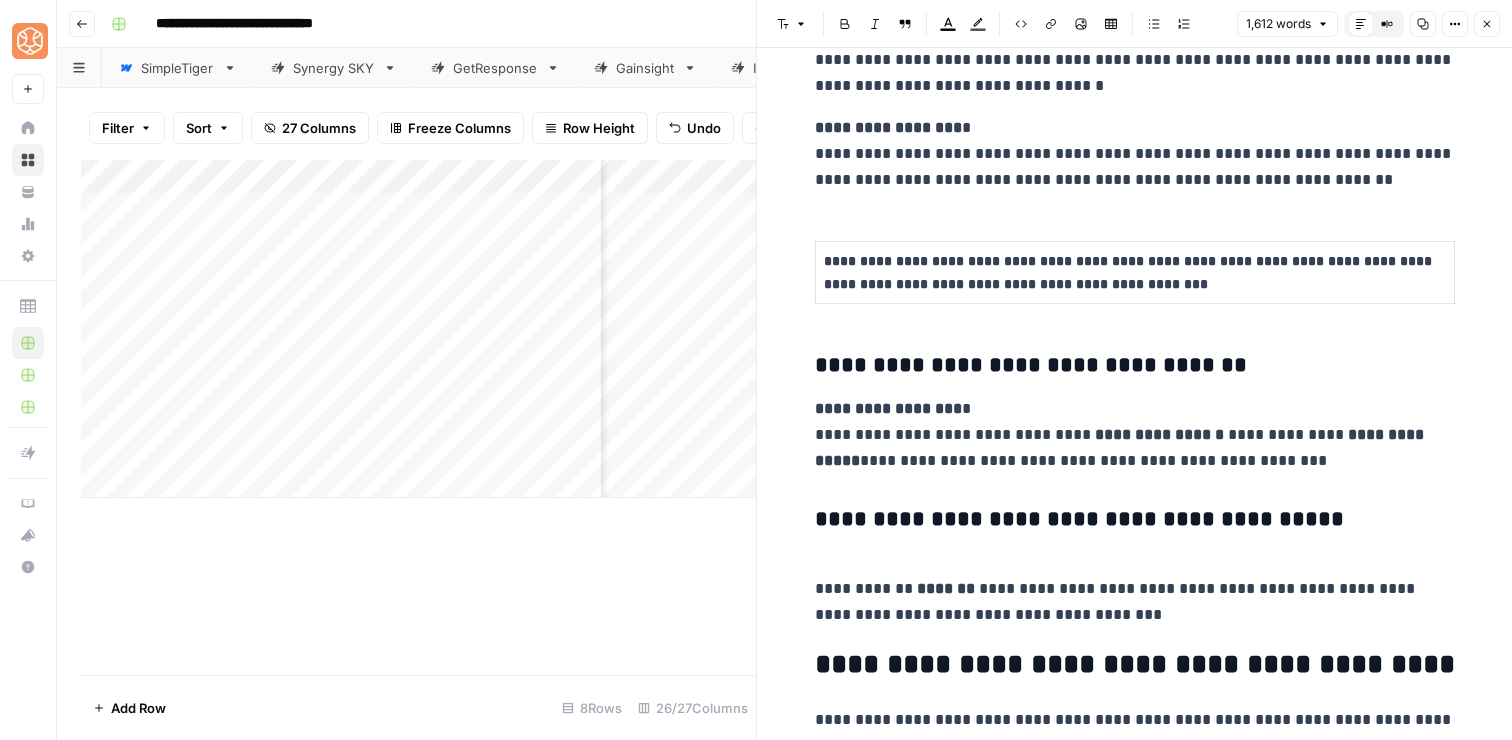 click on "**********" at bounding box center (1135, 589) 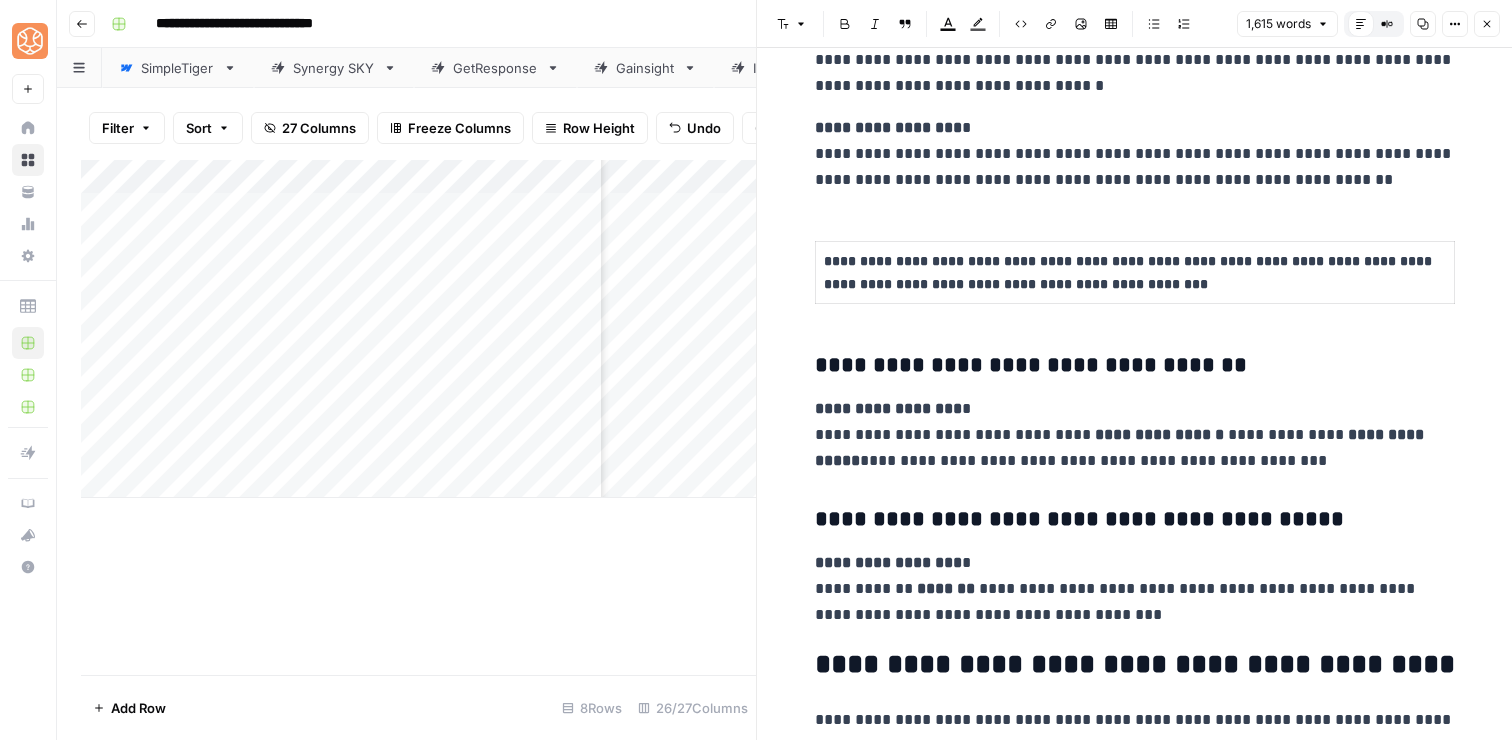 click on "**********" at bounding box center [1135, 589] 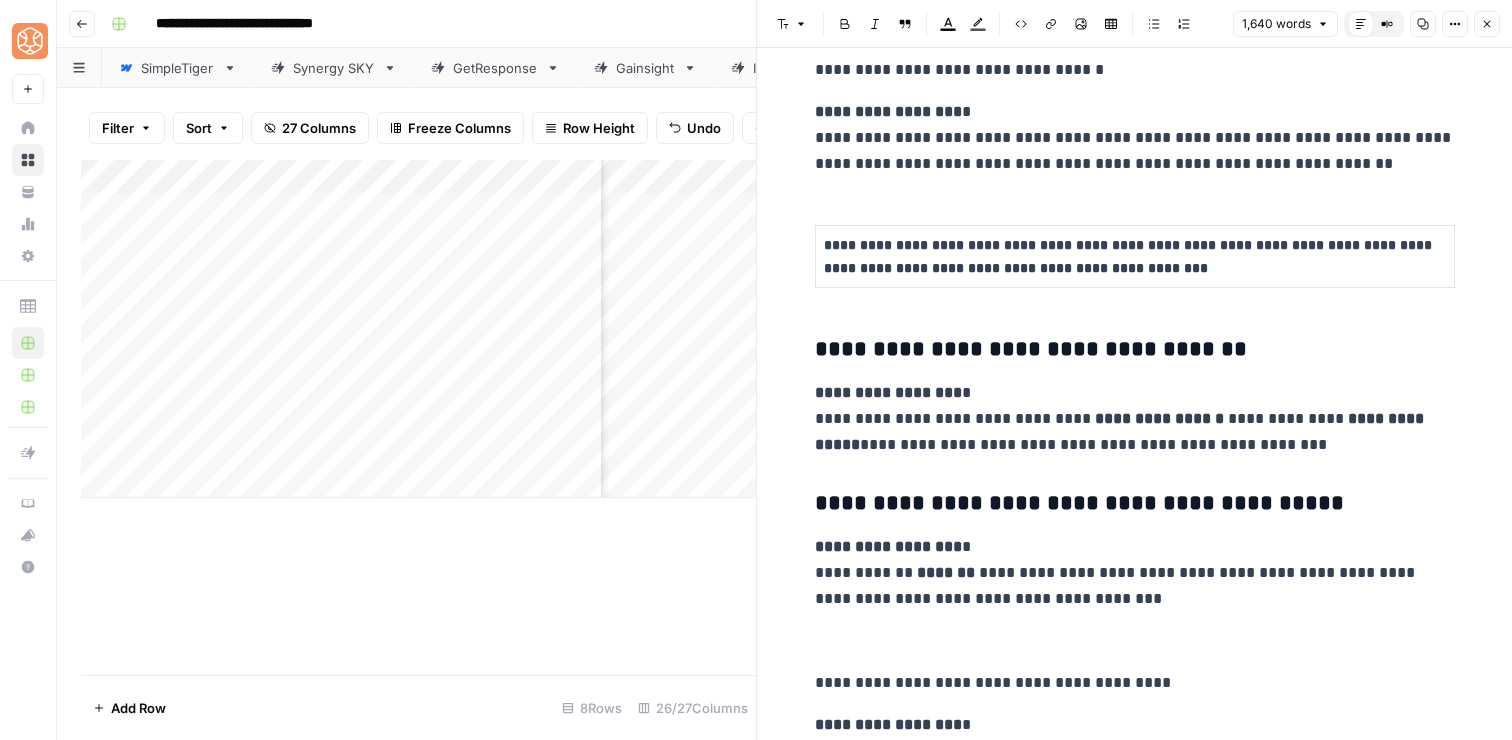 scroll, scrollTop: 5009, scrollLeft: 0, axis: vertical 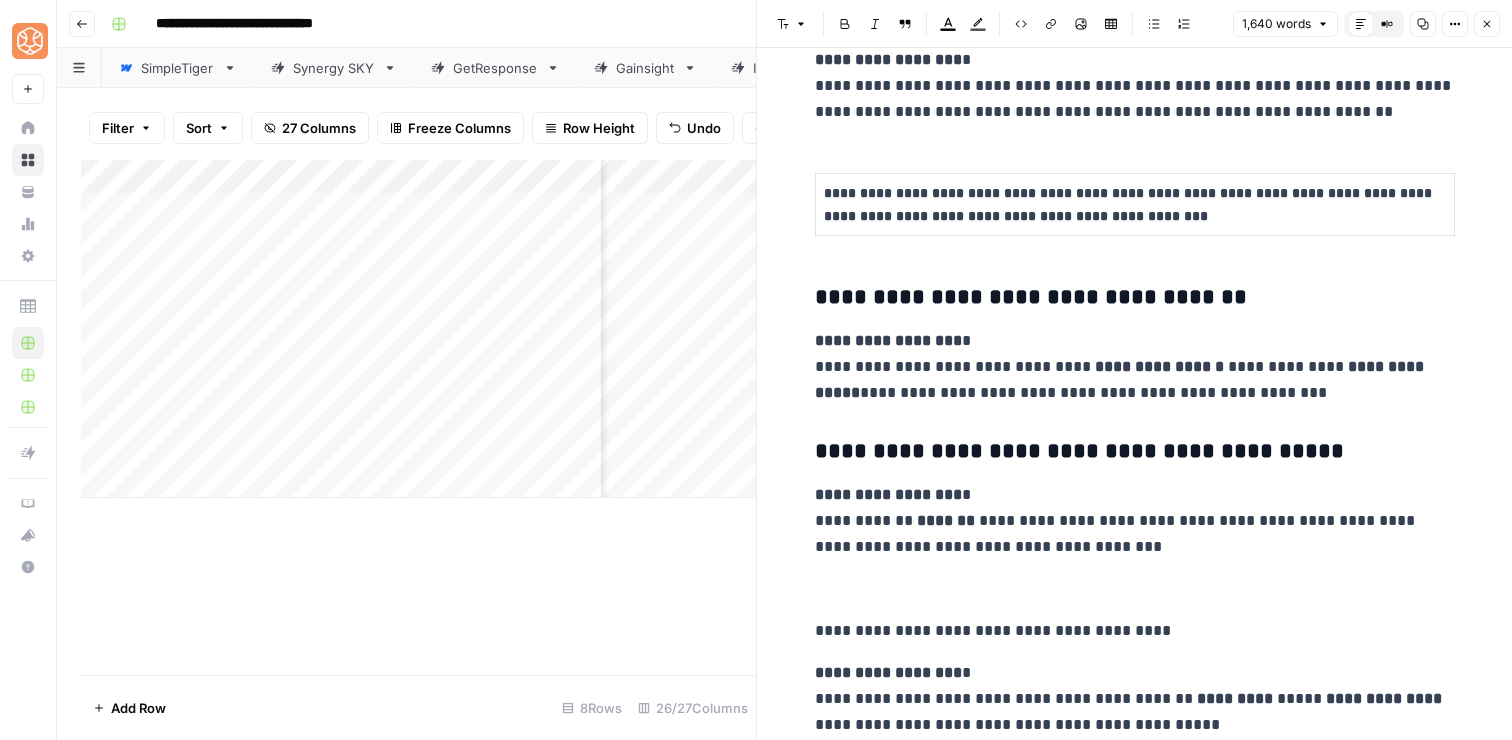 click on "**********" at bounding box center [1135, 631] 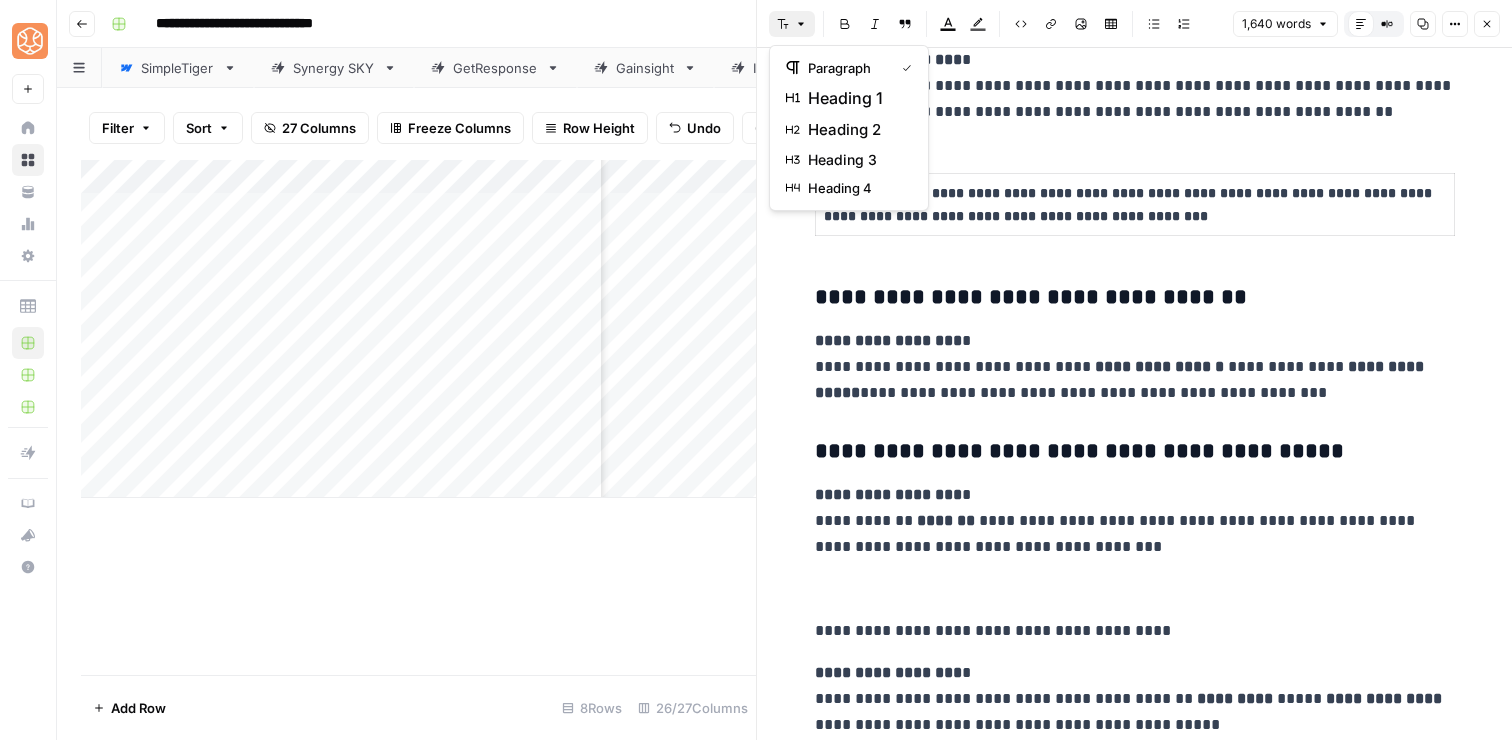 click 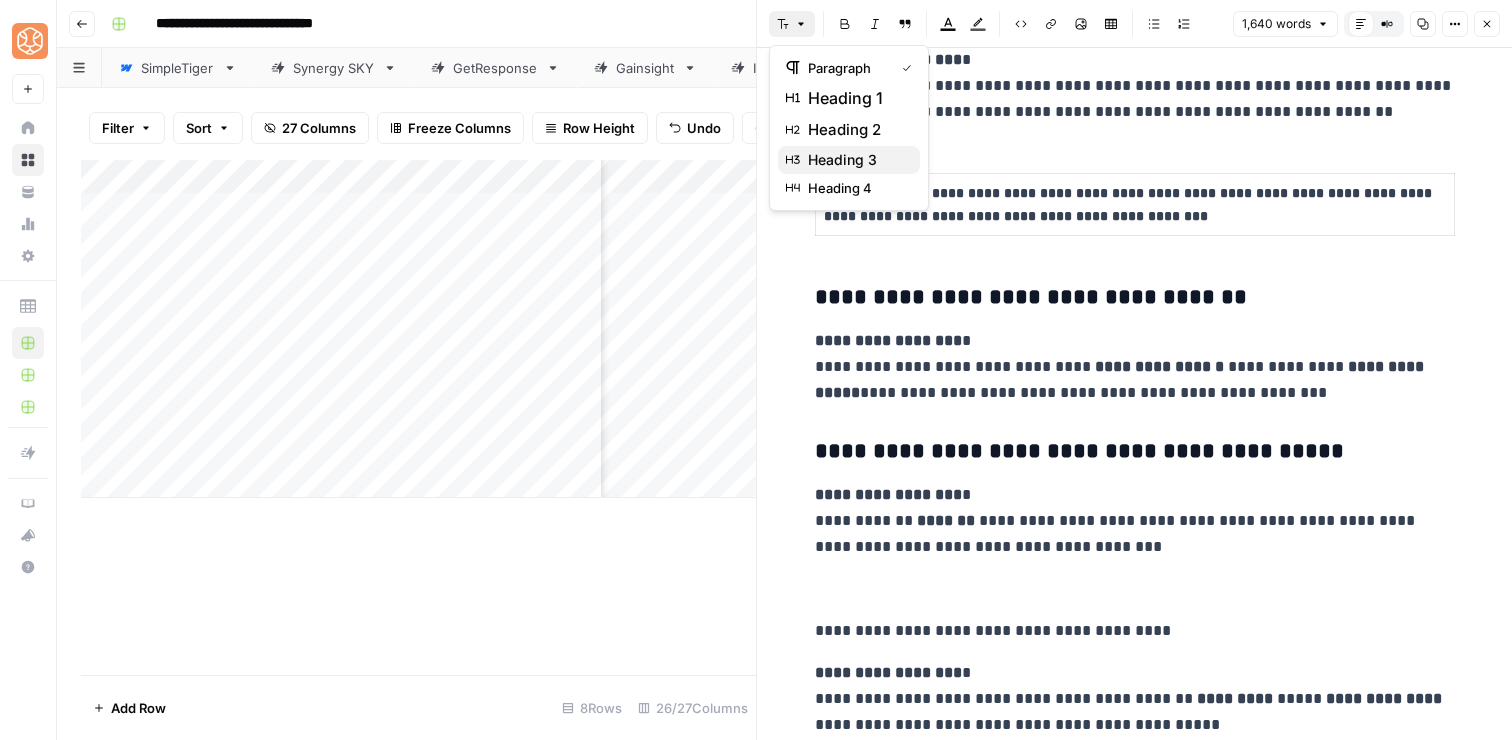 click on "heading 3" at bounding box center [849, 160] 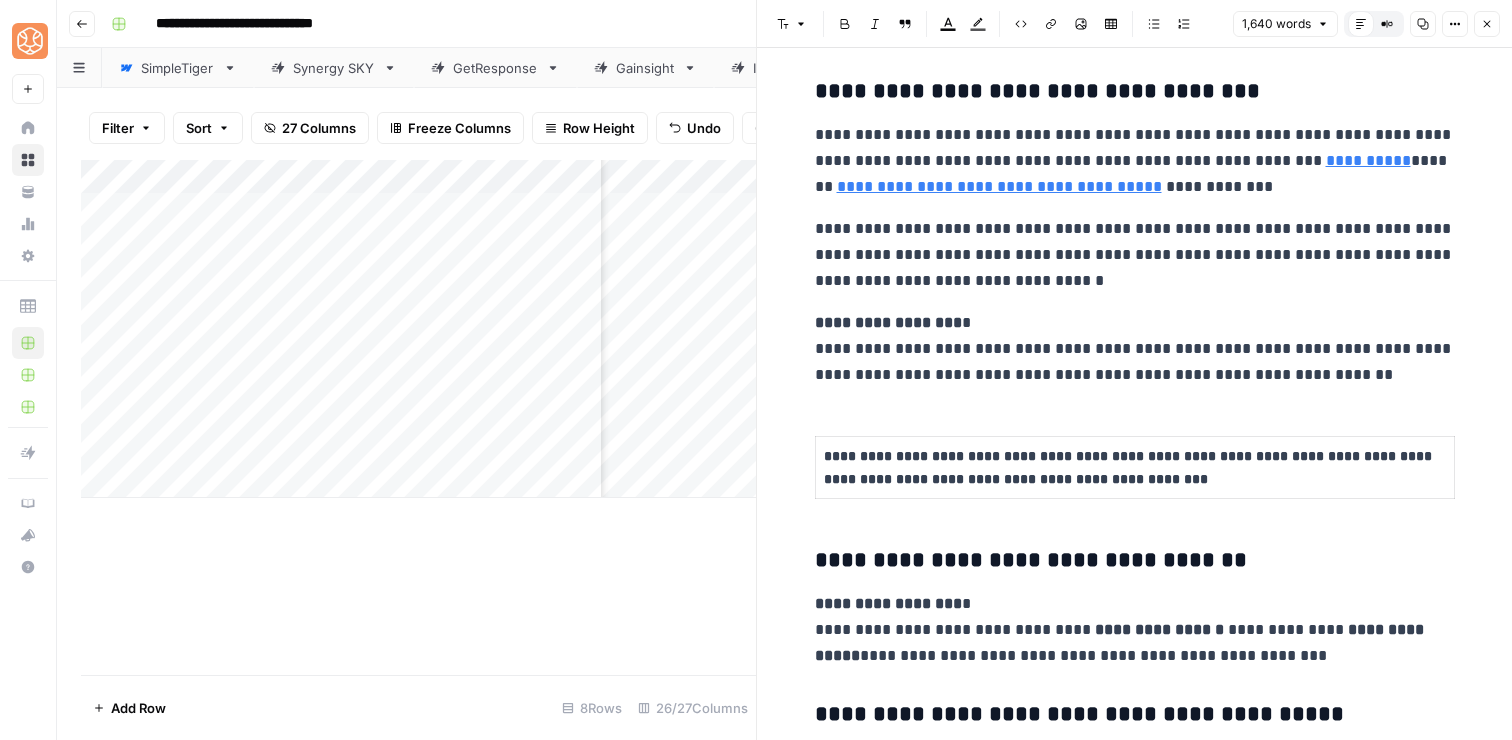 scroll, scrollTop: 4749, scrollLeft: 0, axis: vertical 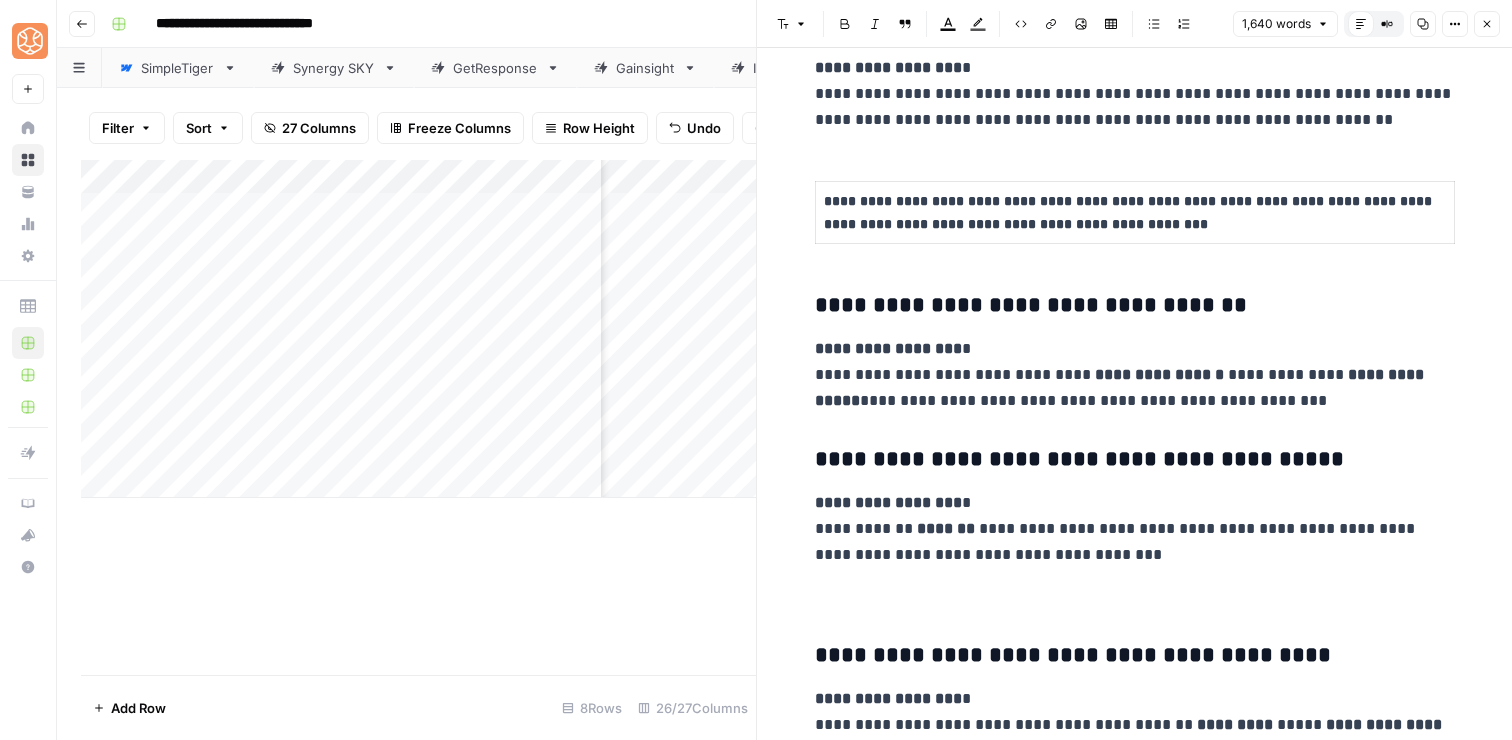 click on "**********" at bounding box center (1135, 306) 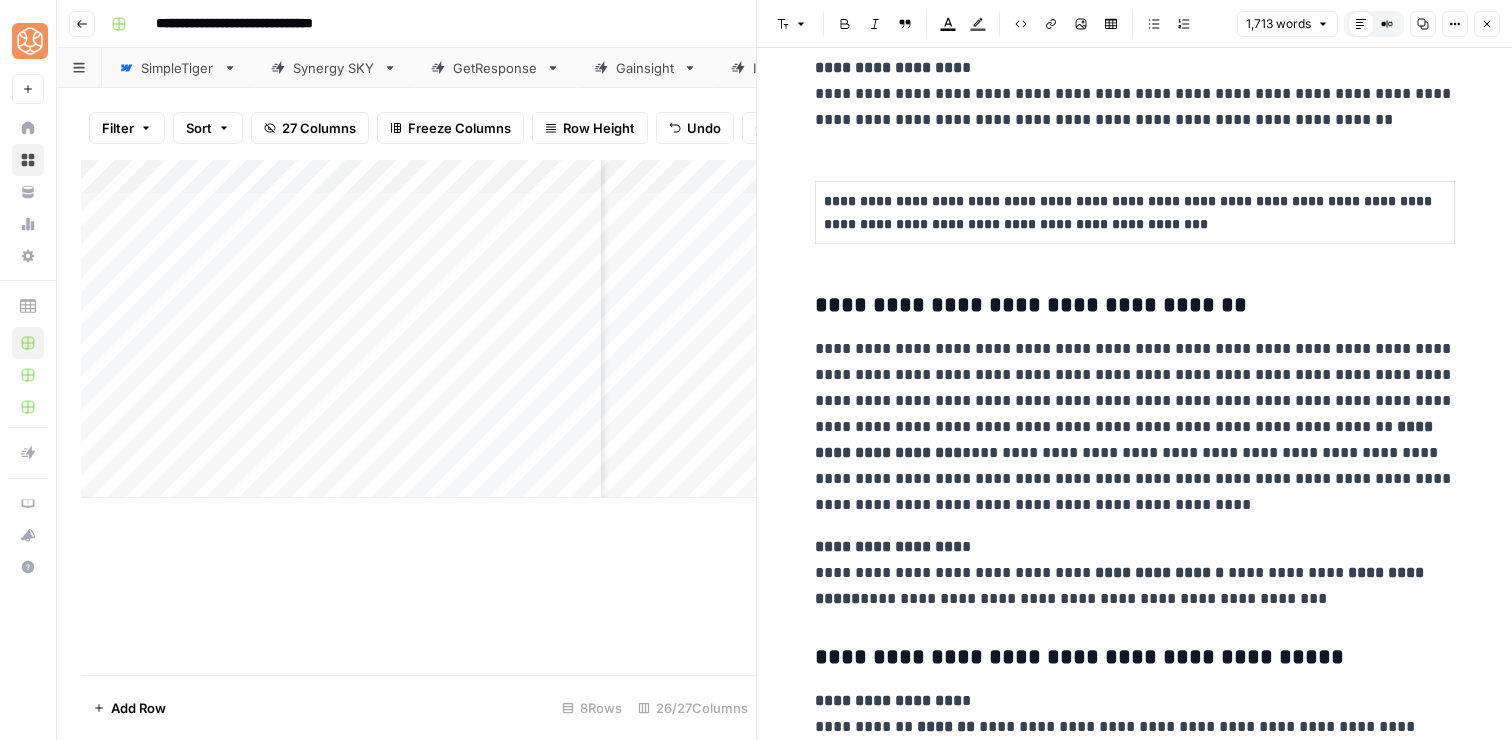click on "**********" at bounding box center (1135, 427) 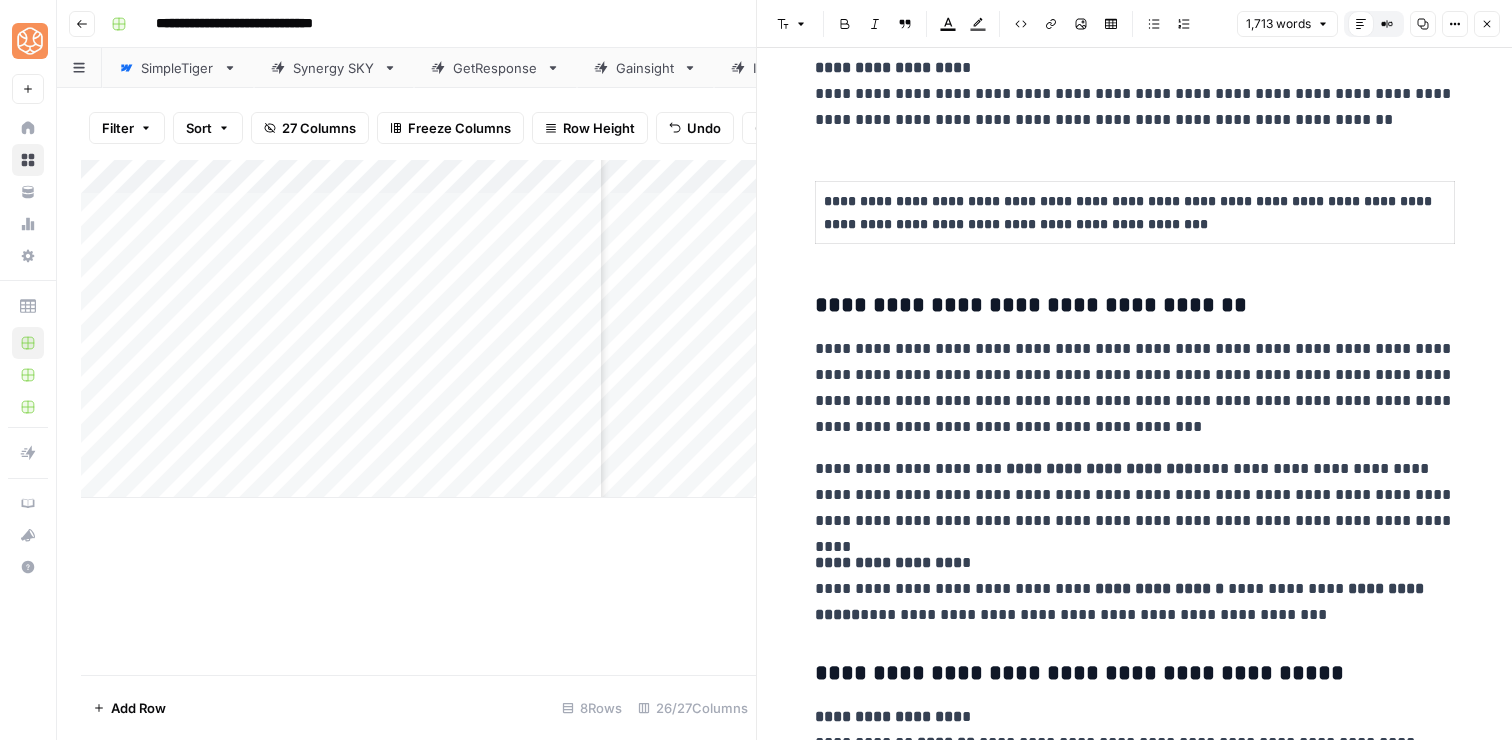 scroll, scrollTop: 5088, scrollLeft: 0, axis: vertical 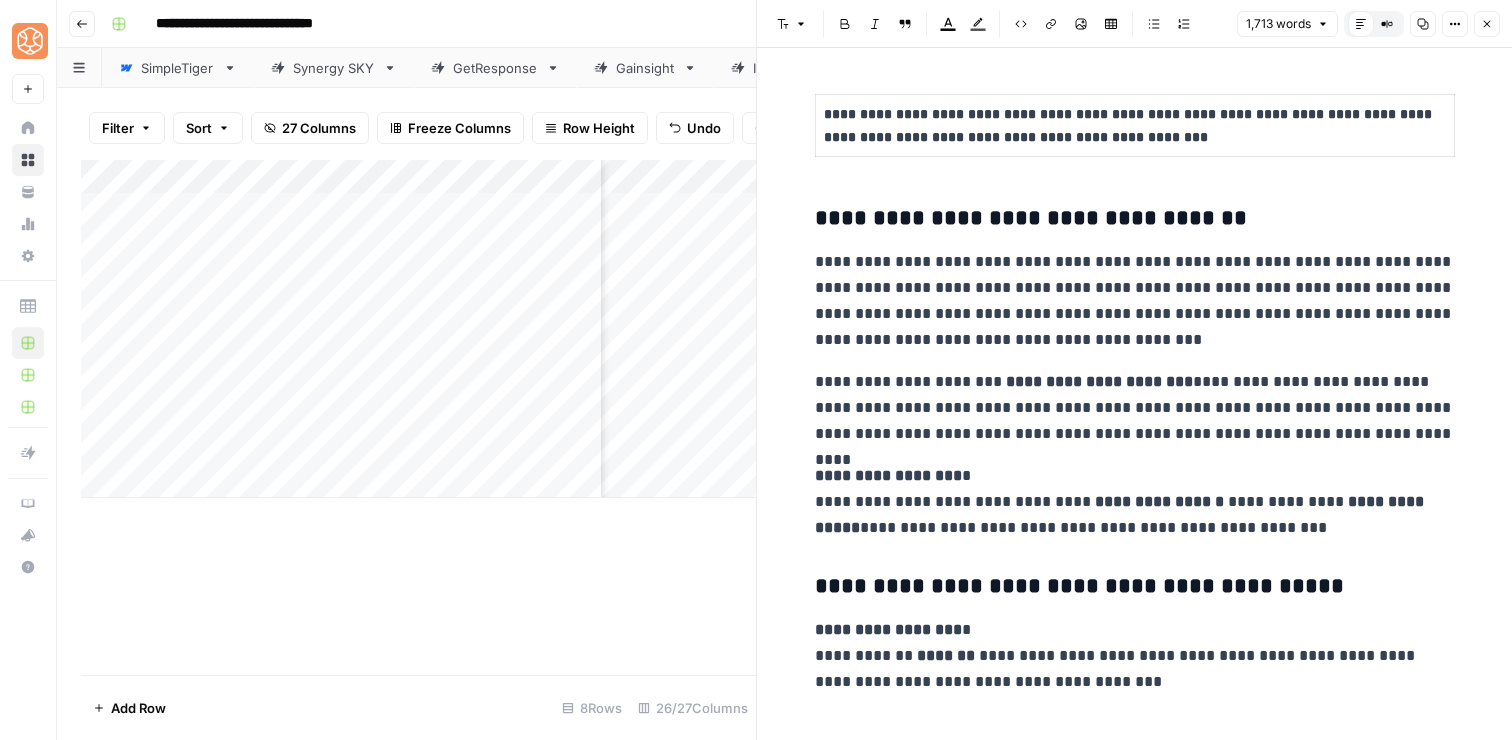 click on "**********" at bounding box center [1135, -1365] 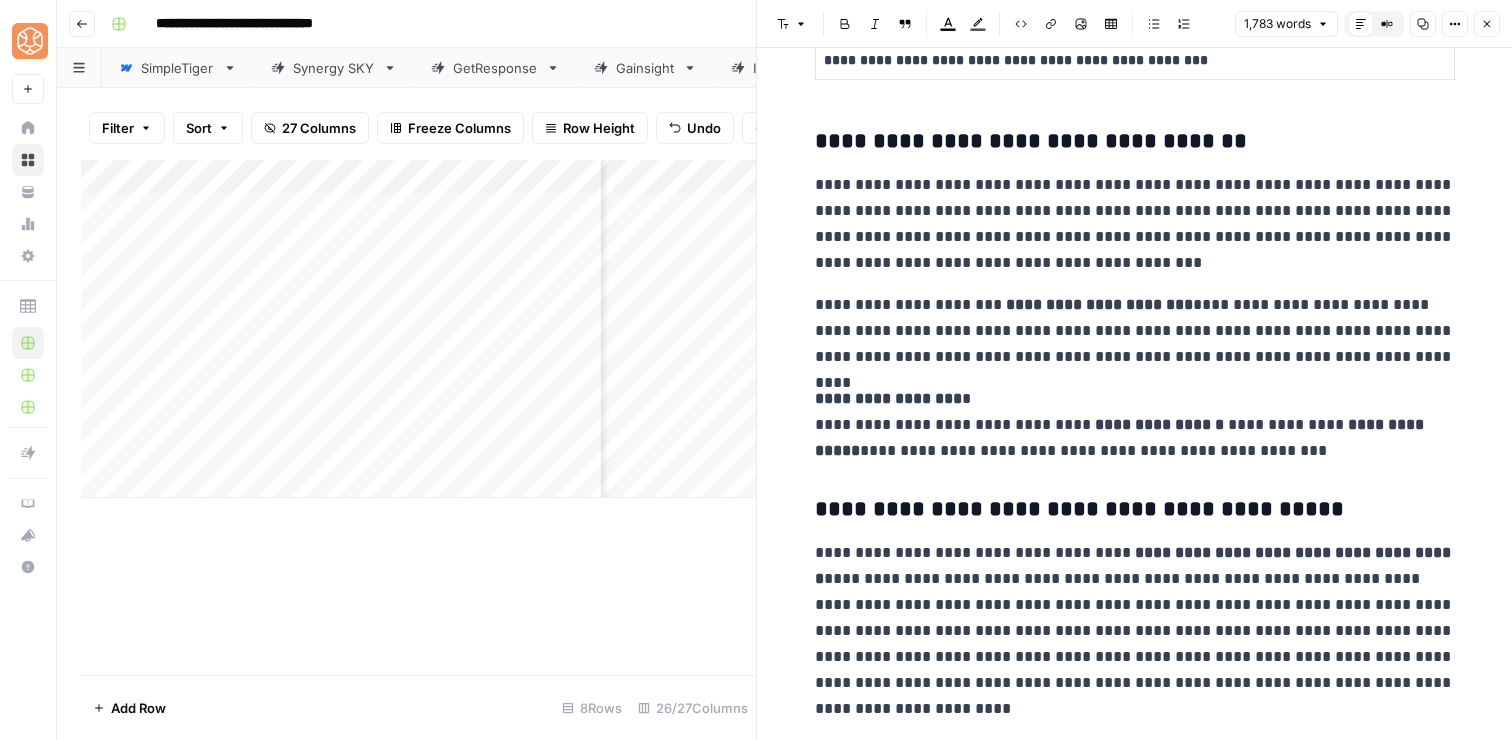 scroll, scrollTop: 5215, scrollLeft: 0, axis: vertical 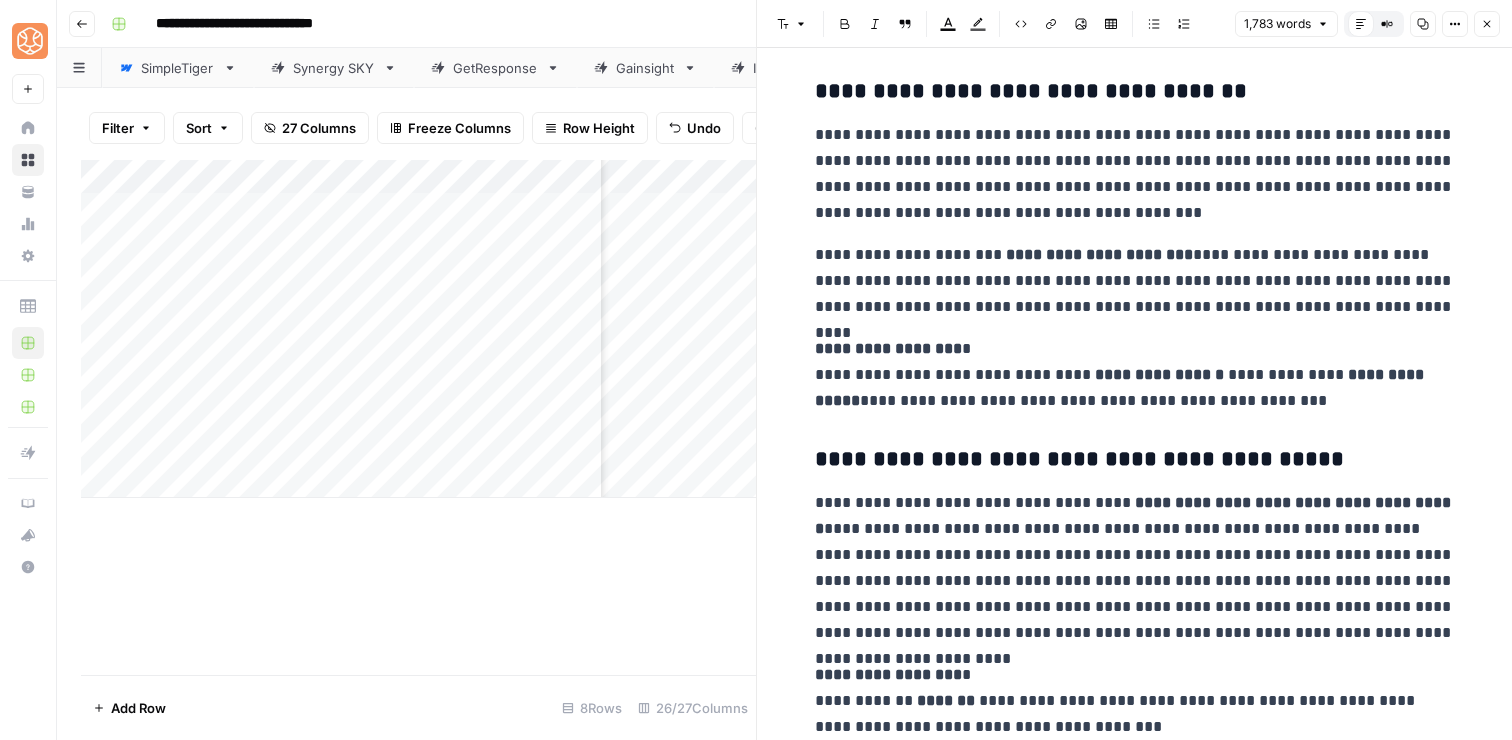 click on "**********" at bounding box center (1135, 568) 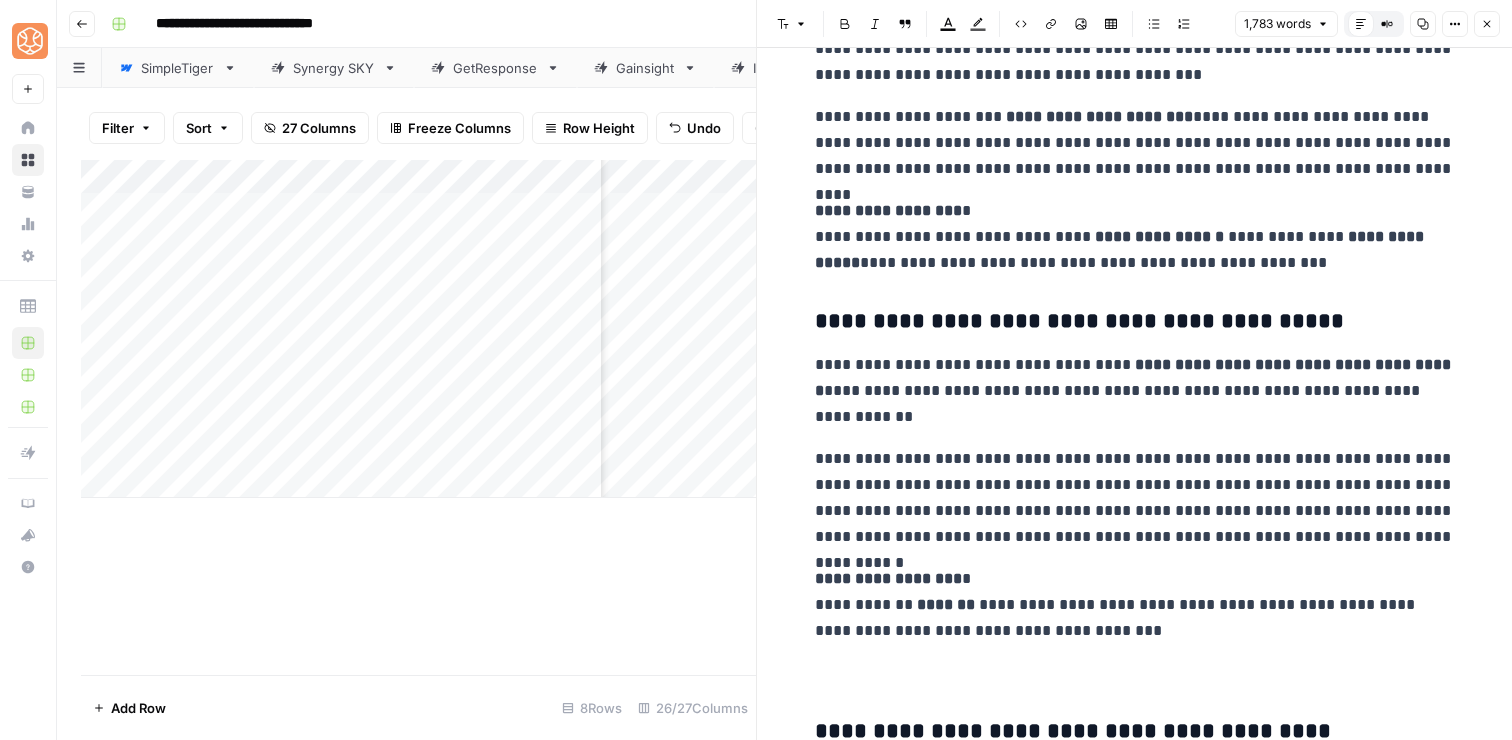 scroll, scrollTop: 5462, scrollLeft: 0, axis: vertical 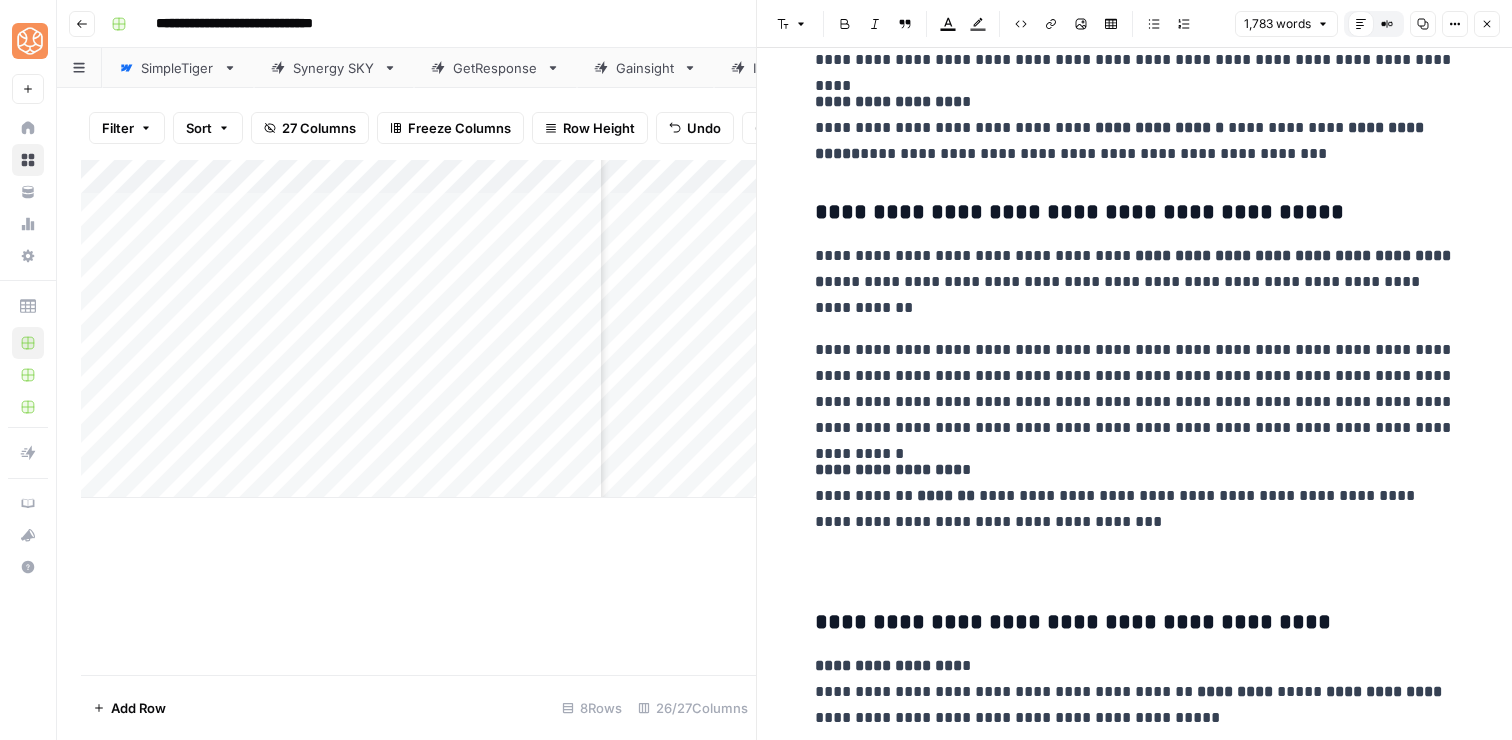 click on "**********" at bounding box center [1135, -1632] 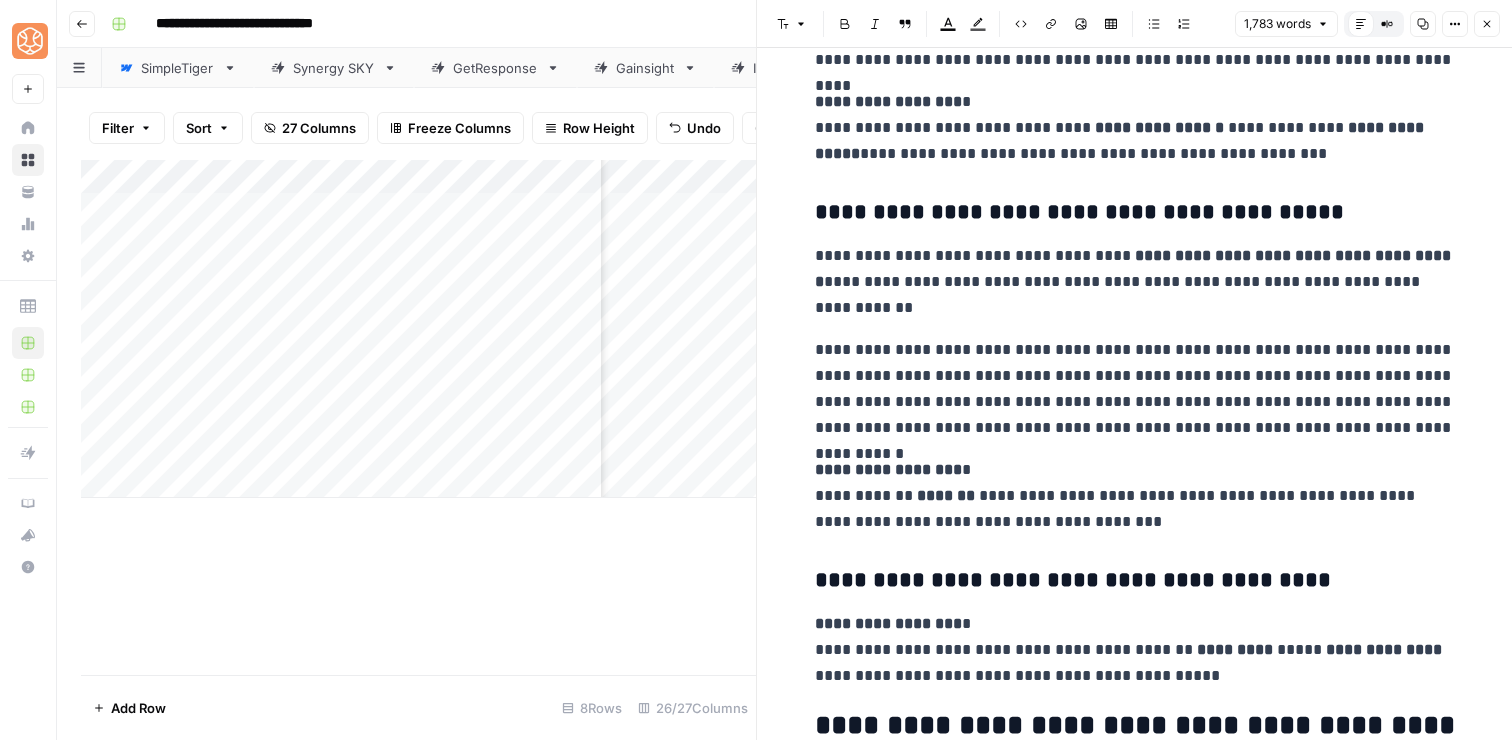 click on "**********" at bounding box center [1135, 581] 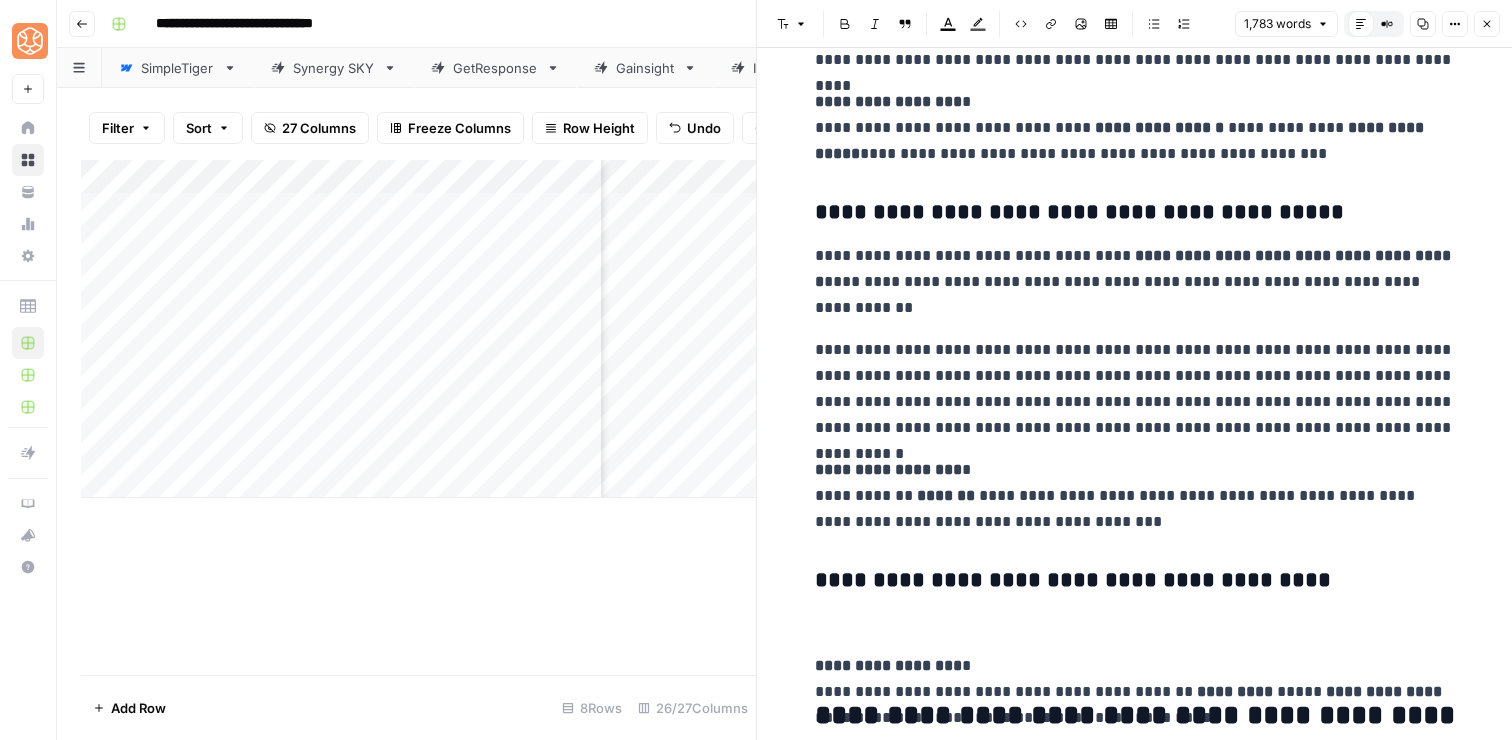 scroll, scrollTop: 5532, scrollLeft: 0, axis: vertical 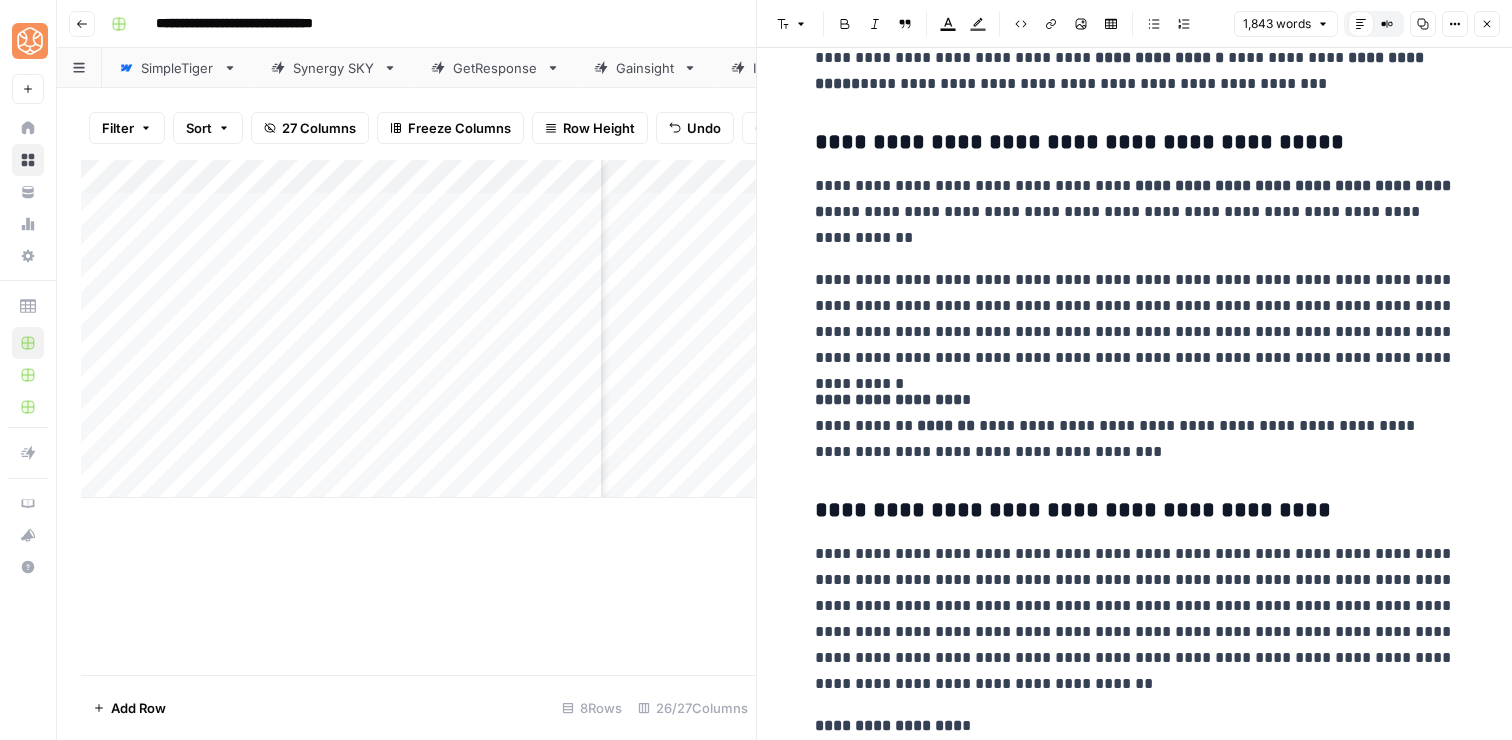click on "**********" at bounding box center (1135, 619) 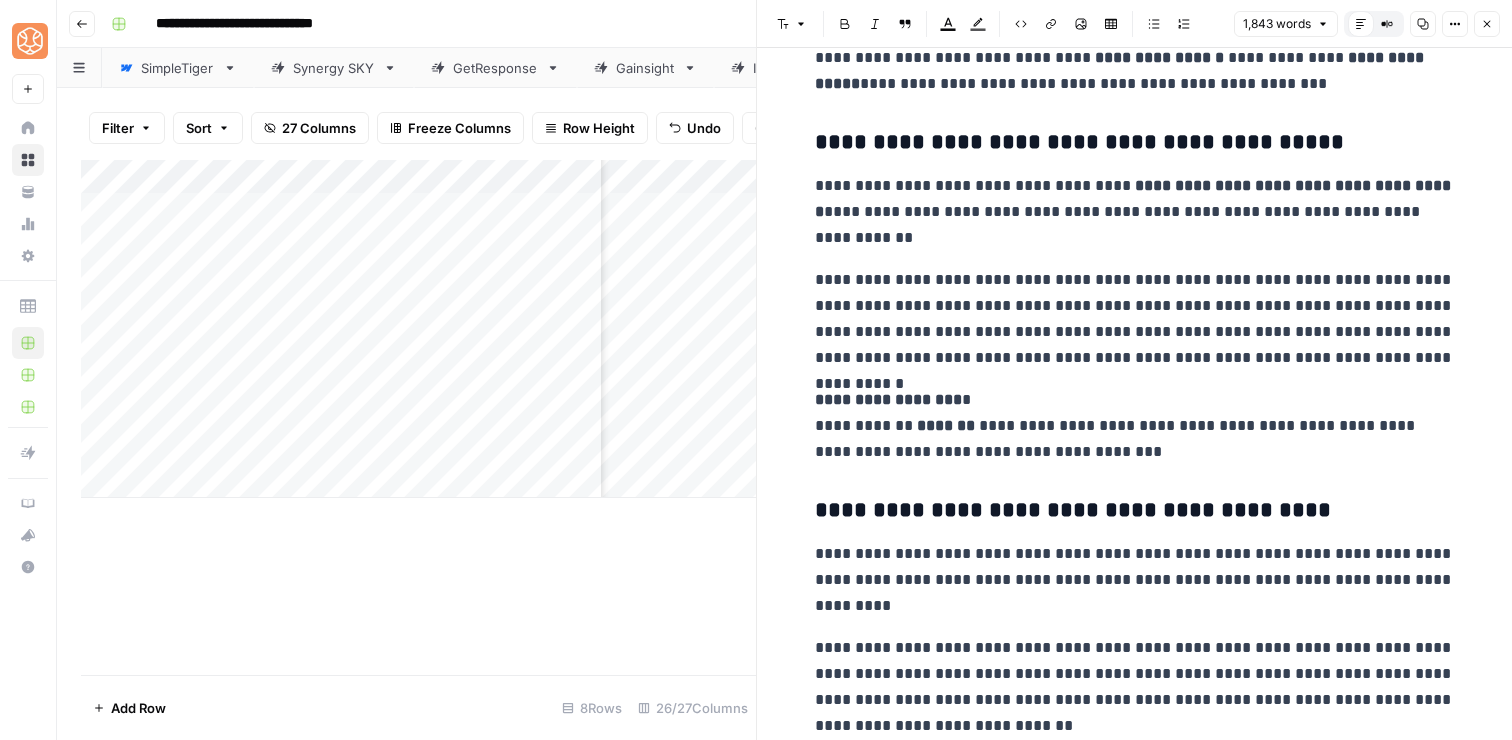 scroll, scrollTop: 5585, scrollLeft: 0, axis: vertical 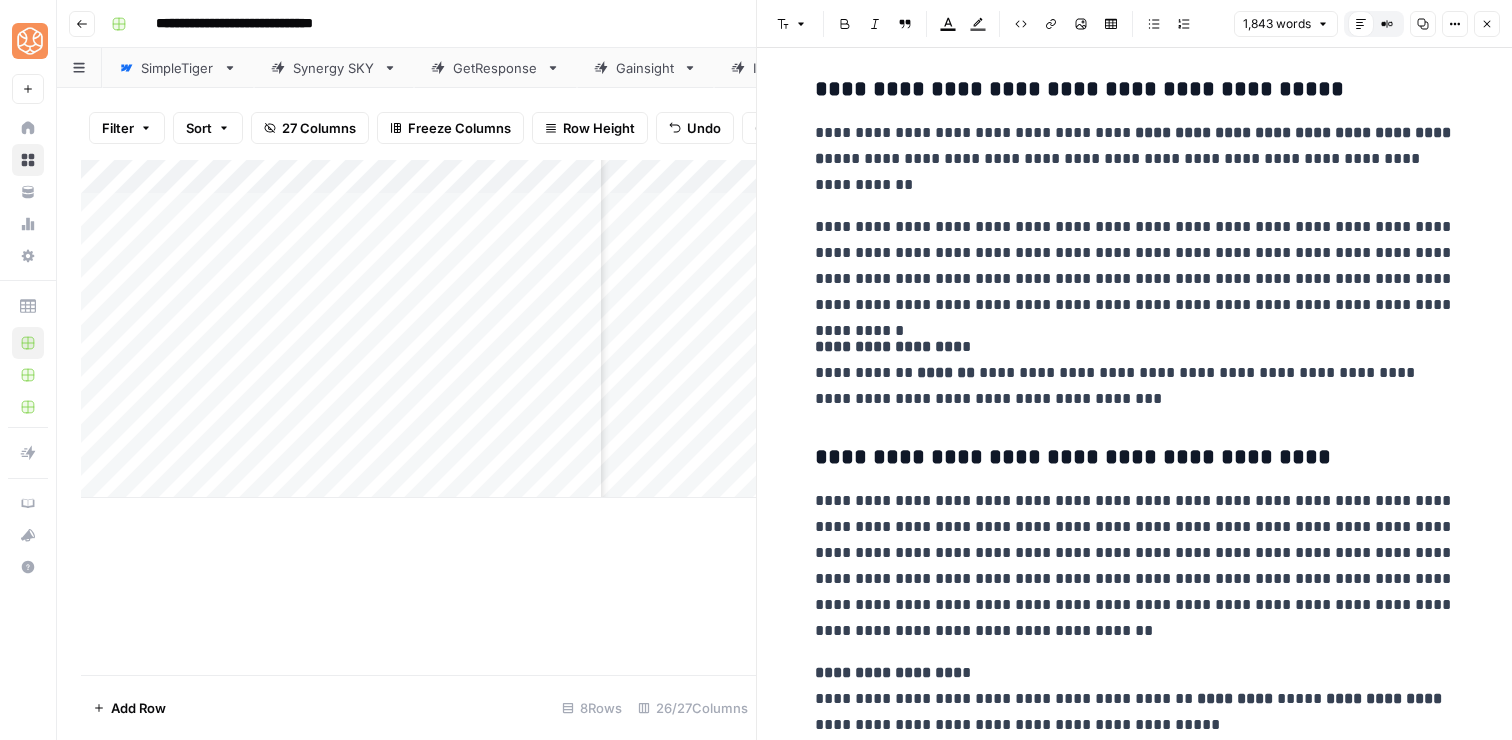 click on "**********" at bounding box center [1135, 566] 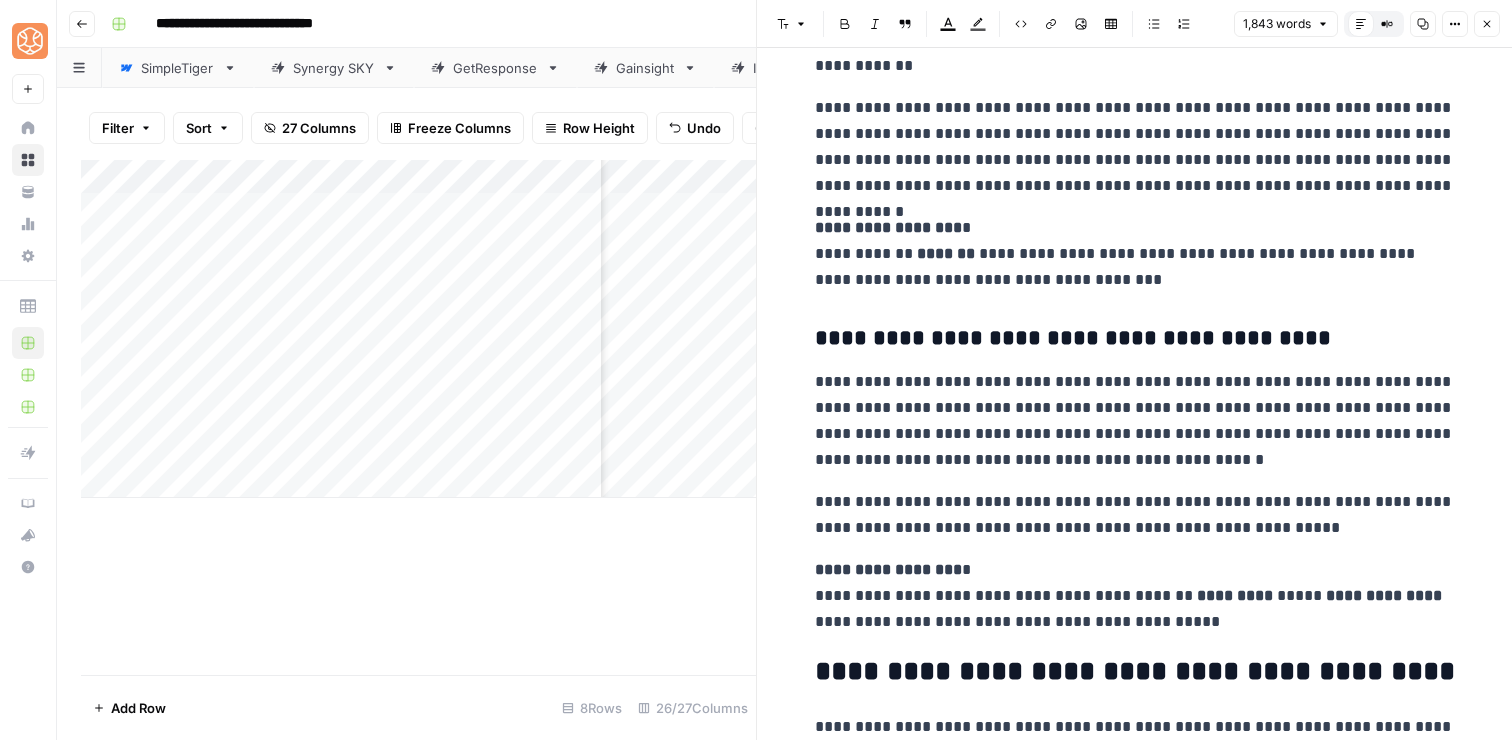 scroll, scrollTop: 5705, scrollLeft: 0, axis: vertical 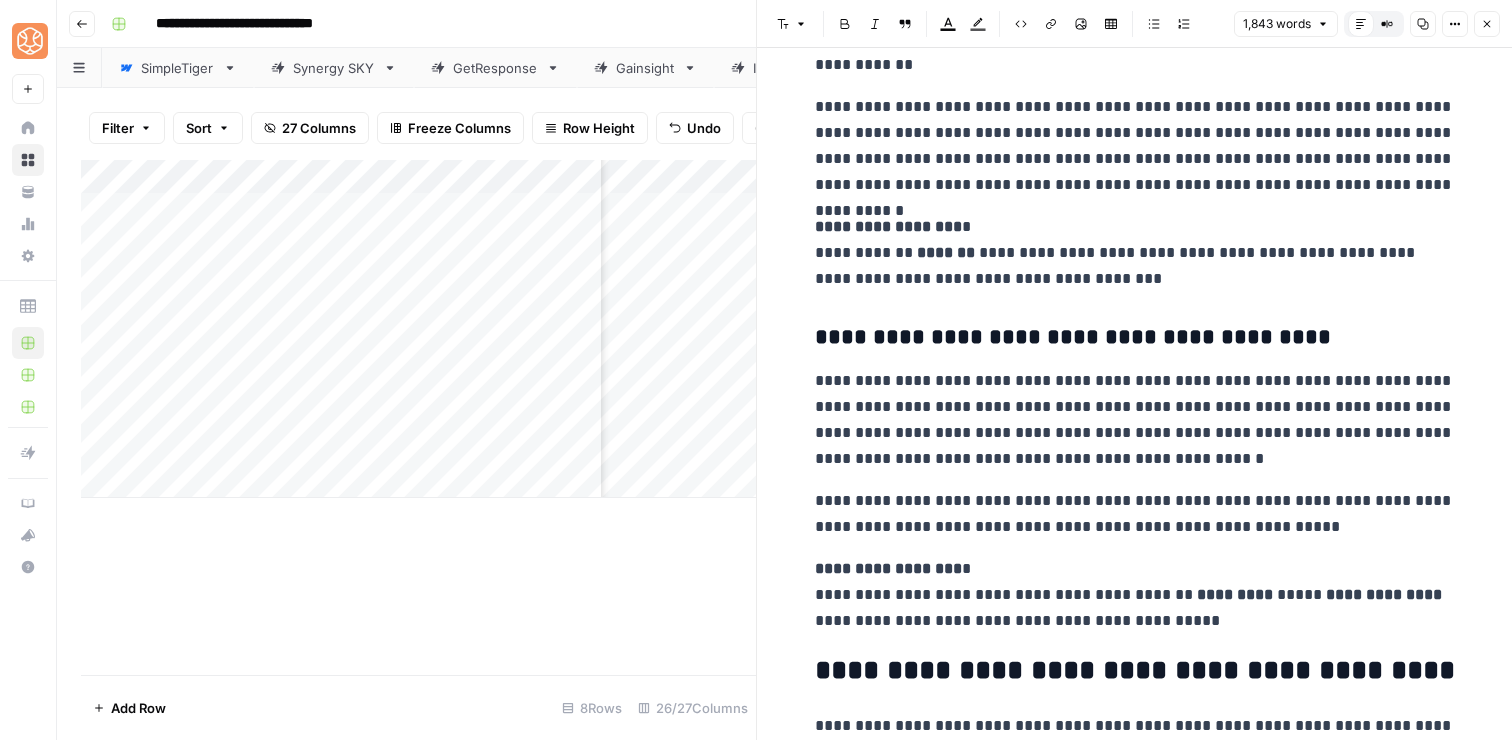 click on "**********" at bounding box center [1135, 595] 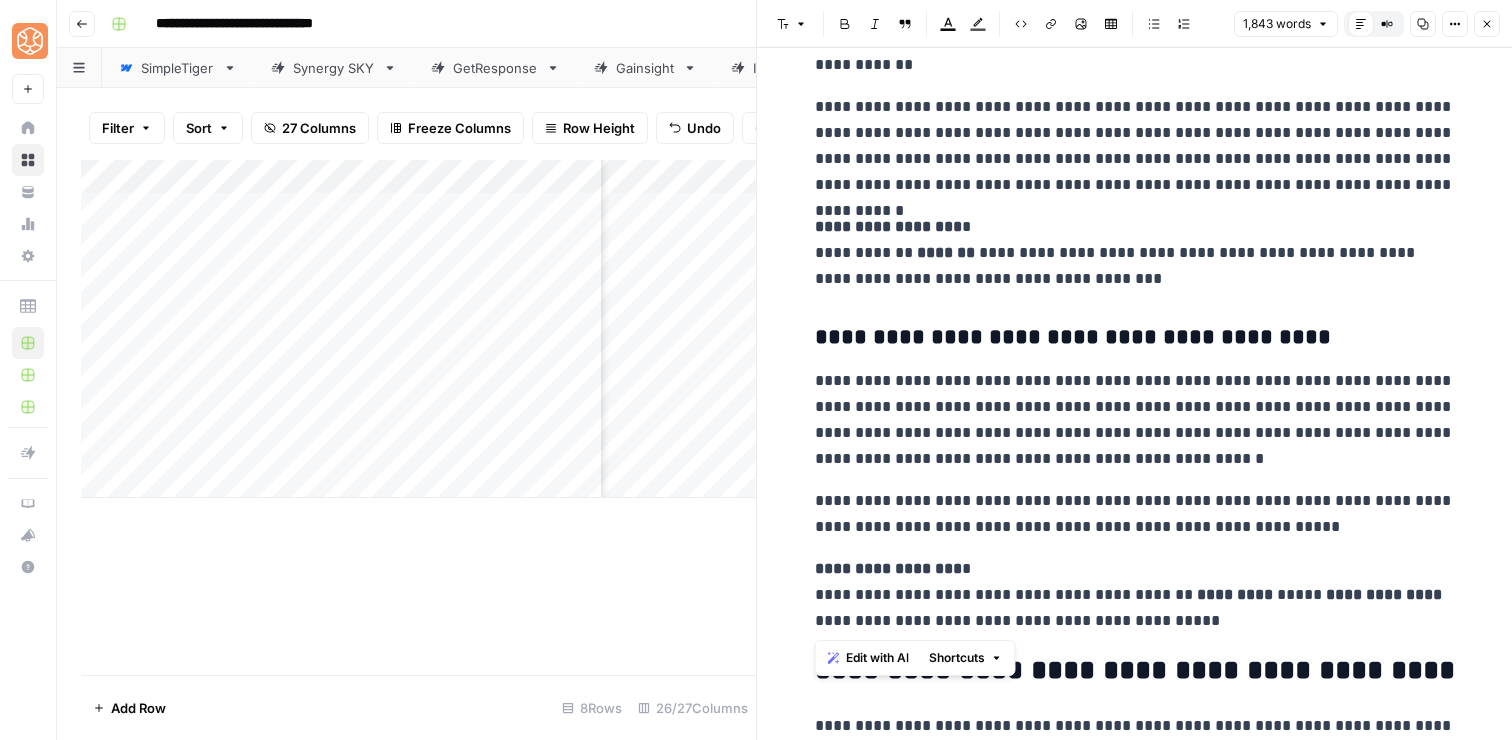 click on "**********" at bounding box center [1135, 595] 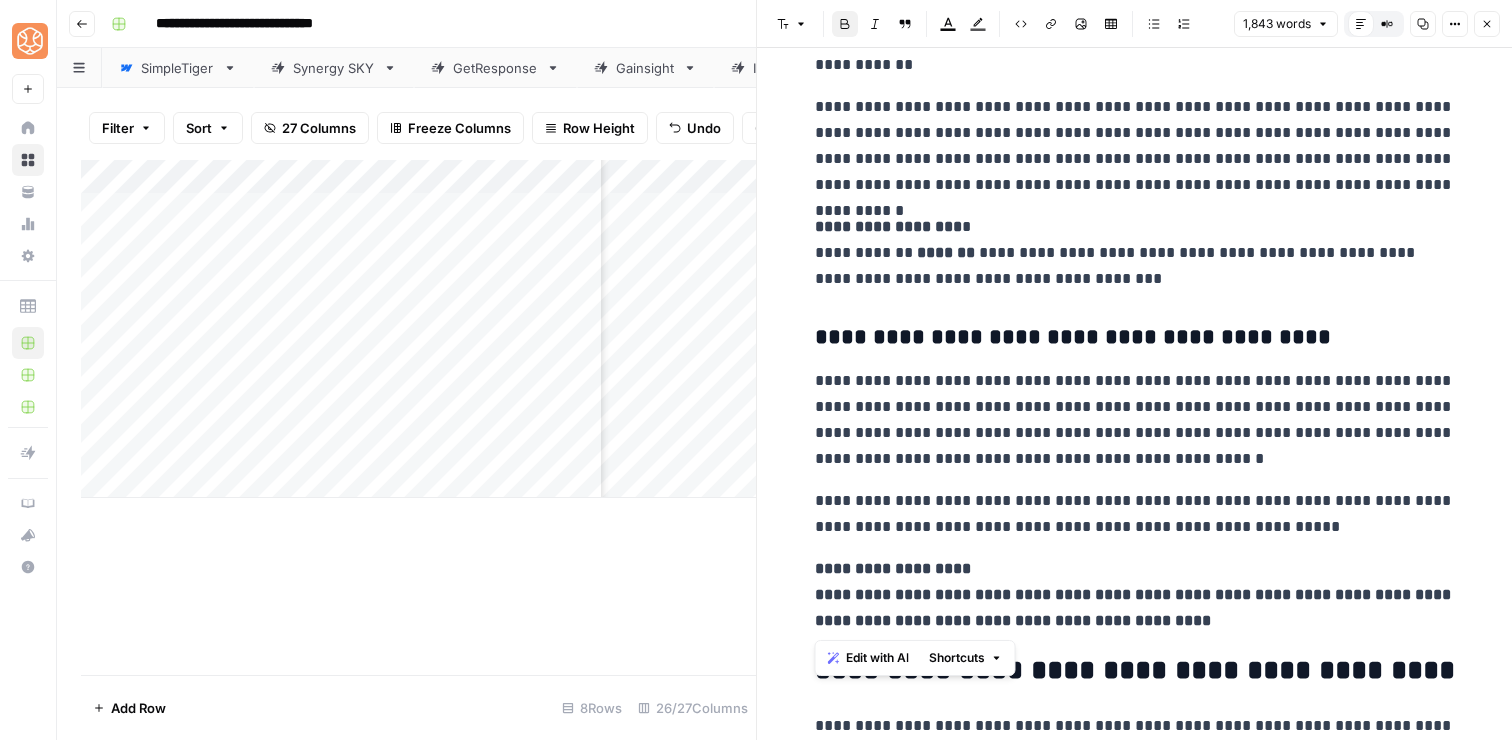 click on "**********" at bounding box center (1135, 594) 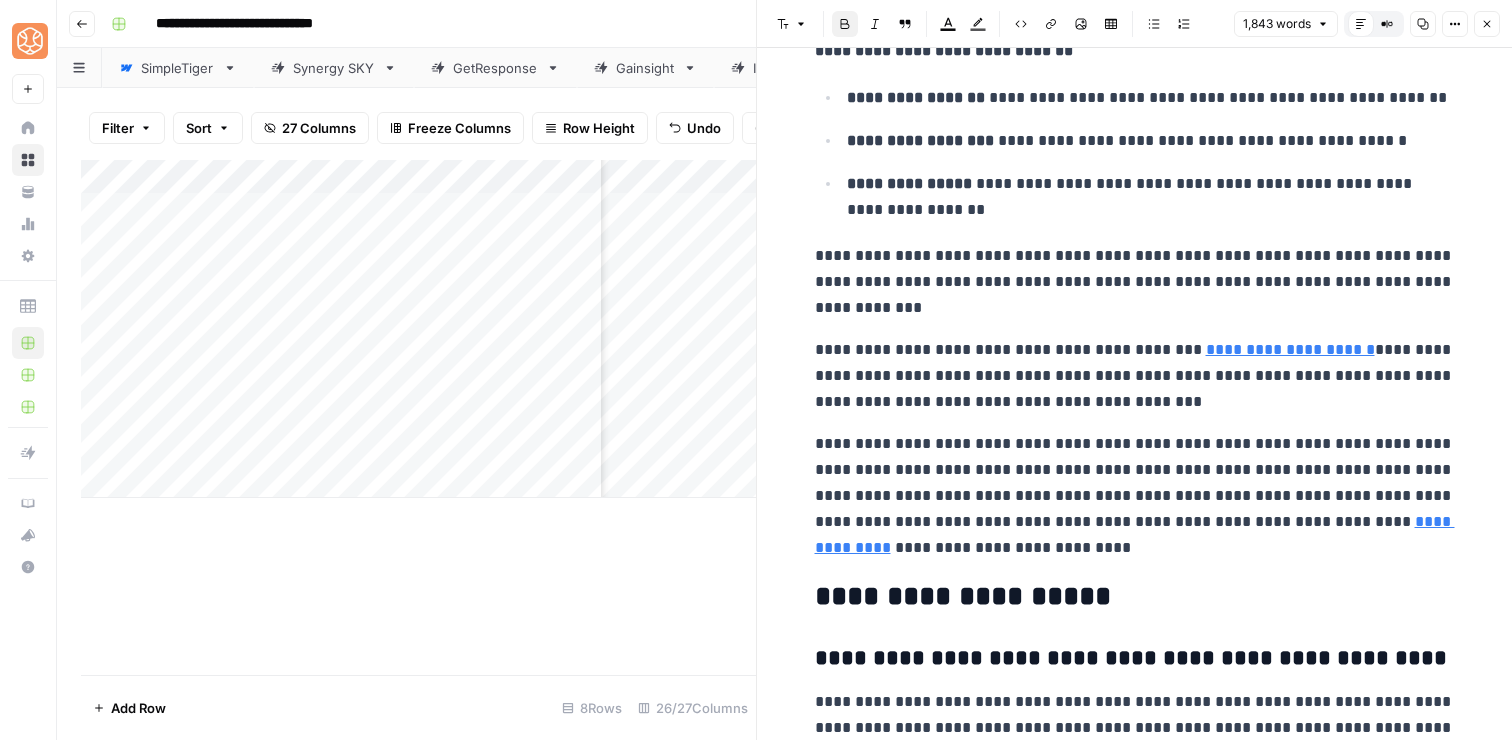 scroll, scrollTop: 6584, scrollLeft: 0, axis: vertical 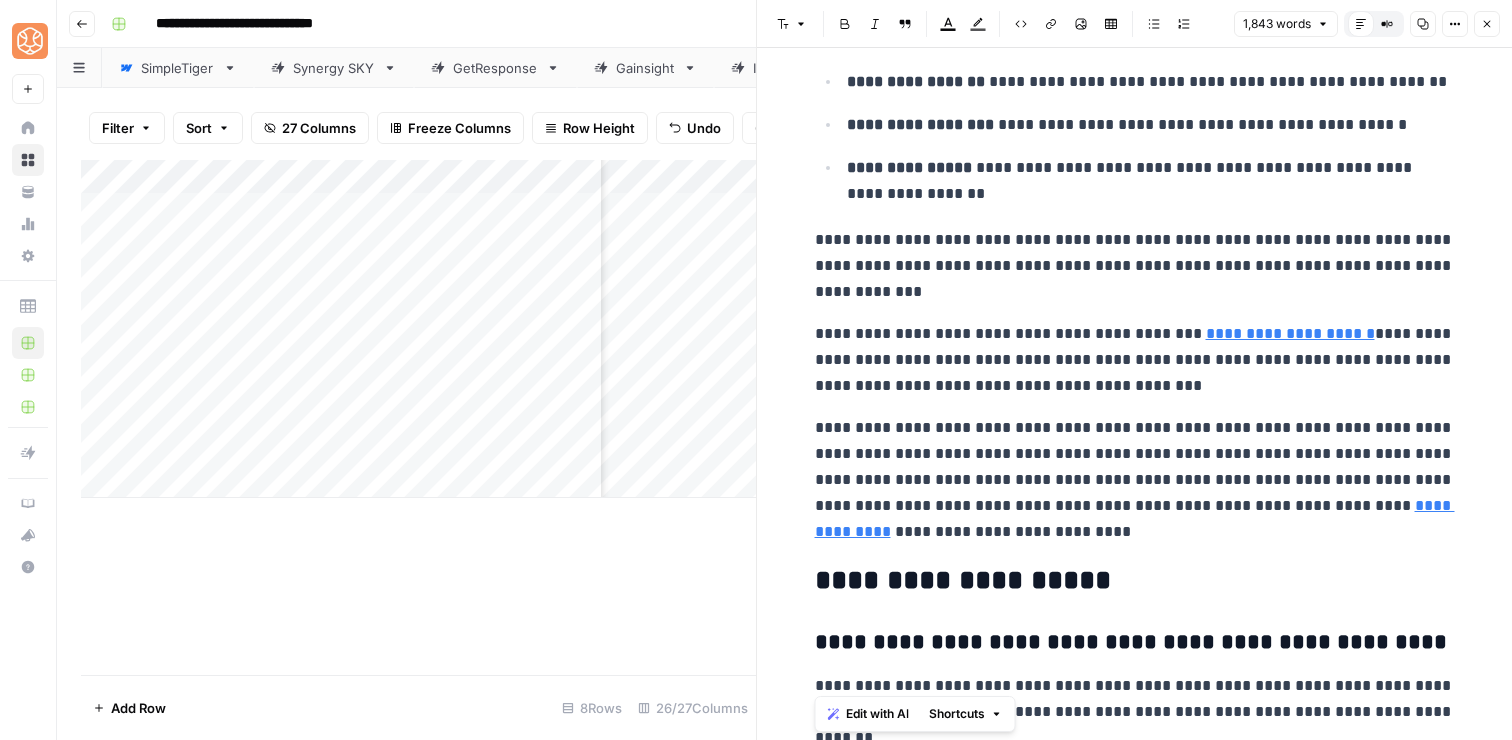 copy on "**********" 